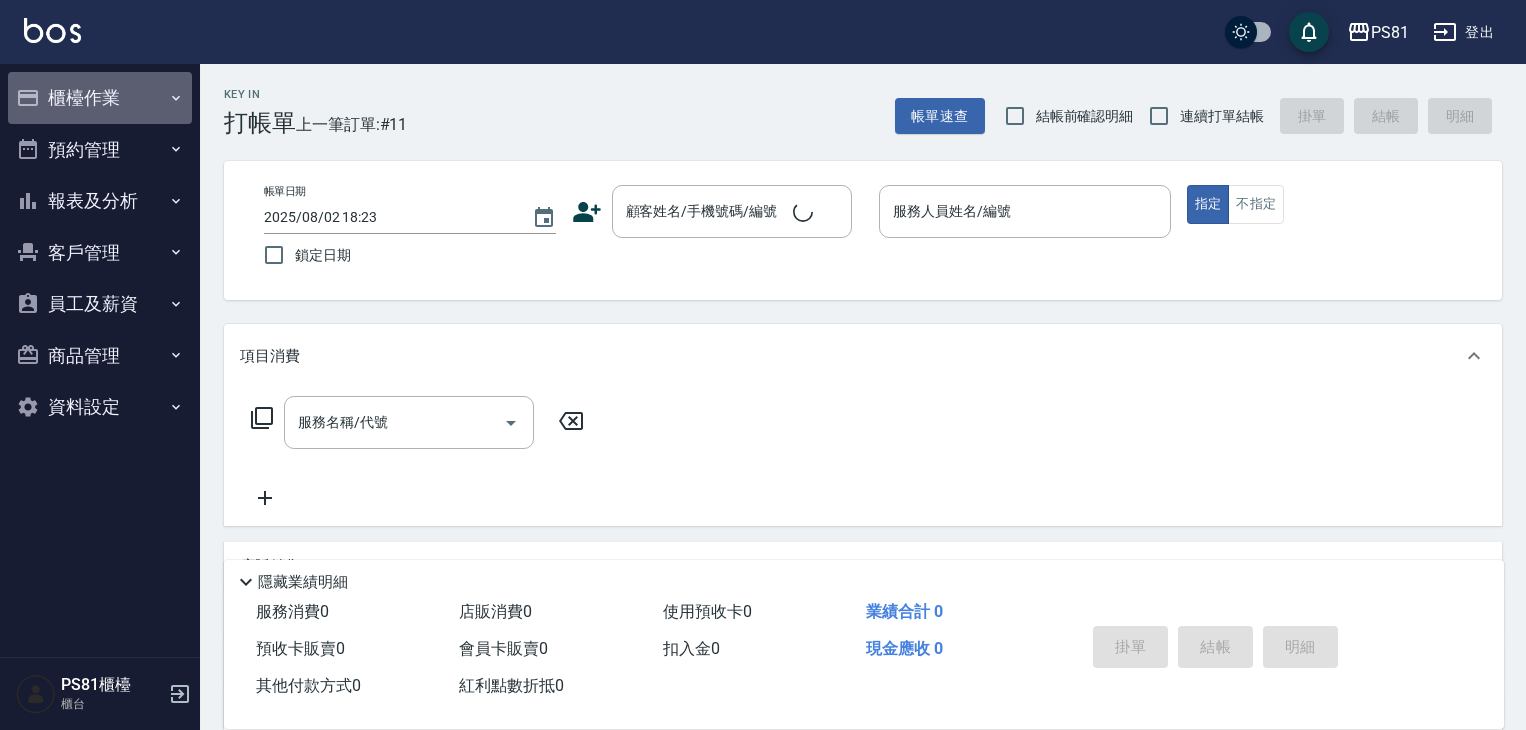 scroll, scrollTop: 0, scrollLeft: 0, axis: both 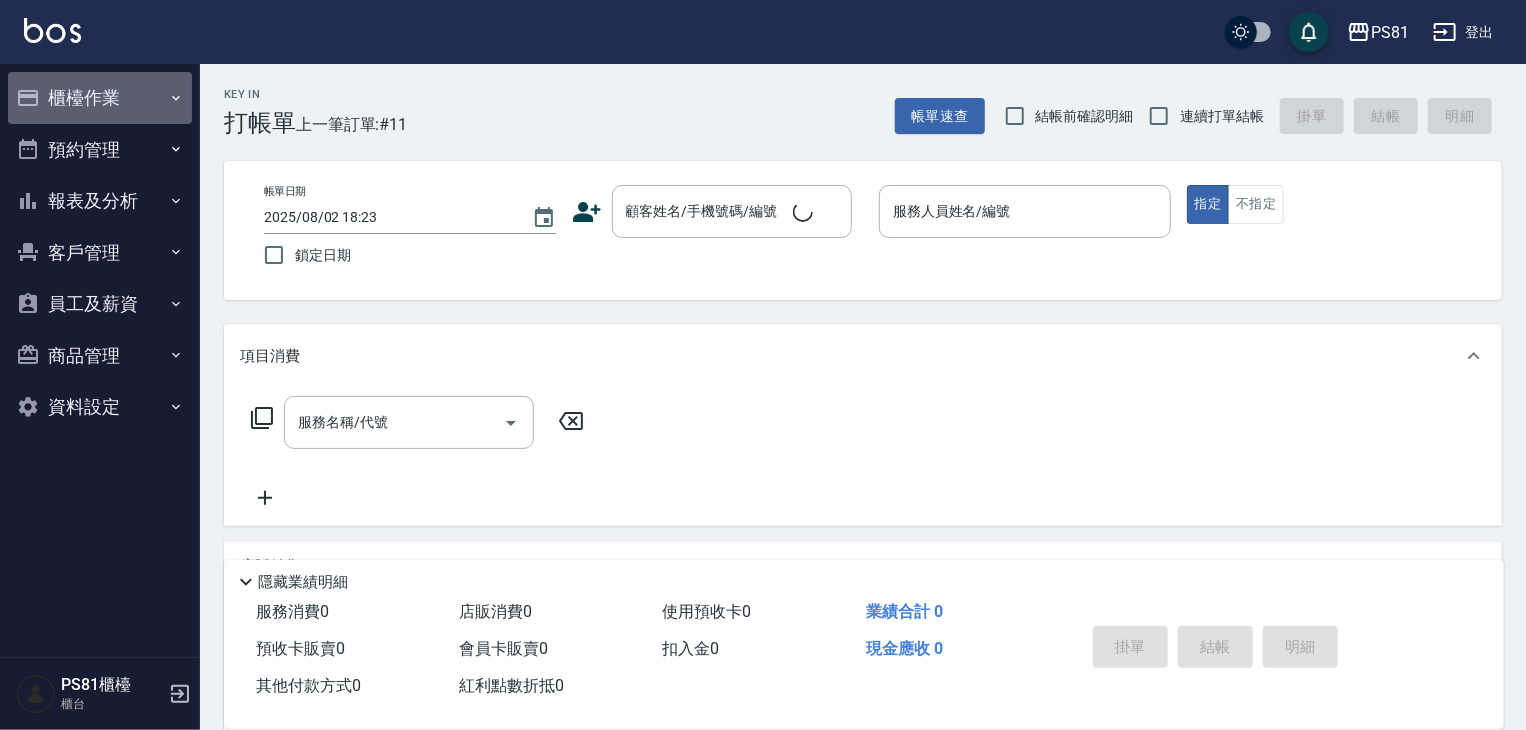 click on "櫃檯作業" at bounding box center [100, 98] 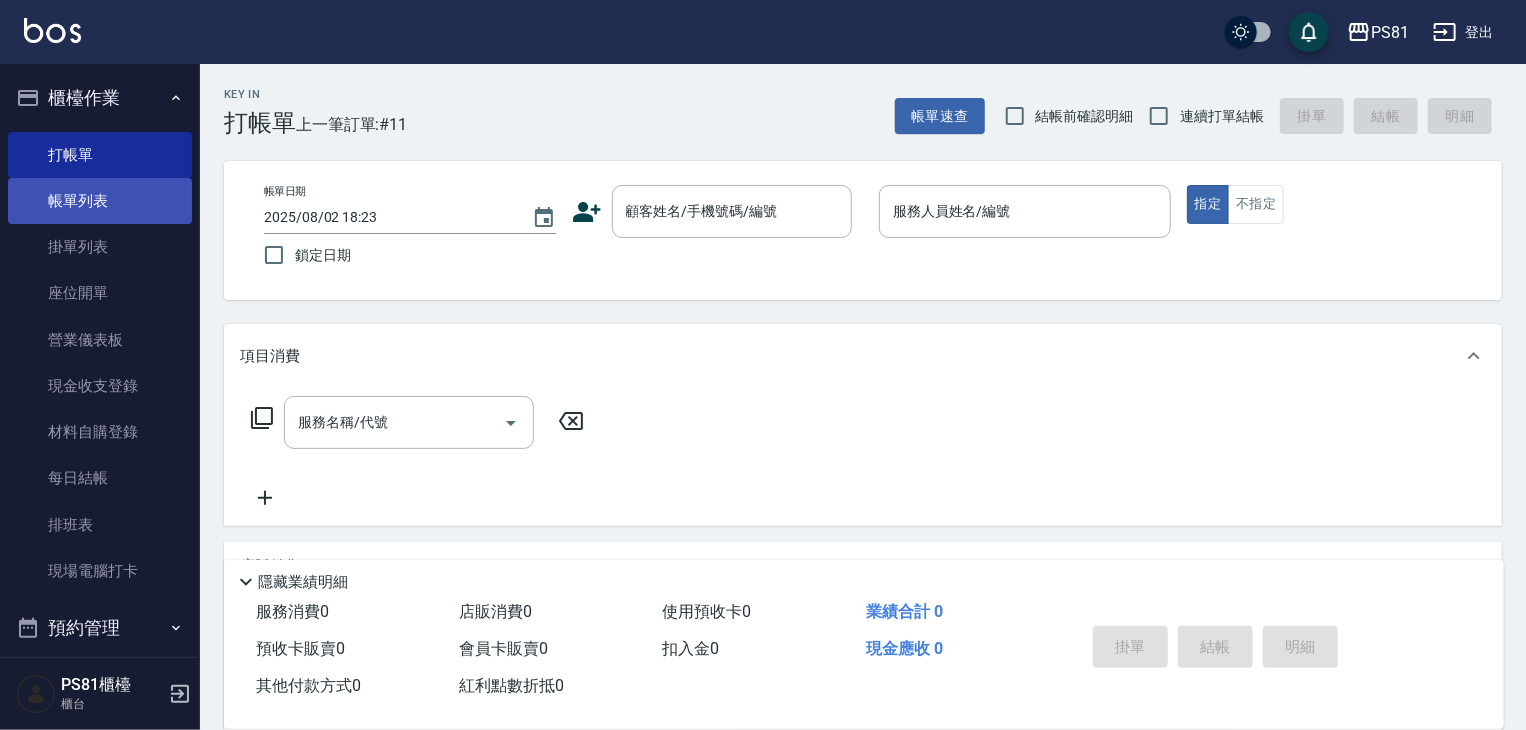 click on "帳單列表" at bounding box center [100, 201] 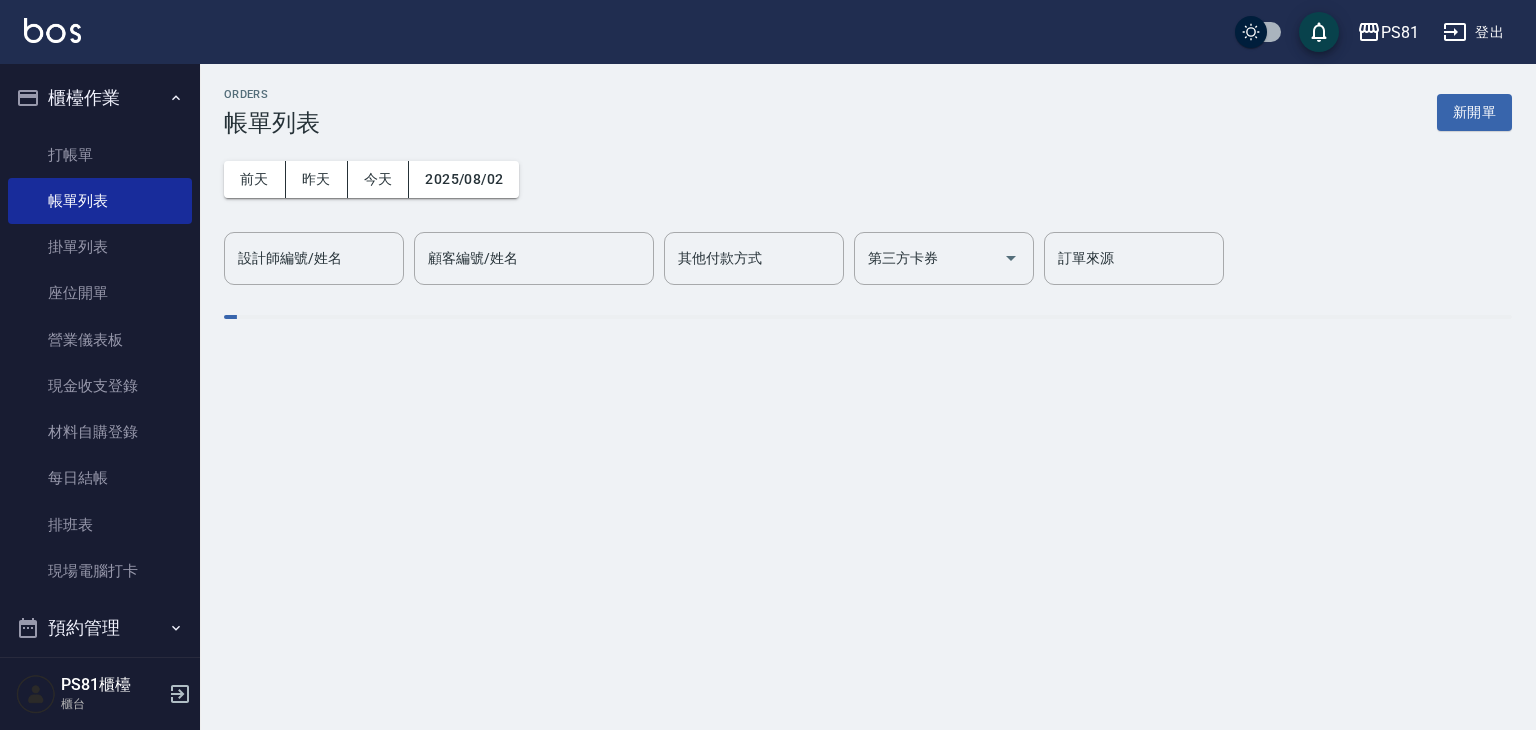 click on "前天 昨天 今天 2025/08/02 設計師編號/姓名 設計師編號/姓名 顧客編號/姓名 顧客編號/姓名 其他付款方式 其他付款方式 第三方卡券 第三方卡券 訂單來源 訂單來源" at bounding box center (868, 211) 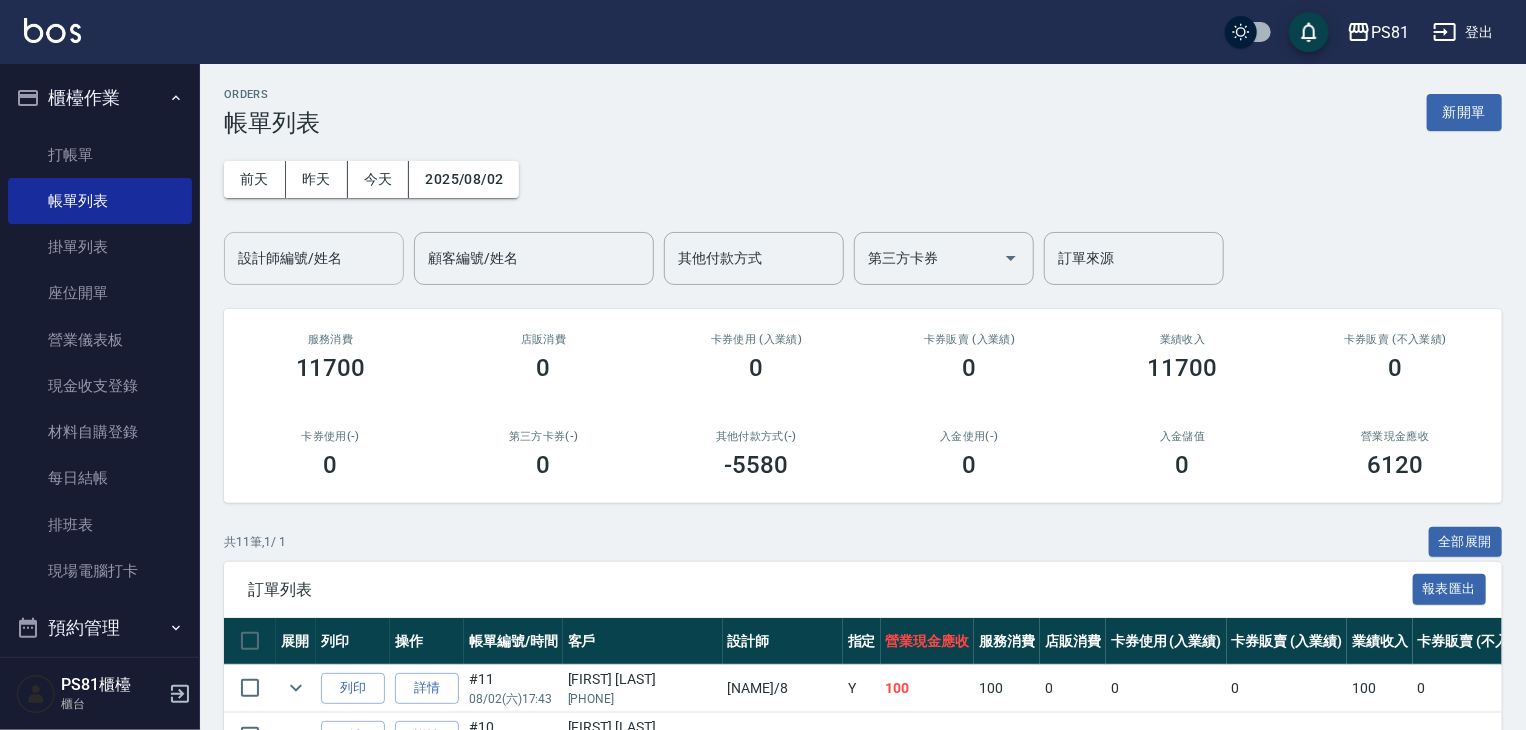 click on "設計師編號/姓名" at bounding box center (314, 258) 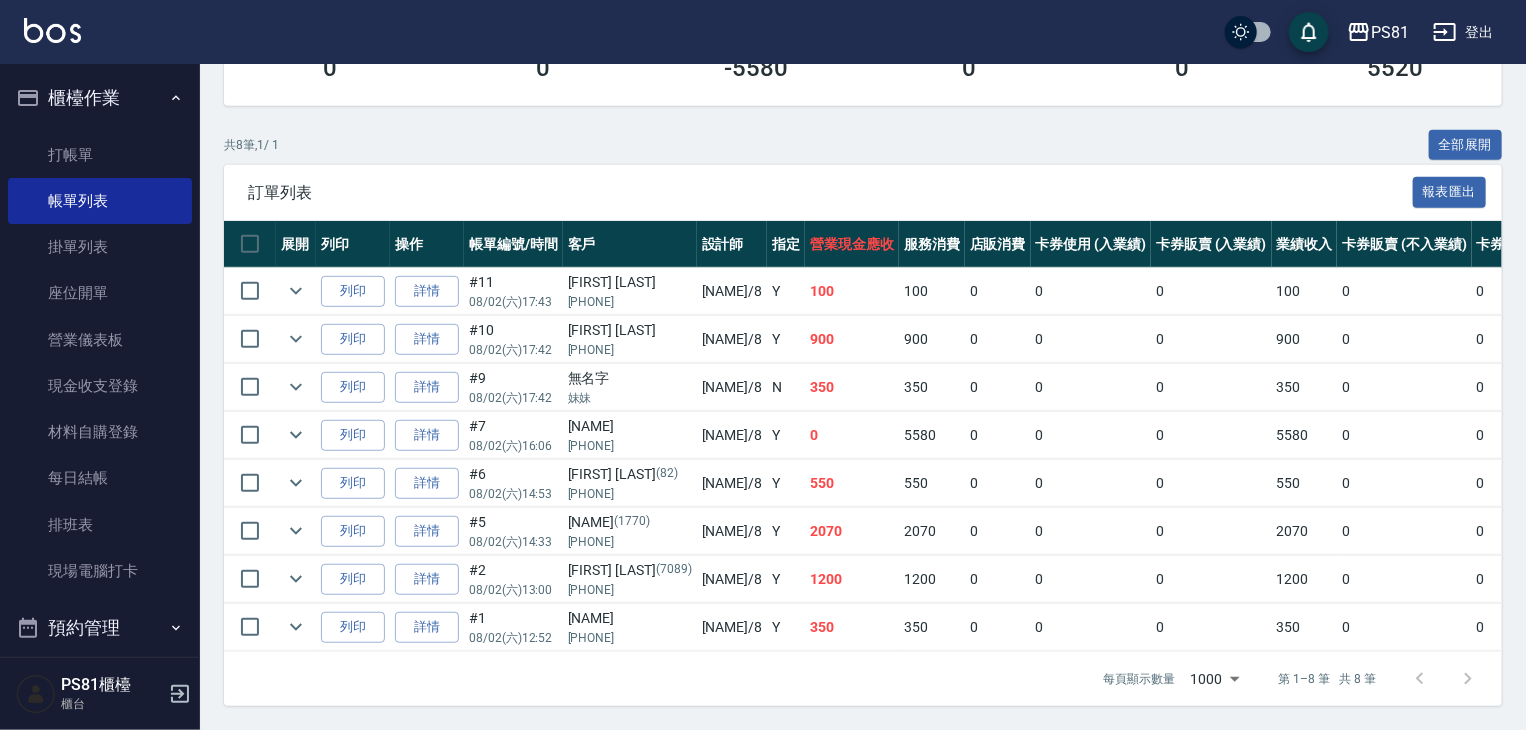 scroll, scrollTop: 0, scrollLeft: 0, axis: both 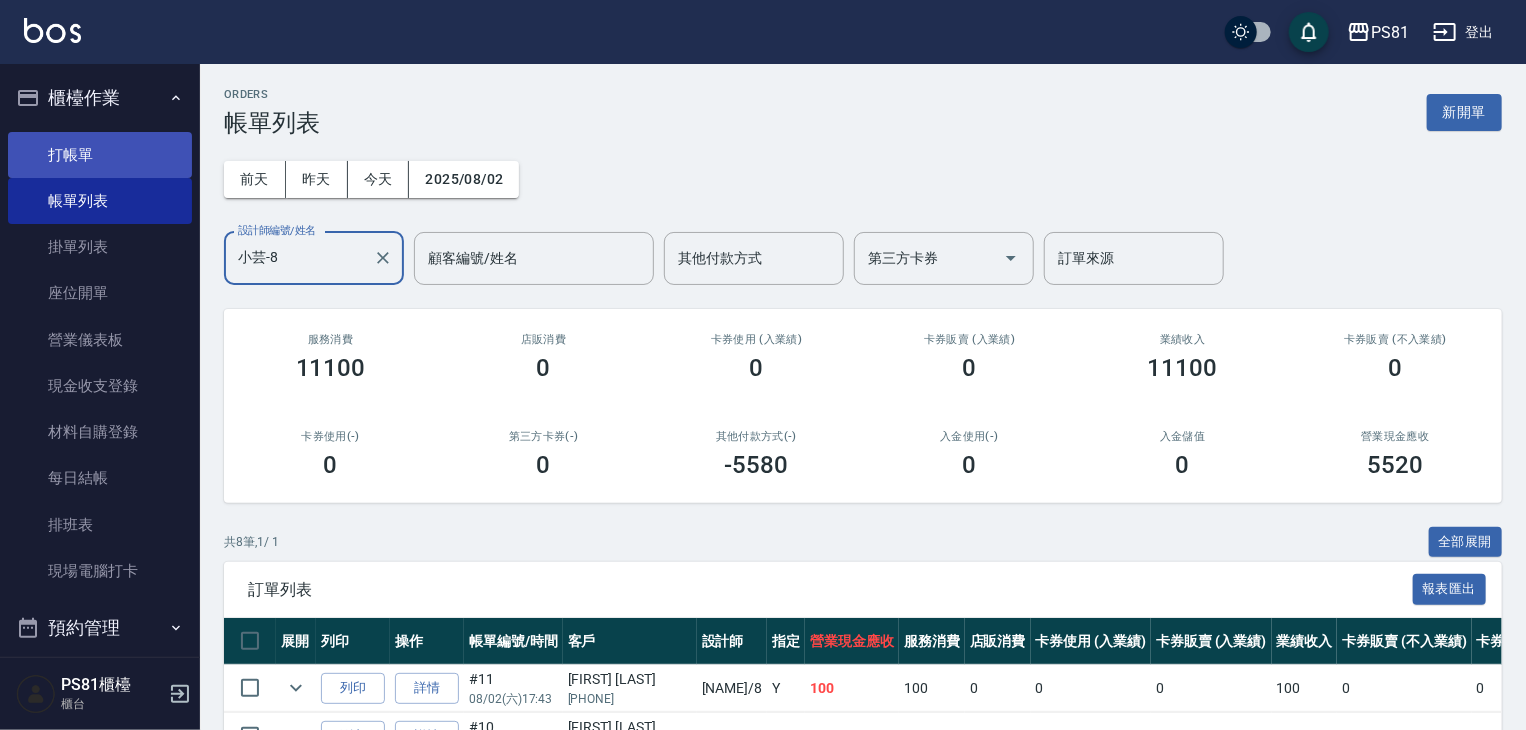 type on "小芸-8" 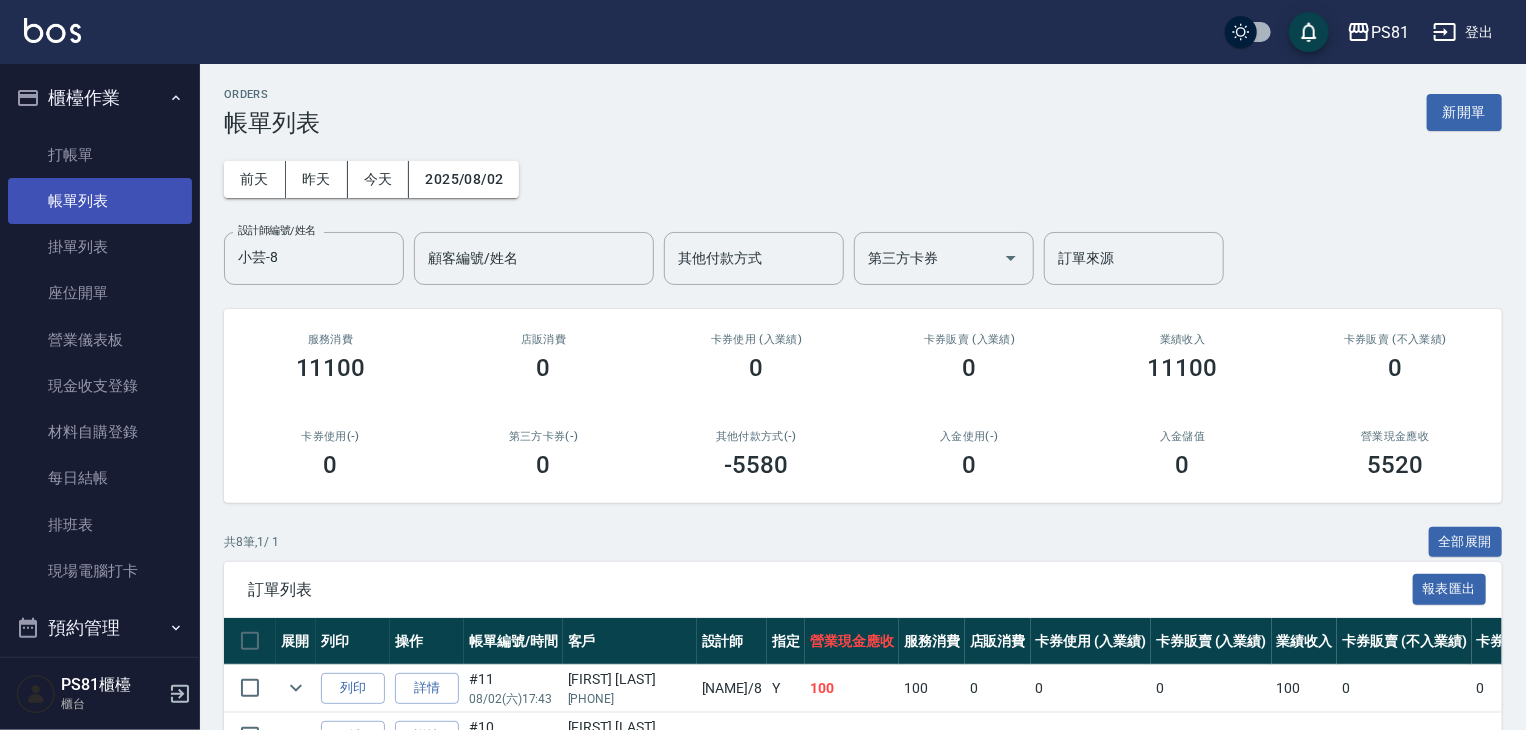 click on "帳單列表" at bounding box center (100, 201) 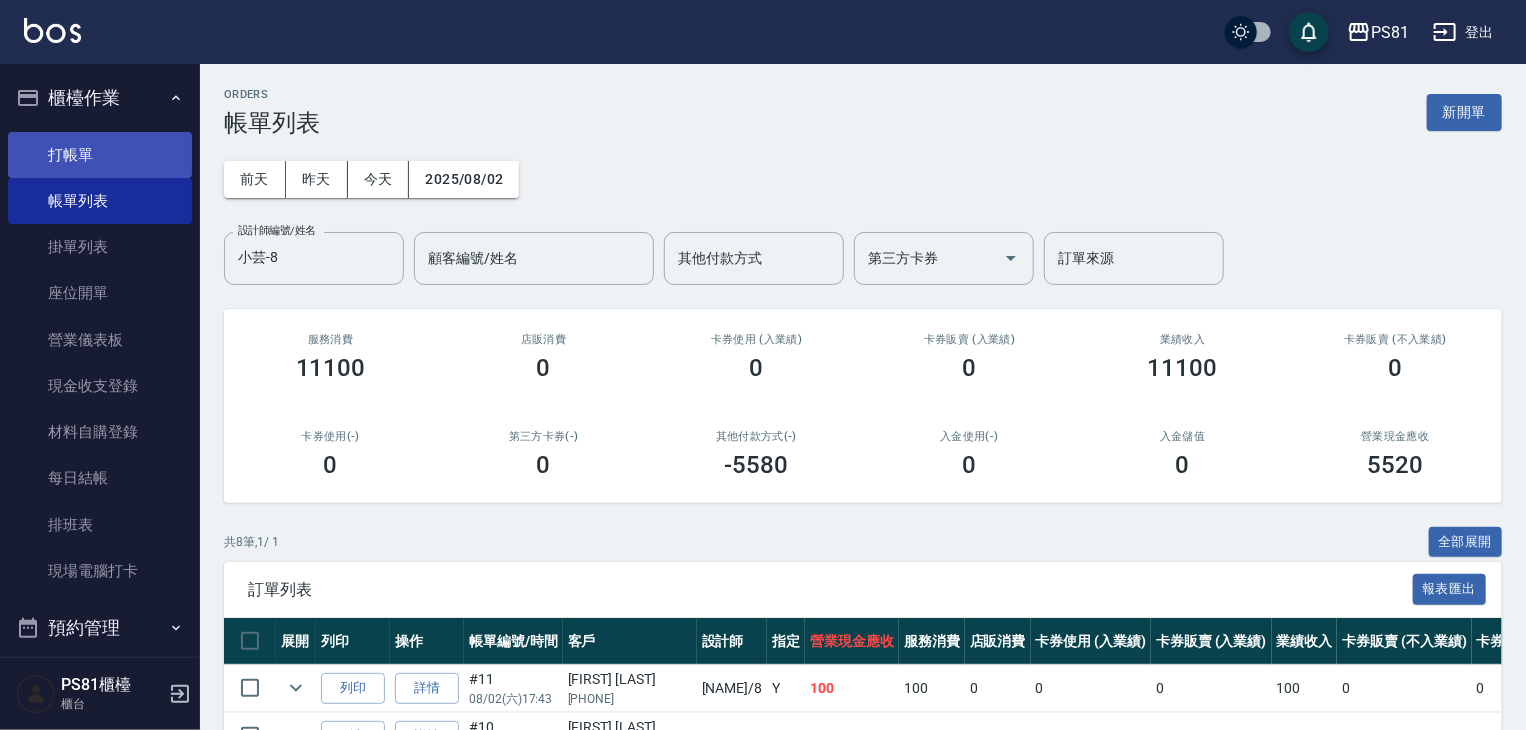 click on "打帳單" at bounding box center (100, 155) 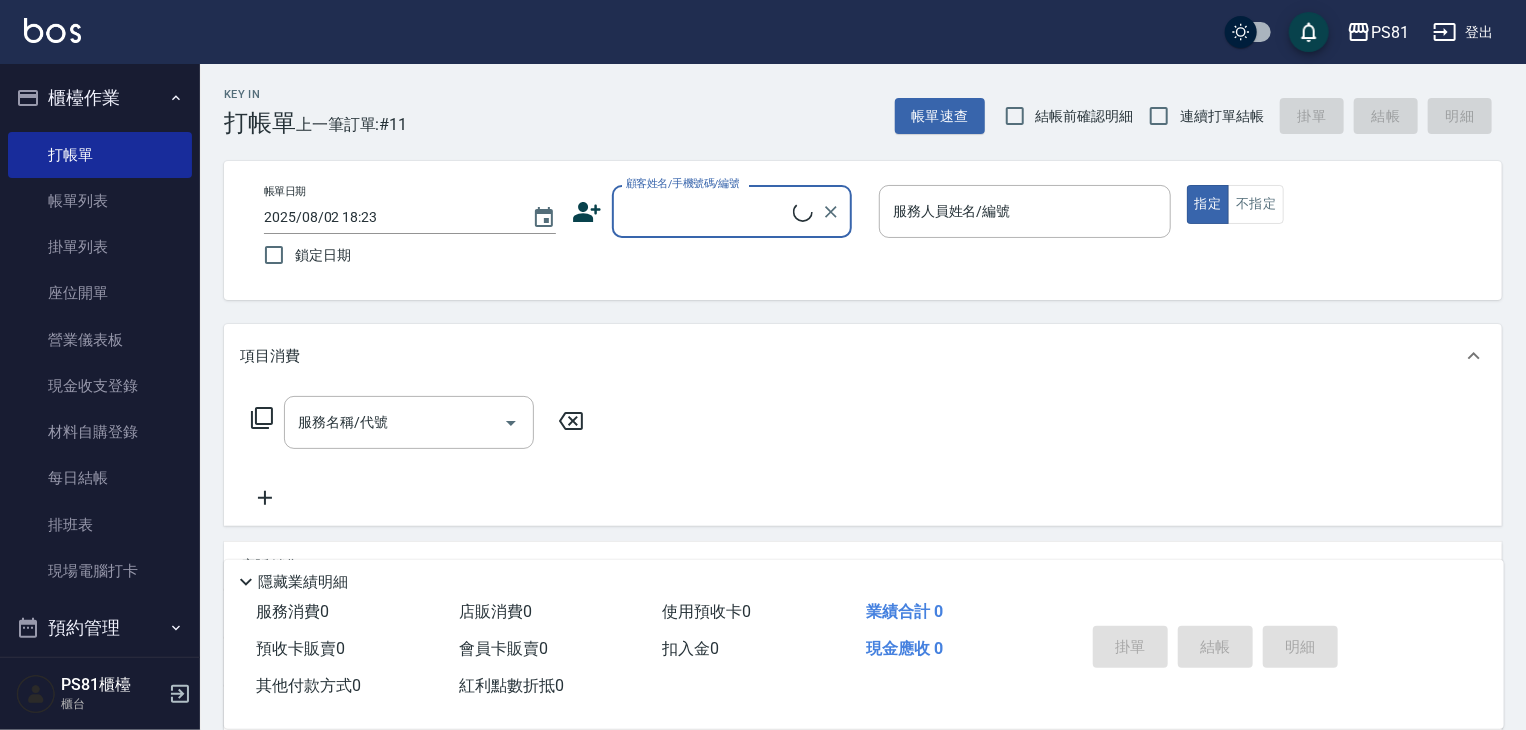 click on "櫃檯作業" at bounding box center [100, 98] 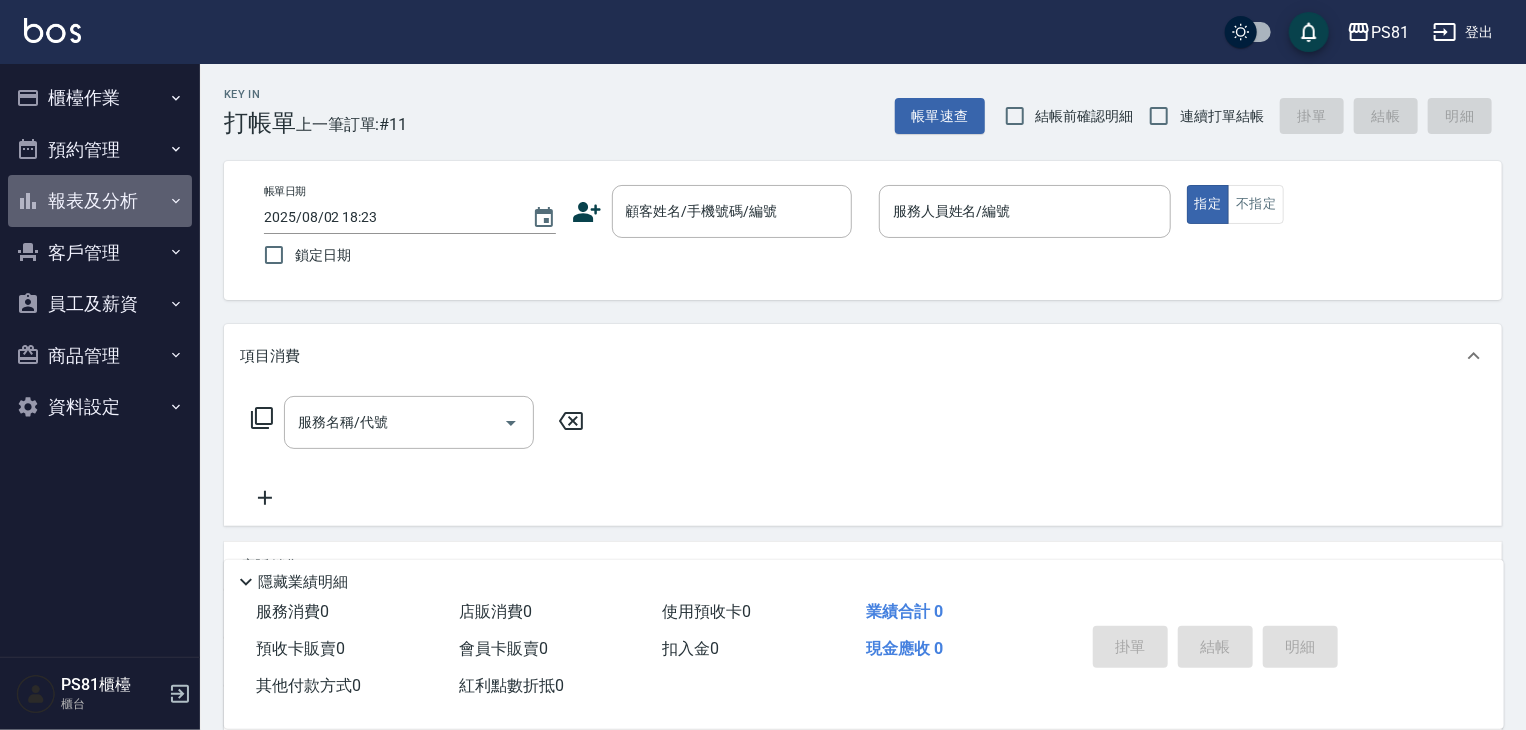 click on "報表及分析" at bounding box center (100, 201) 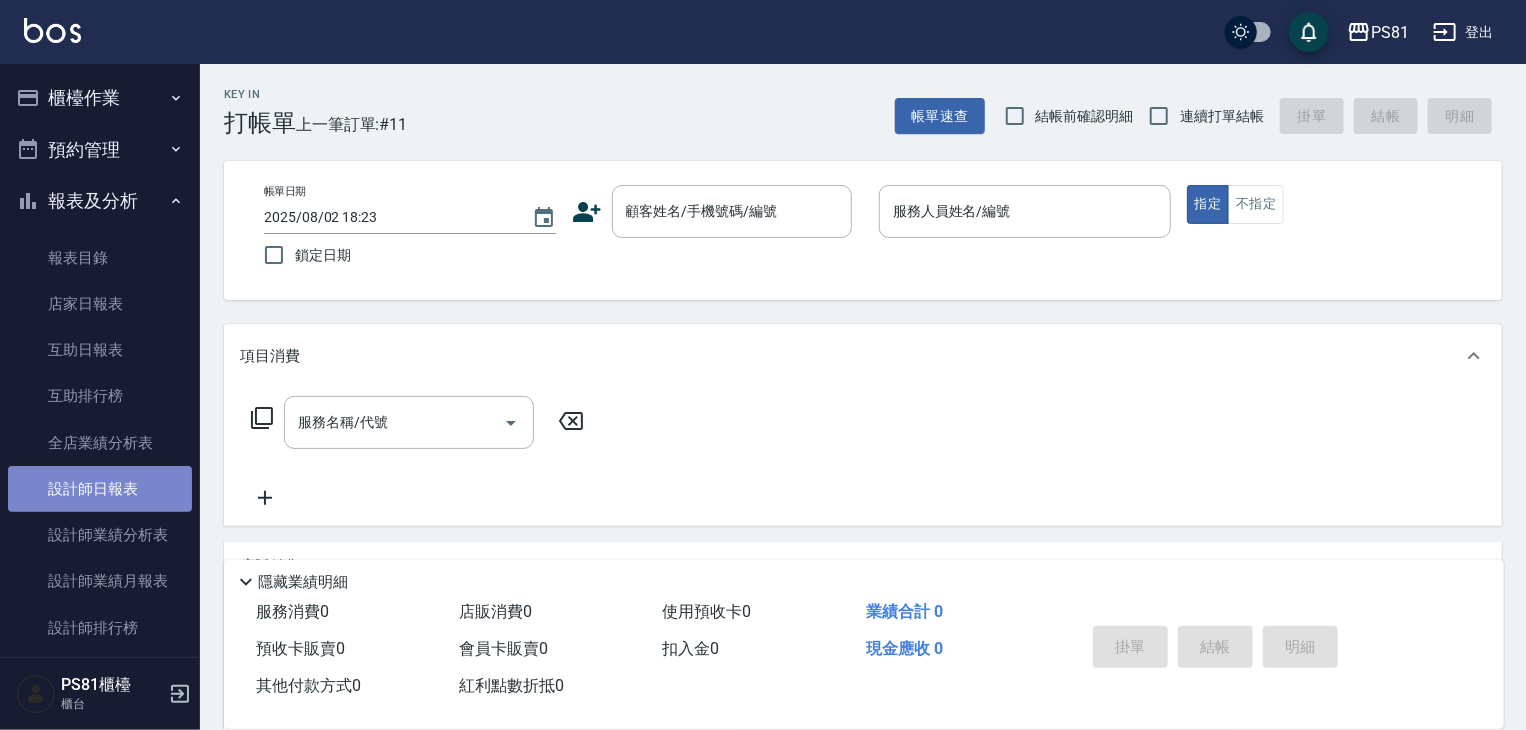 click on "設計師日報表" at bounding box center [100, 489] 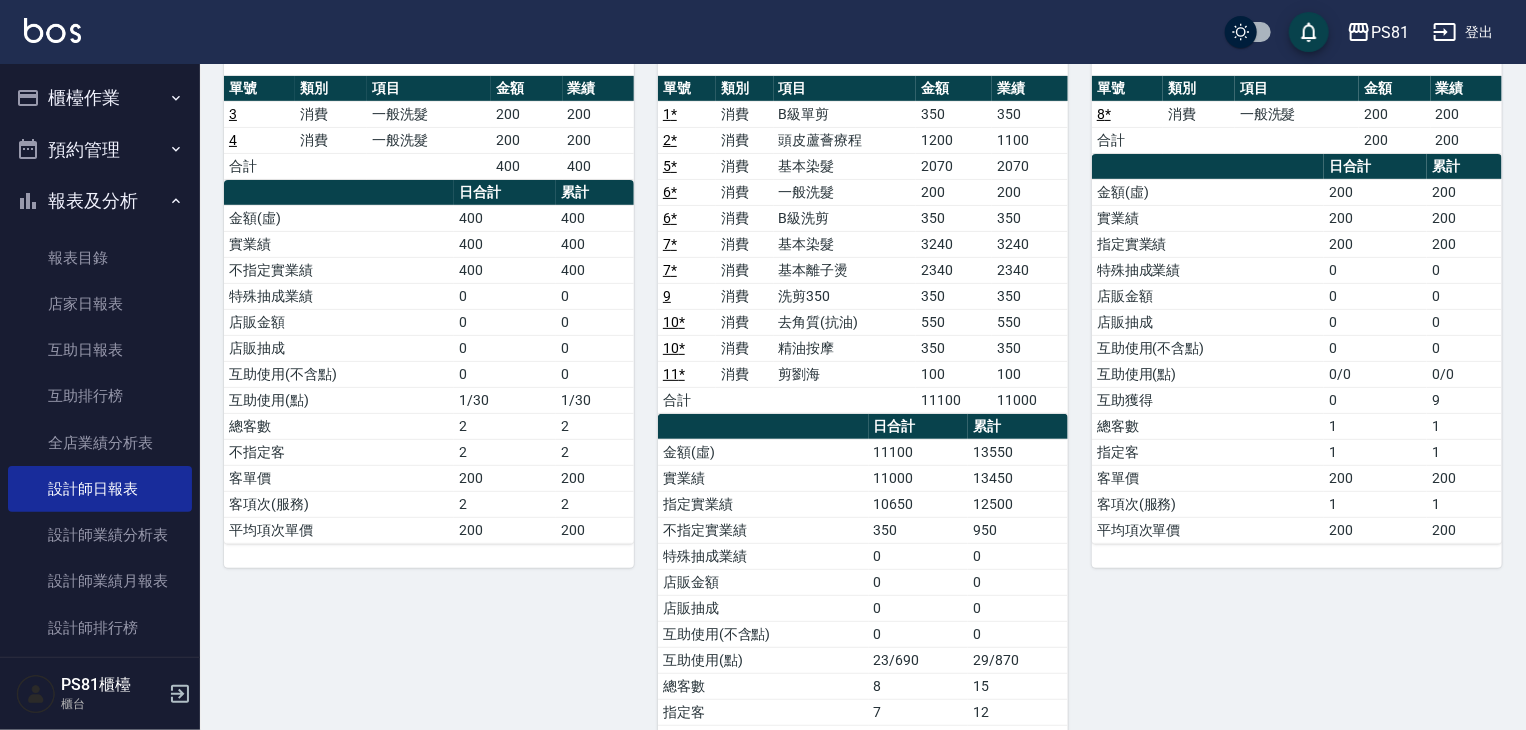 scroll, scrollTop: 200, scrollLeft: 0, axis: vertical 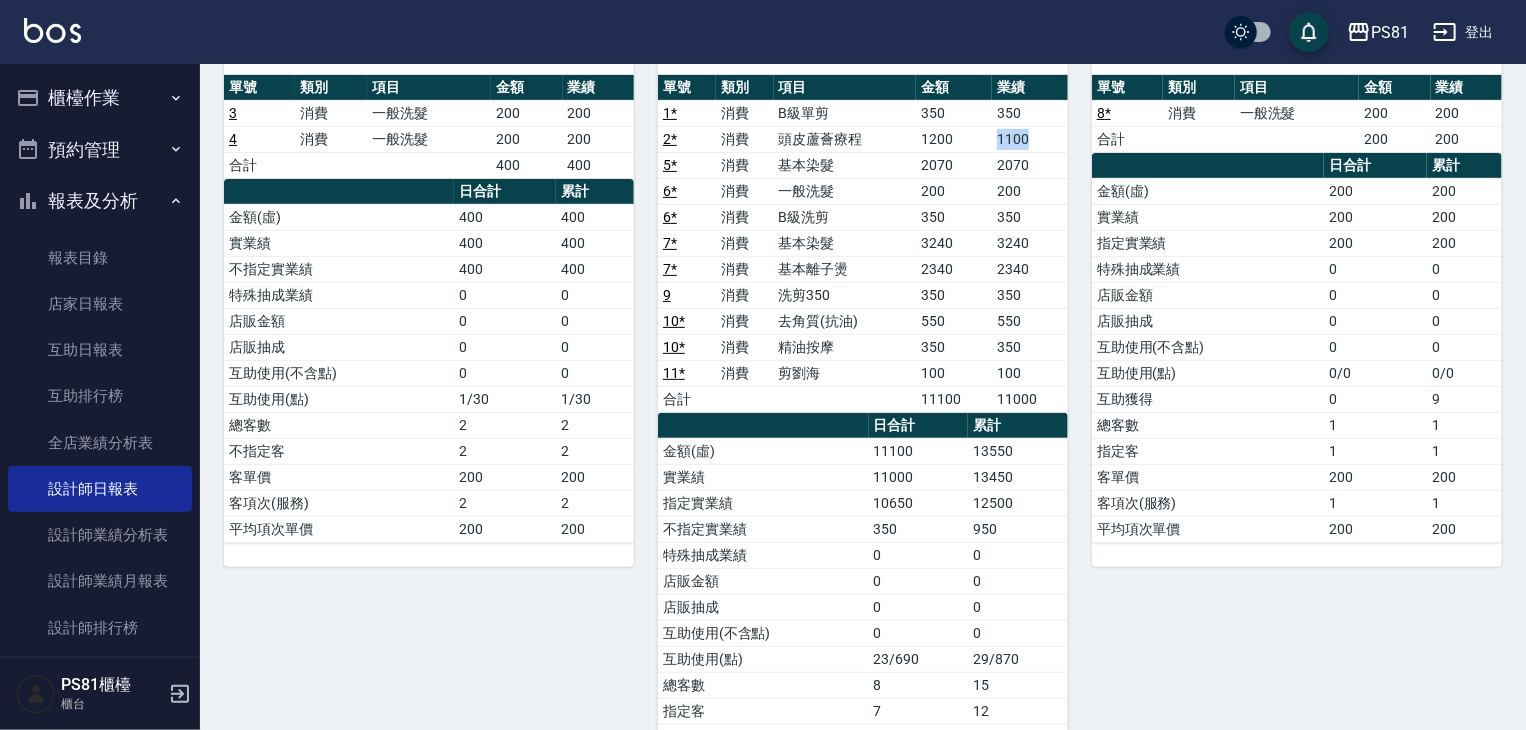 drag, startPoint x: 982, startPoint y: 134, endPoint x: 1049, endPoint y: 164, distance: 73.409805 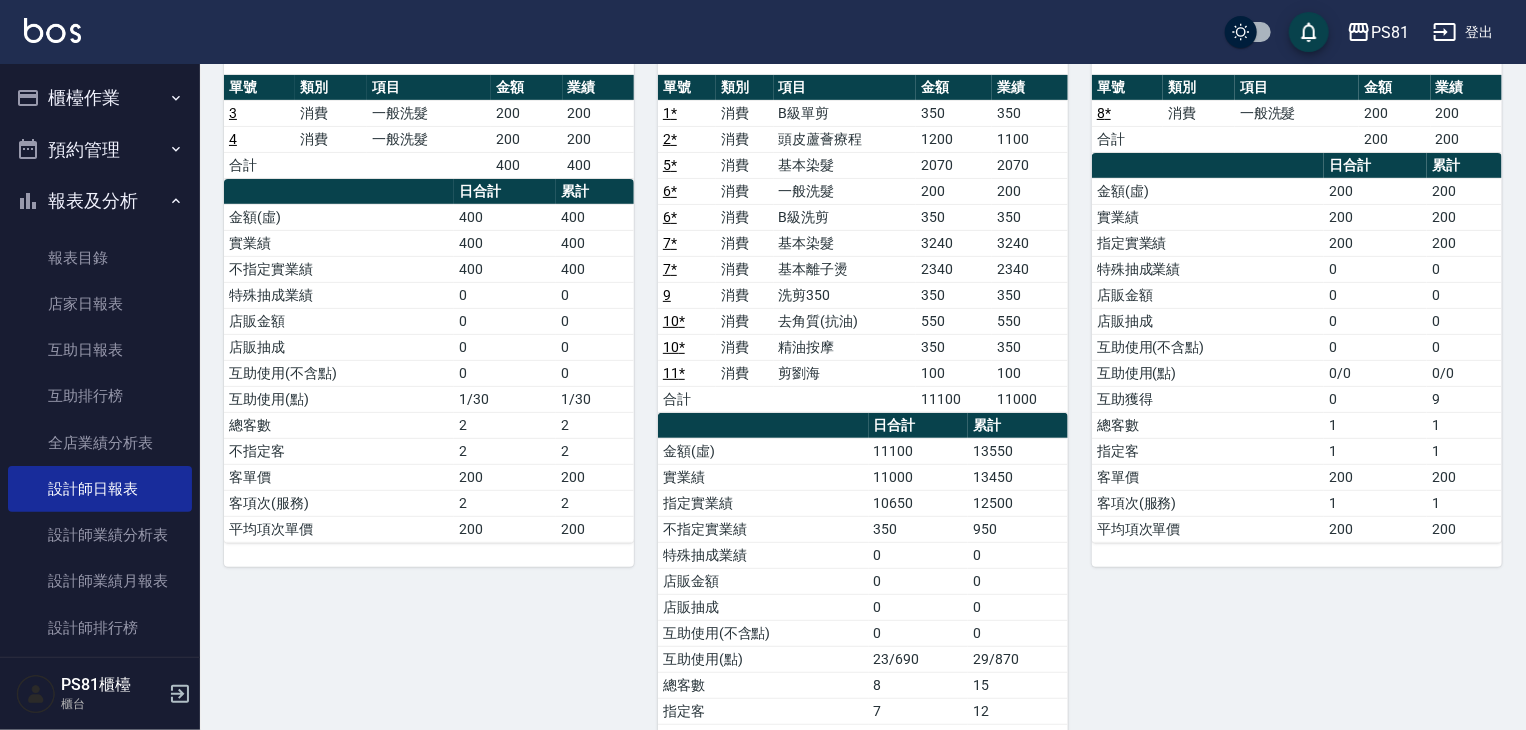 click on "3240" at bounding box center (1030, 243) 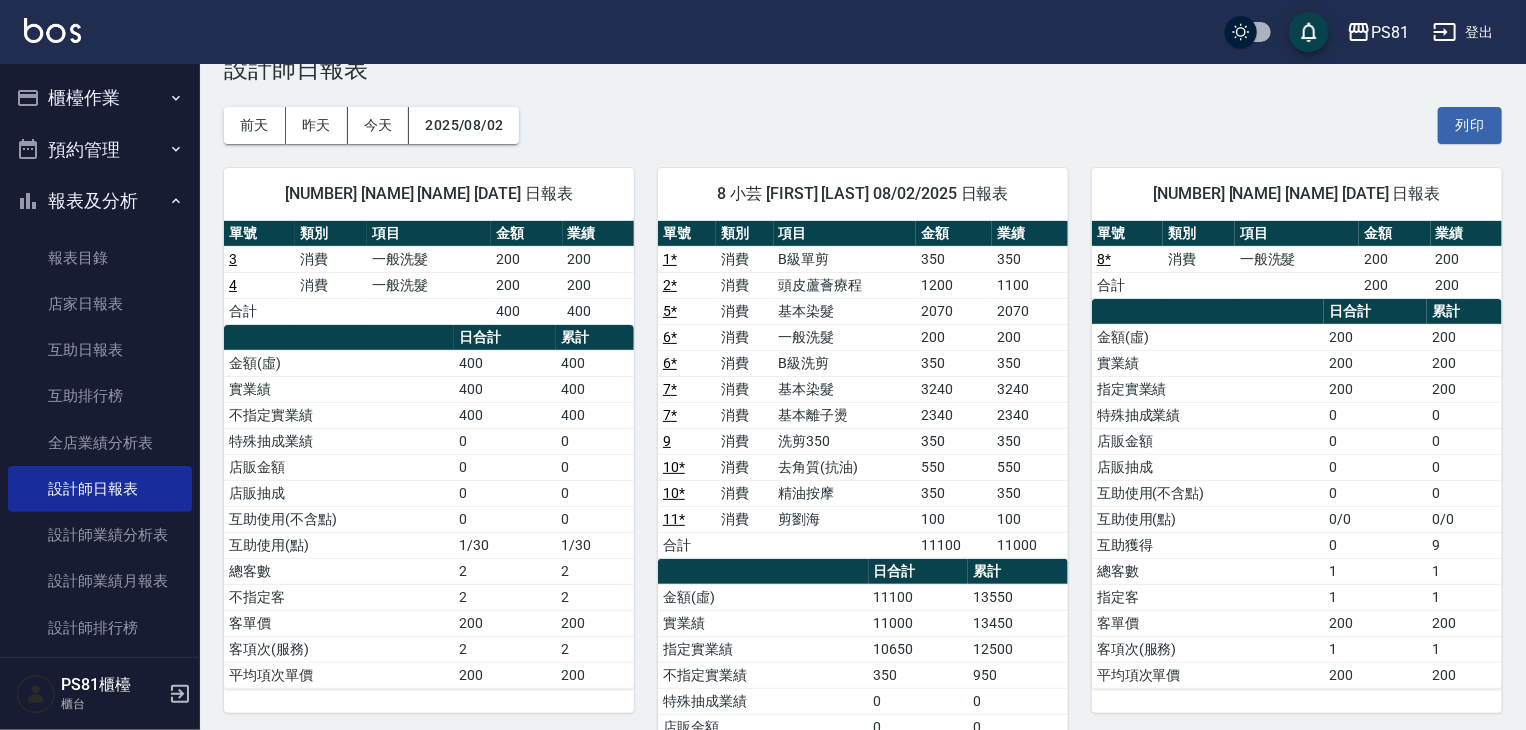 scroll, scrollTop: 0, scrollLeft: 0, axis: both 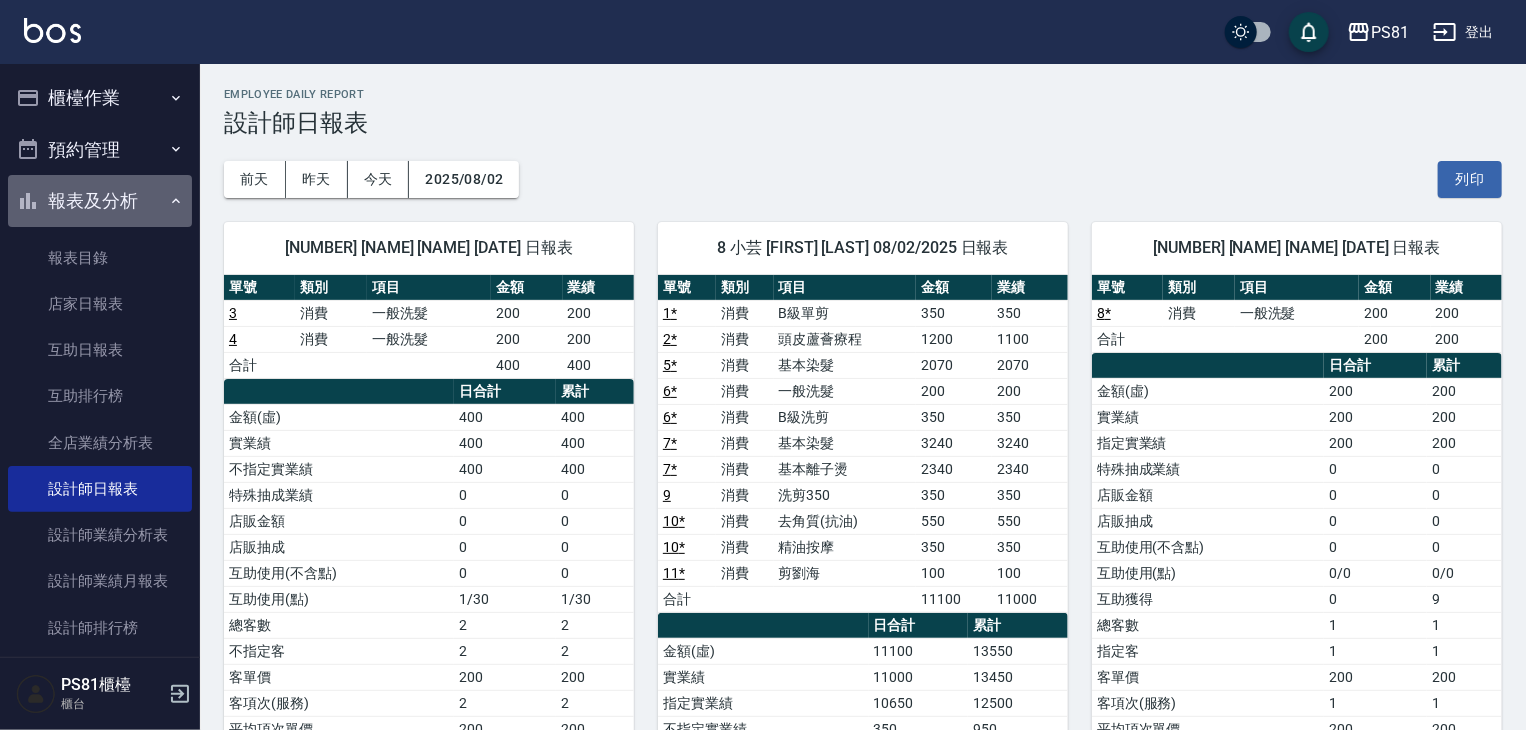 drag, startPoint x: 100, startPoint y: 193, endPoint x: 100, endPoint y: 168, distance: 25 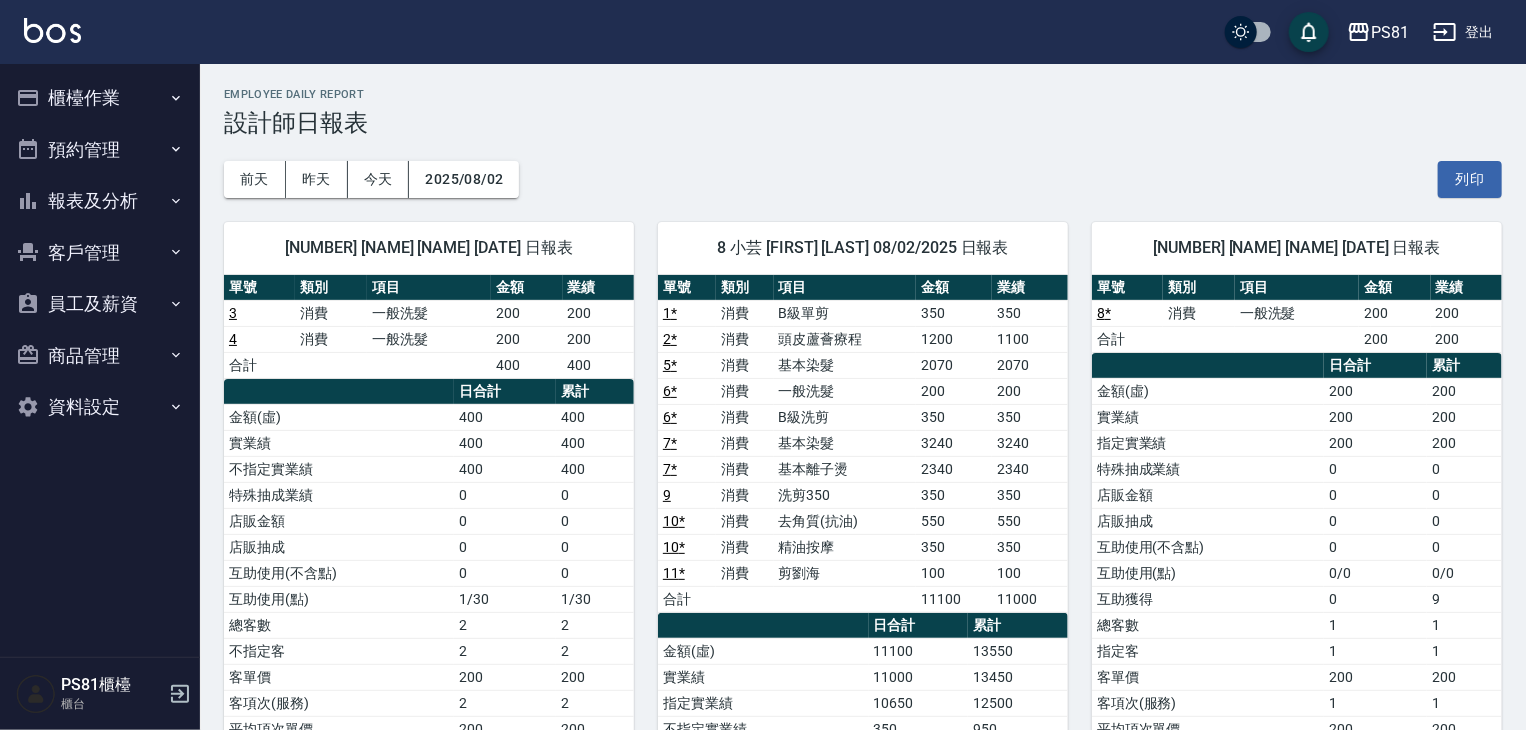 drag, startPoint x: 113, startPoint y: 109, endPoint x: 120, endPoint y: 127, distance: 19.313208 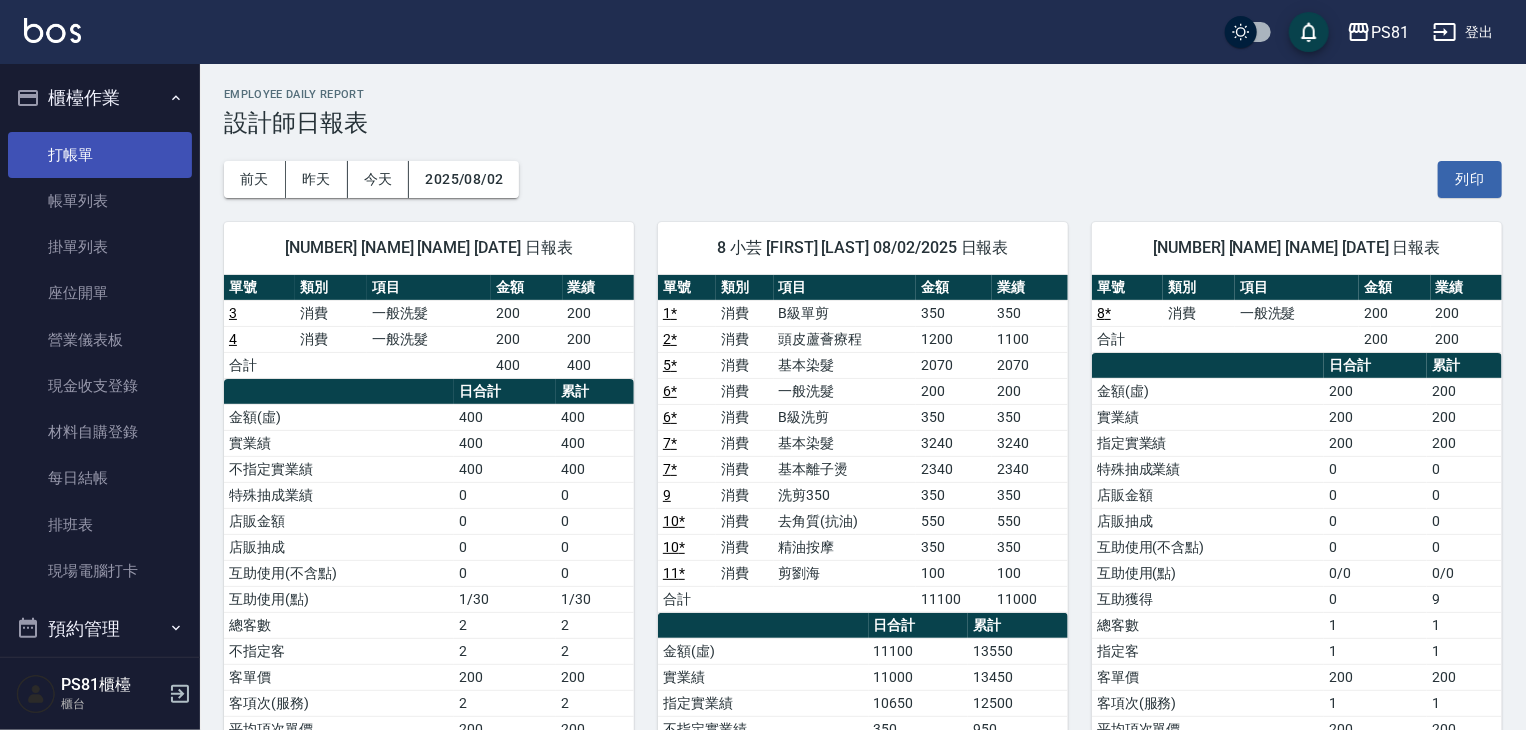 click on "打帳單" at bounding box center (100, 155) 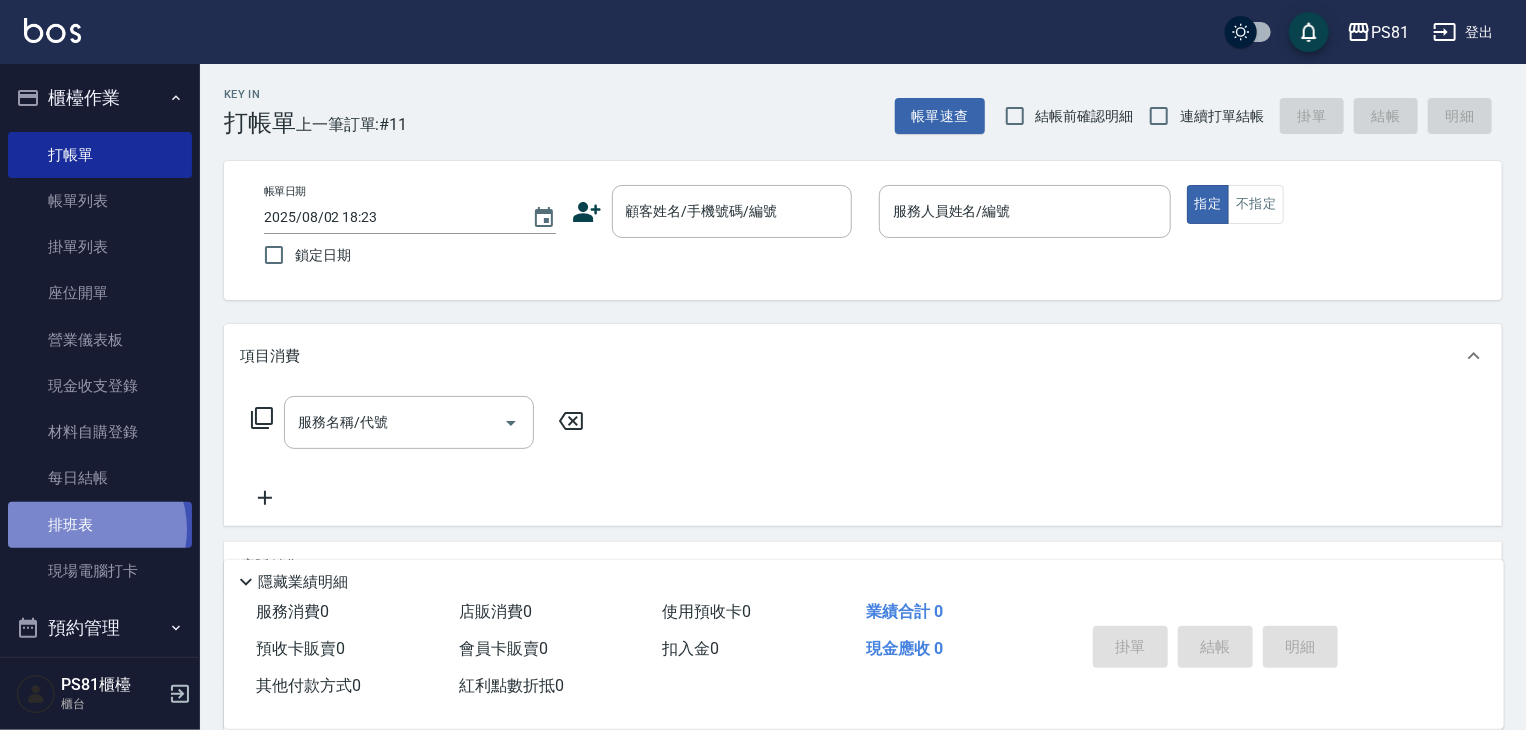 click on "排班表" at bounding box center (100, 525) 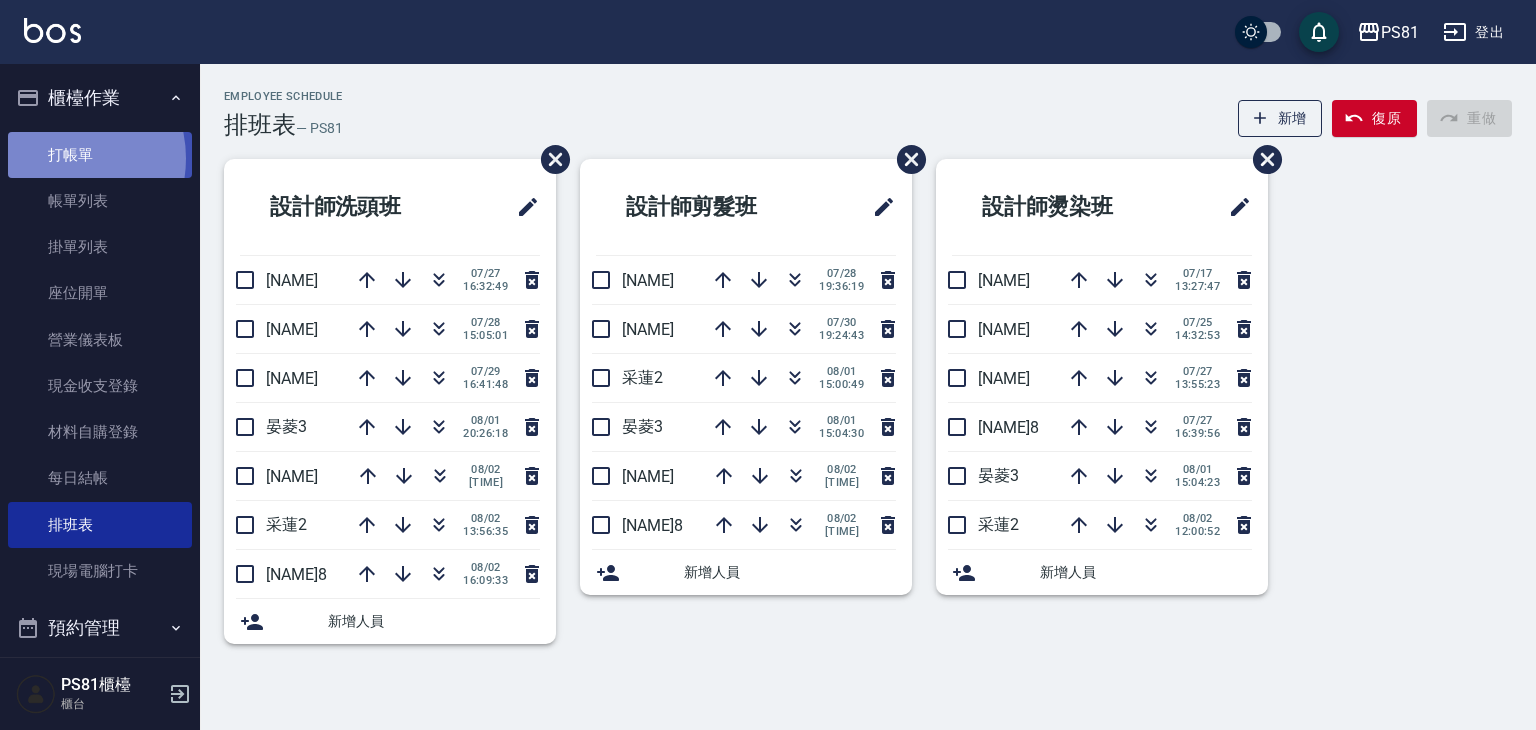 click on "打帳單" at bounding box center [100, 155] 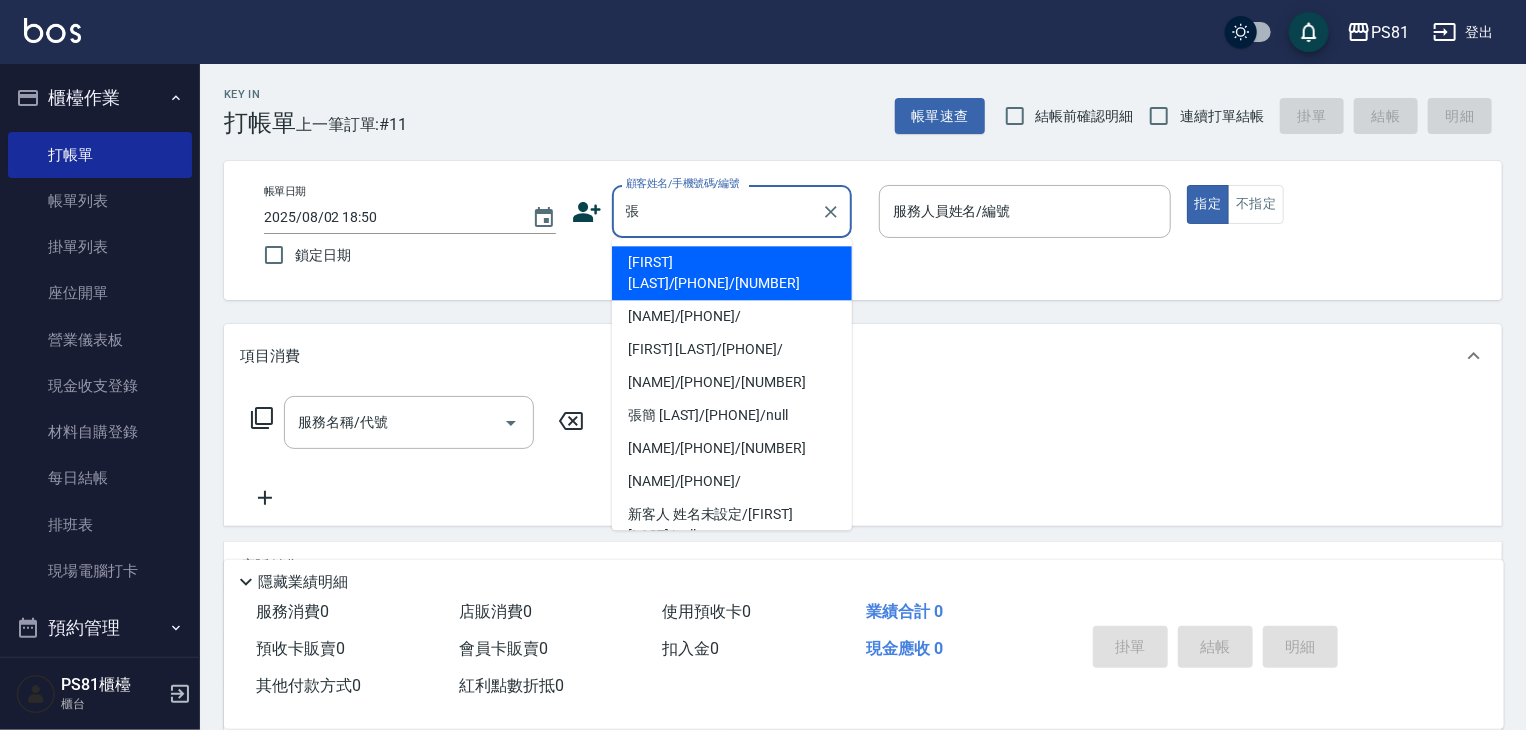 click on "[FIRST] [LAST]/[PHONE]/[NUMBER]" at bounding box center [732, 273] 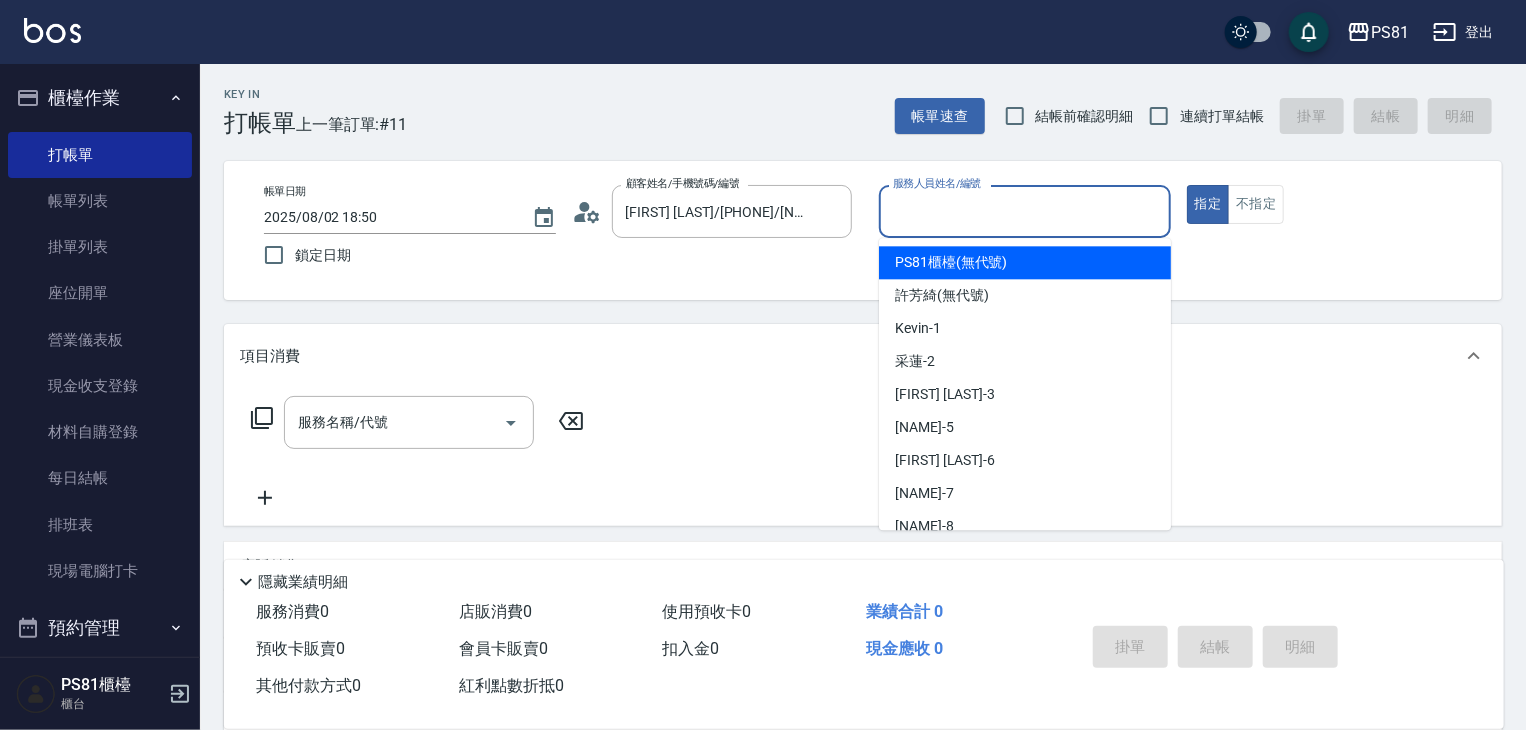 click on "服務人員姓名/編號" at bounding box center (1025, 211) 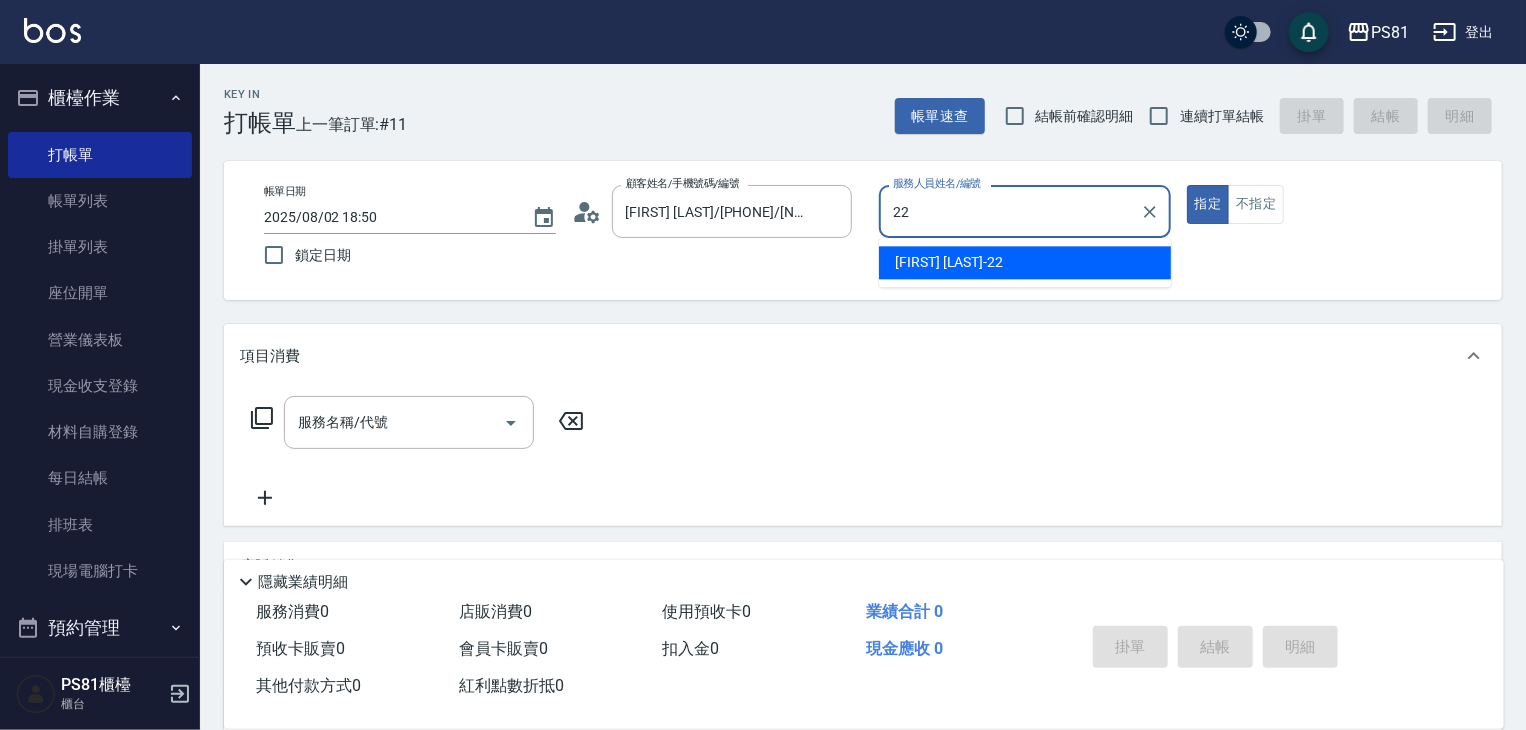 click on "涵文 -22" at bounding box center [1025, 262] 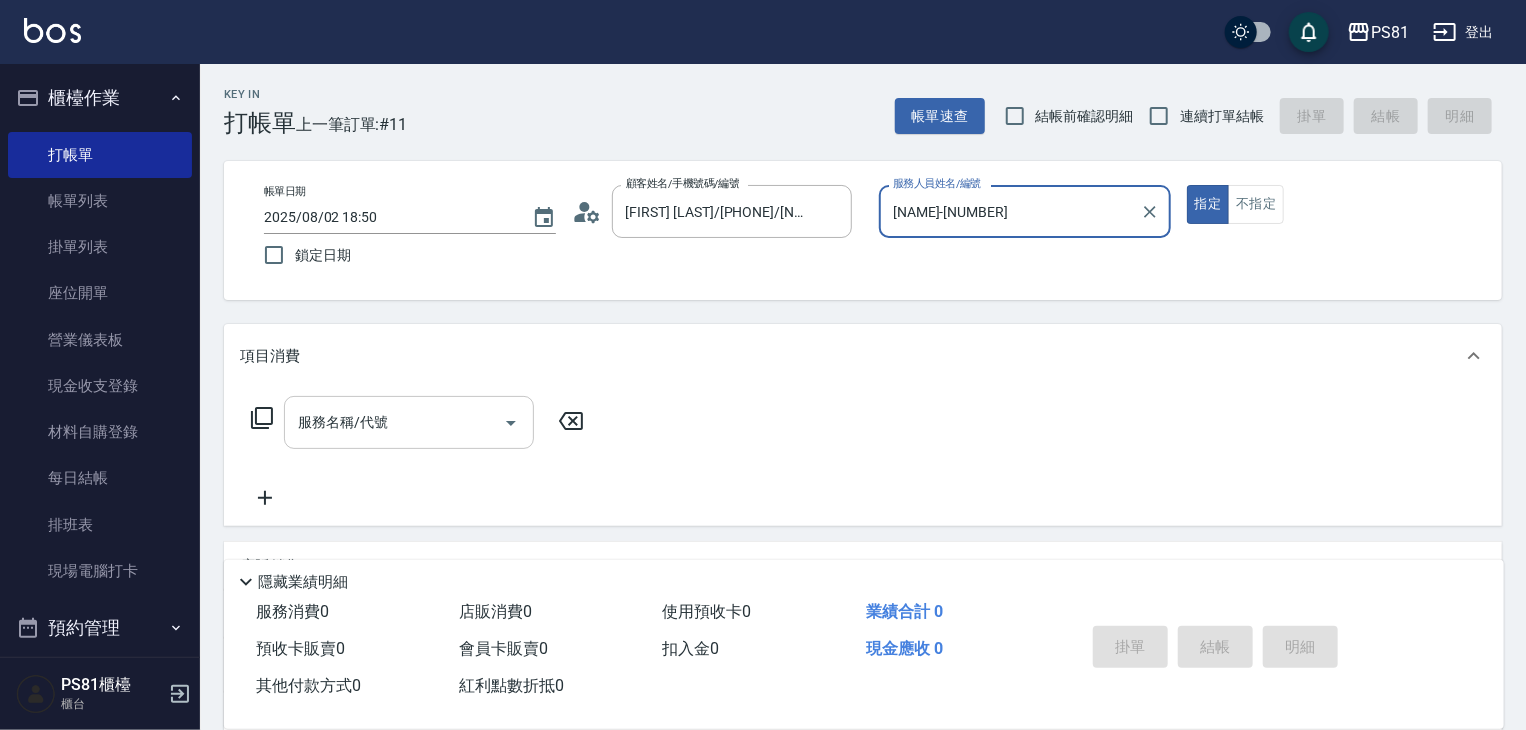type on "[NAME]-[NUMBER]" 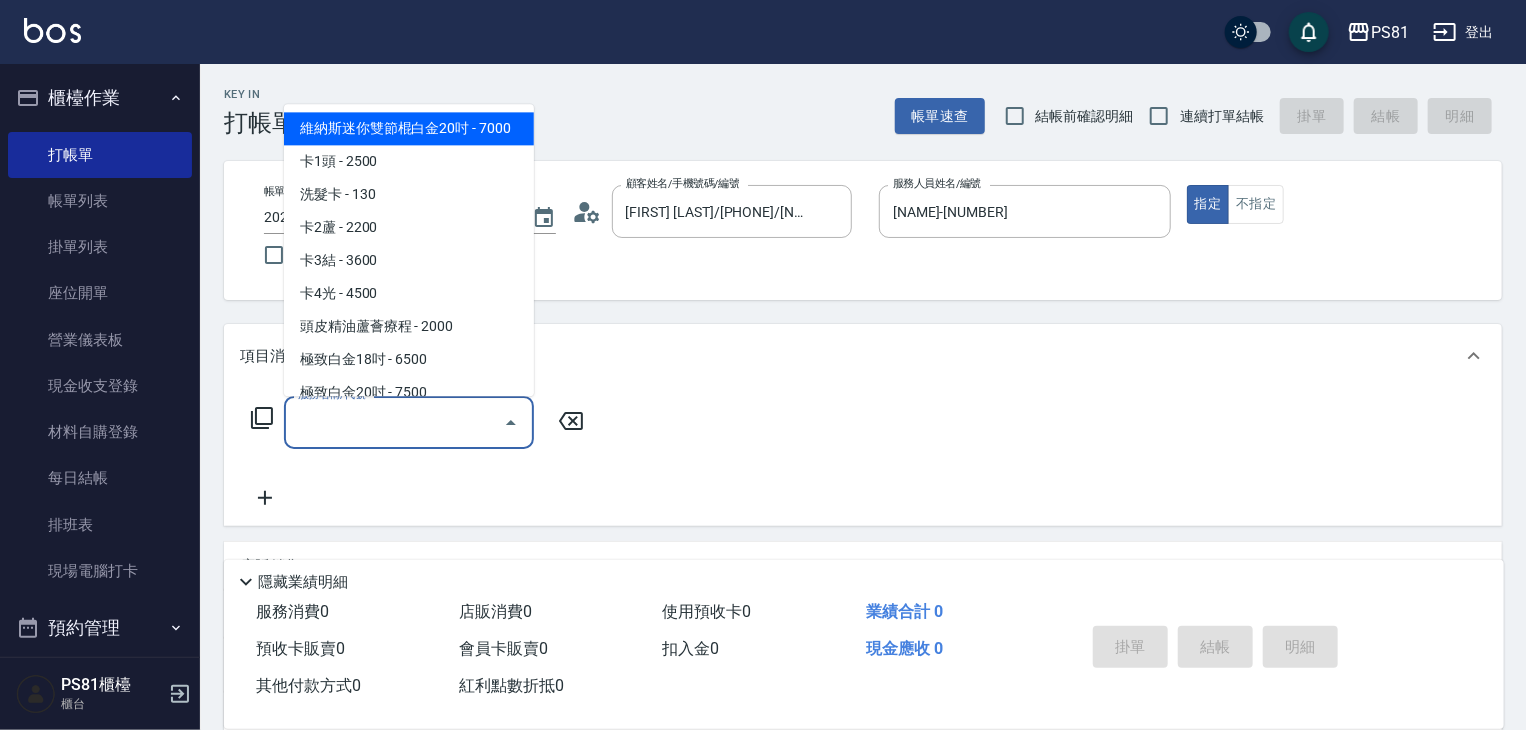 click on "服務名稱/代號" at bounding box center (394, 422) 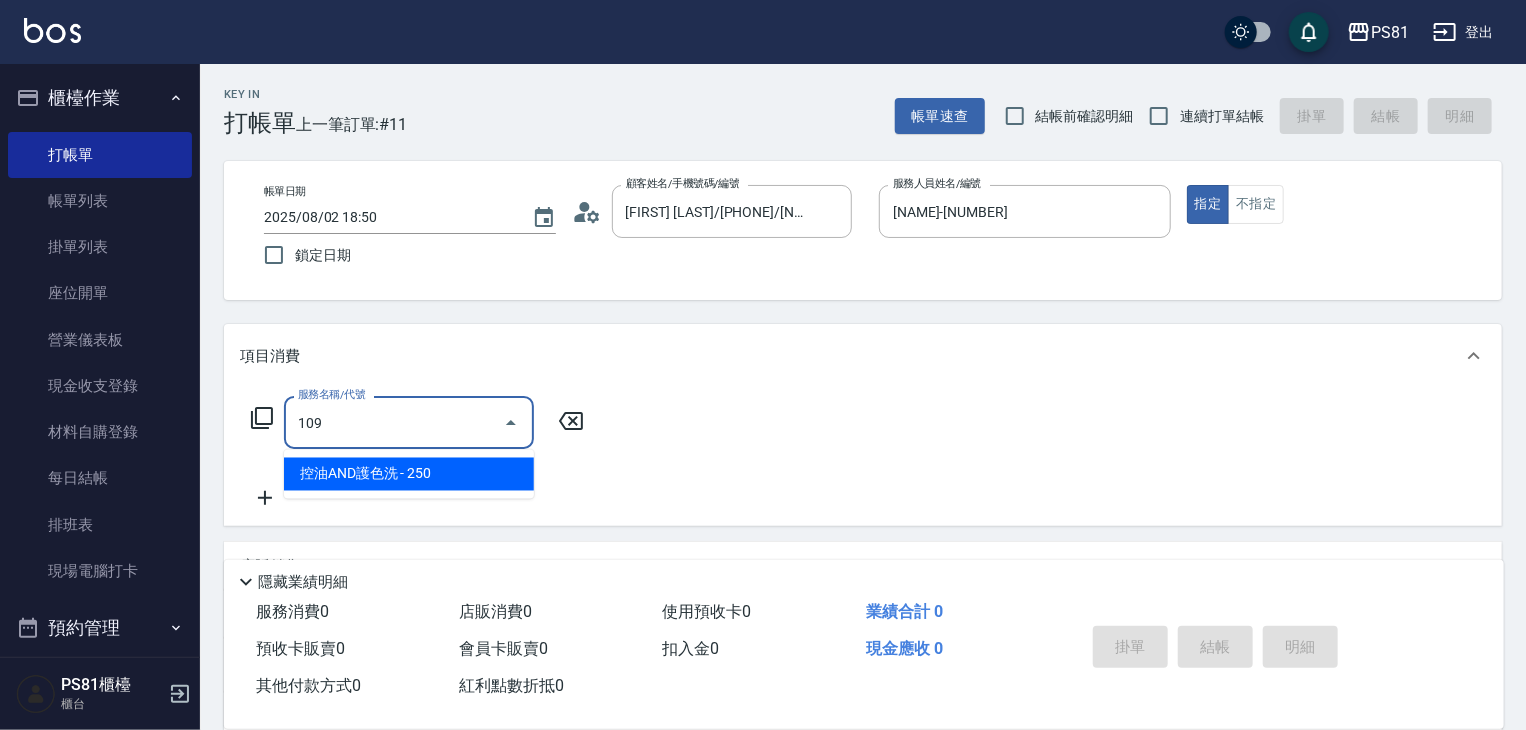 click 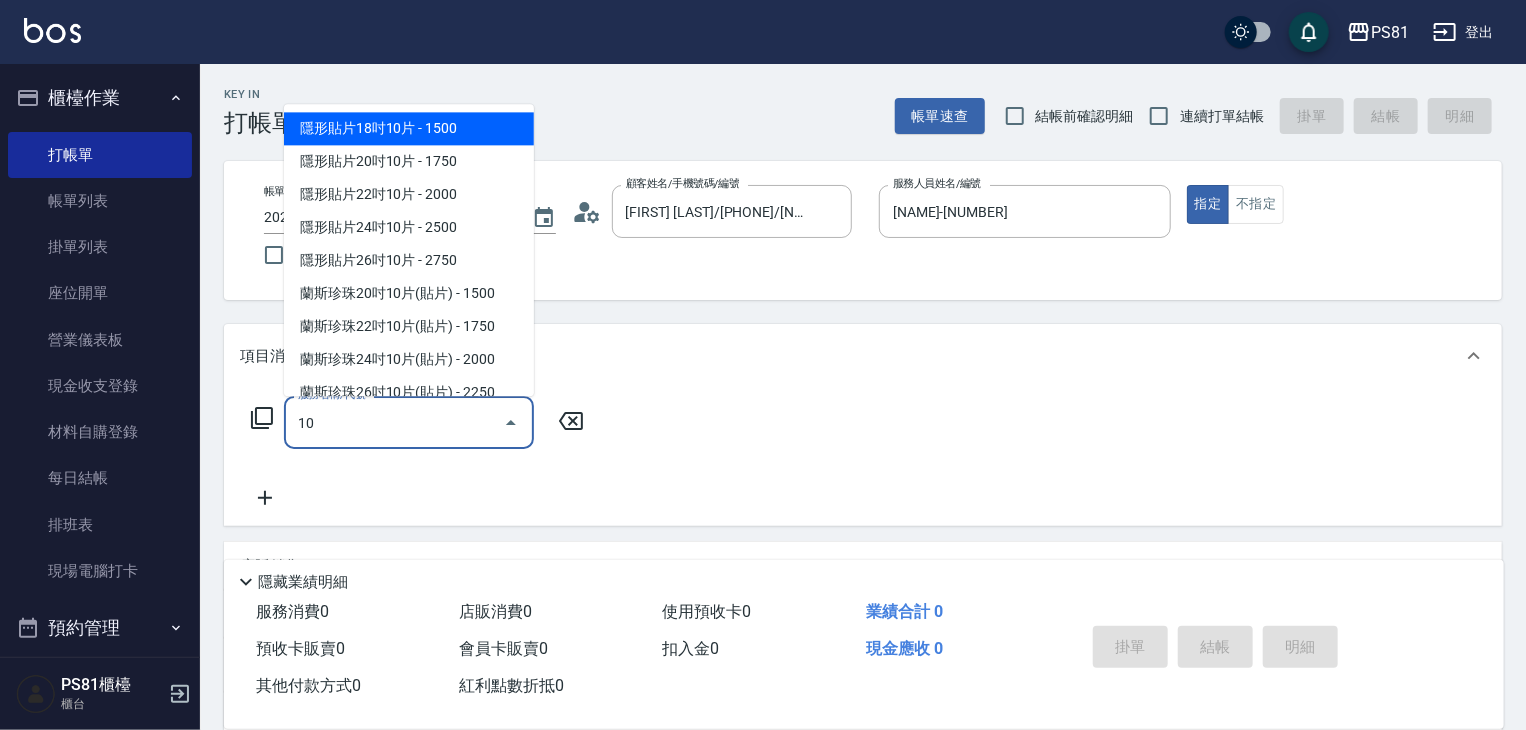 type on "1" 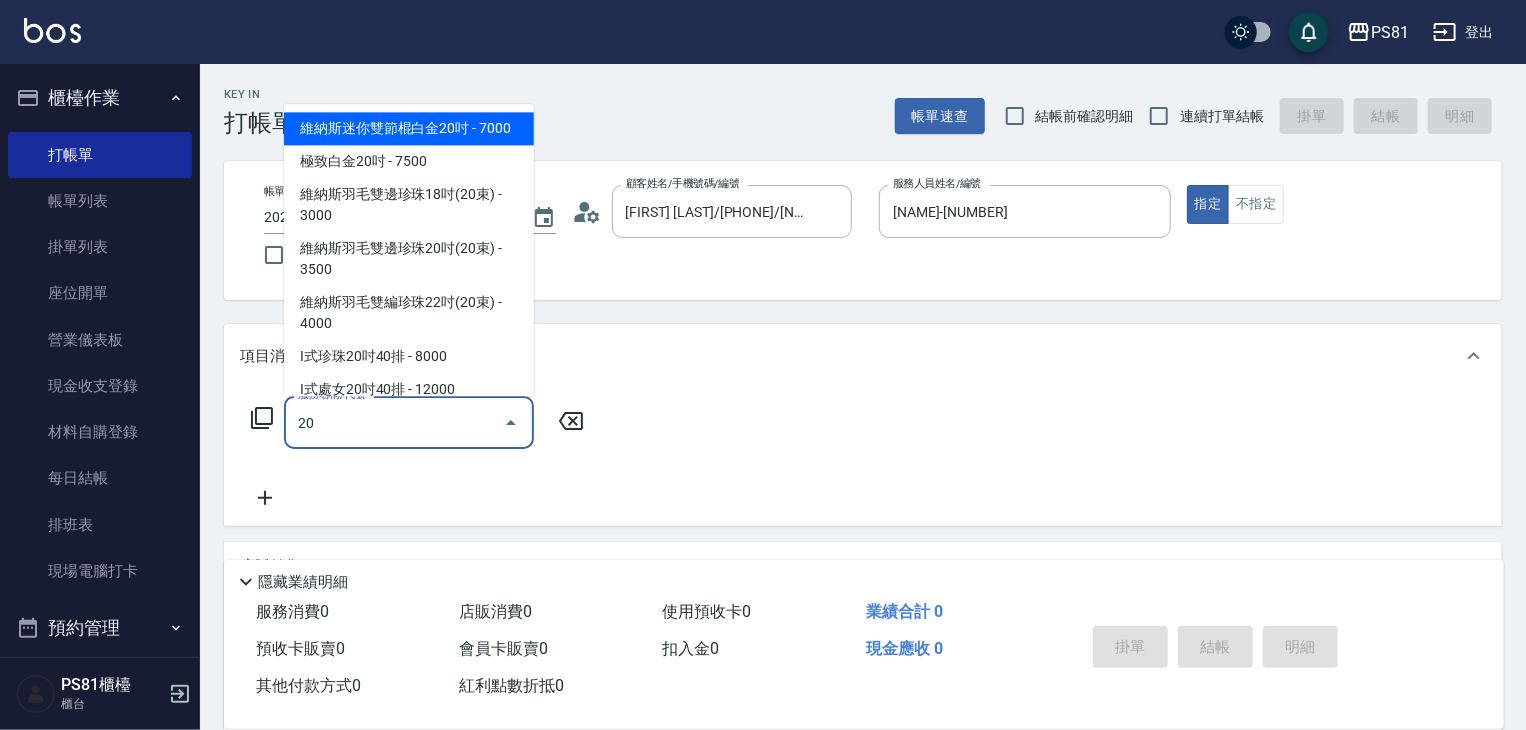 type on "2" 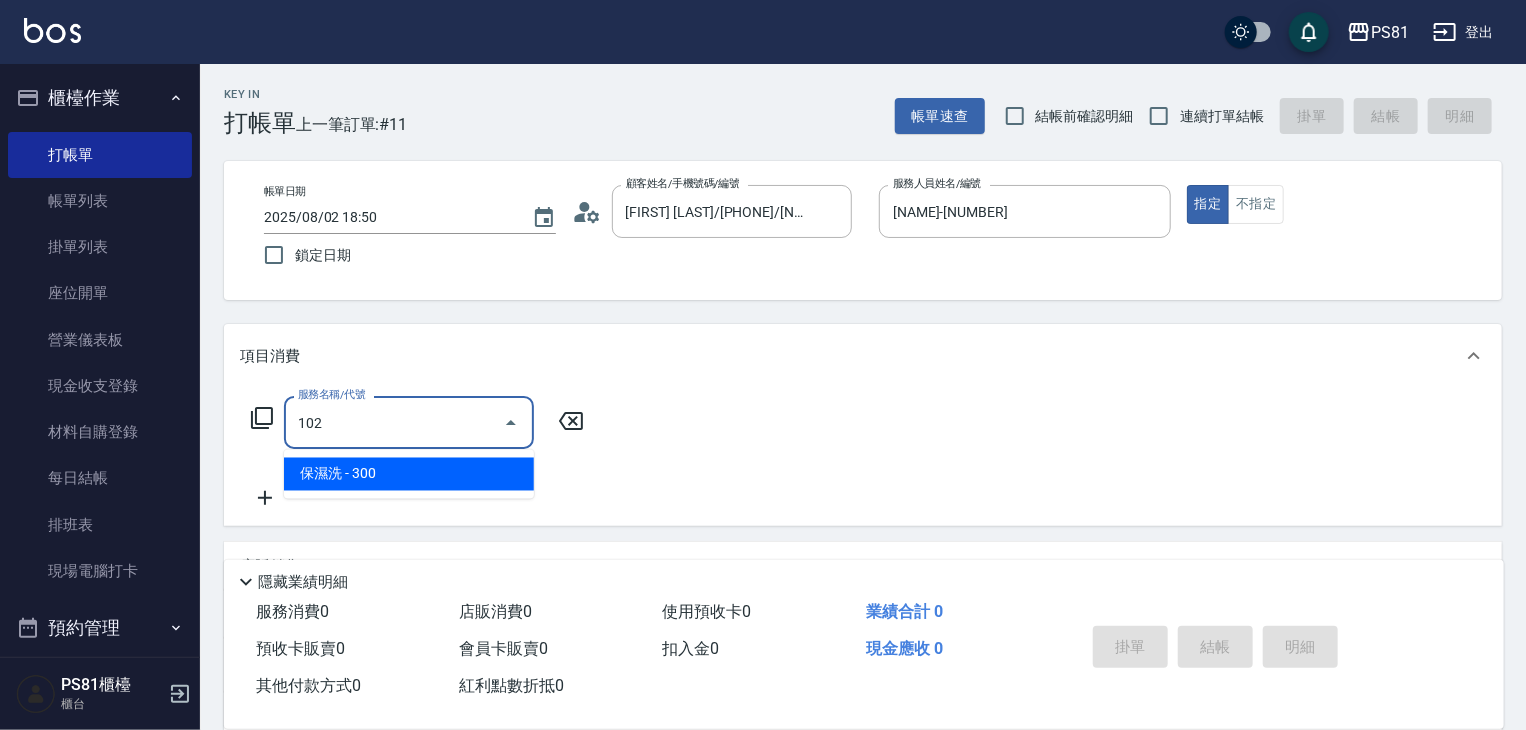click on "保濕洗 - 300" at bounding box center [409, 474] 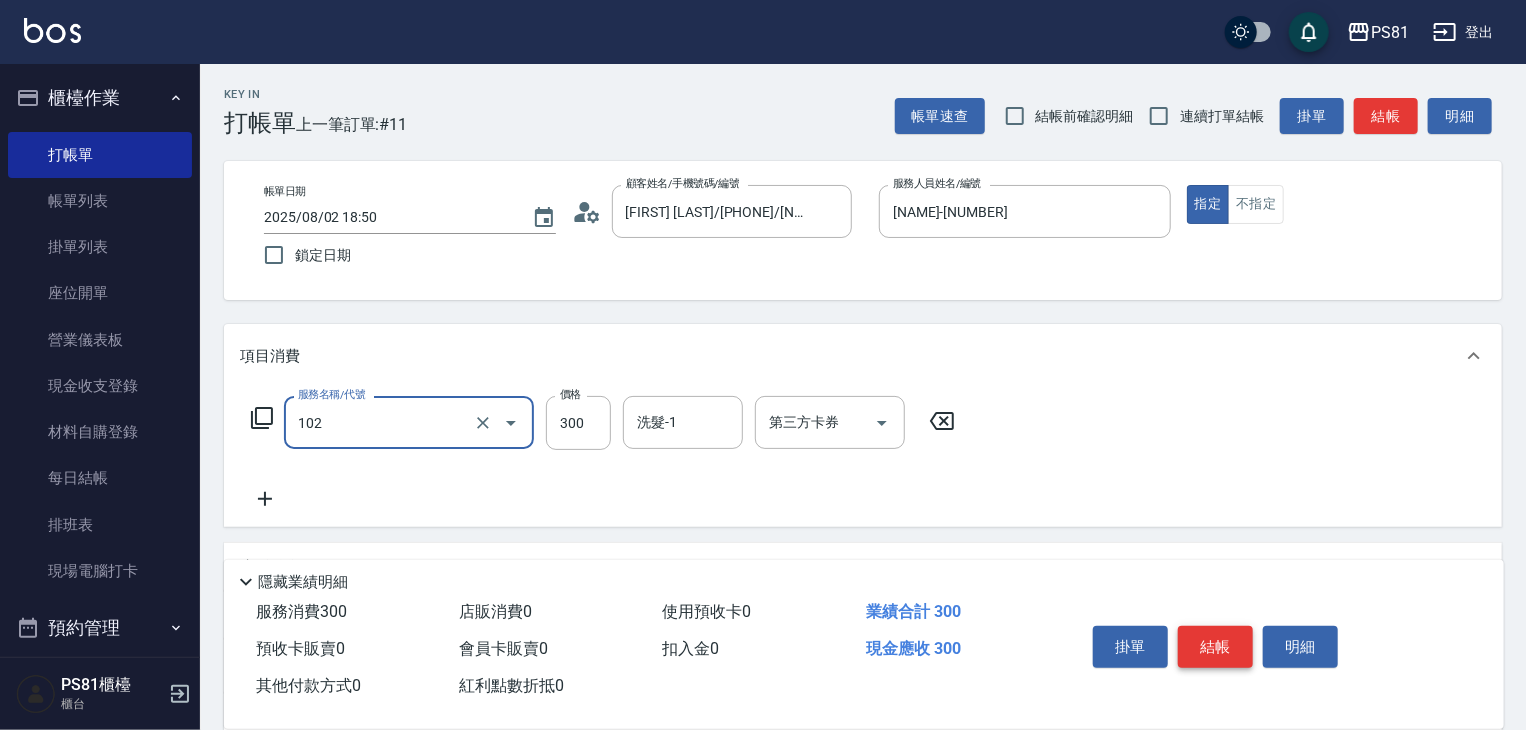 type on "保濕洗(102)" 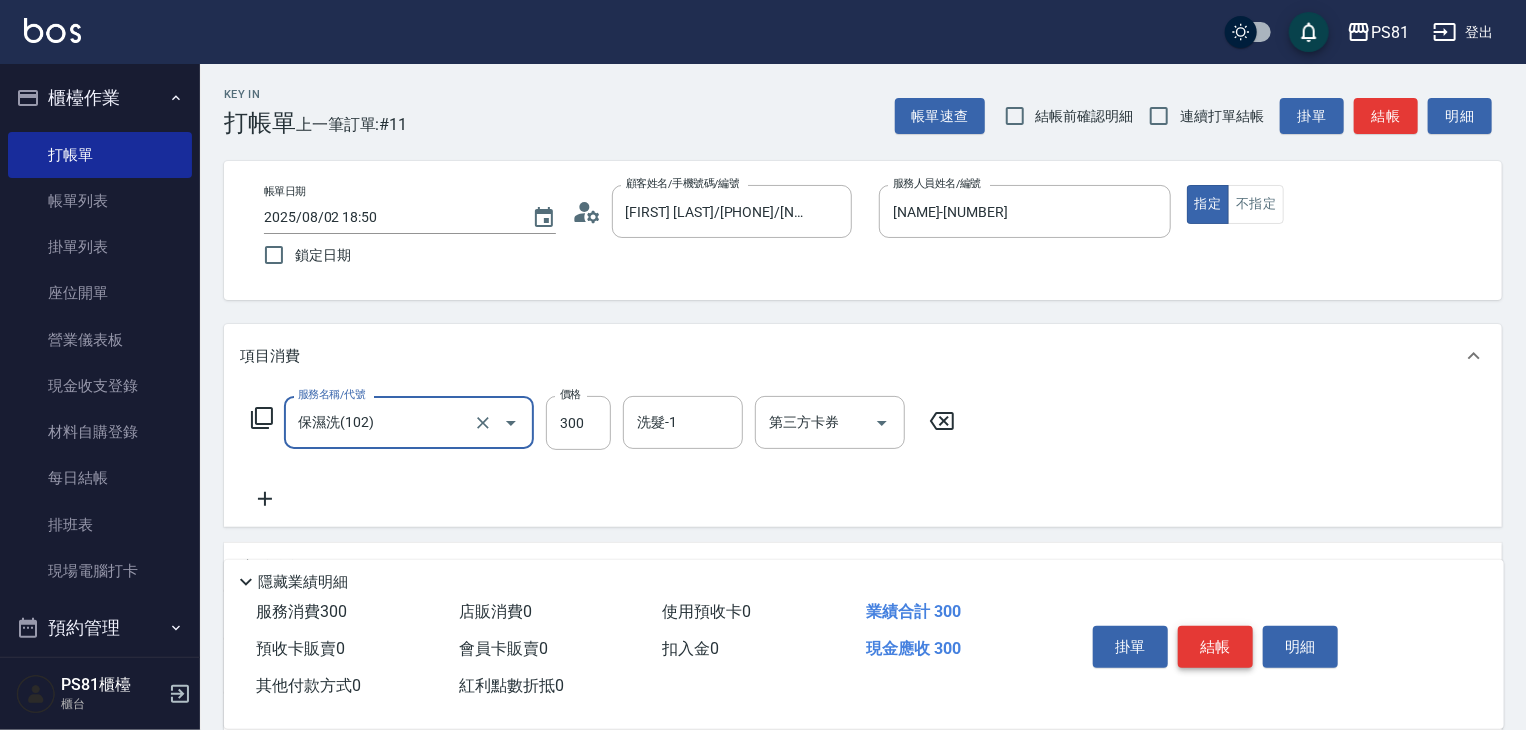 click on "結帳" at bounding box center [1215, 647] 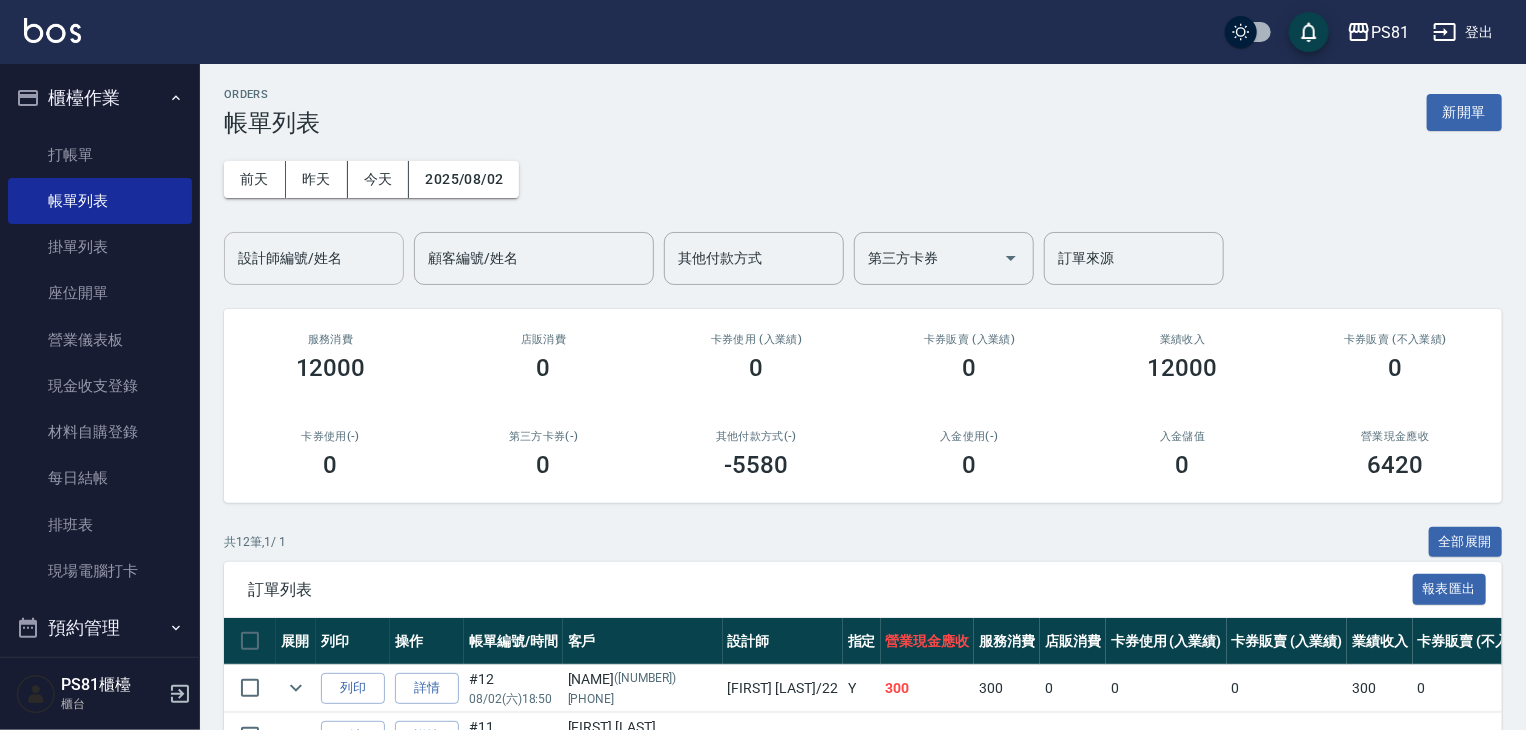 click on "設計師編號/姓名" at bounding box center [314, 258] 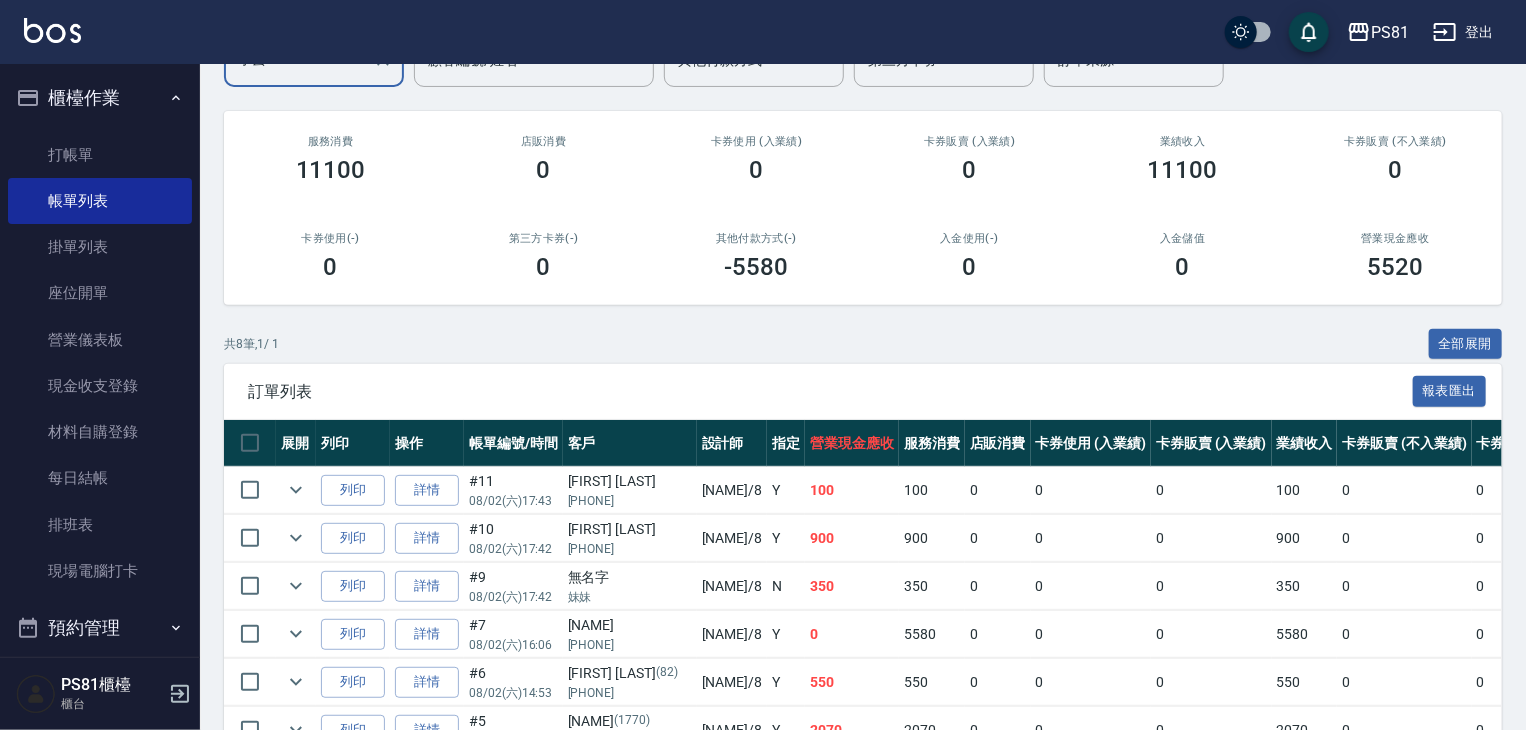 scroll, scrollTop: 409, scrollLeft: 0, axis: vertical 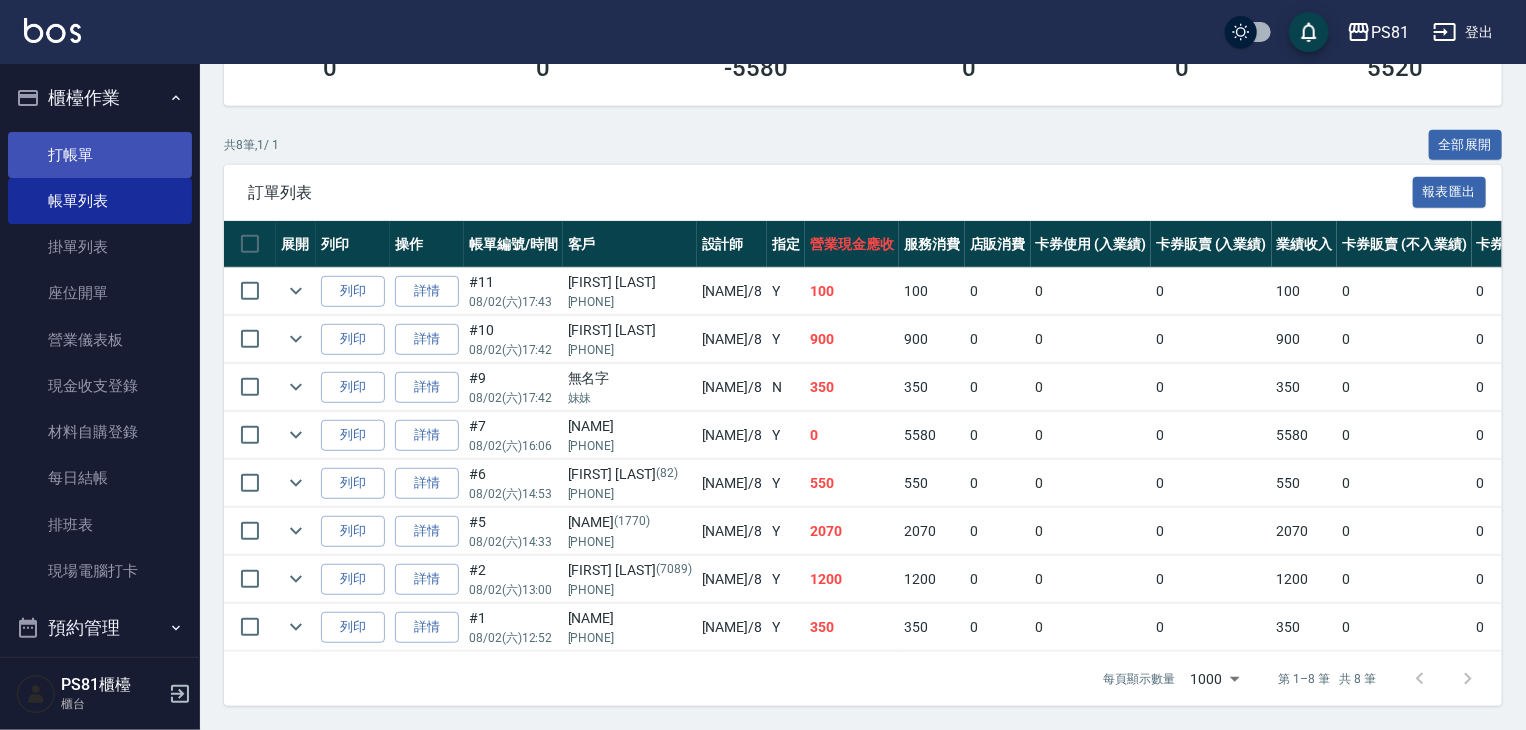 type on "小芸-8" 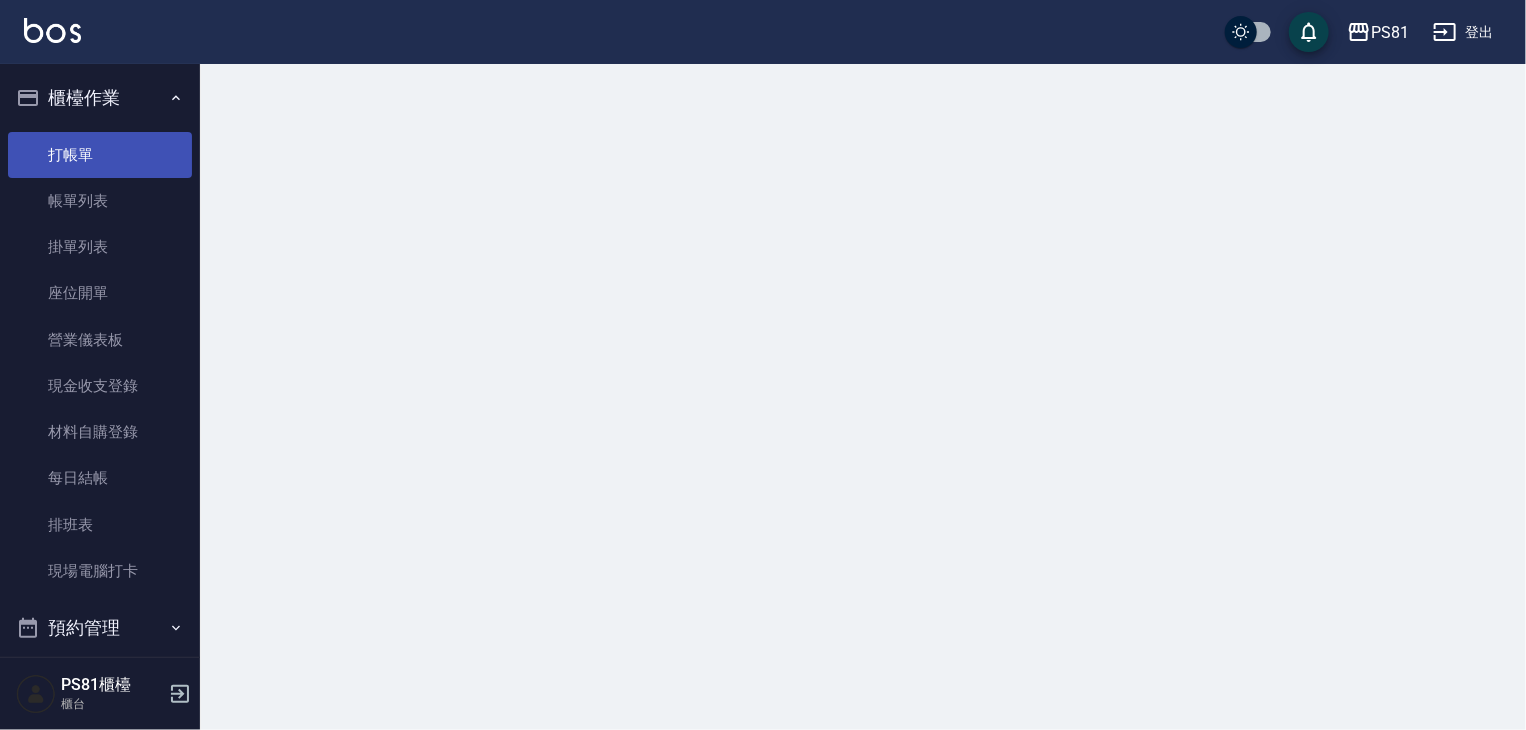 scroll, scrollTop: 0, scrollLeft: 0, axis: both 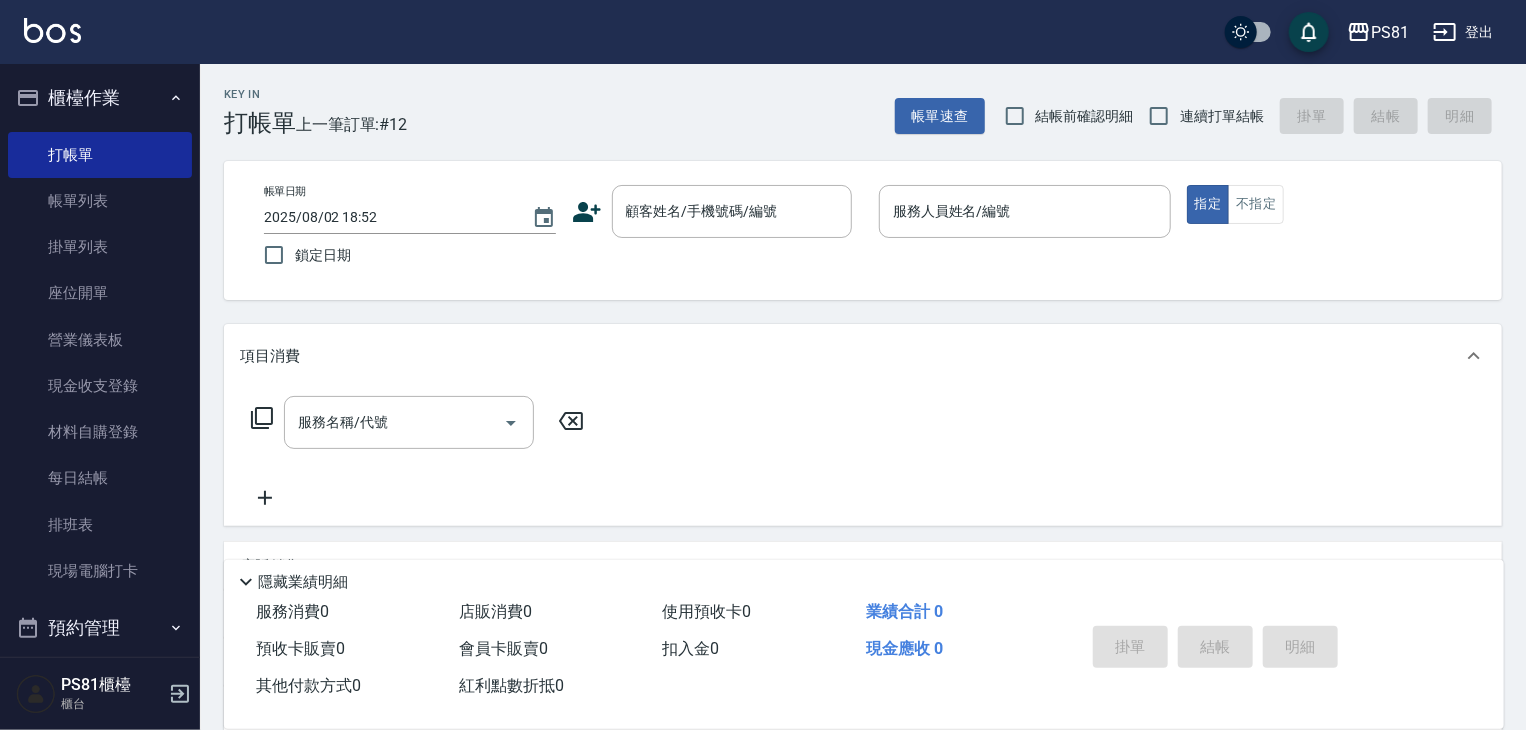 click on "帳單日期 2025/08/02 18:52 鎖定日期 顧客姓名/手機號碼/編號 顧客姓名/手機號碼/編號 服務人員姓名/編號 服務人員姓名/編號 指定 不指定 項目消費 服務名稱/代號 服務名稱/代號 店販銷售 服務人員姓名/編號 服務人員姓名/編號 商品代號/名稱 商品代號/名稱 預收卡販賣 卡券名稱/代號 卡券名稱/代號 使用預收卡 其他付款方式 其他付款方式 其他付款方式 備註及來源 備註 備註 訂單來源 ​ 訂單來源 隱藏業績明細 服務消費  0 店販消費  0 使用預收卡  0 業績合計   0 預收卡販賣  0 會員卡販賣  0 扣入金  0 現金應收   0 其他付款方式  0 紅利點數折抵  0 掛單 結帳 明細" at bounding box center [863, 518] 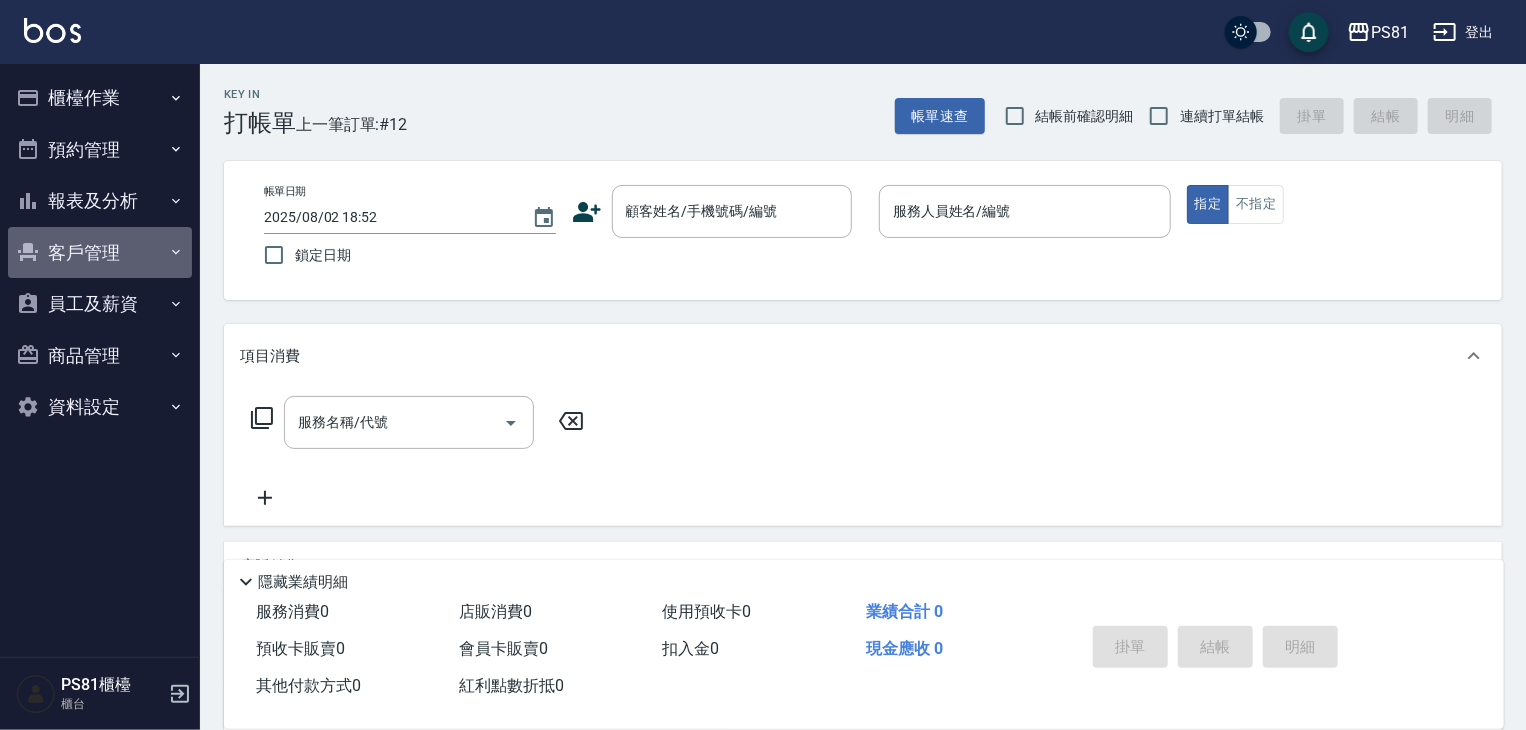 click on "客戶管理" at bounding box center [100, 253] 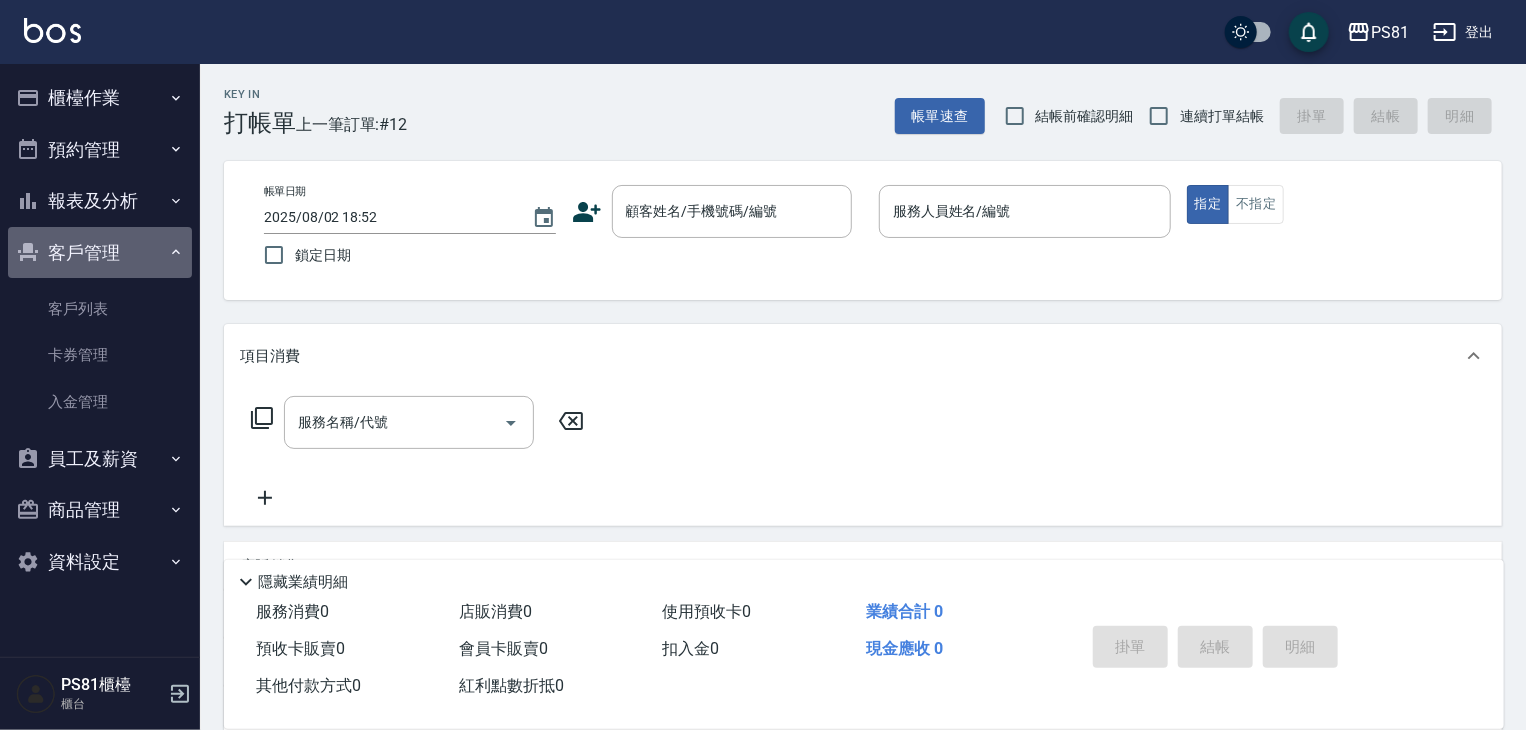 drag, startPoint x: 90, startPoint y: 254, endPoint x: 109, endPoint y: 233, distance: 28.319605 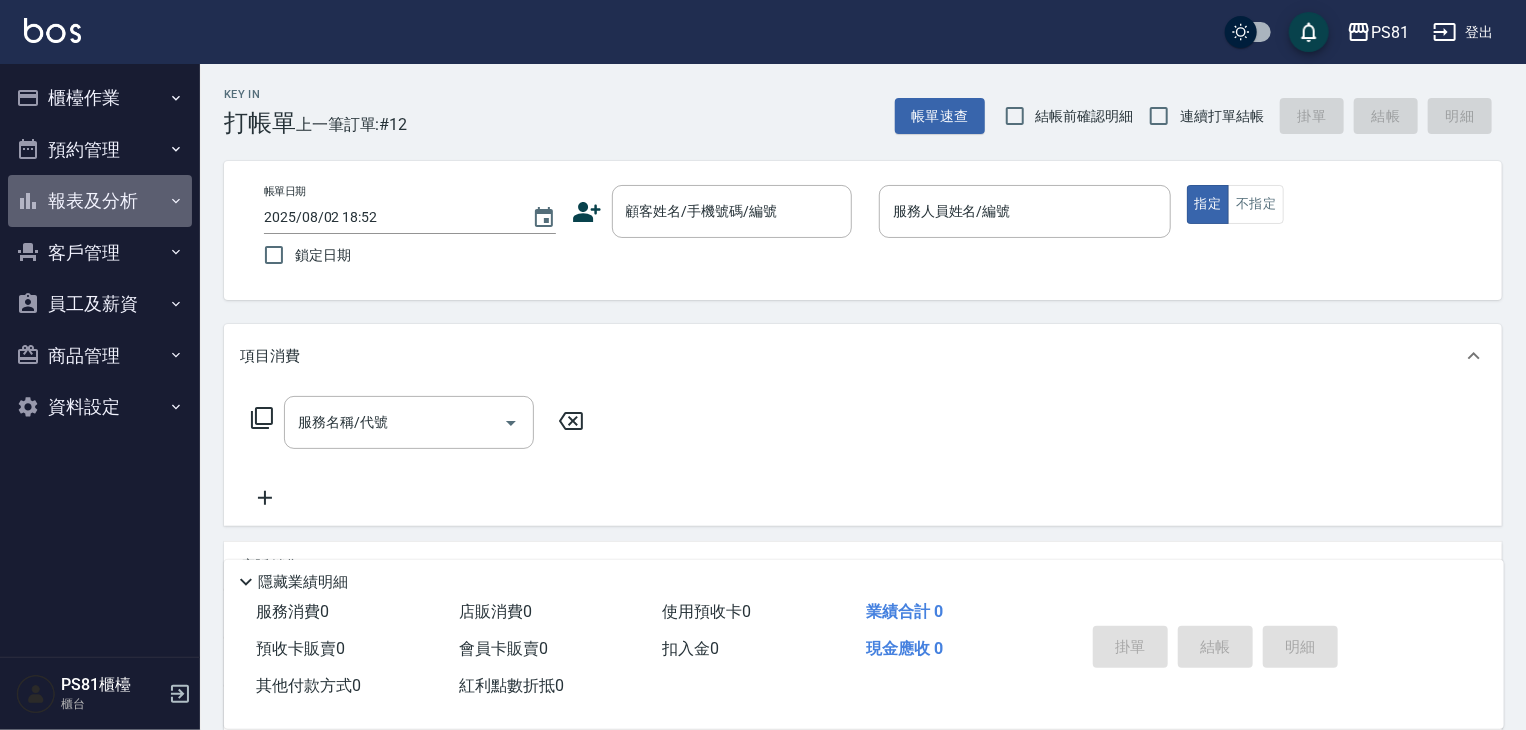 click on "報表及分析" at bounding box center (100, 201) 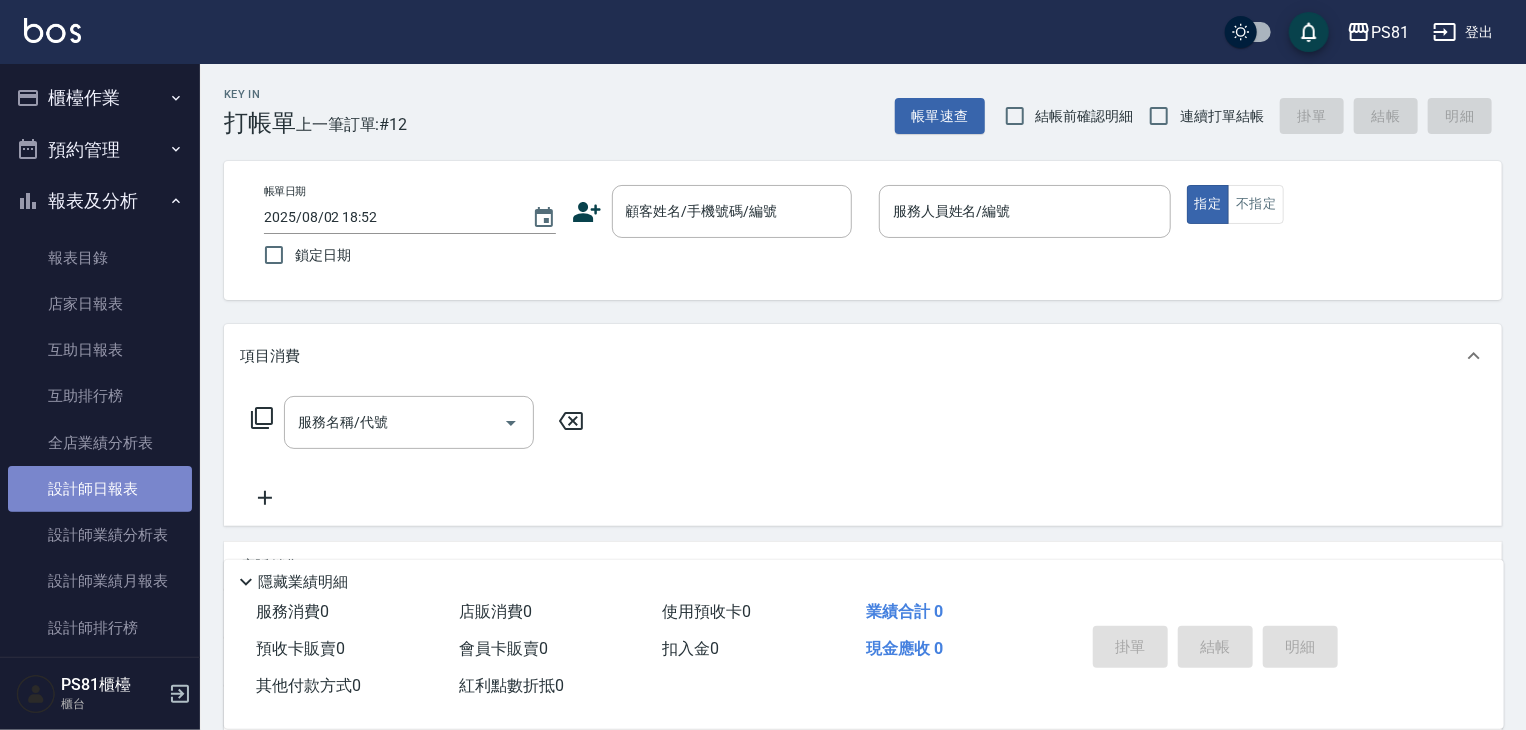 click on "設計師日報表" at bounding box center (100, 489) 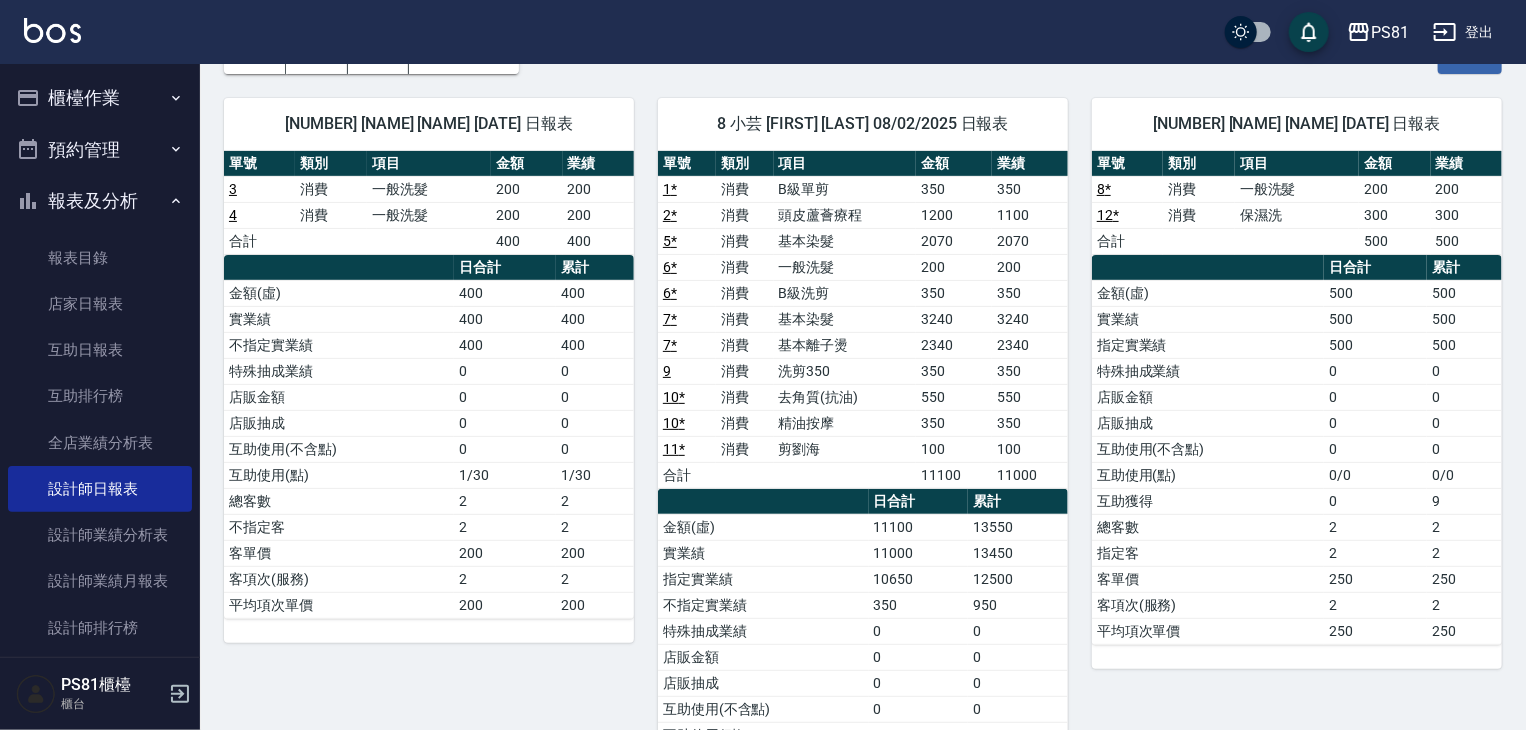 scroll, scrollTop: 0, scrollLeft: 0, axis: both 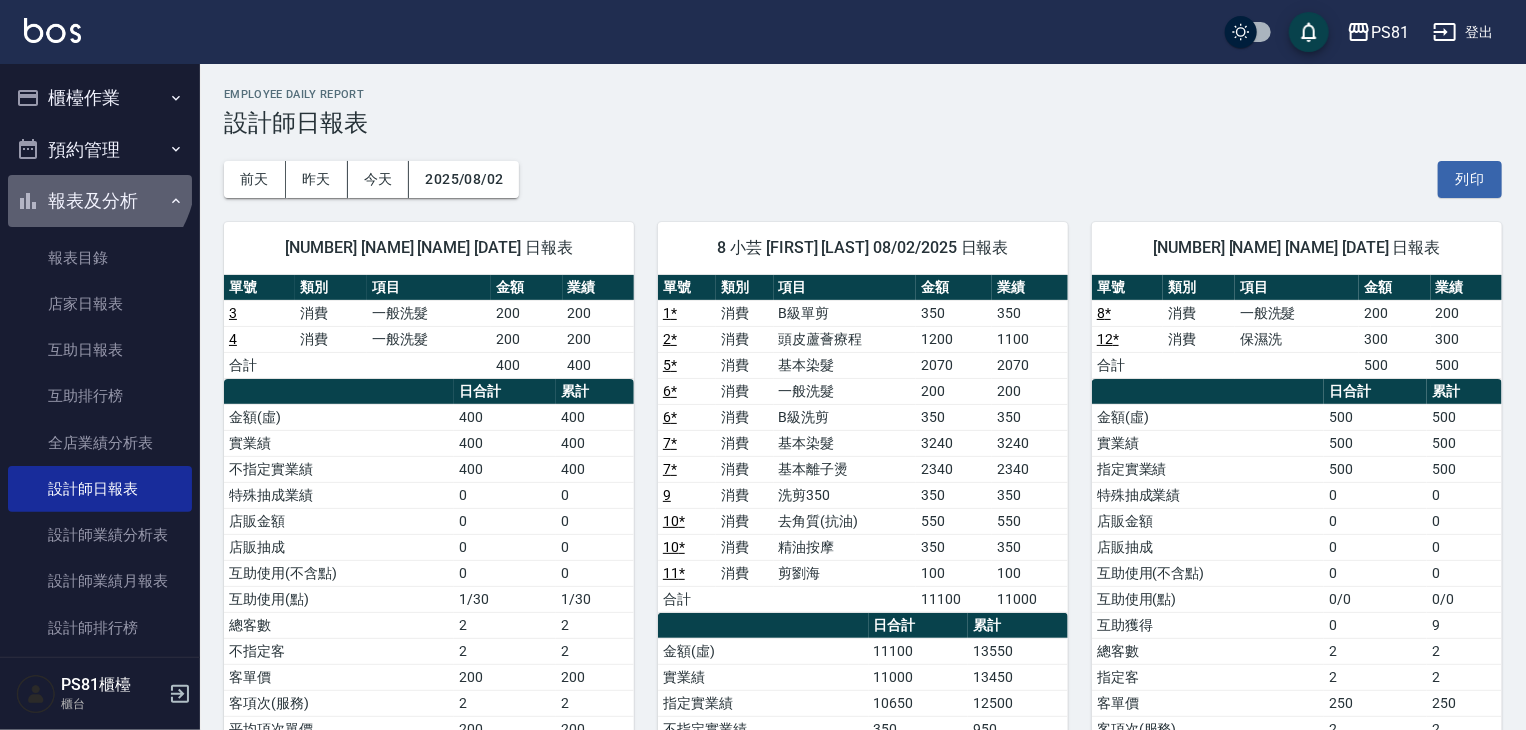 click on "報表及分析" at bounding box center (100, 201) 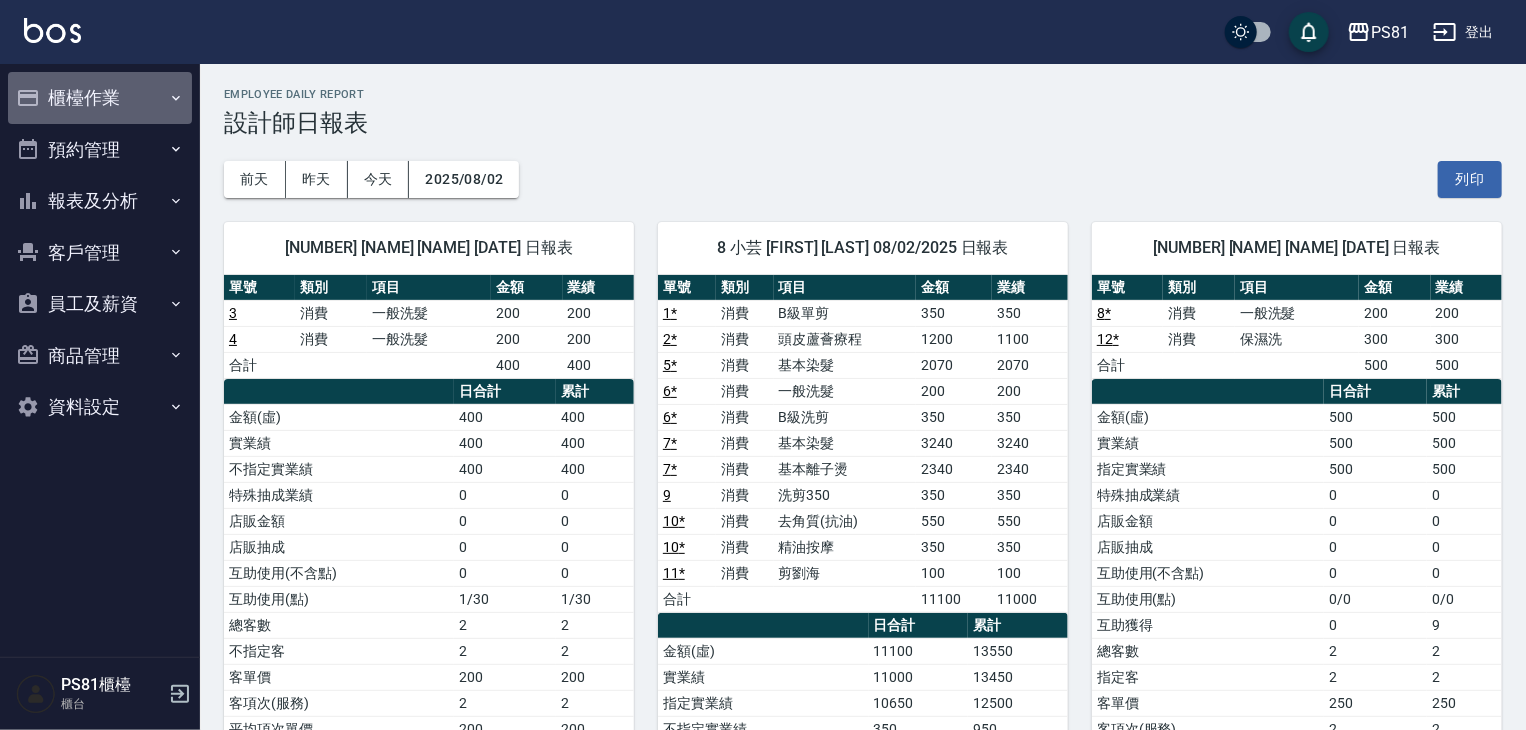 click on "櫃檯作業" at bounding box center [100, 98] 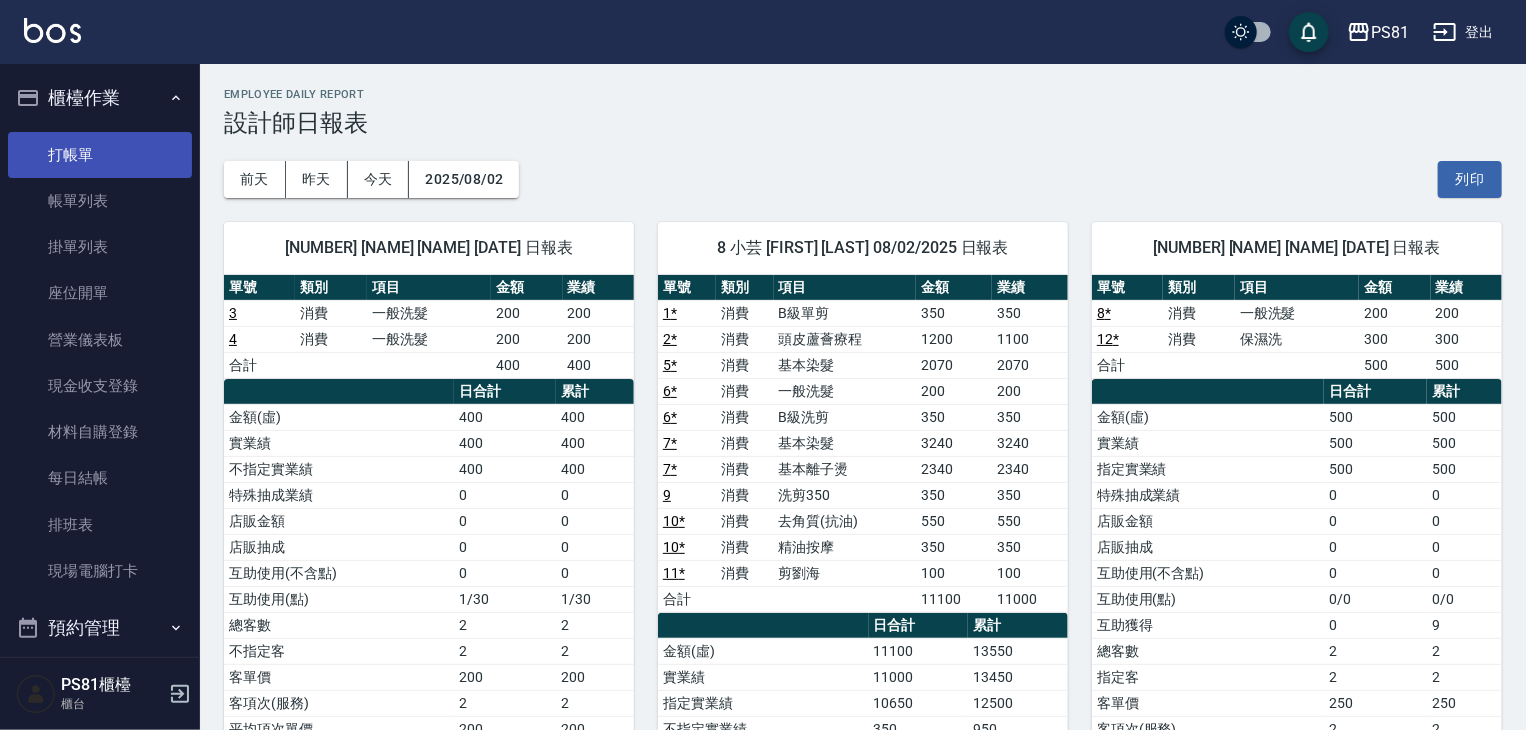click on "打帳單" at bounding box center [100, 155] 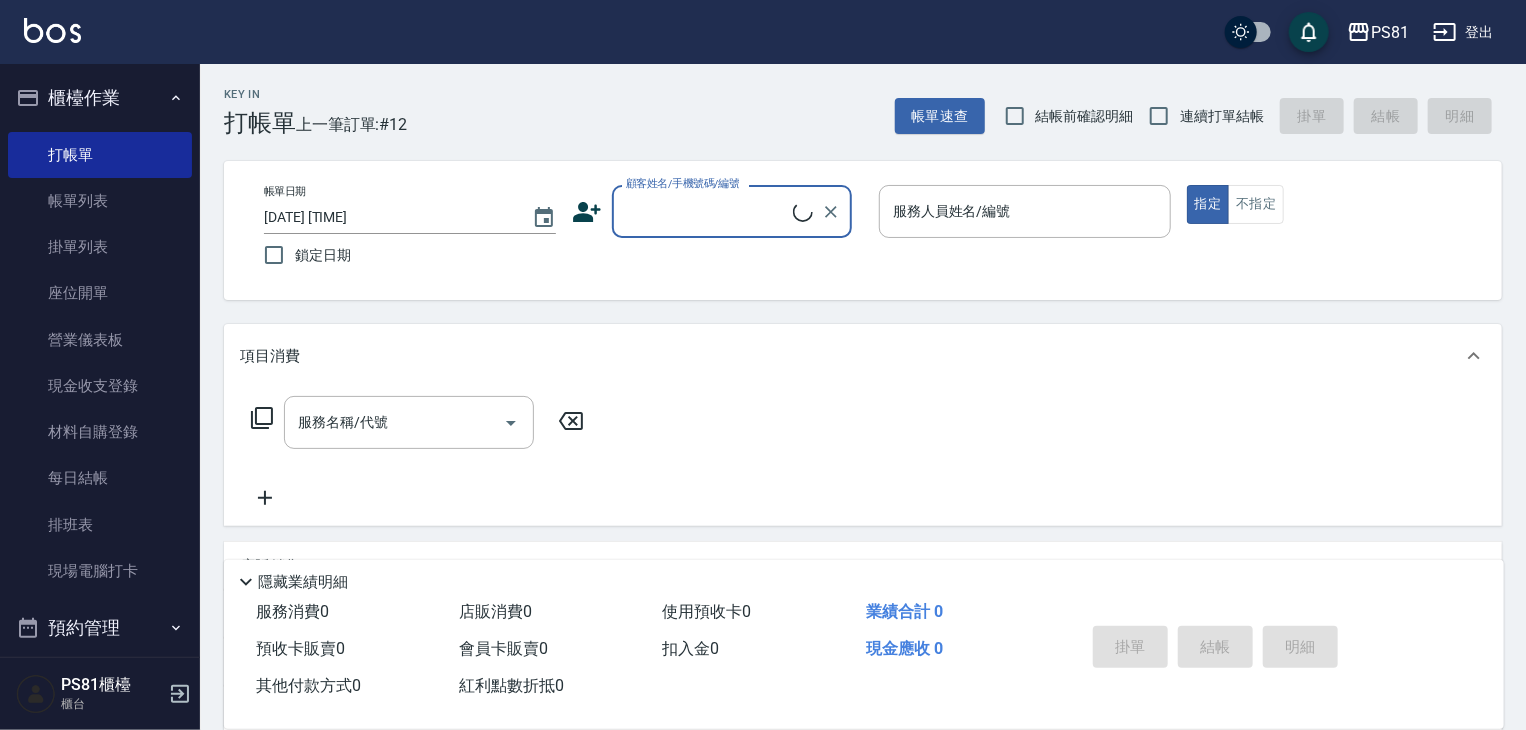 click on "Key In 打帳單 上一筆訂單:#[NUMBER] 帳單速查 結帳前確認明細 連續打單結帳 掛單 結帳 明細" at bounding box center [851, 100] 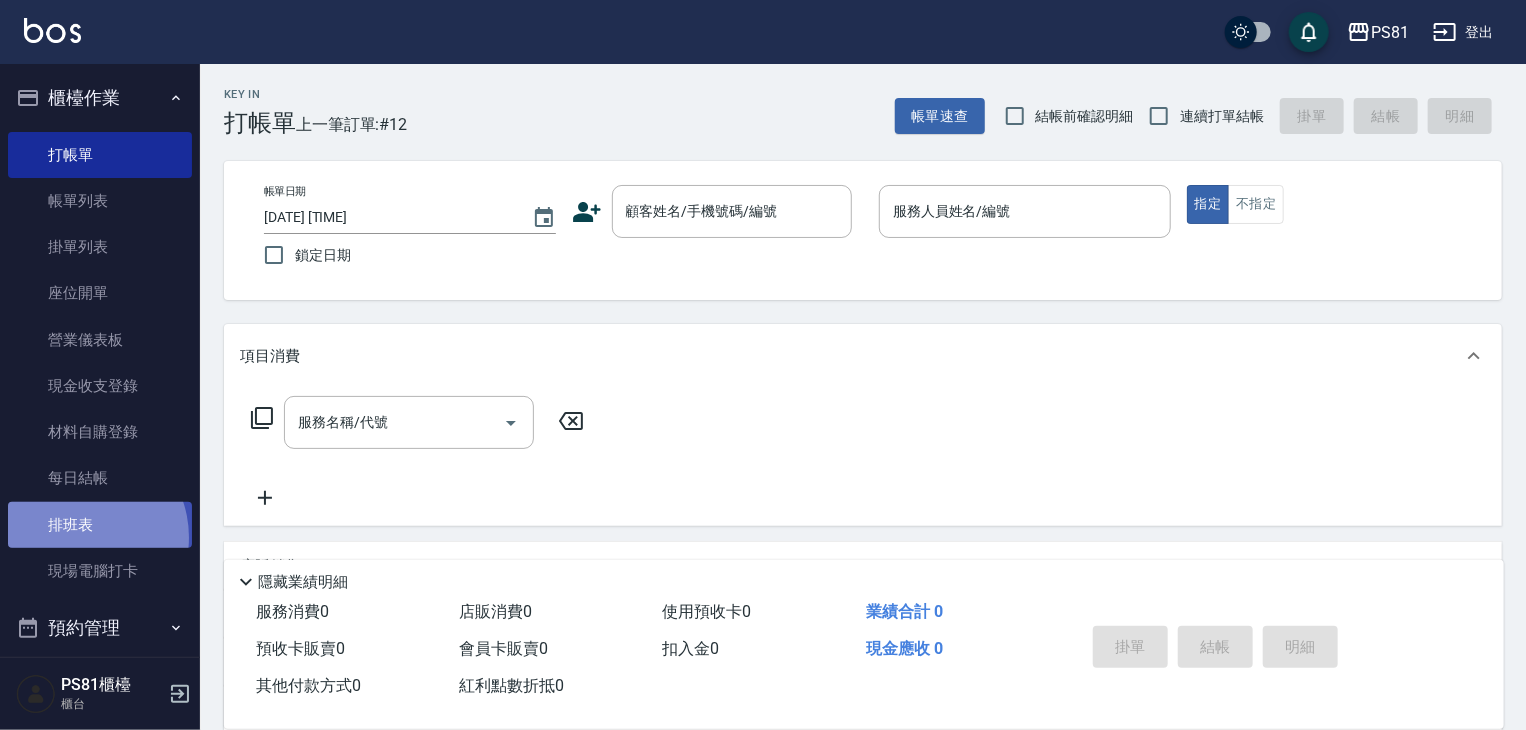 click on "排班表" at bounding box center [100, 525] 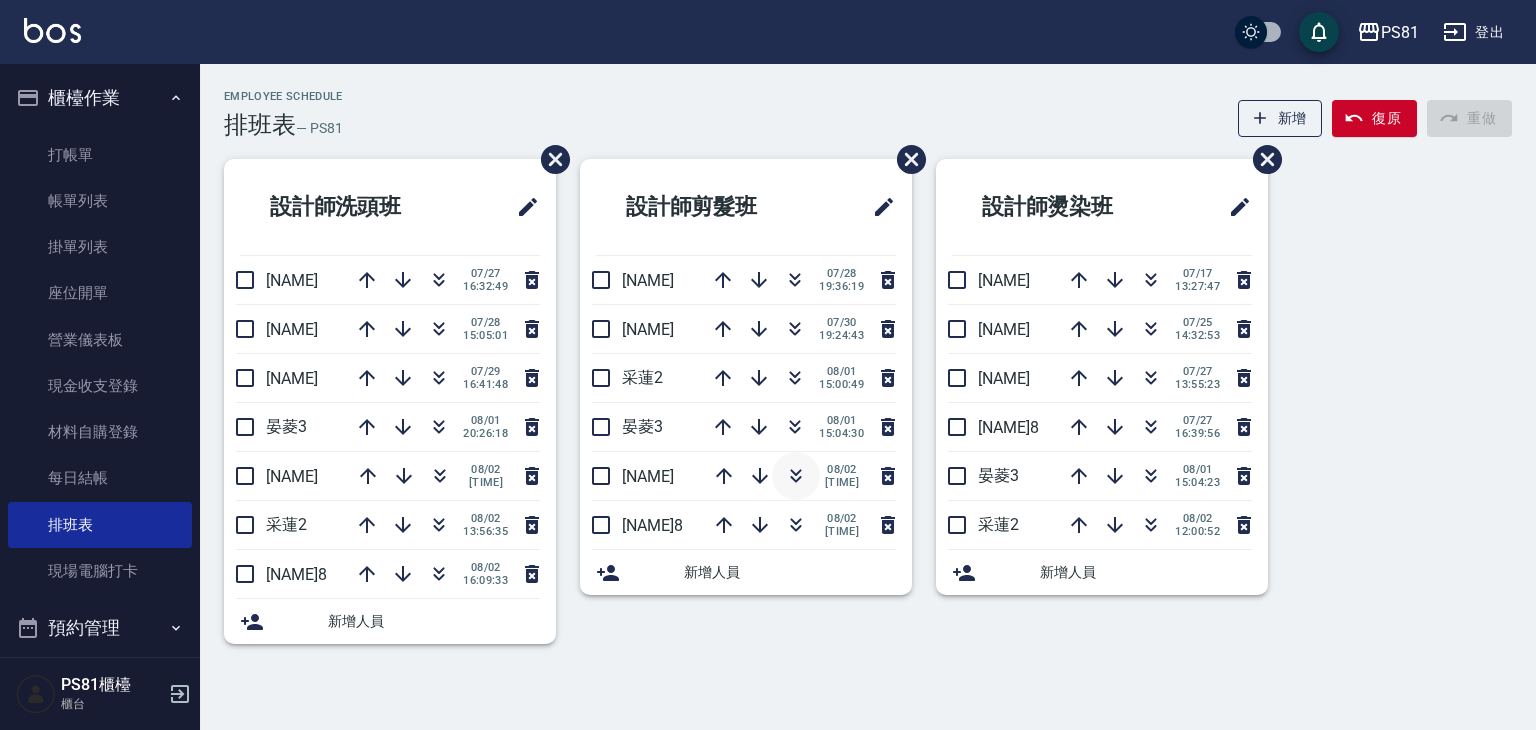 click 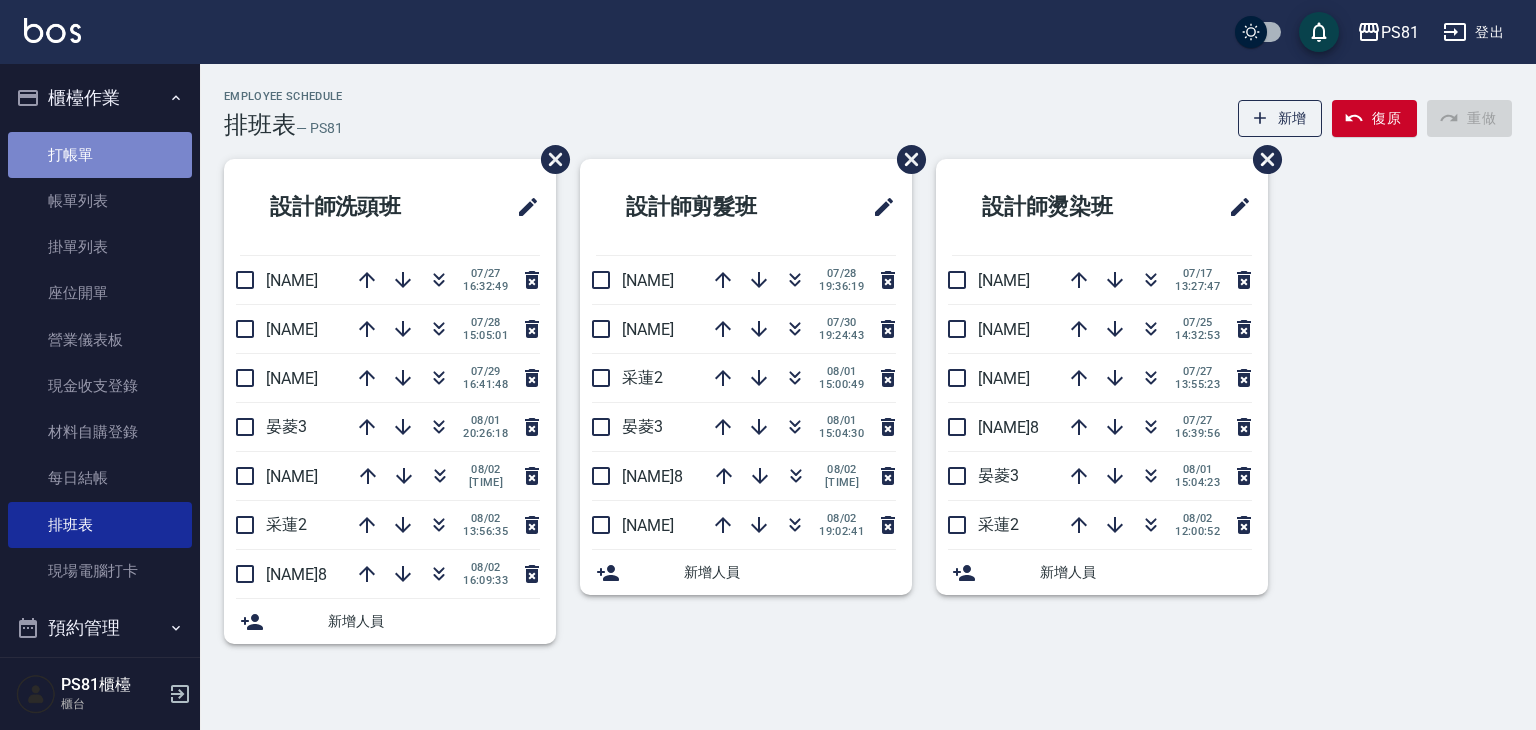 click on "打帳單" at bounding box center (100, 155) 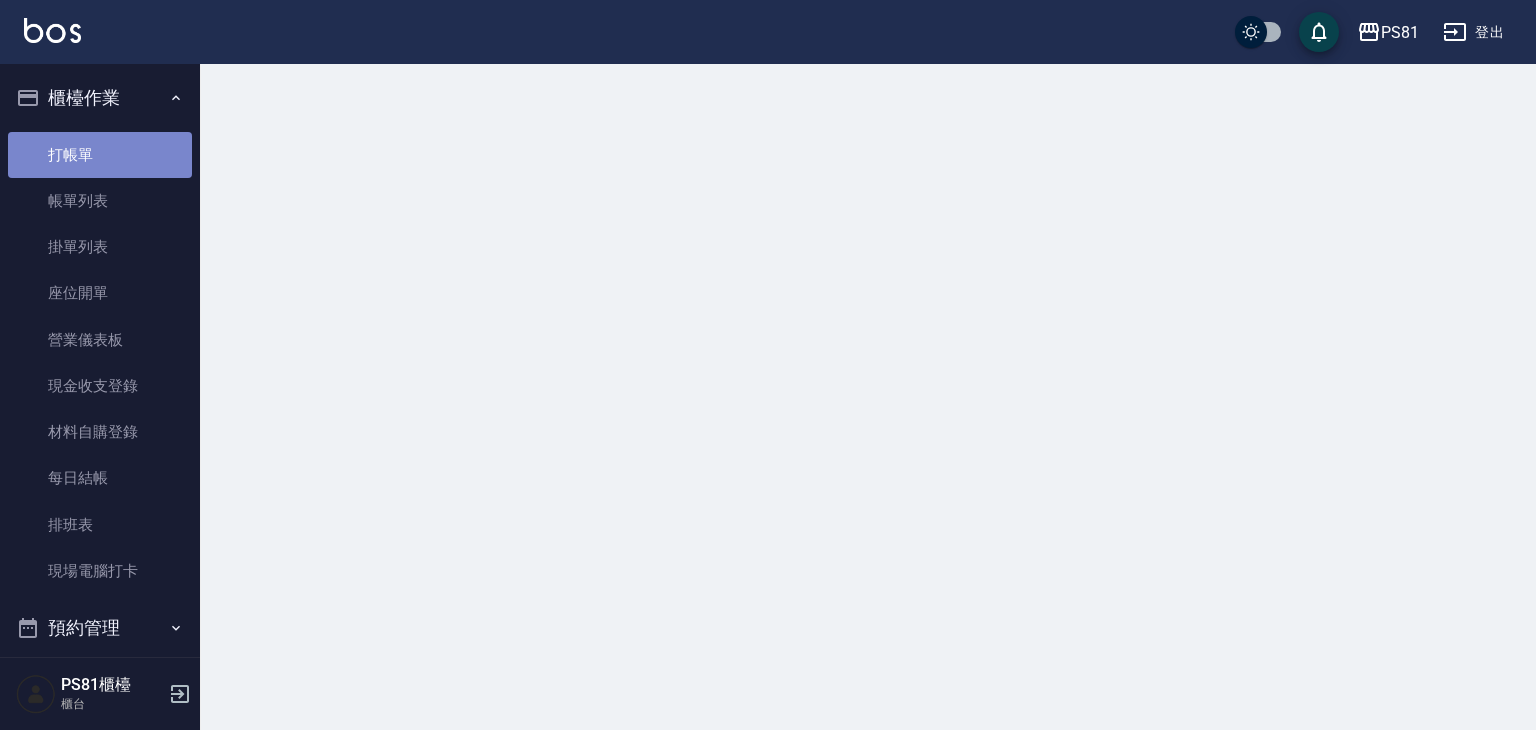 click on "打帳單" at bounding box center (100, 155) 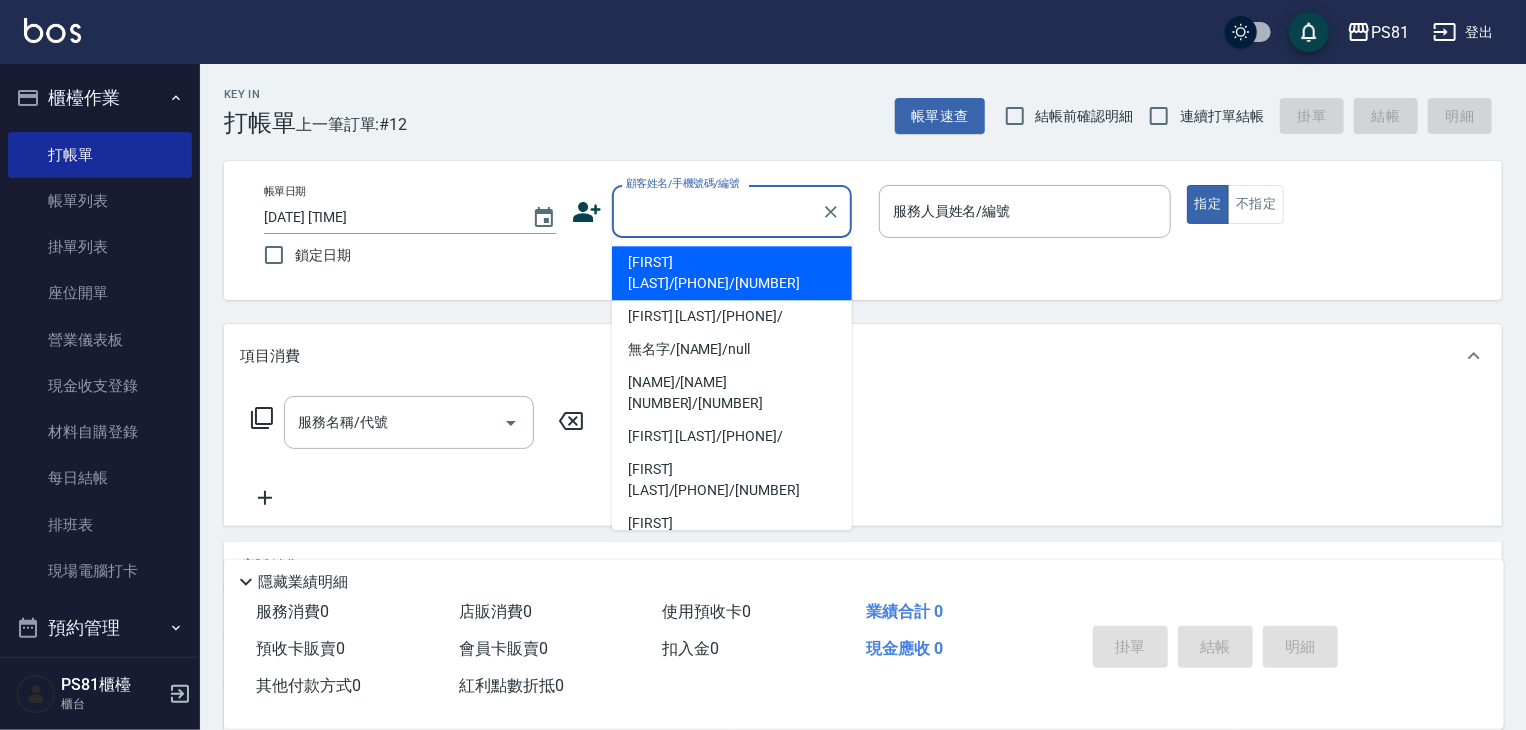 click on "顧客姓名/手機號碼/編號" at bounding box center (717, 211) 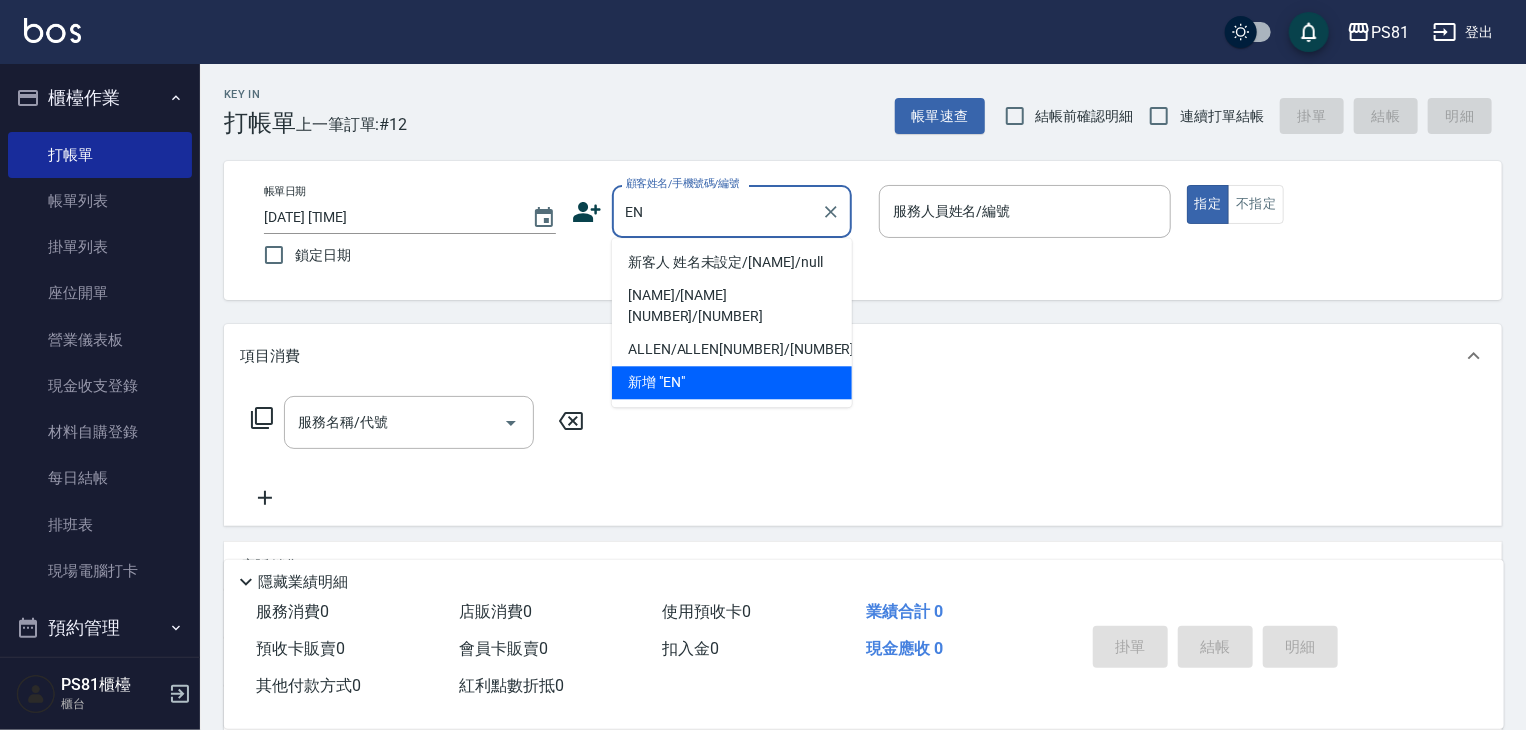 type on "新客人 姓名未設定/[NAME]/null" 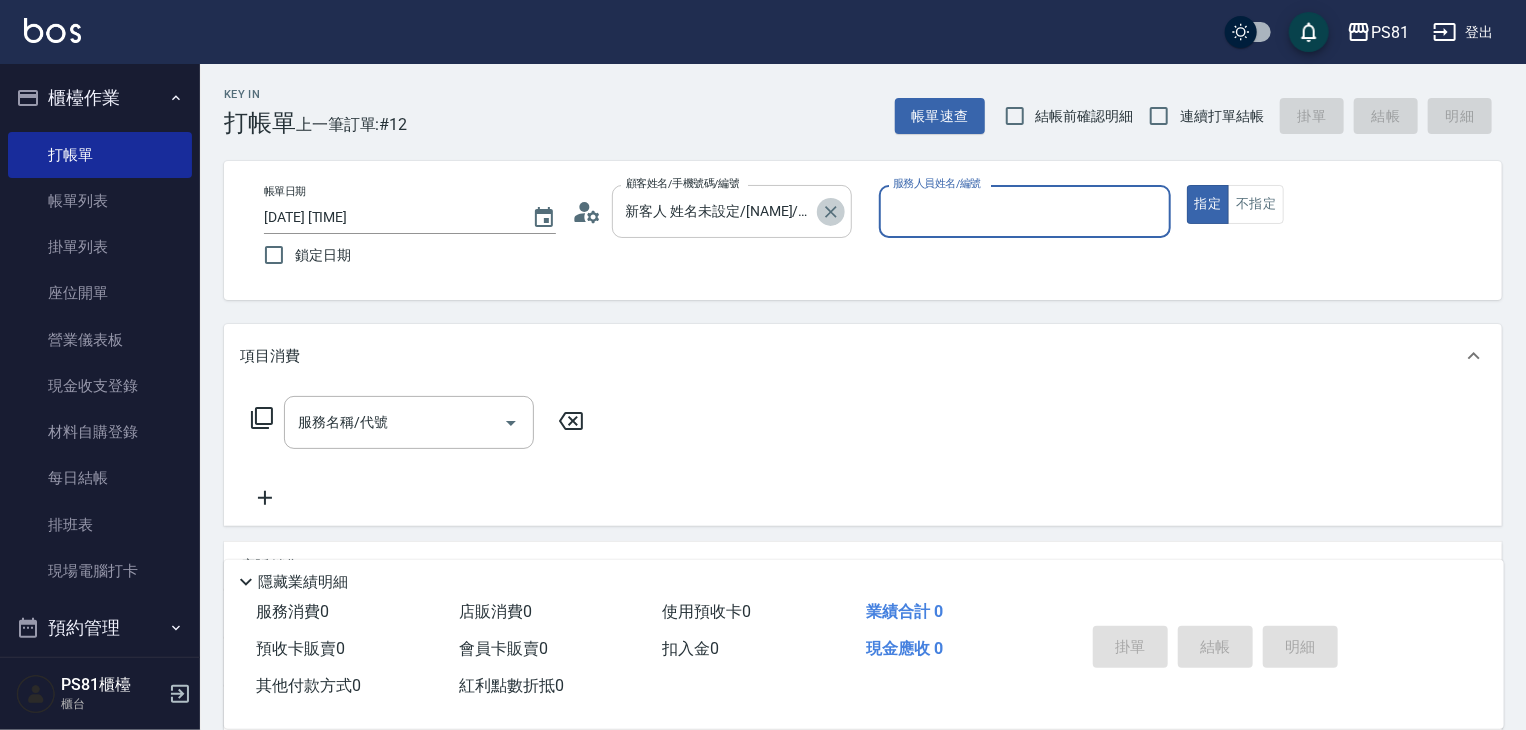 click 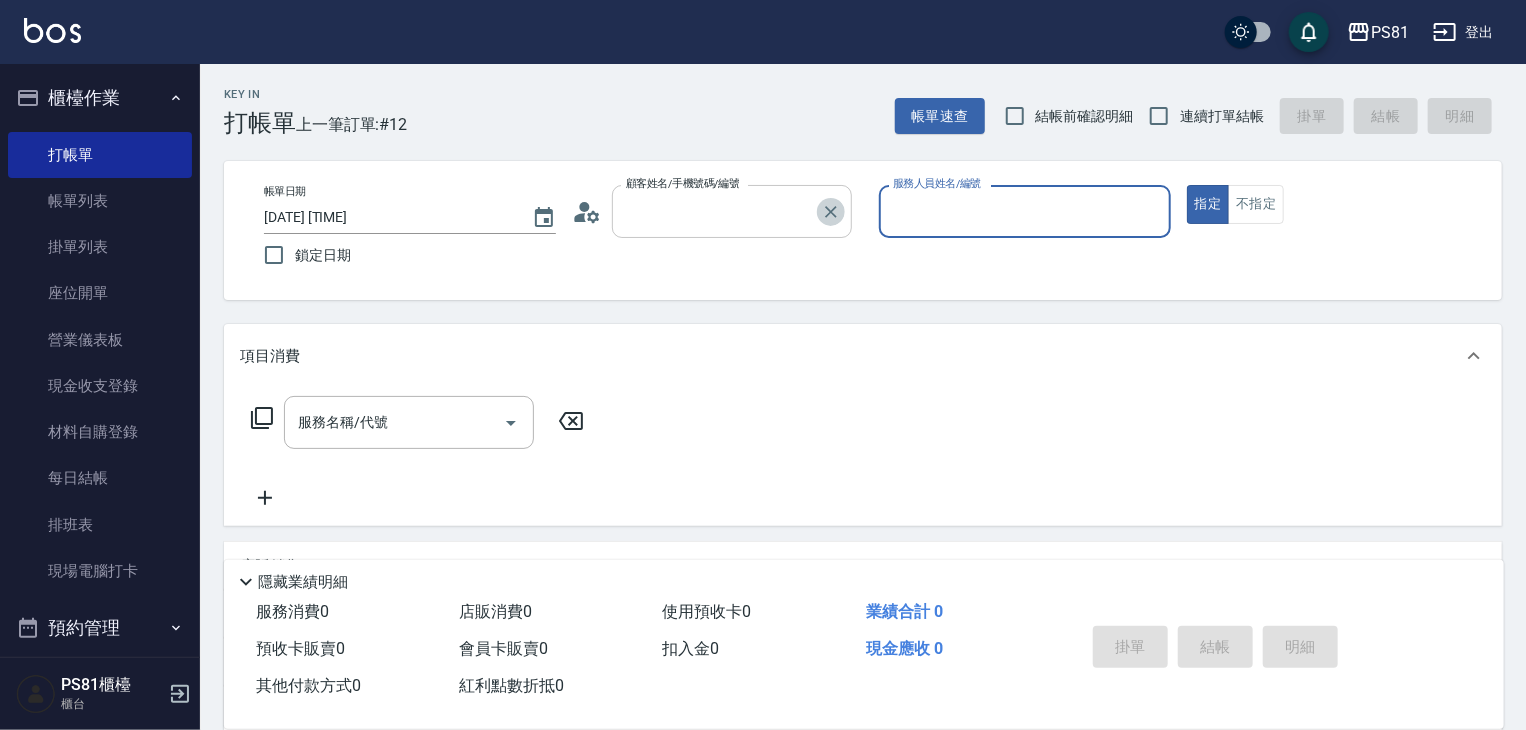 scroll, scrollTop: 0, scrollLeft: 0, axis: both 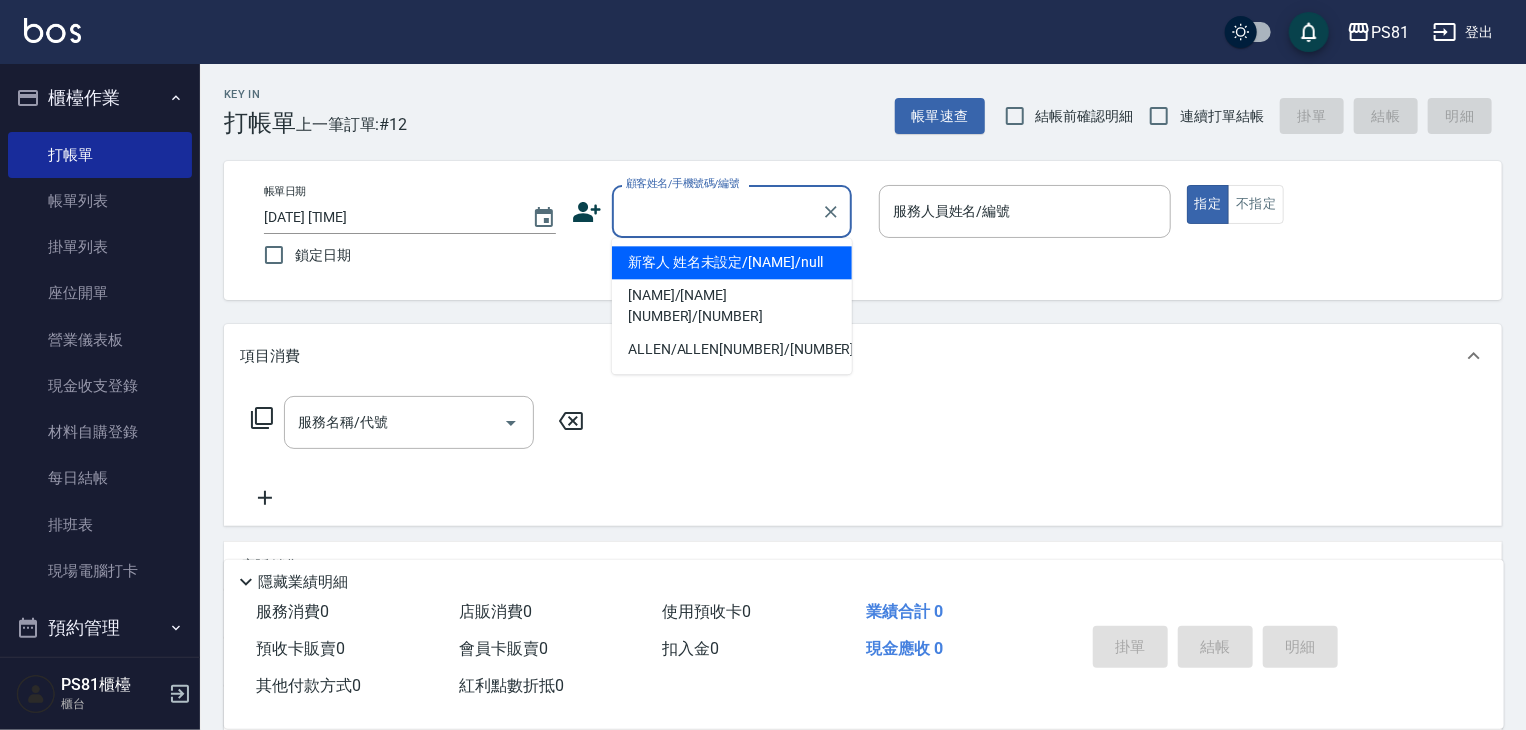 click on "顧客姓名/手機號碼/編號" at bounding box center (717, 211) 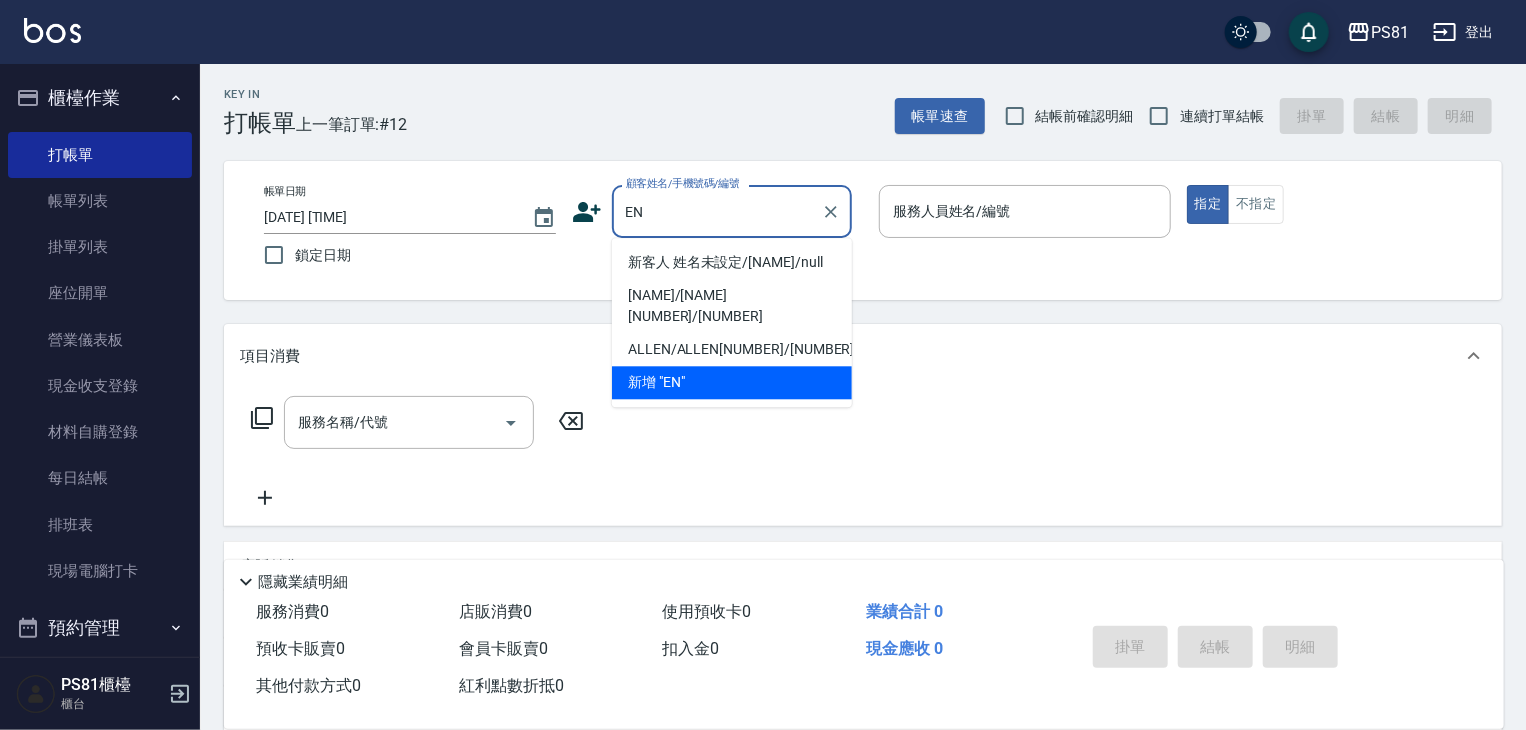 click on "新增 "EN"" at bounding box center (732, 382) 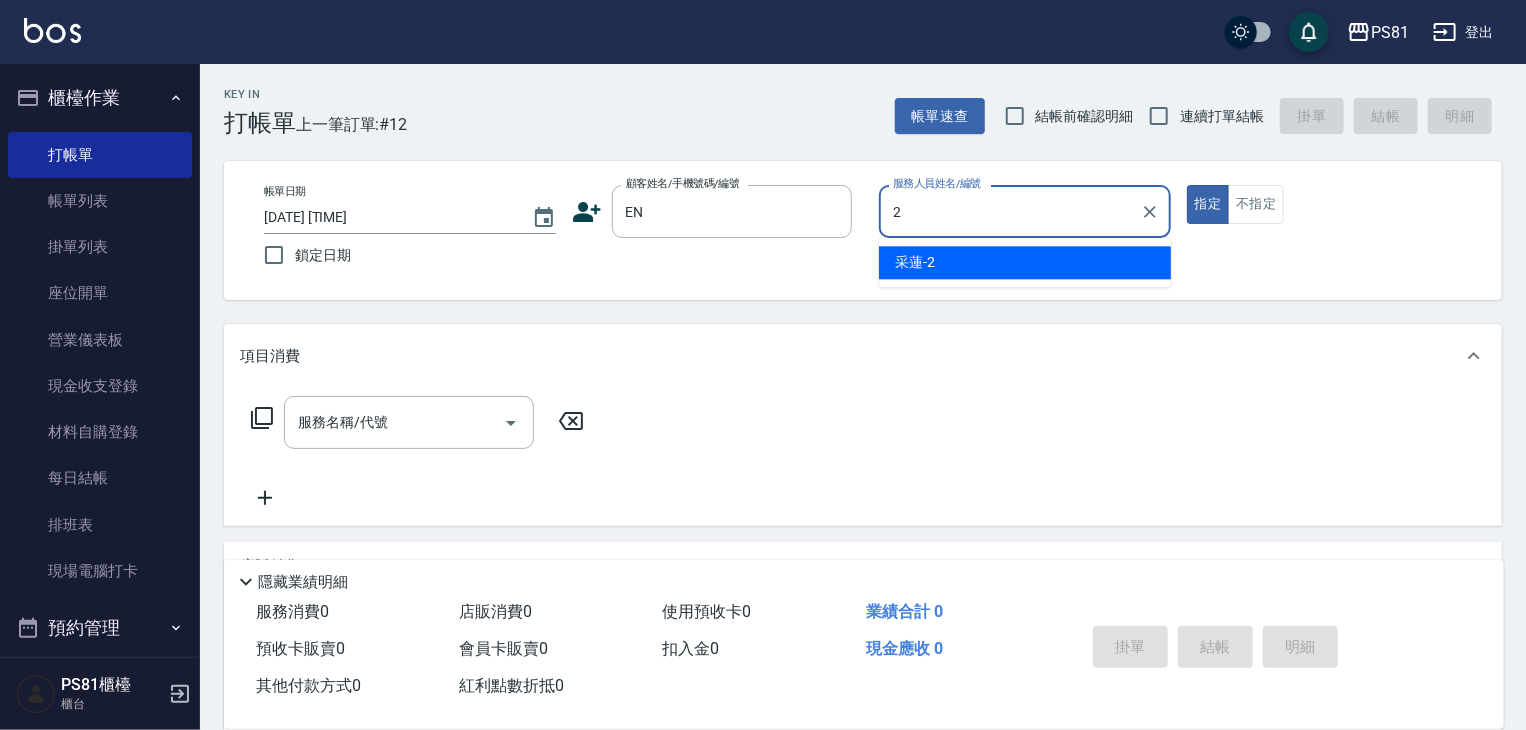 type on "采蓮-2" 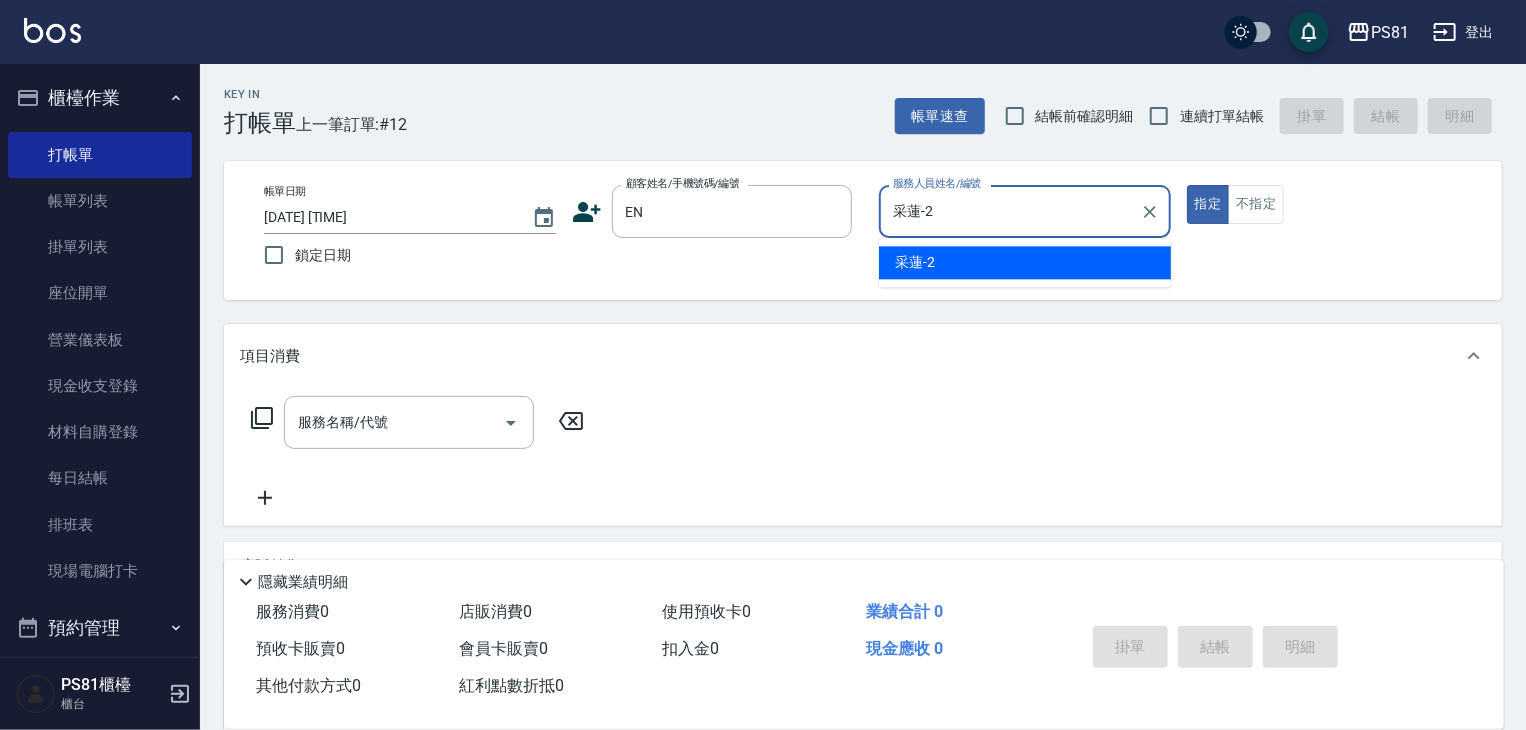 type on "true" 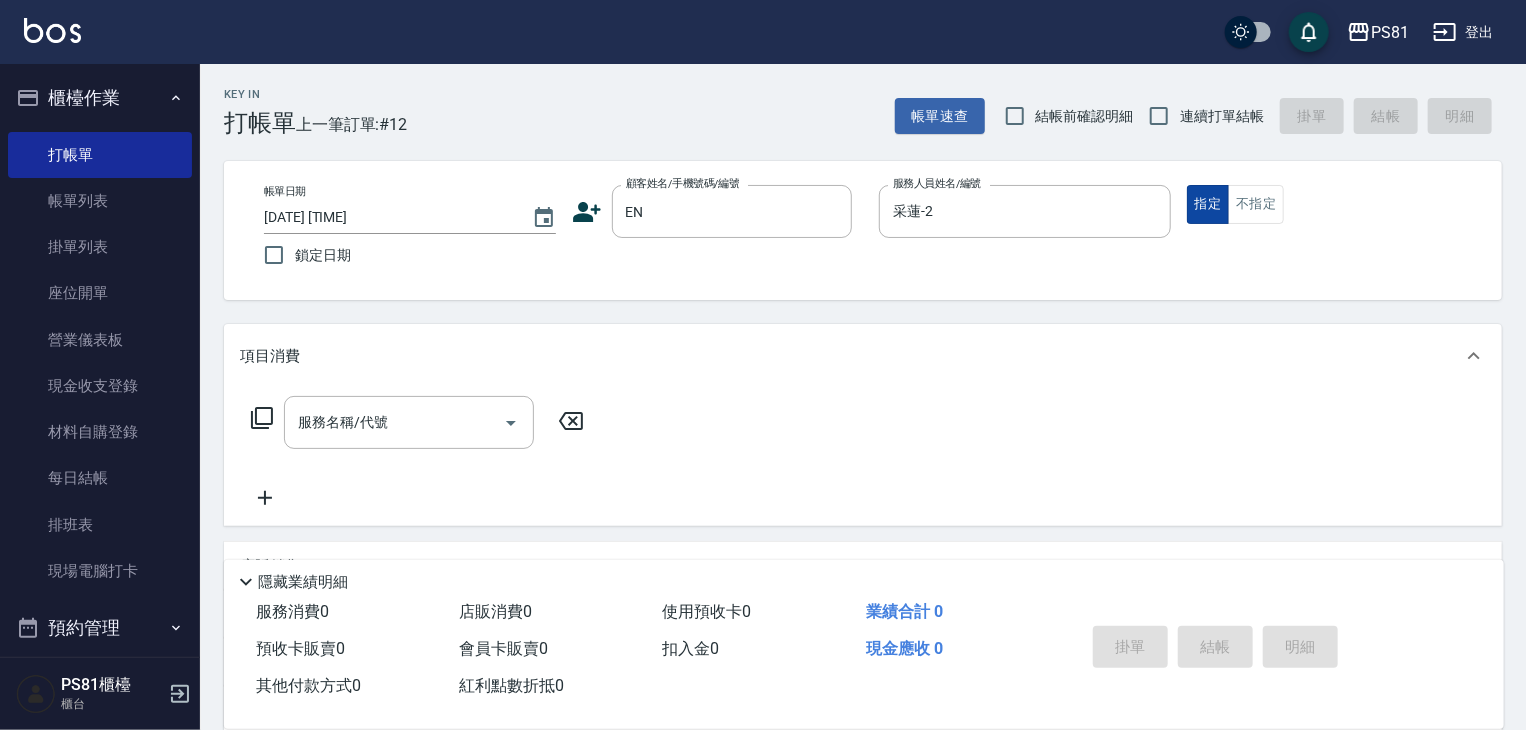 click on "指定 不指定" at bounding box center [1333, 204] 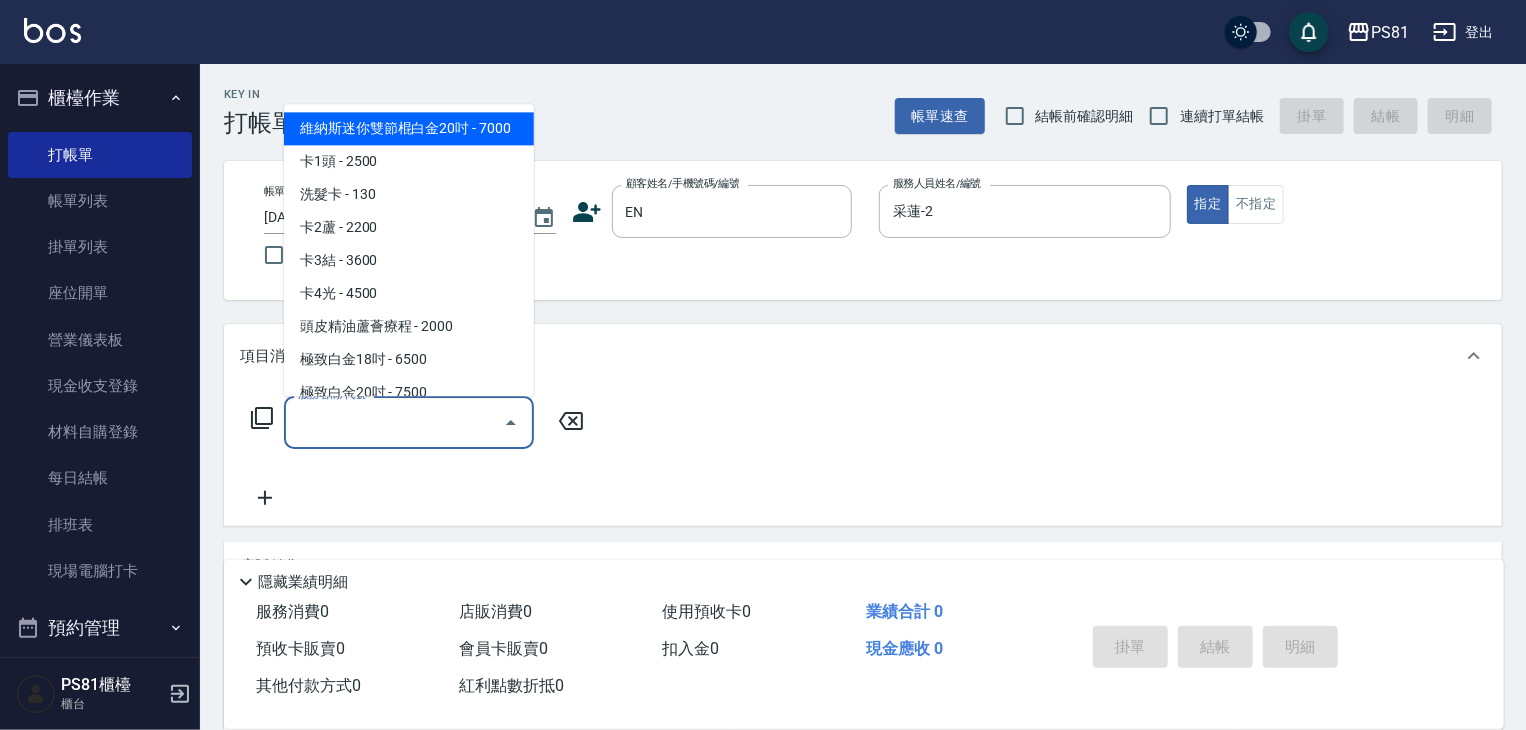click on "服務名稱/代號" at bounding box center [394, 422] 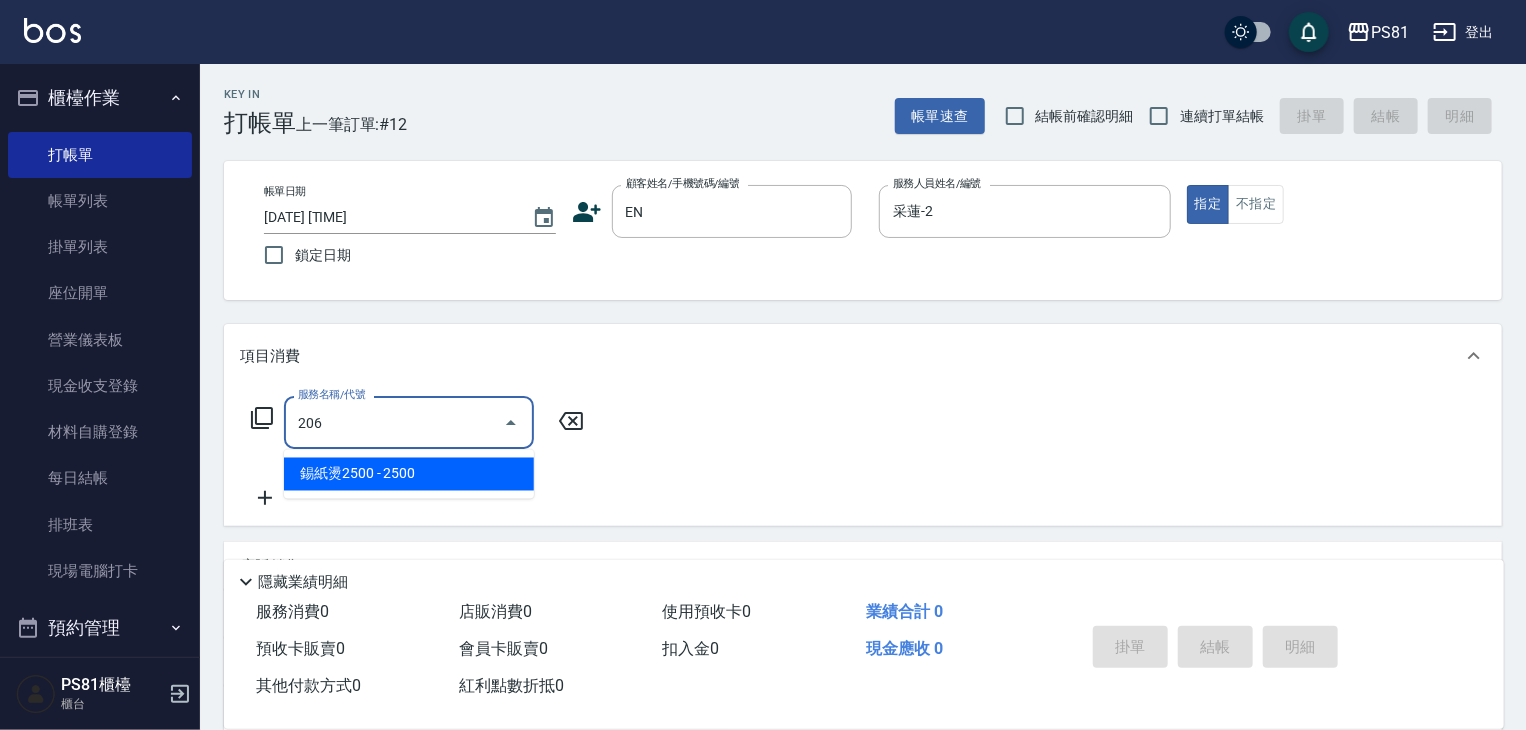 type on "錫紙燙2500(206)" 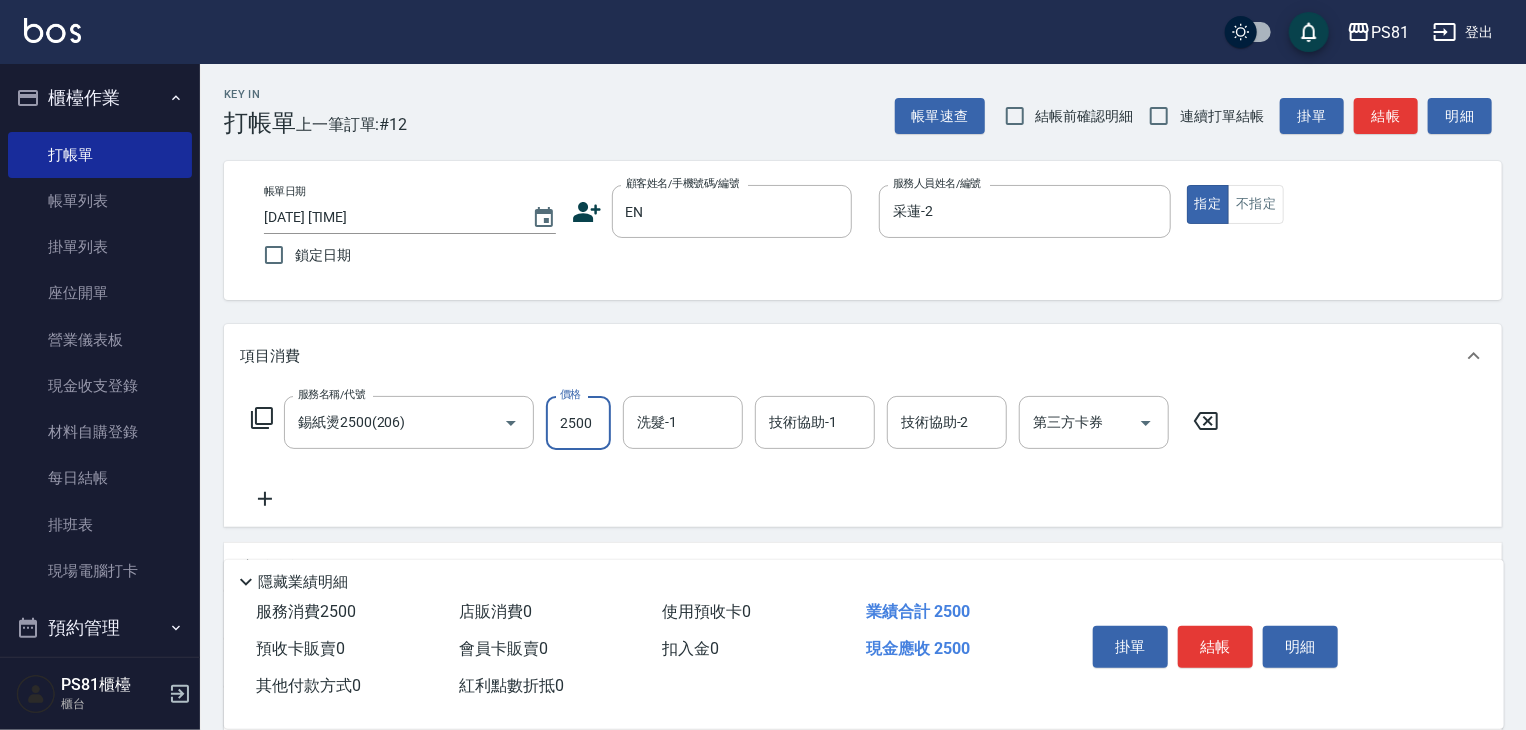 click on "2500" at bounding box center (578, 423) 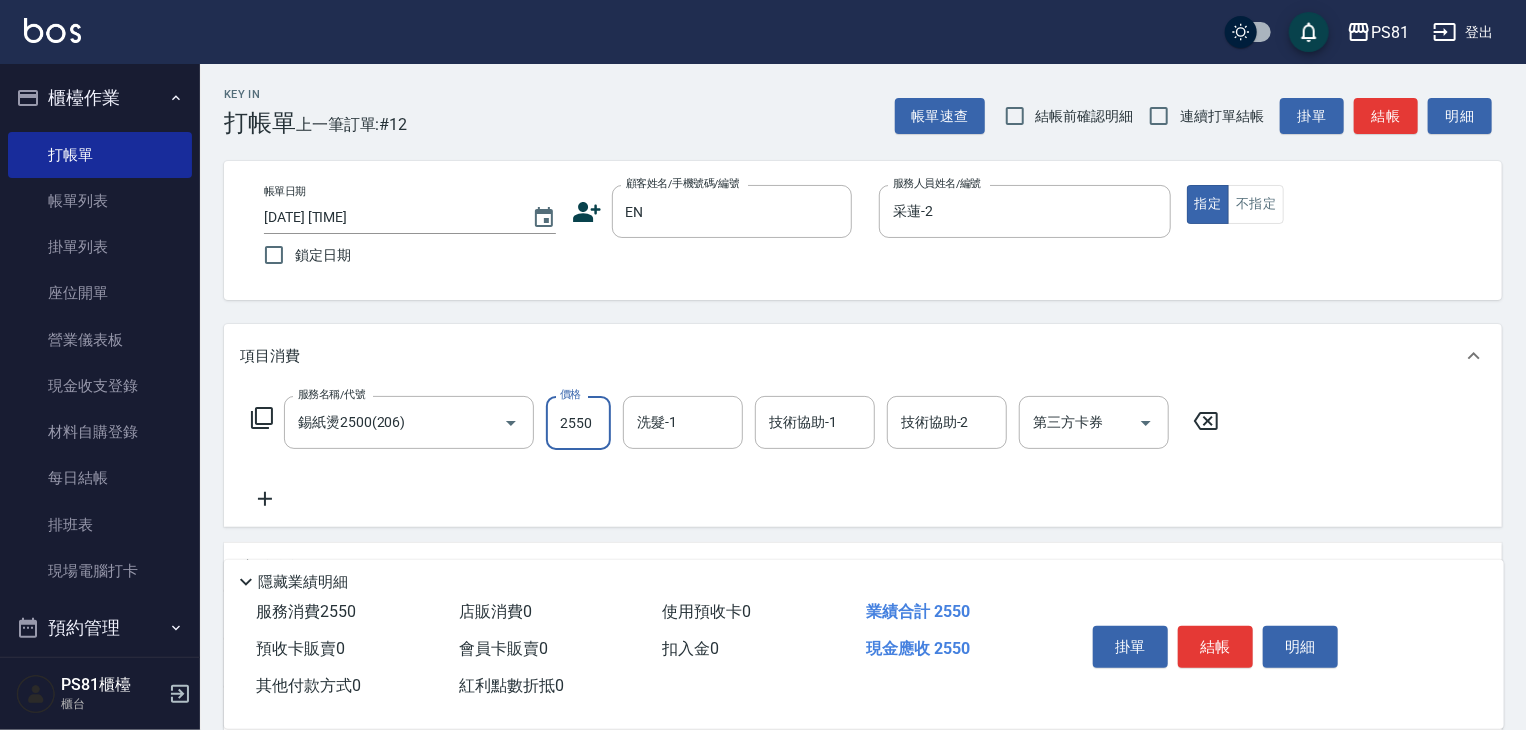 type on "2550" 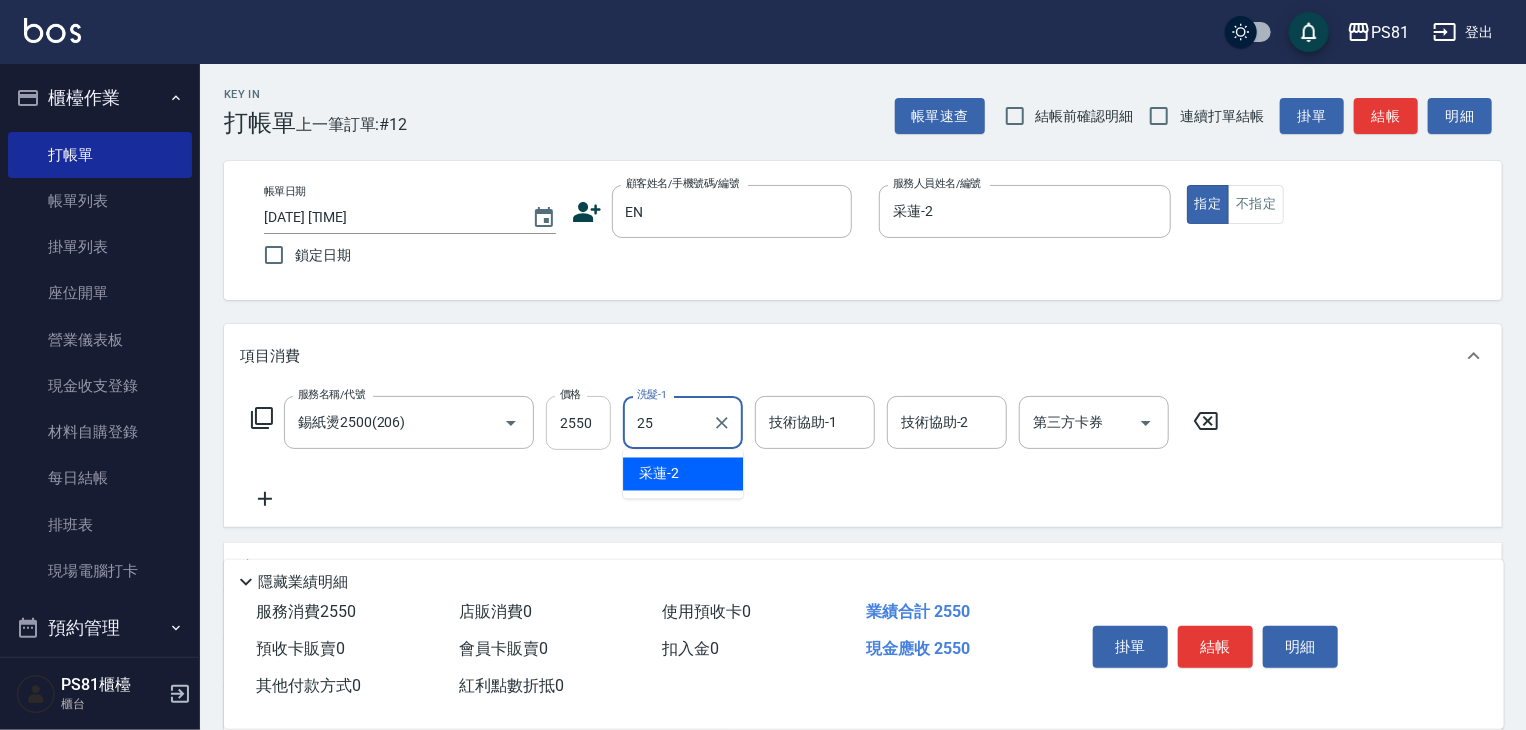 type on "[NAME]-[NUMBER]" 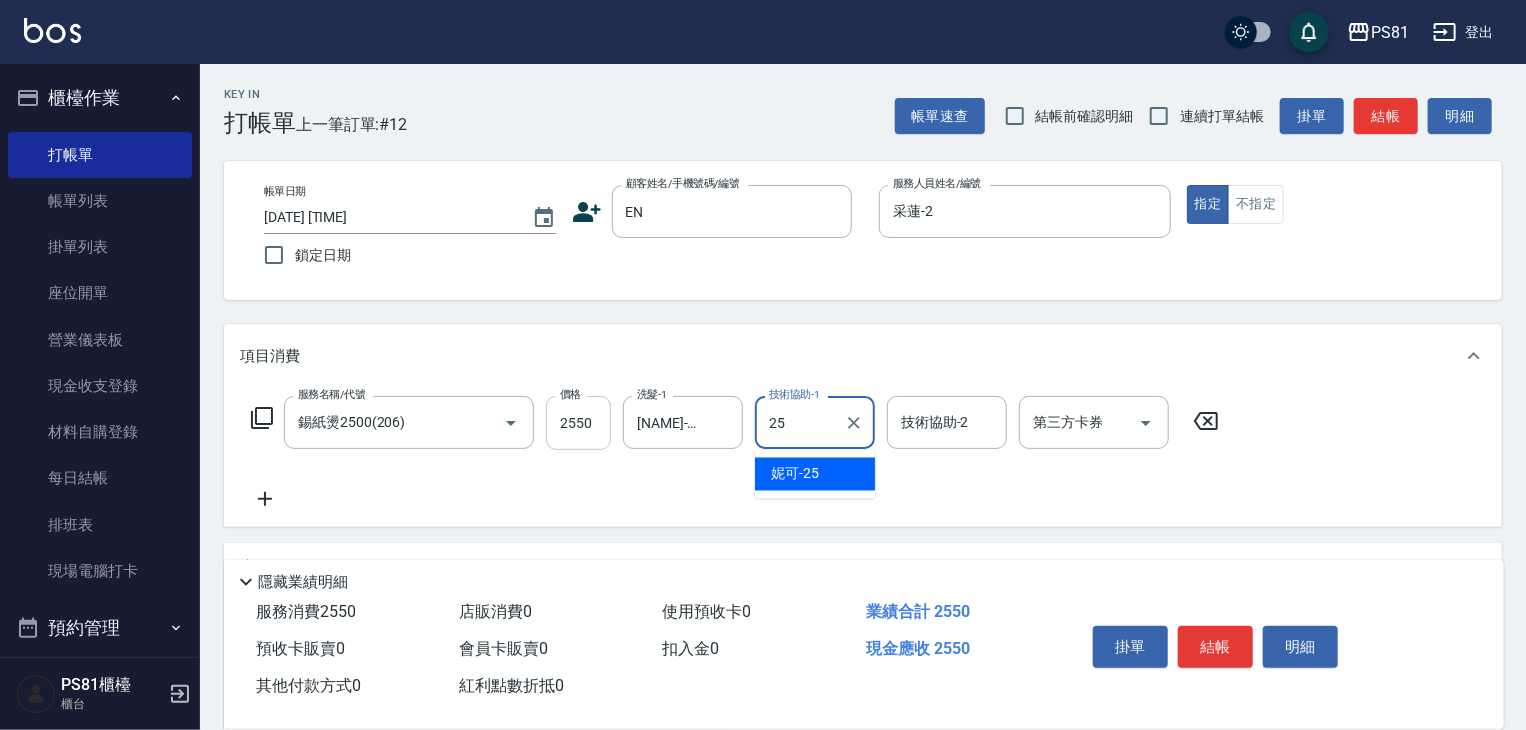 type on "[NAME]-[NUMBER]" 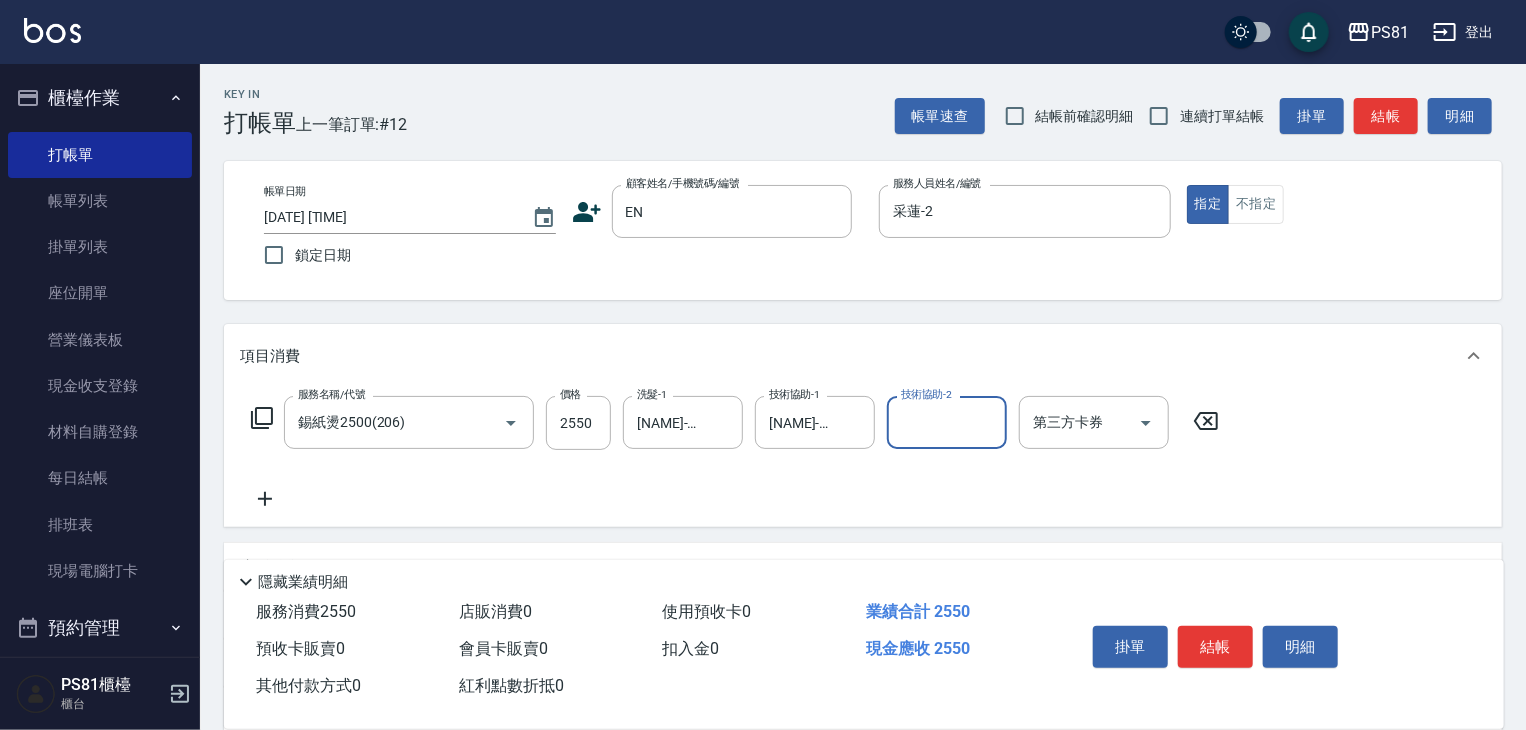 click on "服務名稱/代號 [NAME][NUMBER]([NUMBER]) 服務名稱/代號 價格 [PRICE] 價格 [NAME]-[NUMBER] [NAME]-[NUMBER] 第三方卡券 第三方卡券 服務名稱/代號 [NAME]([NUMBER]) 服務名稱/代號 價格 [PRICE] 價格 [NAME]-[NUMBER] [NAME]-[NUMBER] 第三方卡券 第三方卡券 服務名稱/代號 [NAME]([NUMBER]) 服務名稱/代號 價格 [PRICE] 價格 [NAME]-[NUMBER] [NAME]-[NUMBER] 第三方卡券 第三方卡券" at bounding box center (735, 453) 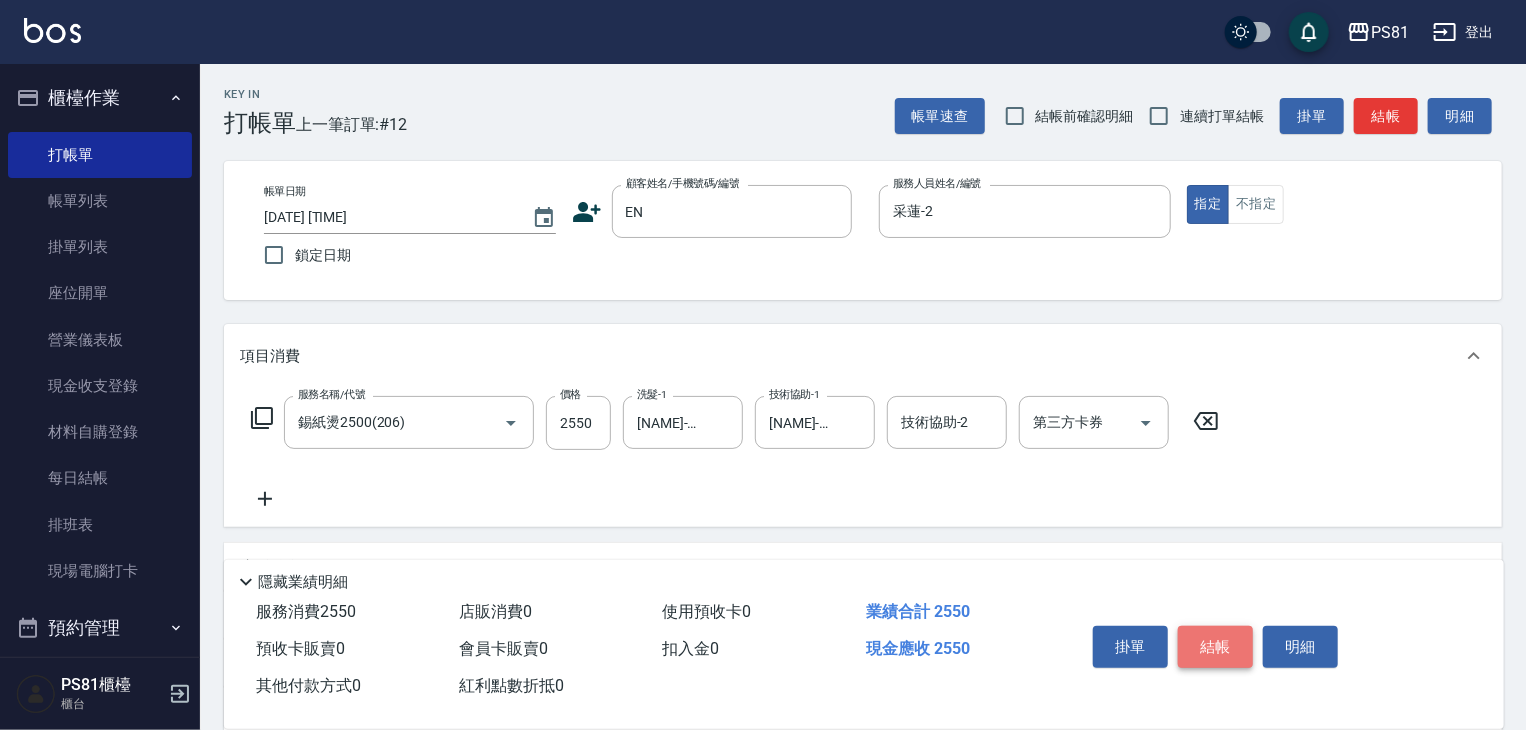 click on "結帳" at bounding box center [1215, 647] 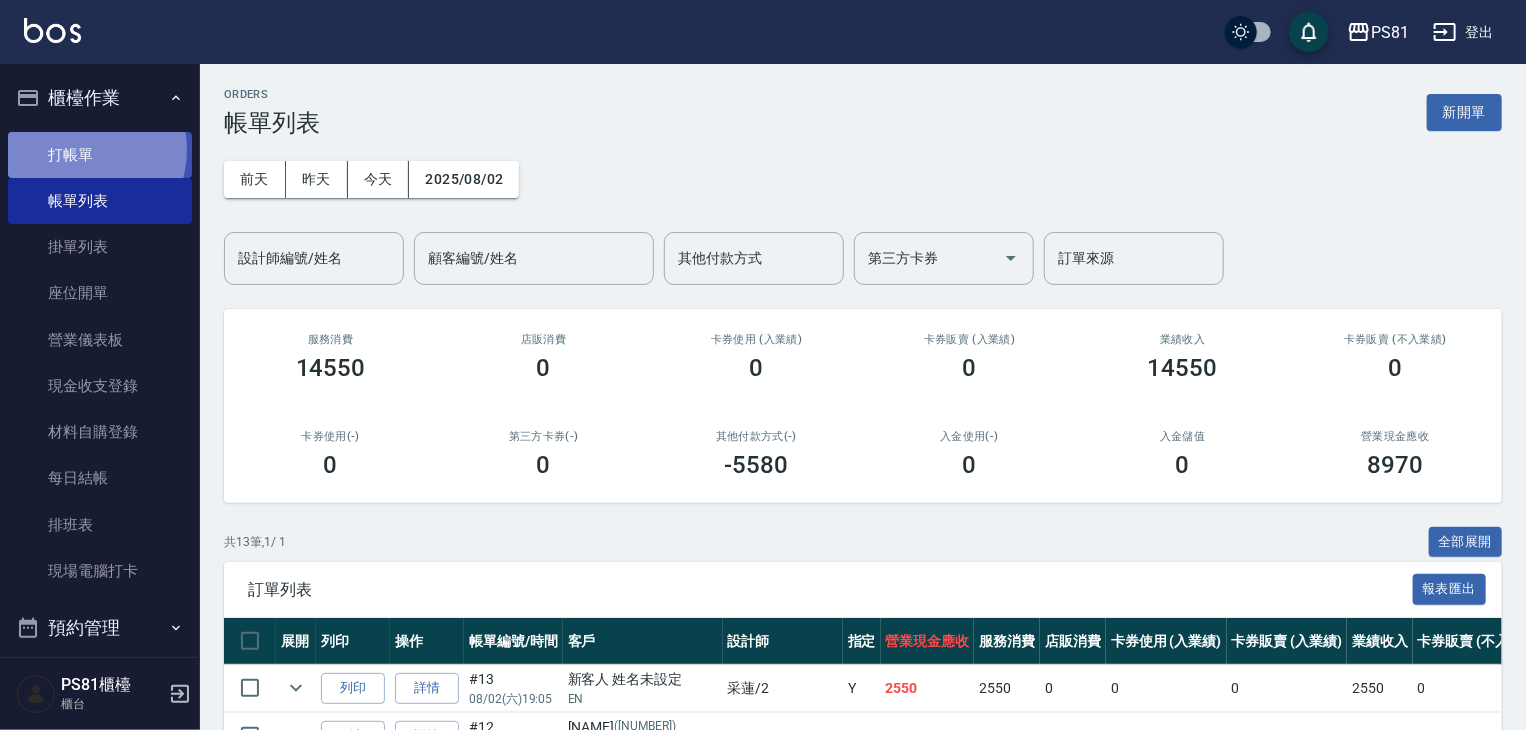 click on "打帳單" at bounding box center (100, 155) 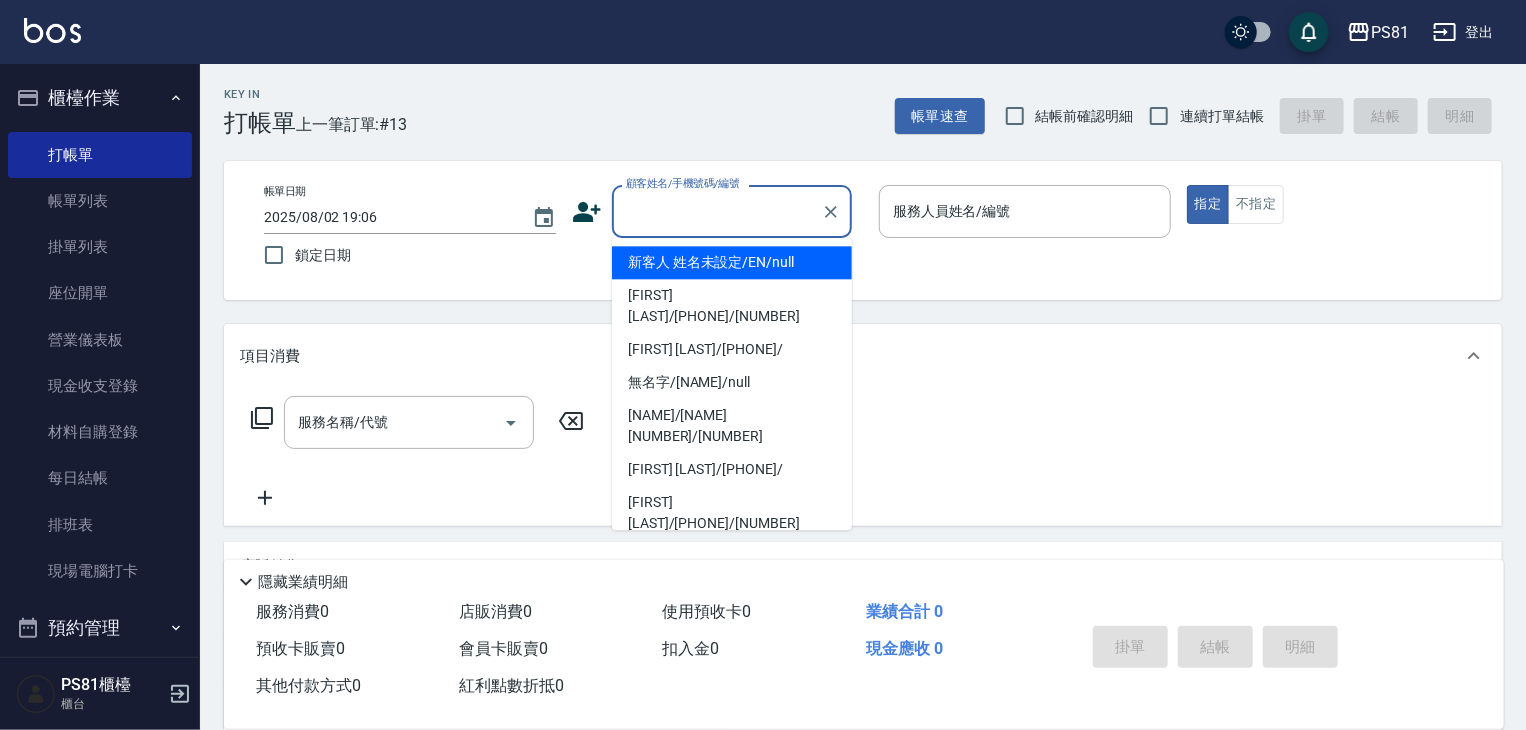 click on "顧客姓名/手機號碼/編號" at bounding box center [717, 211] 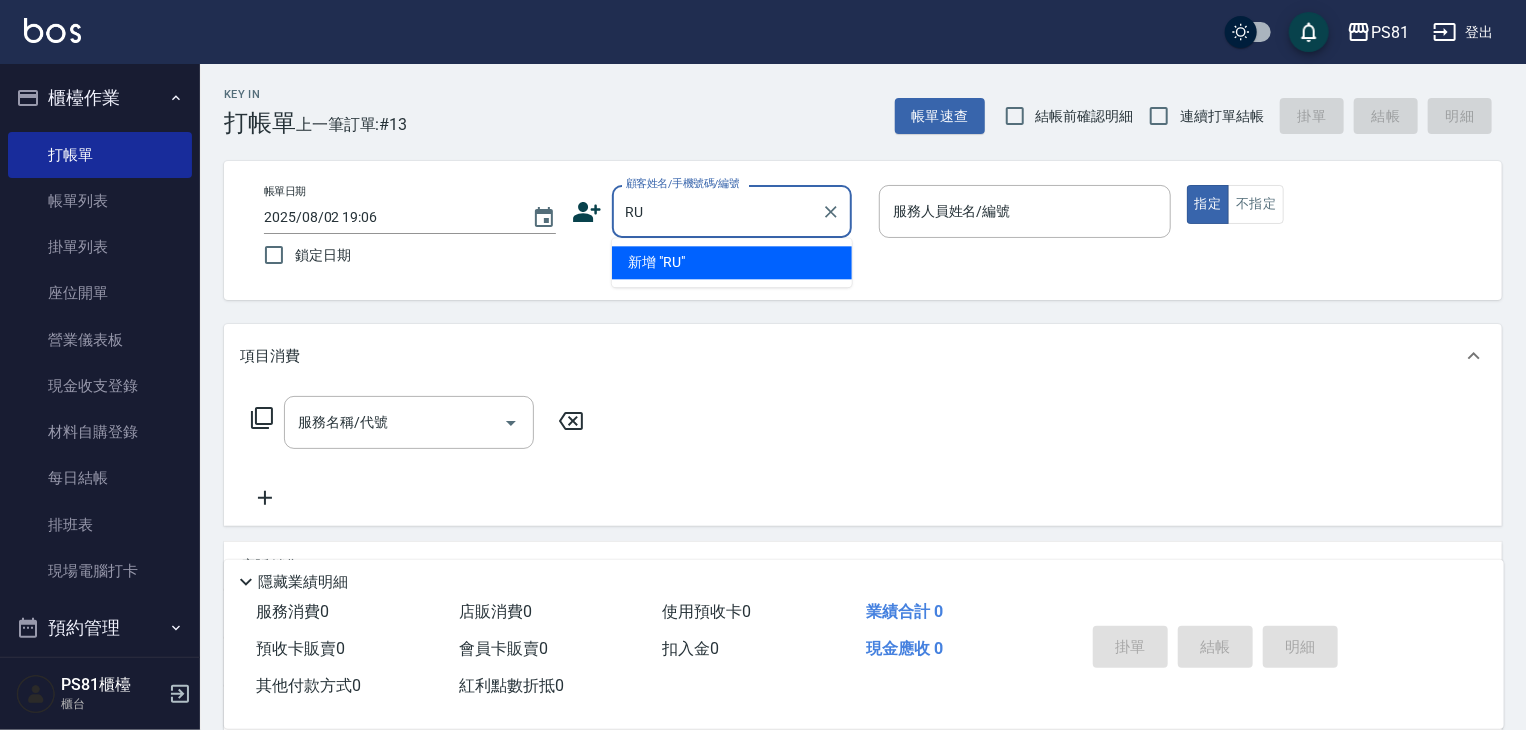 type on "R" 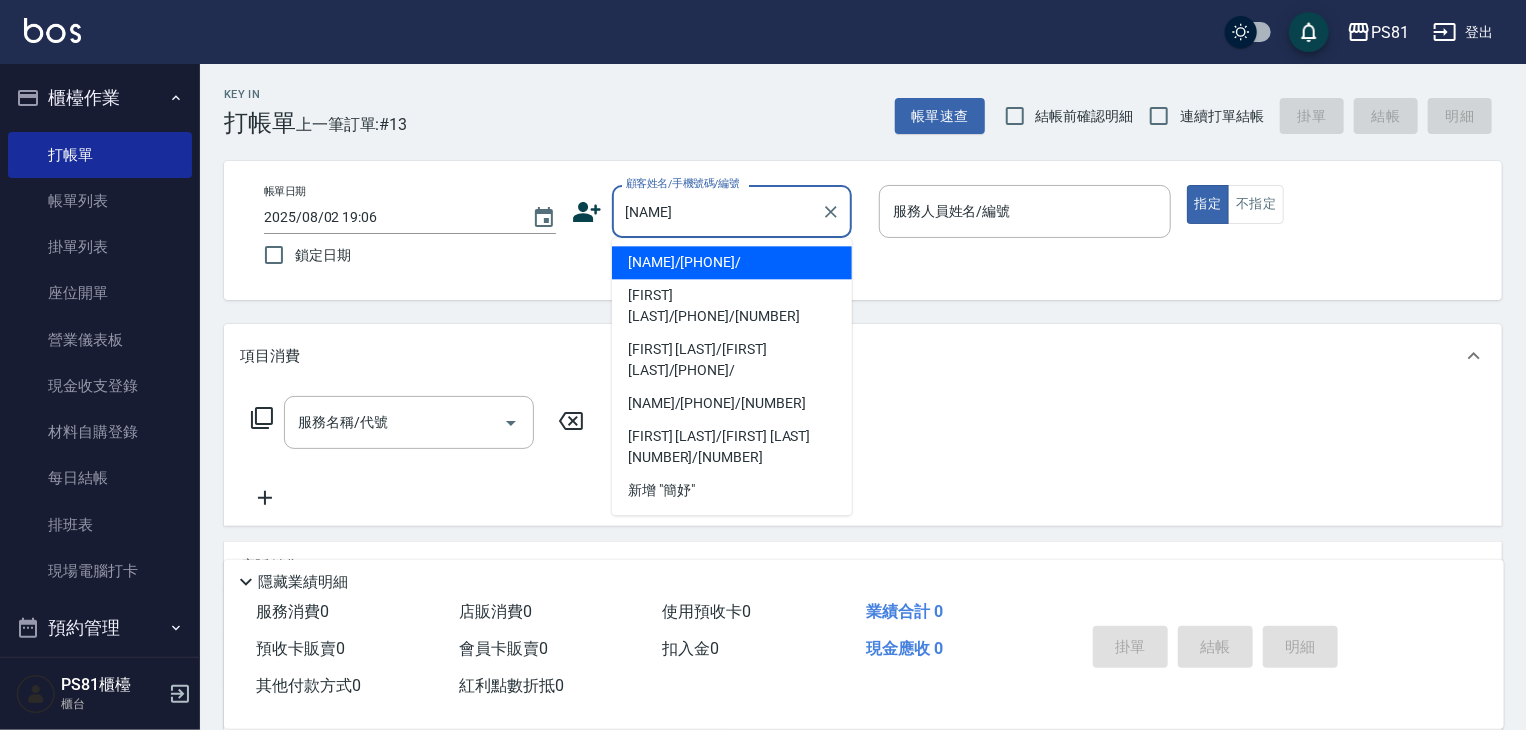click on "[NAME]/[PHONE]/" at bounding box center (732, 262) 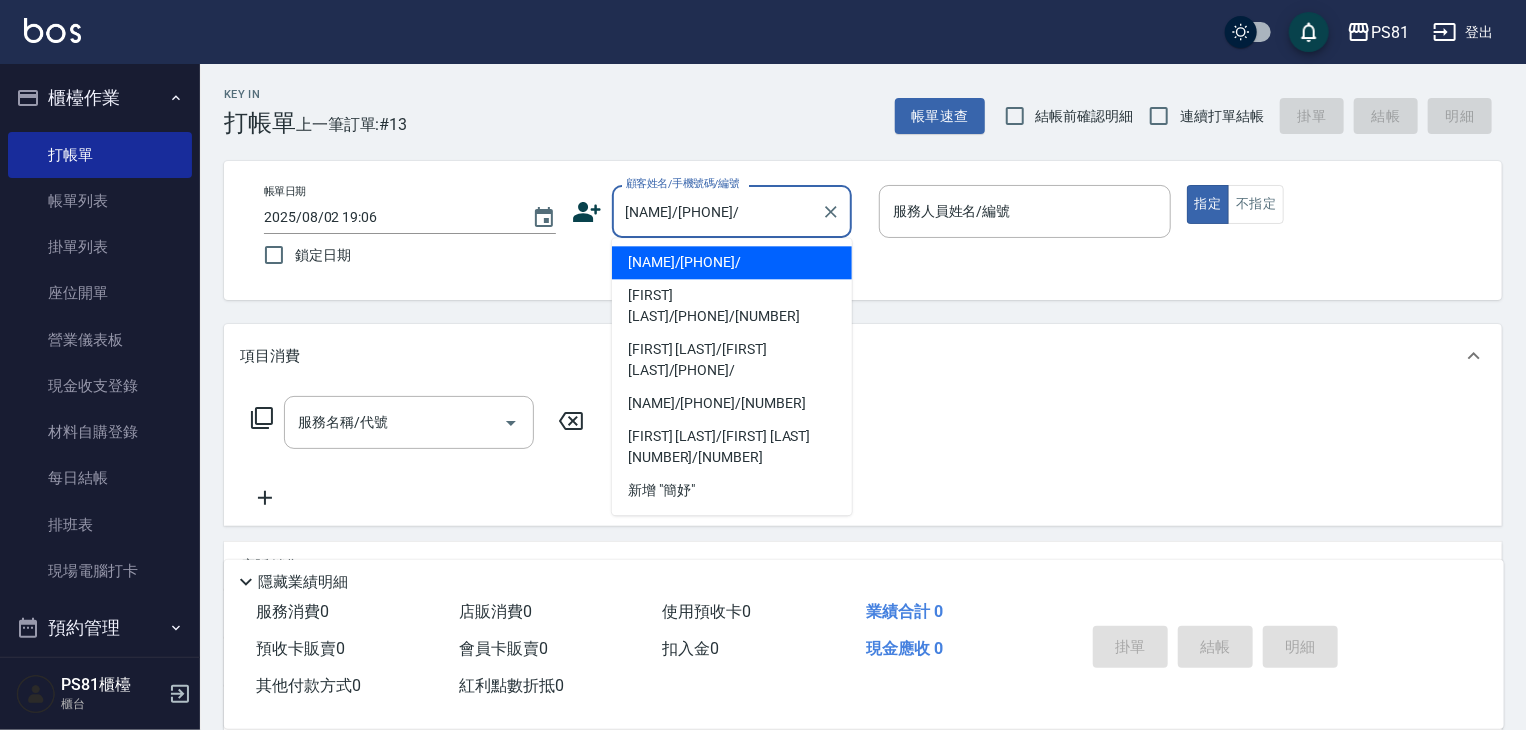 type on "采蓮-2" 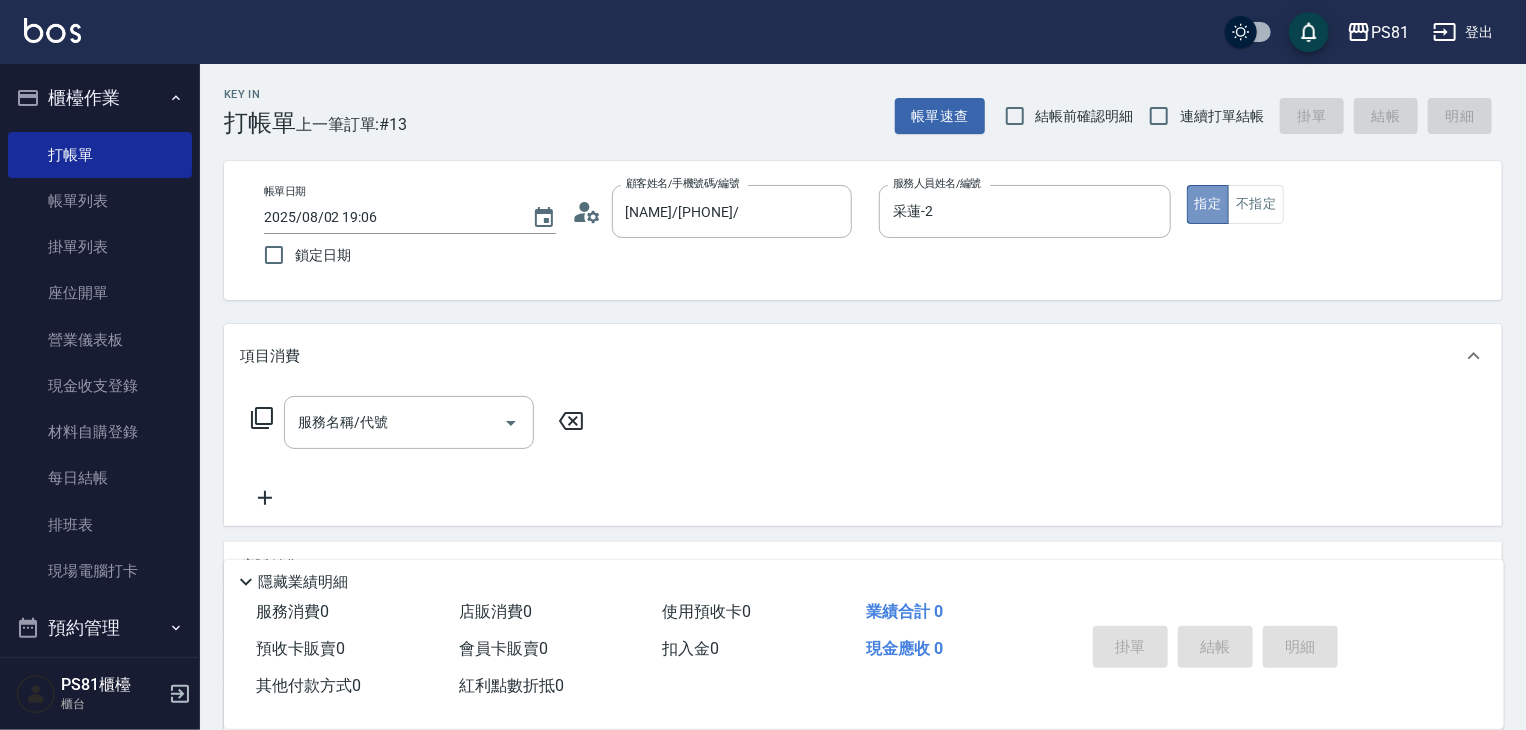 drag, startPoint x: 1198, startPoint y: 203, endPoint x: 858, endPoint y: 225, distance: 340.71103 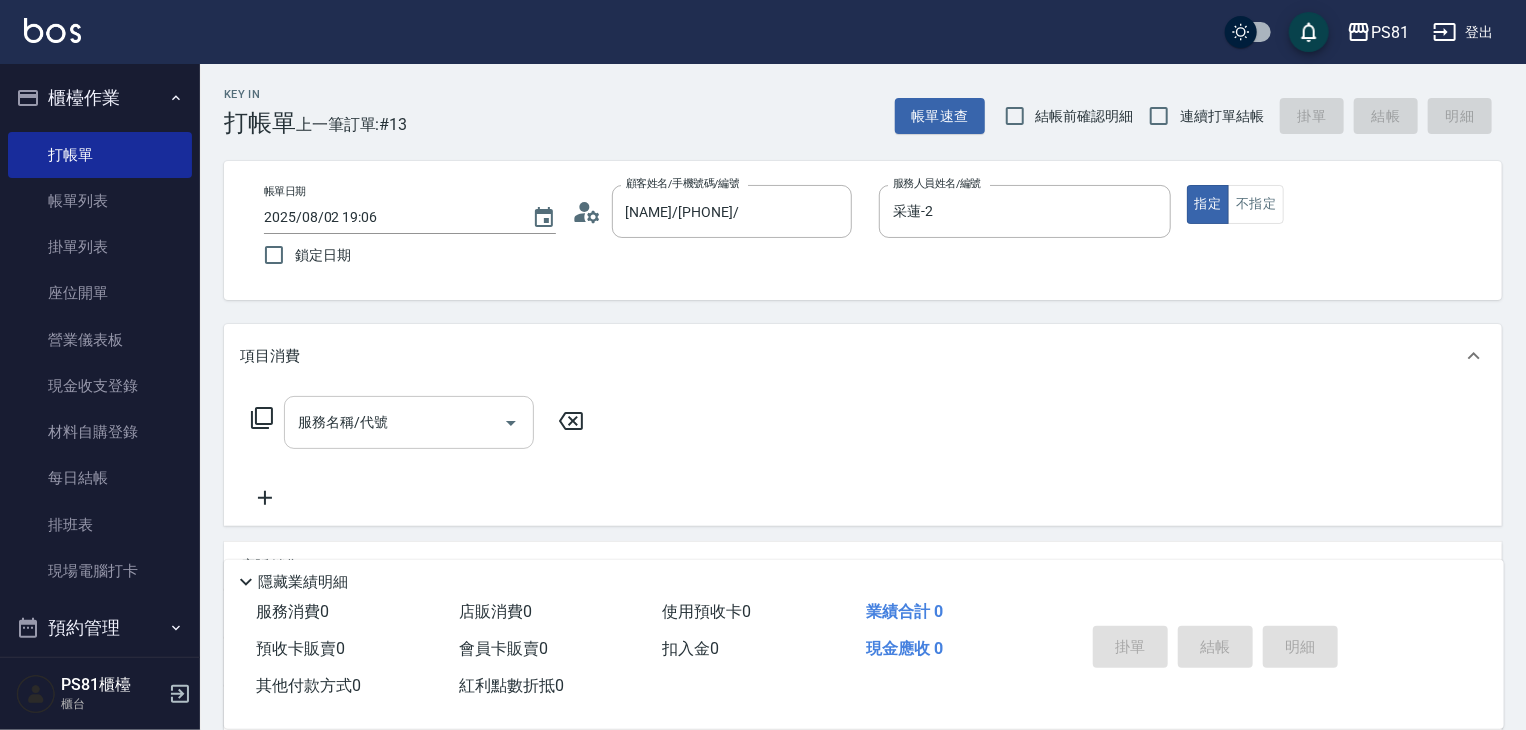 click on "服務名稱/代號" at bounding box center [394, 422] 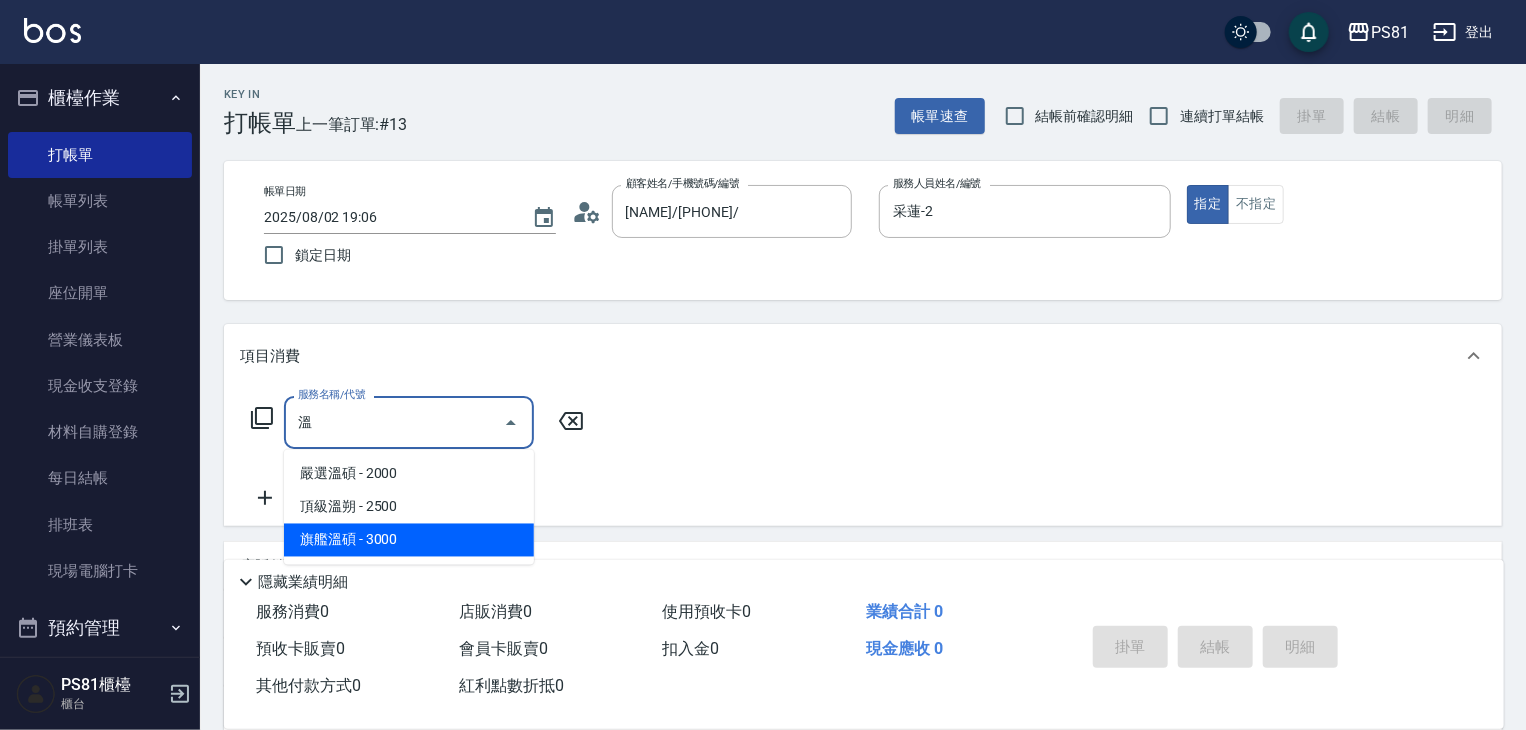 click on "旗艦溫碩 - 3000" at bounding box center (409, 540) 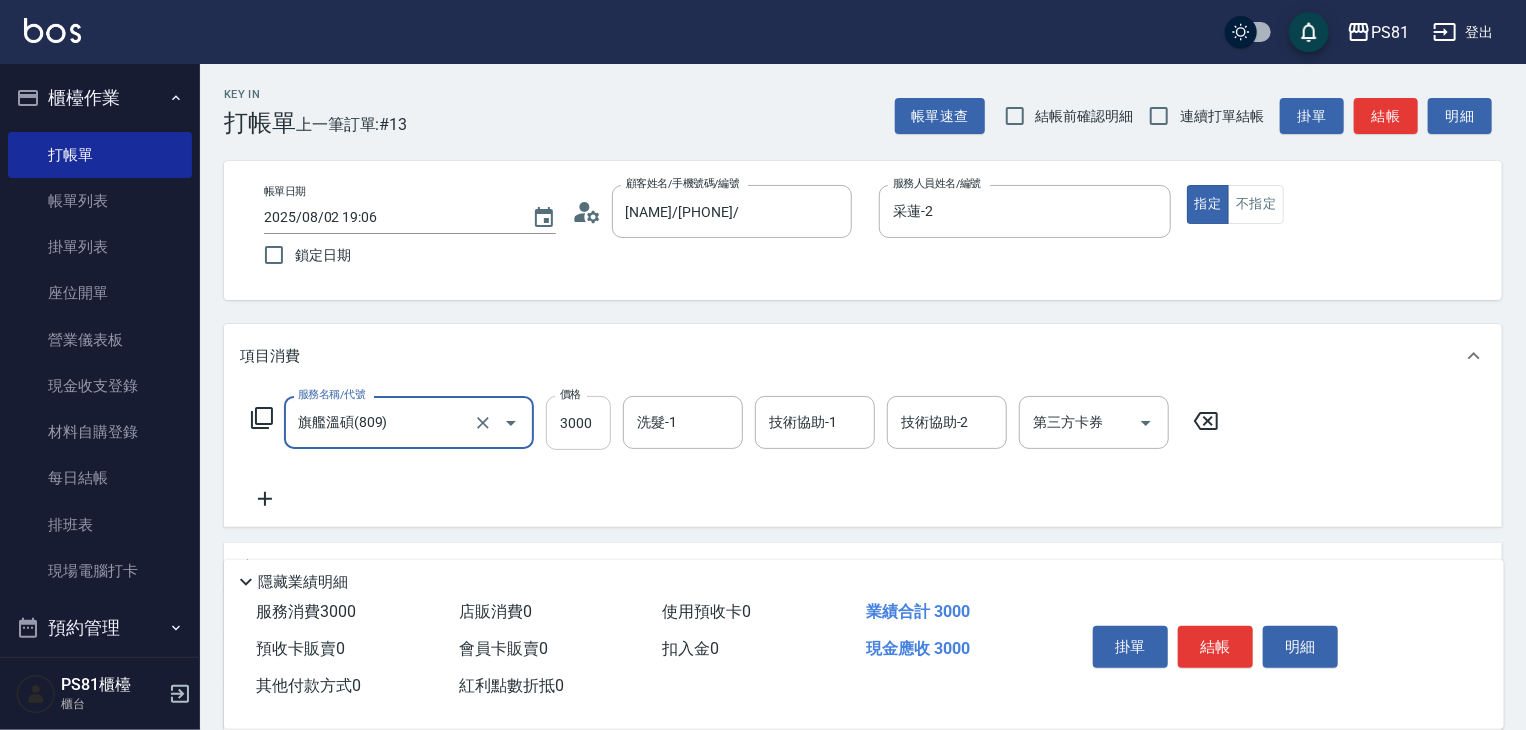 type on "旗艦溫碩(809)" 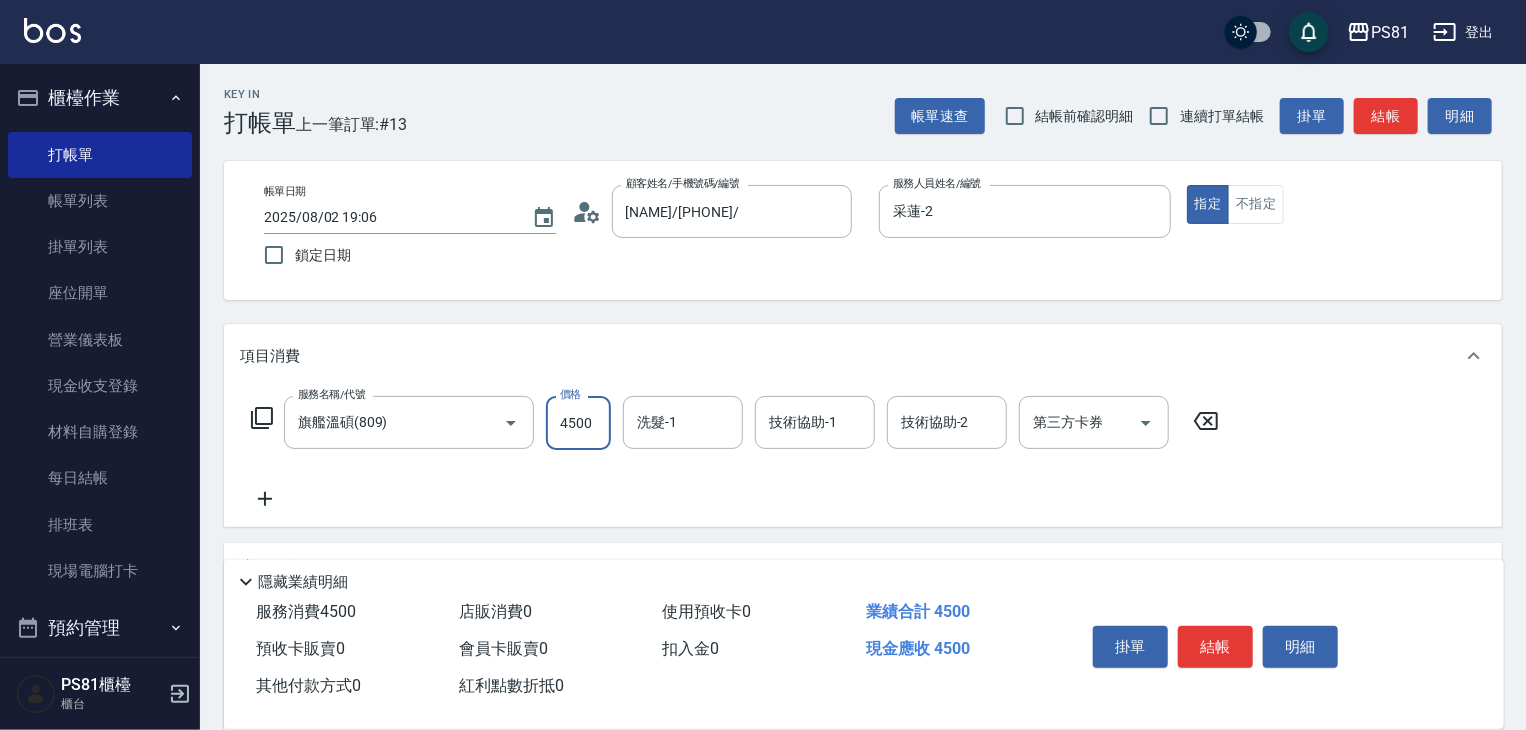 type on "4500" 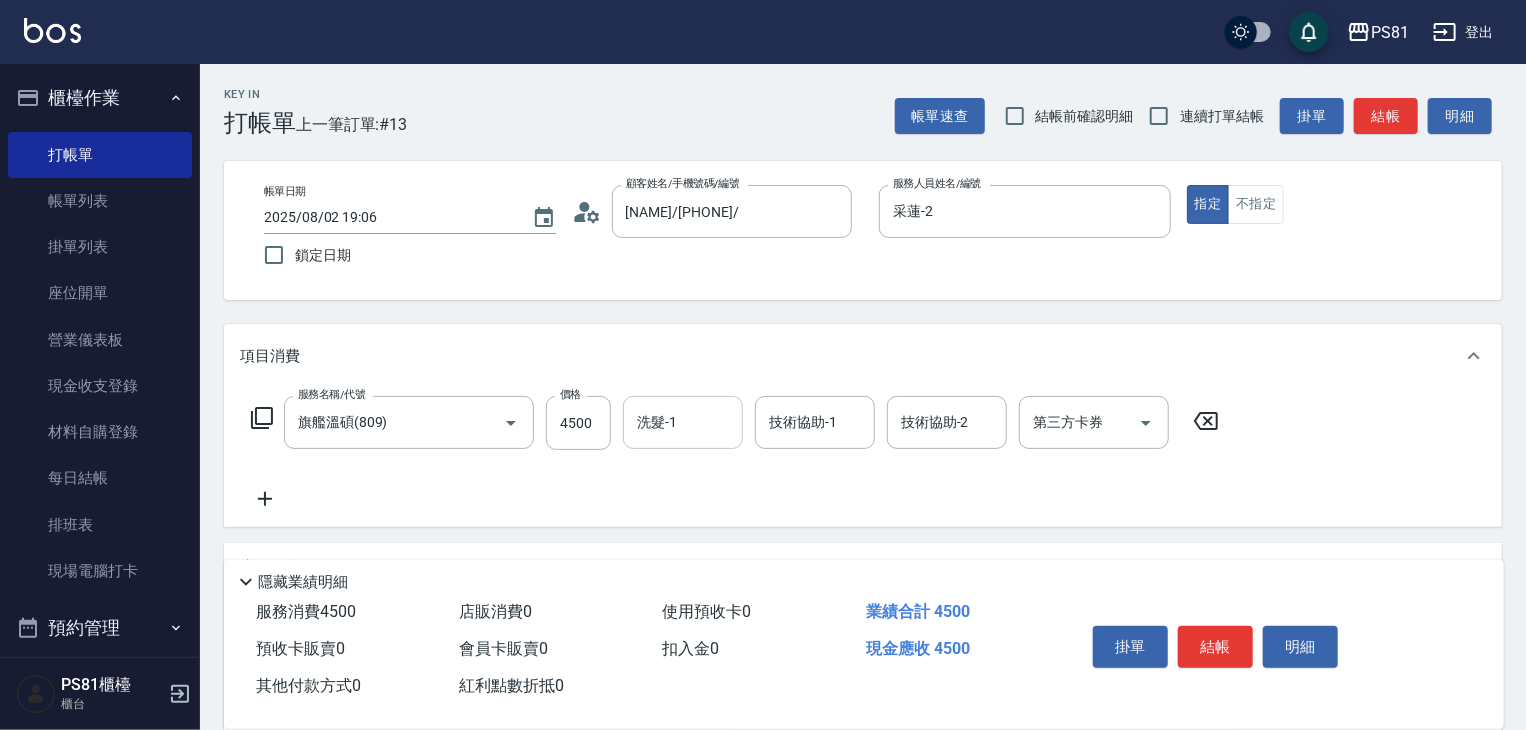 click on "洗髮-1" at bounding box center [683, 422] 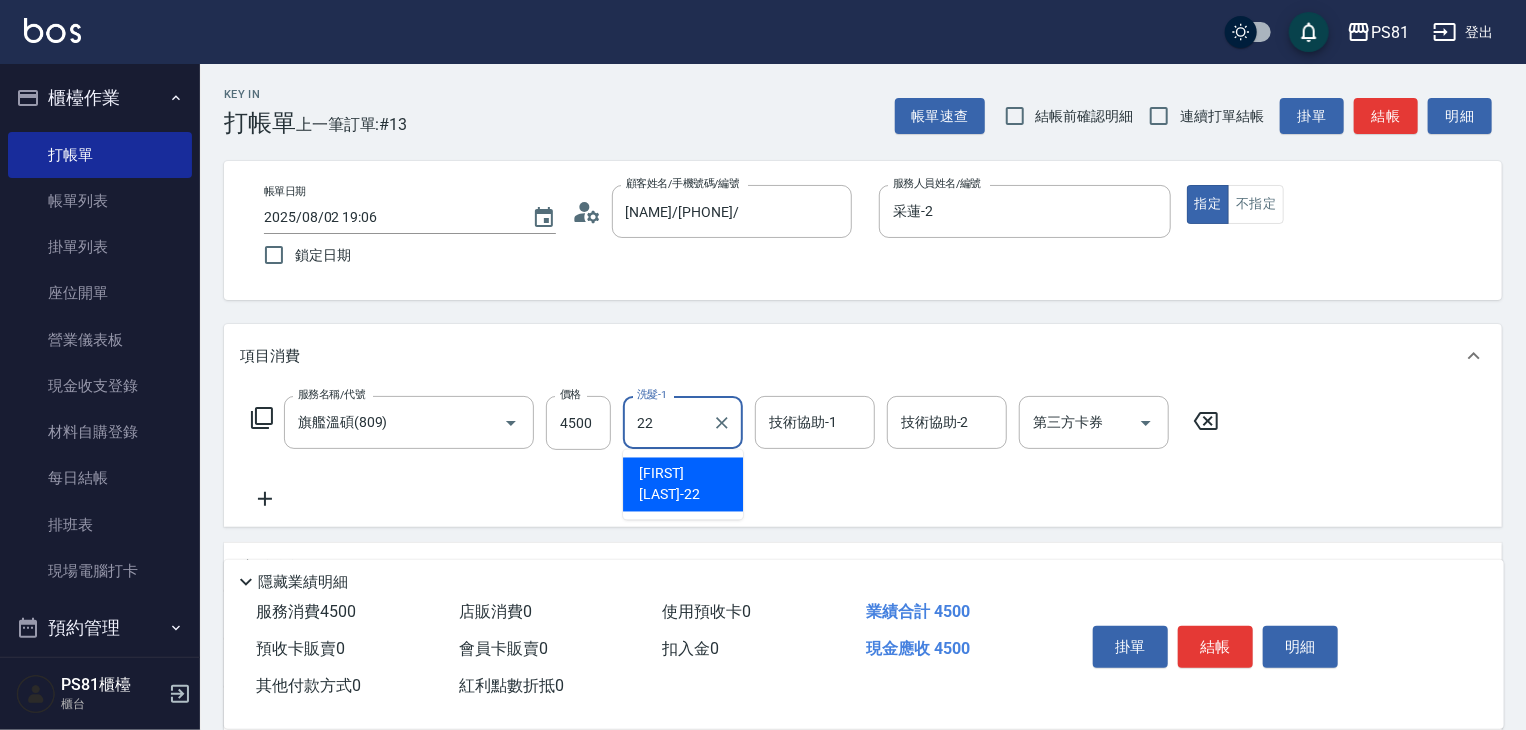 type on "[NAME]-[NUMBER]" 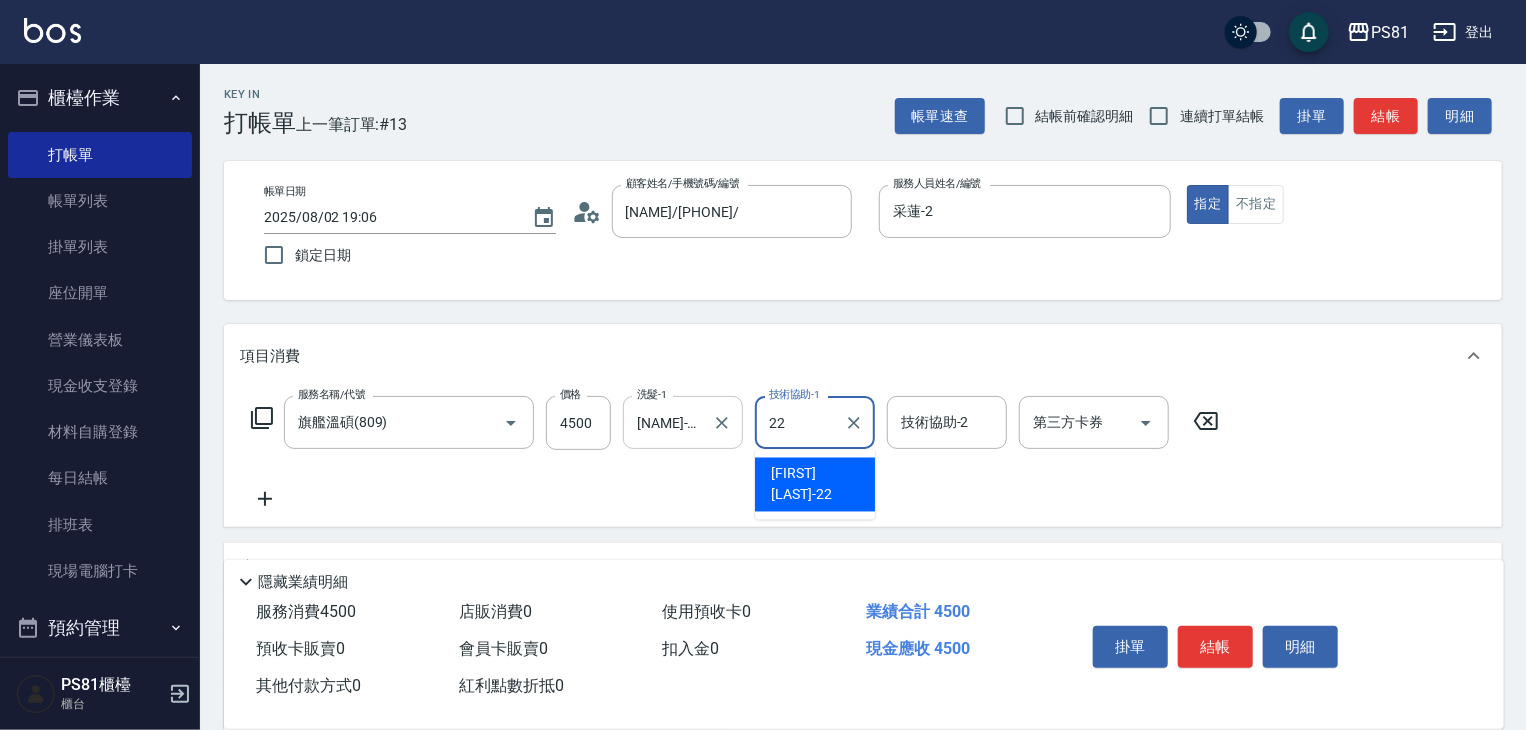 type on "[NAME]-[NUMBER]" 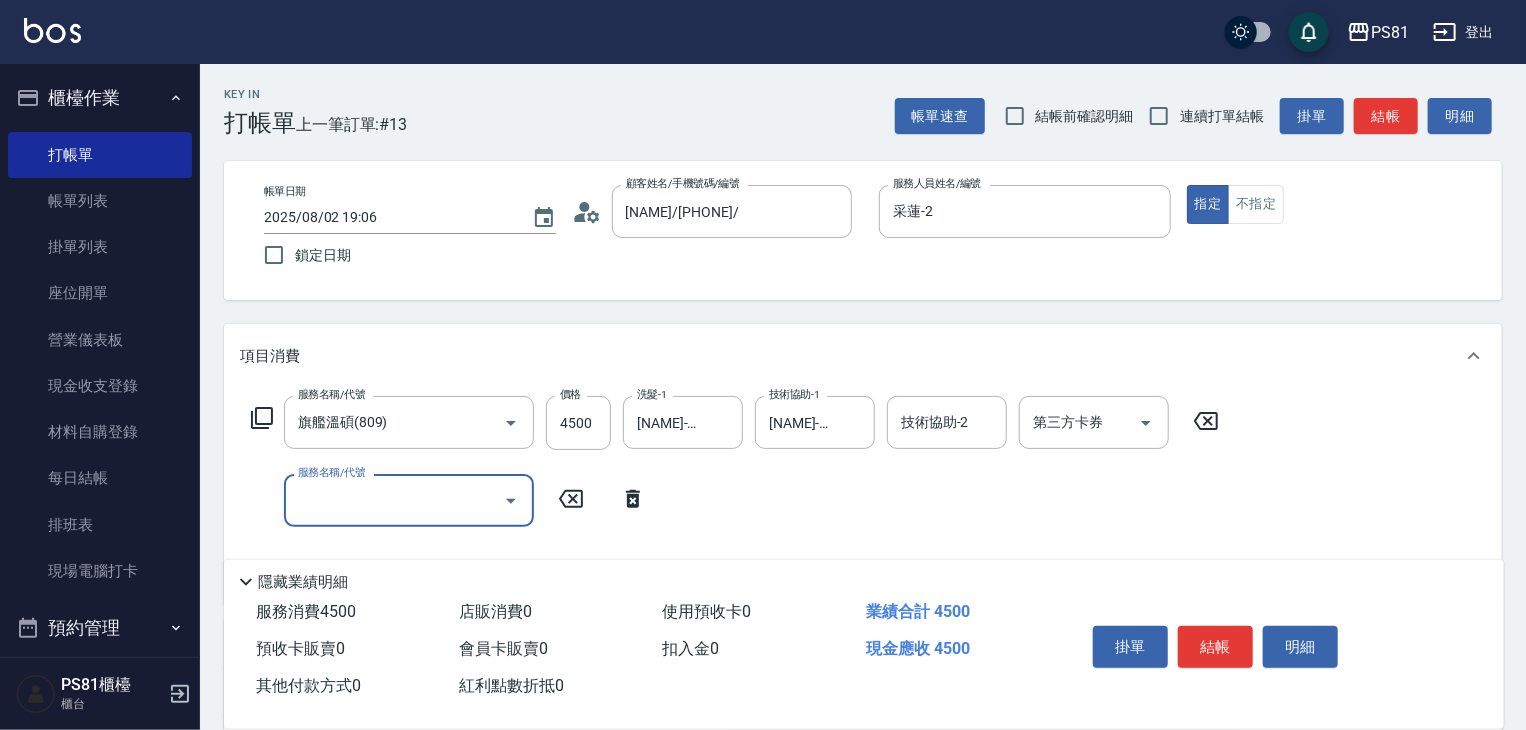 click 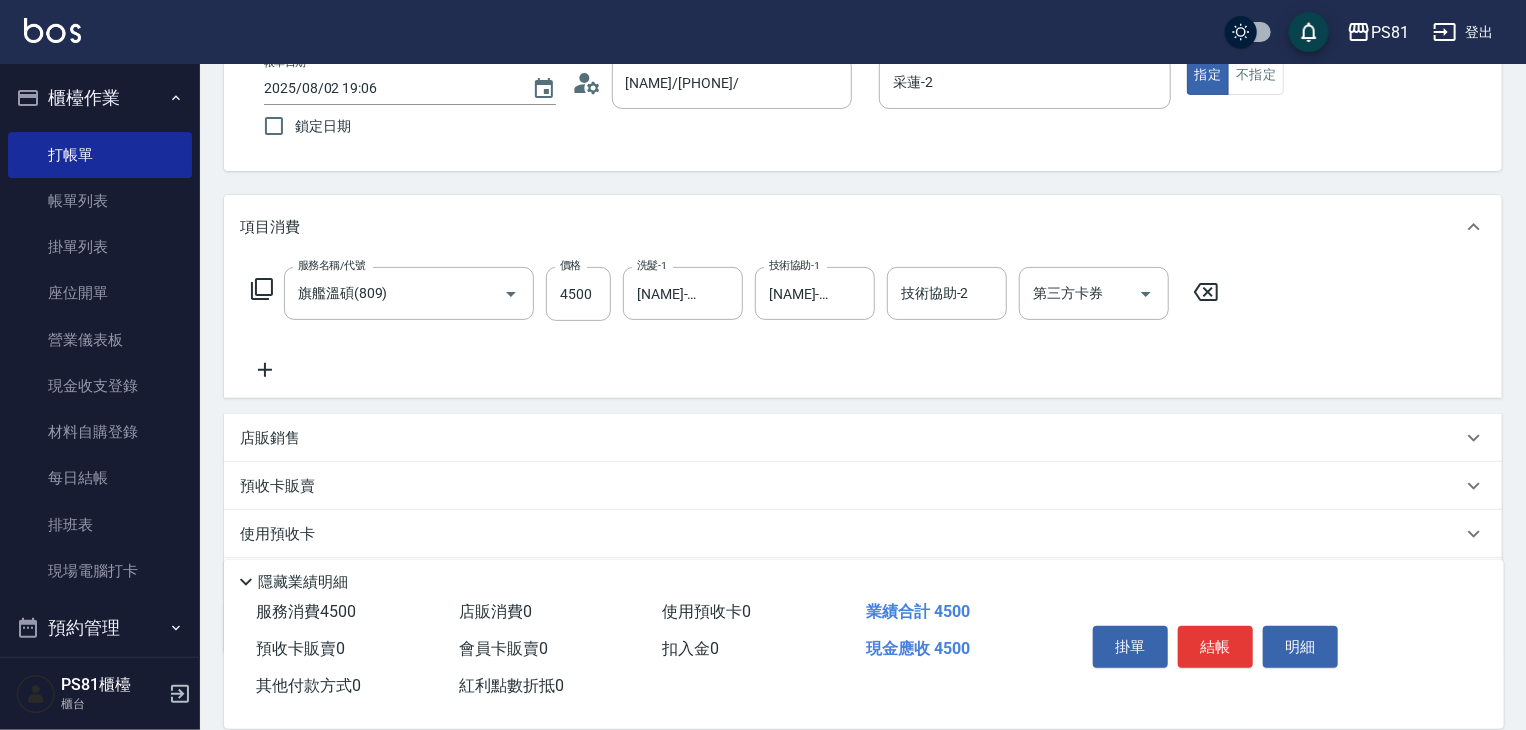 scroll, scrollTop: 244, scrollLeft: 0, axis: vertical 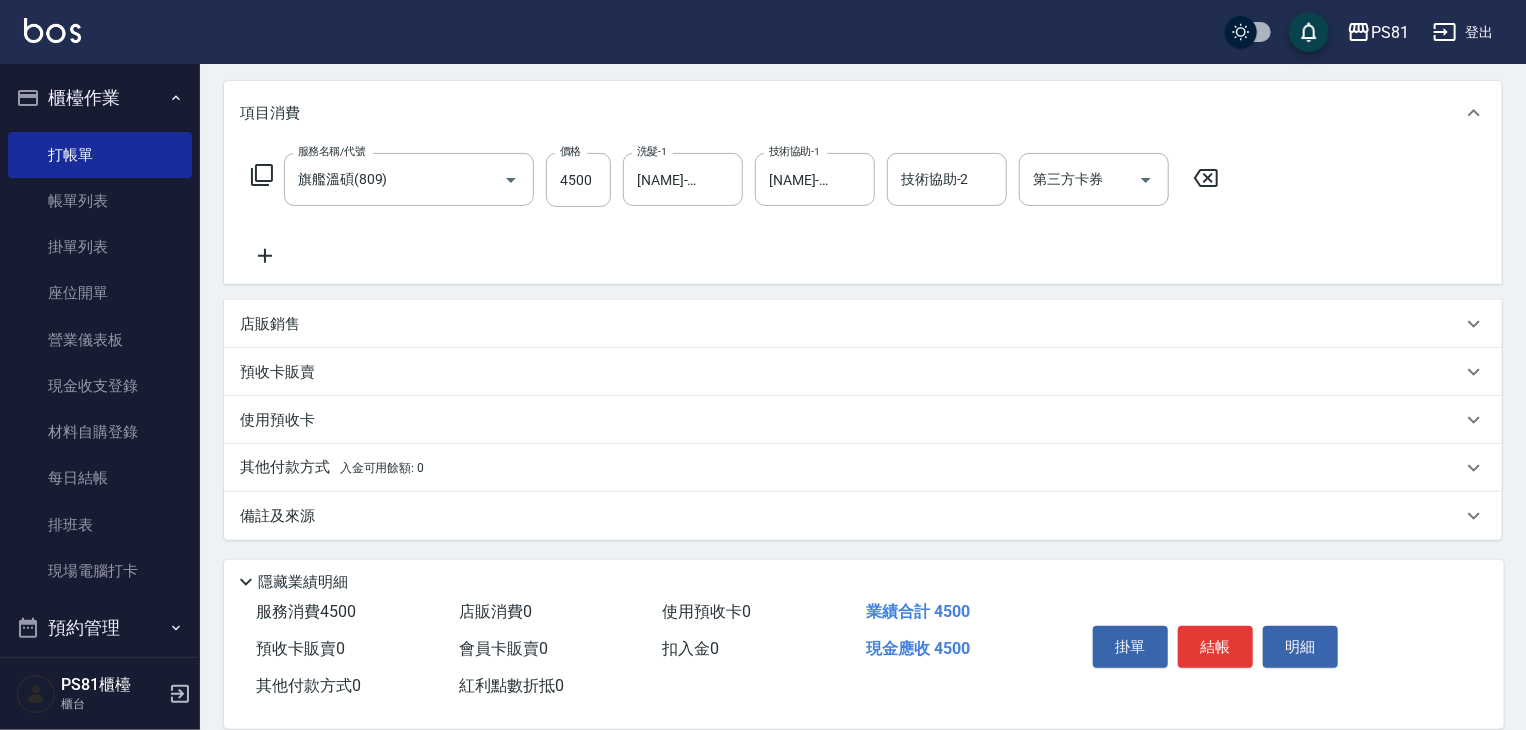 click on "店販銷售" at bounding box center (851, 324) 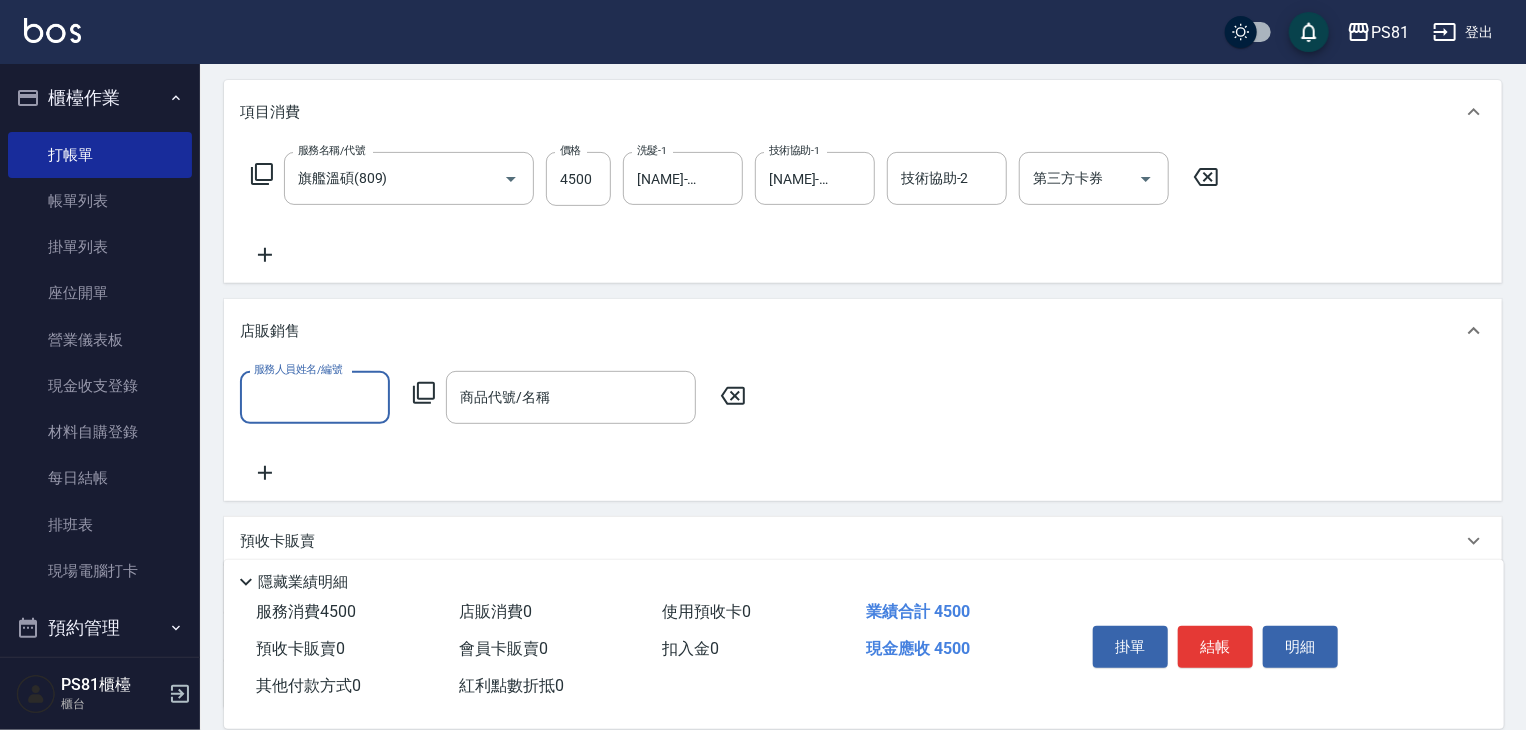scroll, scrollTop: 0, scrollLeft: 0, axis: both 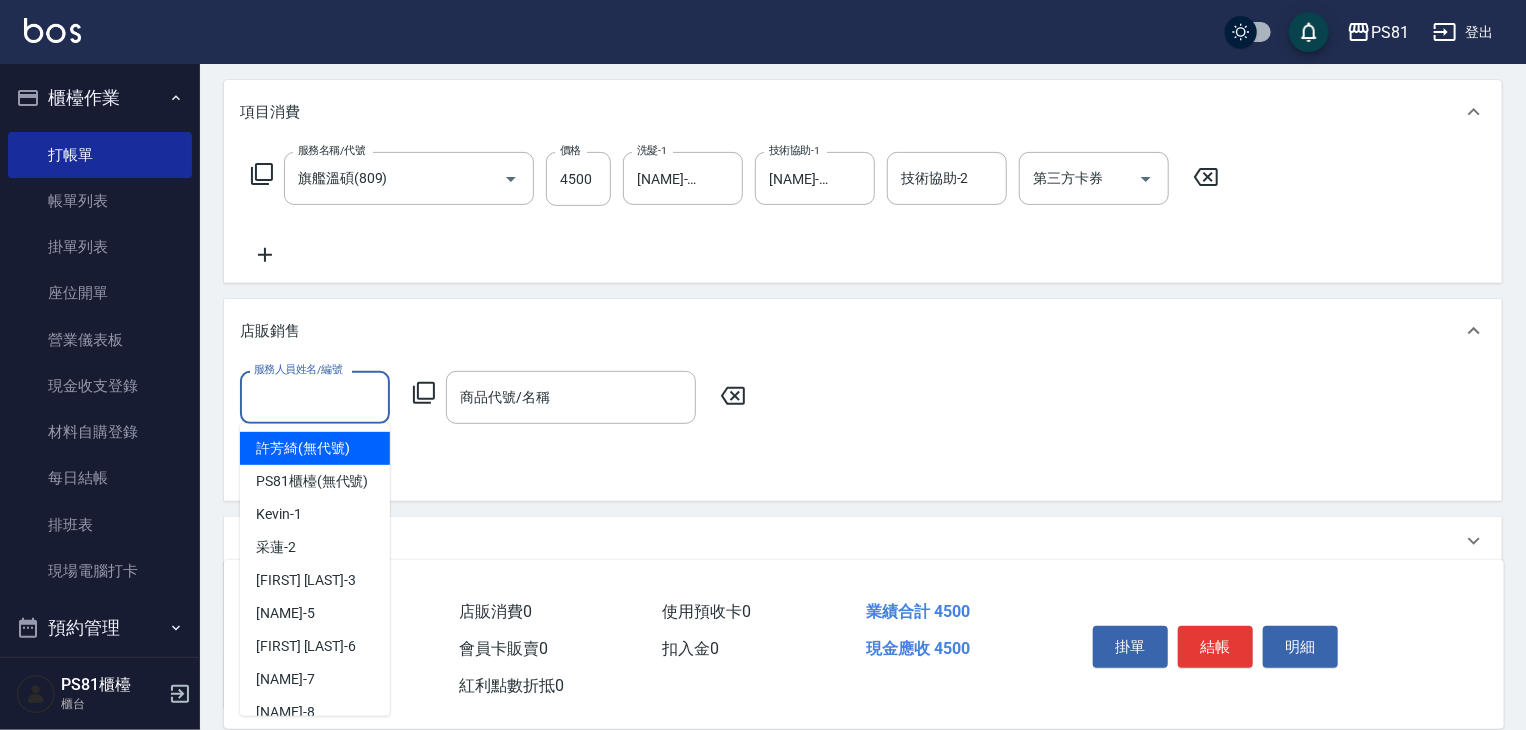 click on "服務人員姓名/編號" at bounding box center (315, 397) 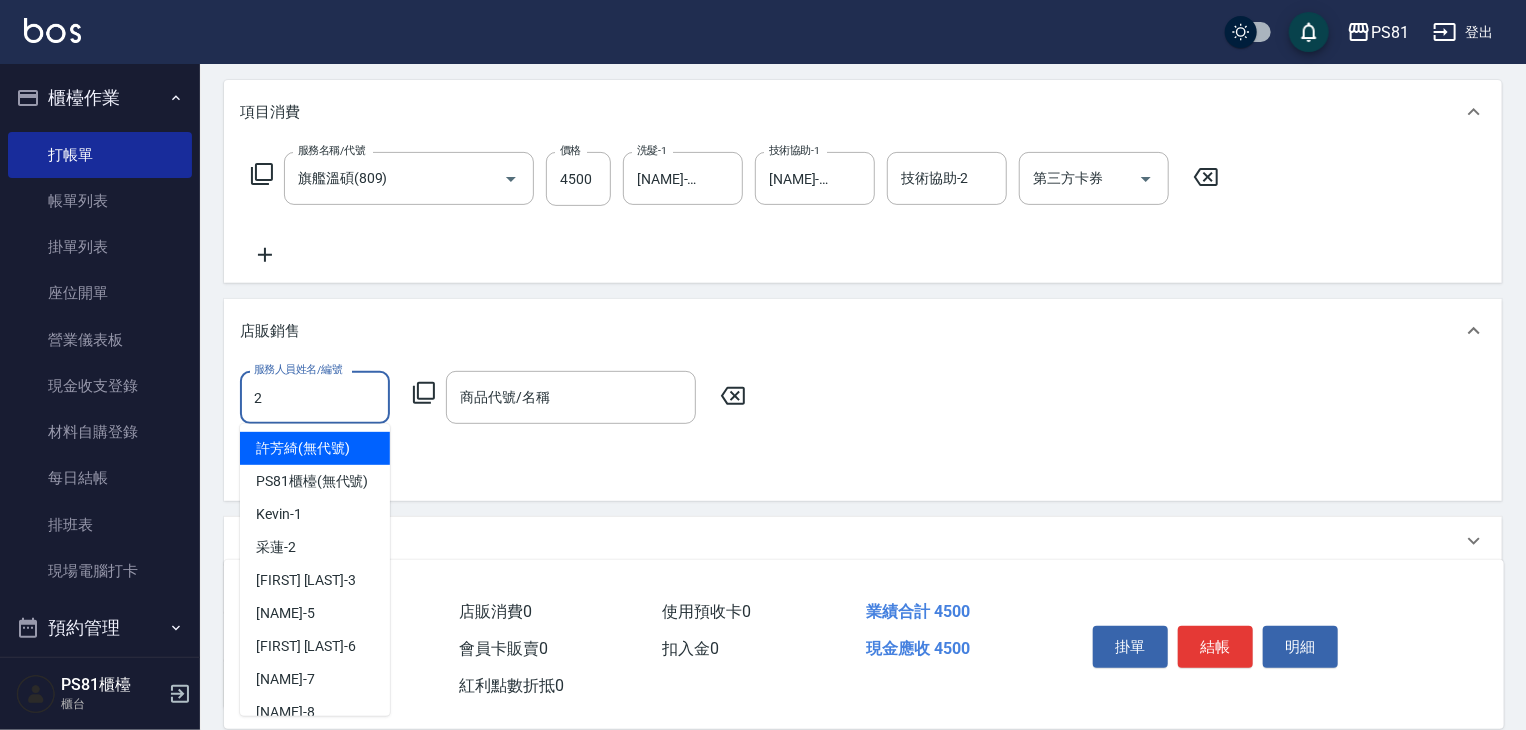 type on "采蓮-2" 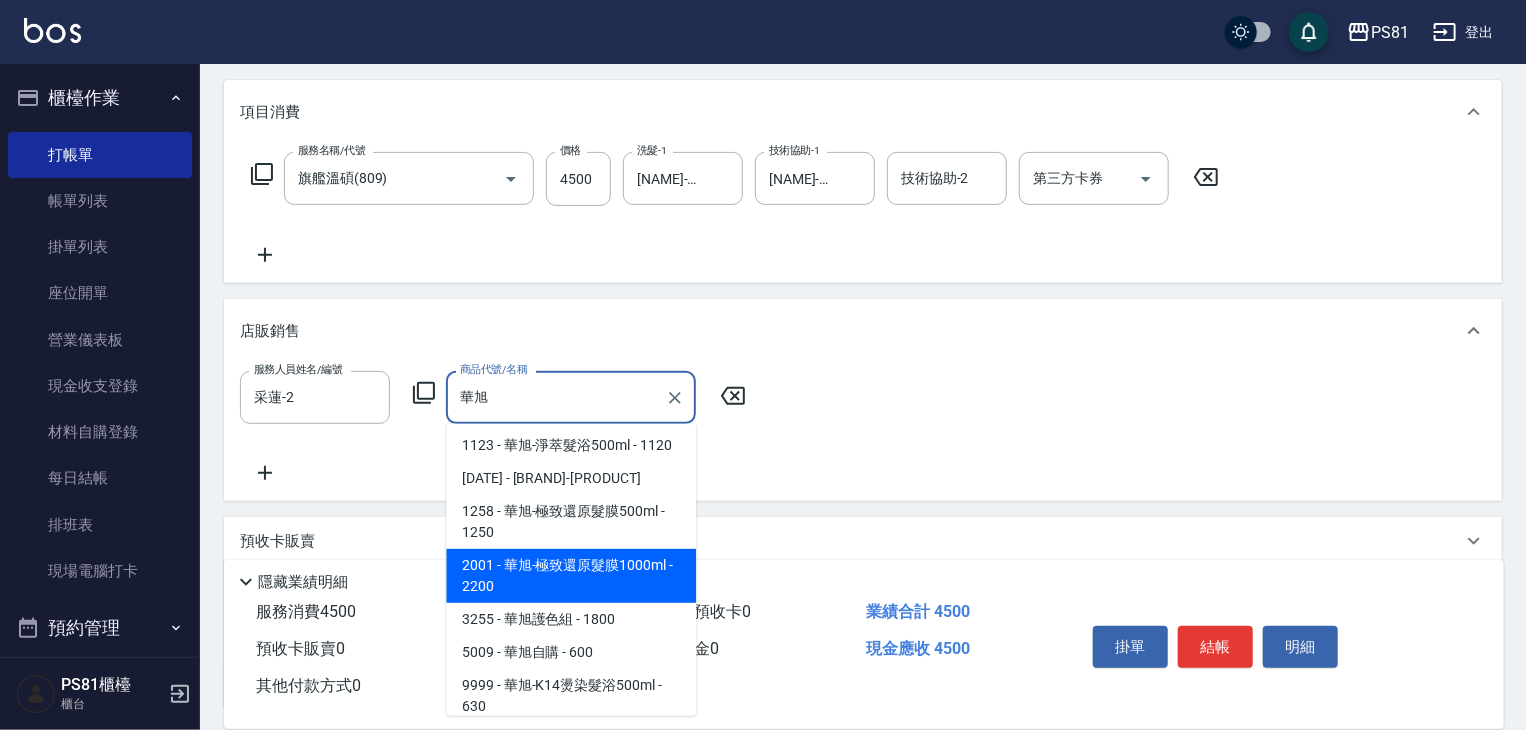 scroll, scrollTop: 400, scrollLeft: 0, axis: vertical 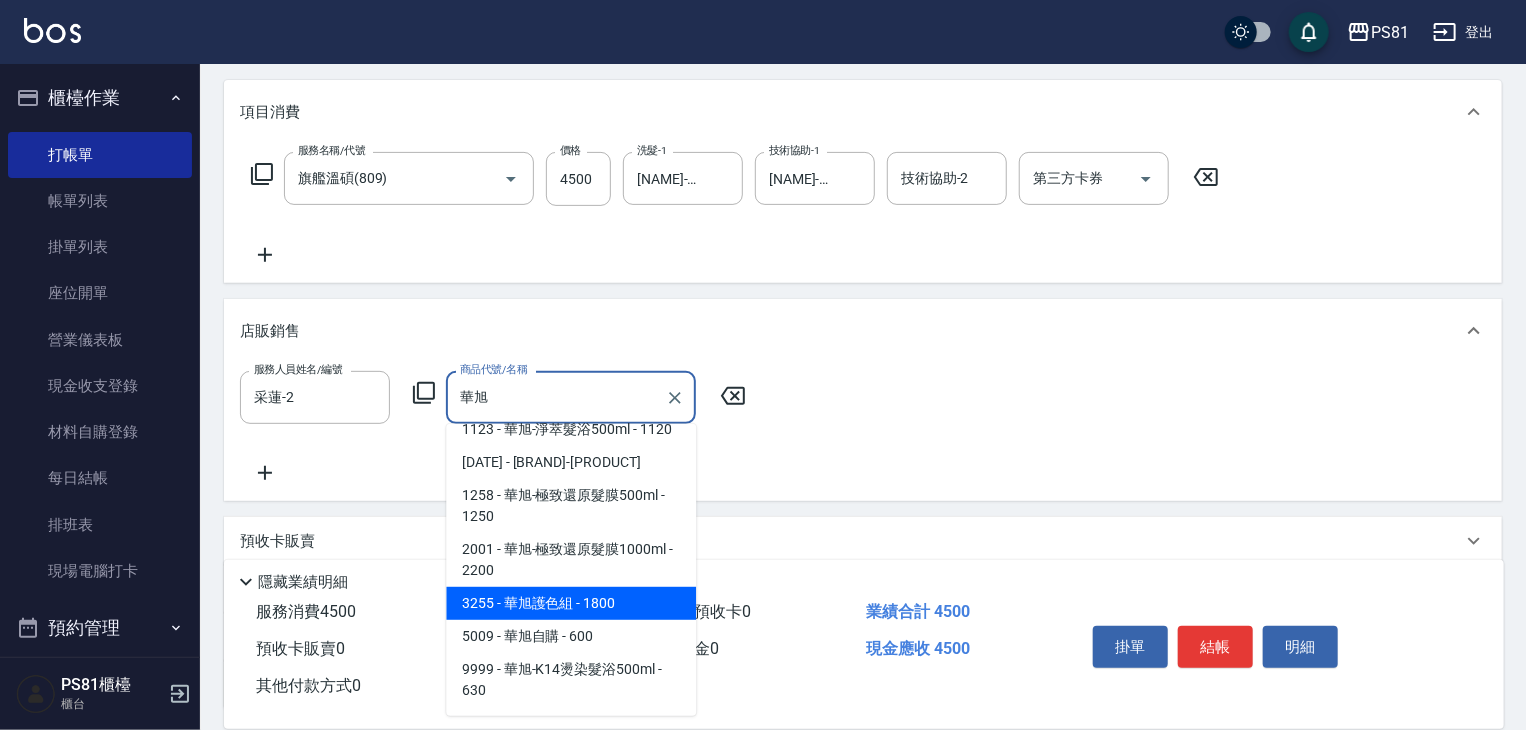click on "3255 - 華旭護色組 - 1800" at bounding box center [571, 603] 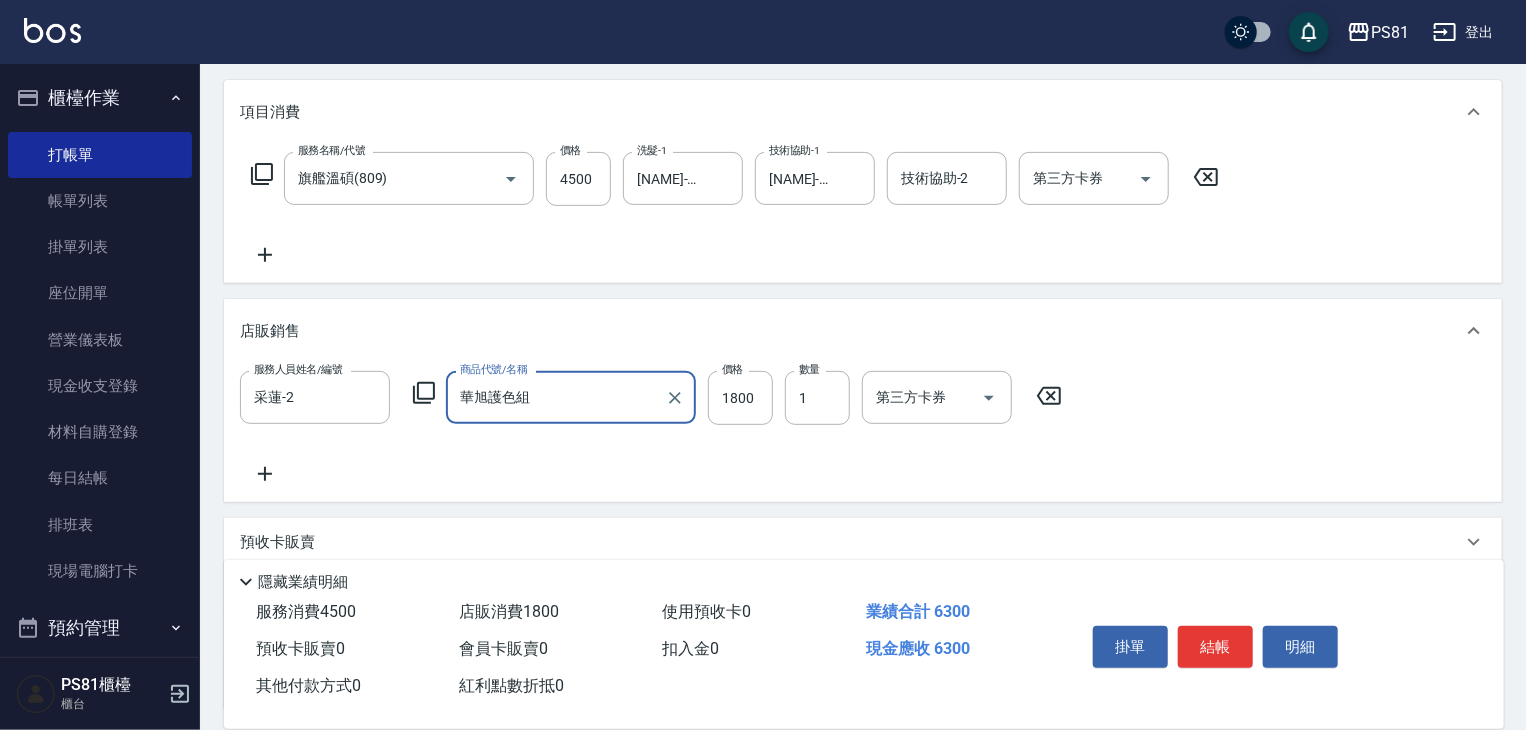 type on "華旭護色組" 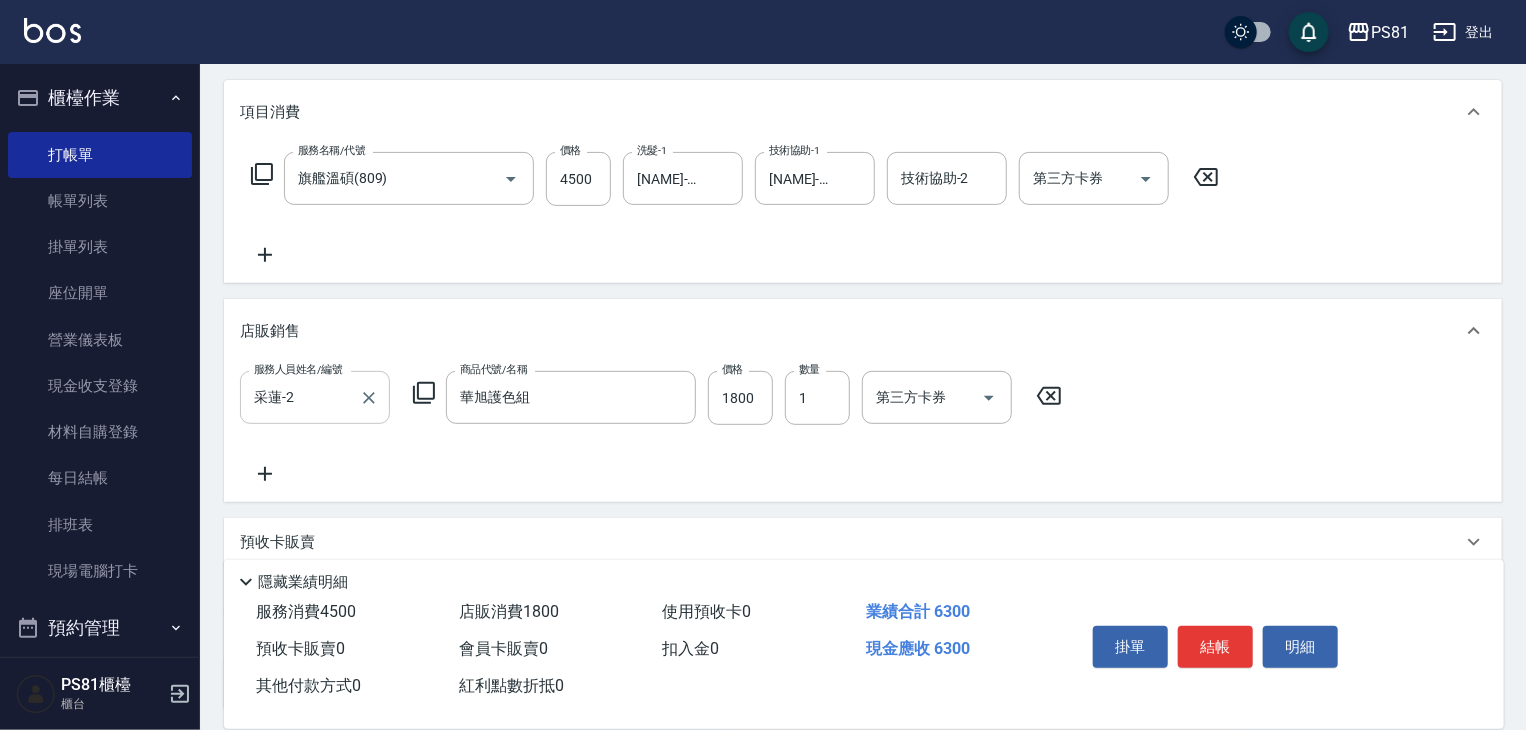 click at bounding box center (368, 397) 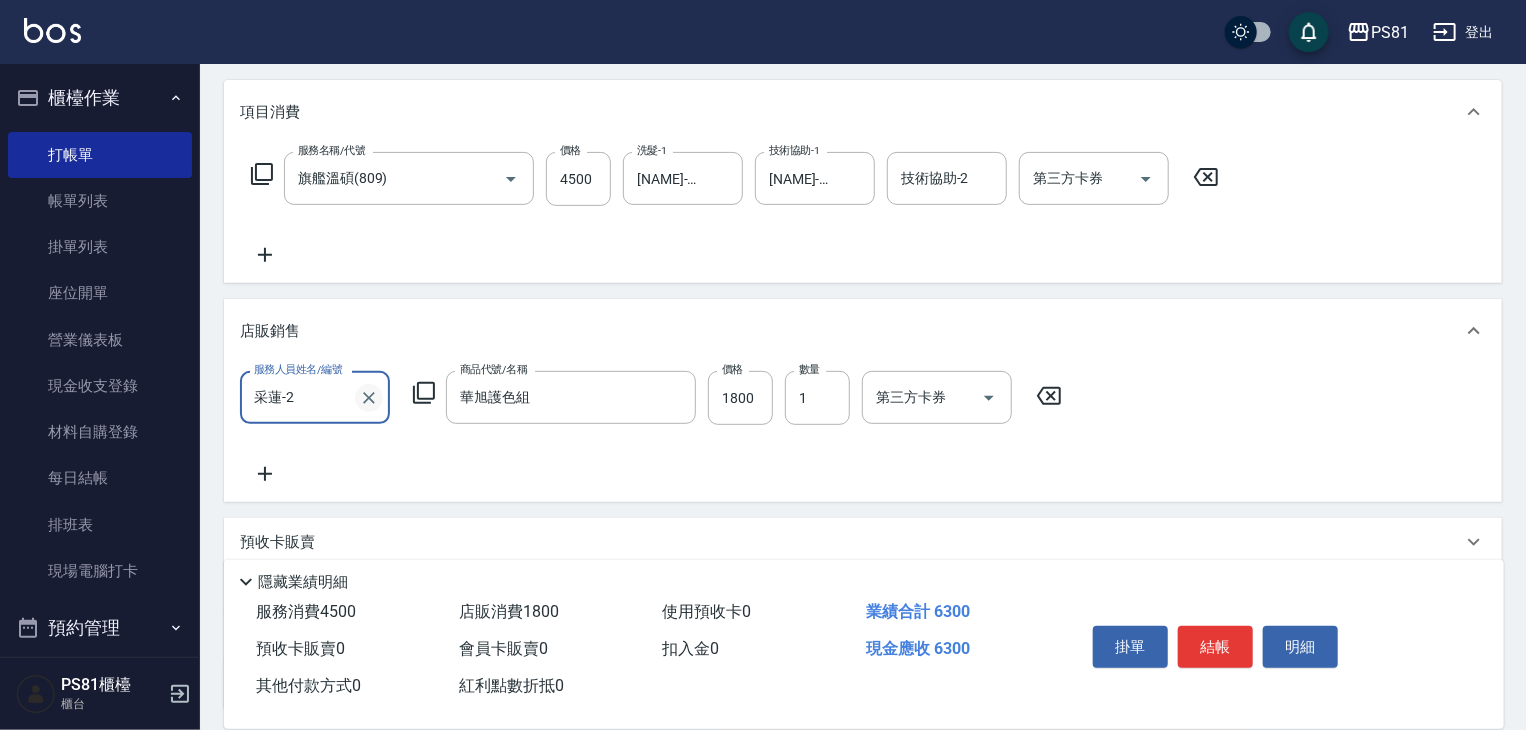 click 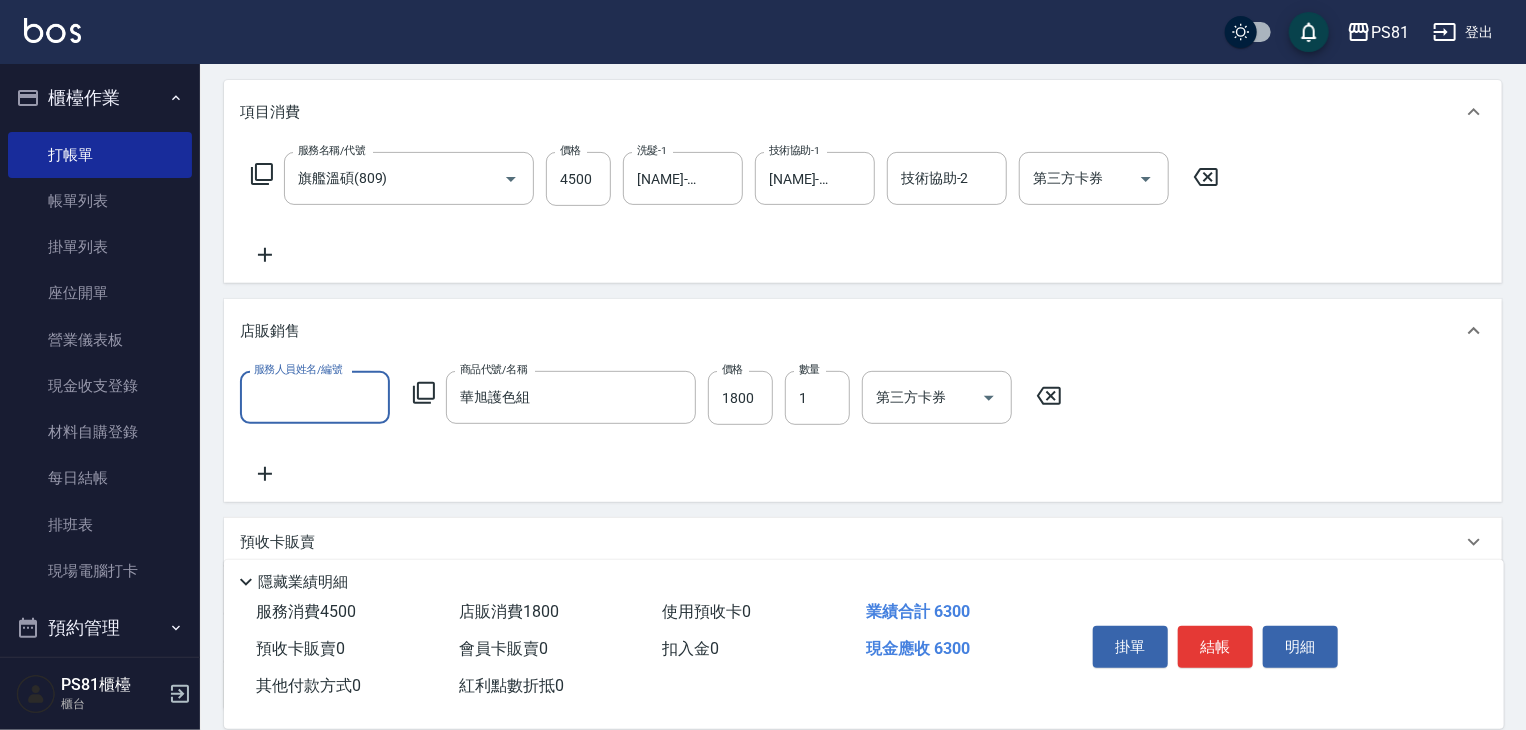 click on "服務人員姓名/編號" at bounding box center (315, 397) 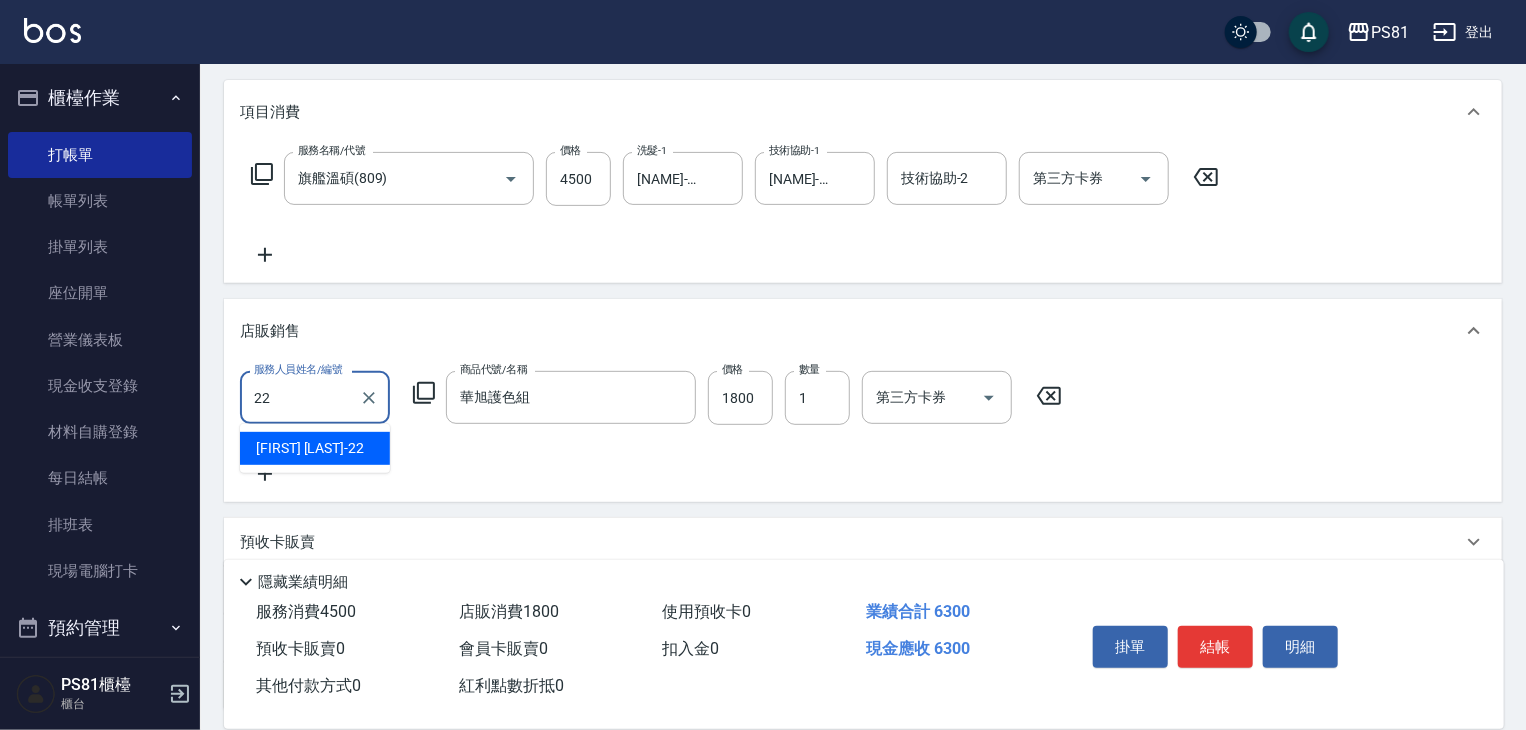 type on "[NAME]-[NUMBER]" 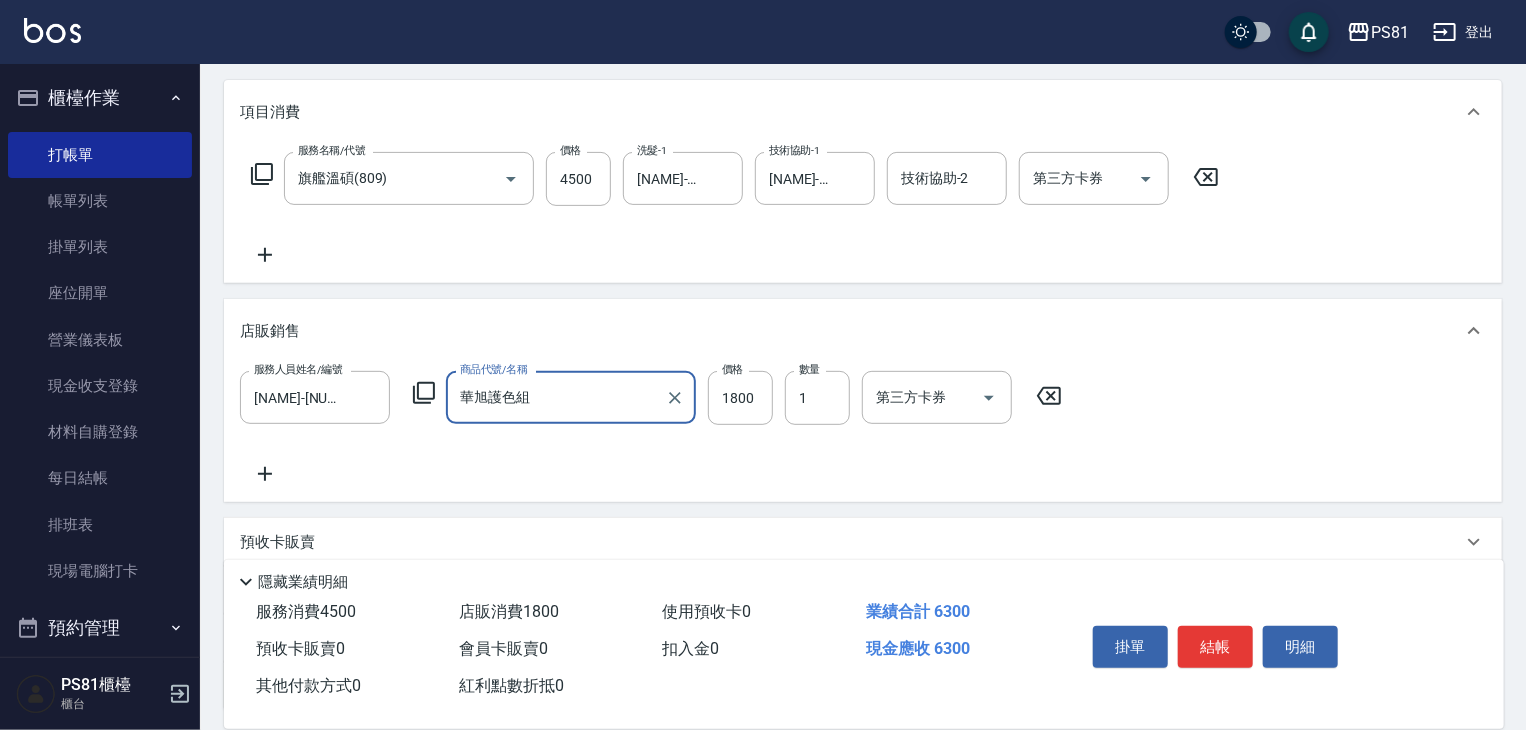 click on "服務人員姓名/編號 [NAME]-[NUMBER] 服務人員姓名/編號 商品代號/名稱 華旭護色組 商品代號/名稱 價格 [PRICE] 價格 數量 [NUMBER] 數量 第三方卡券 第三方卡券" at bounding box center (863, 428) 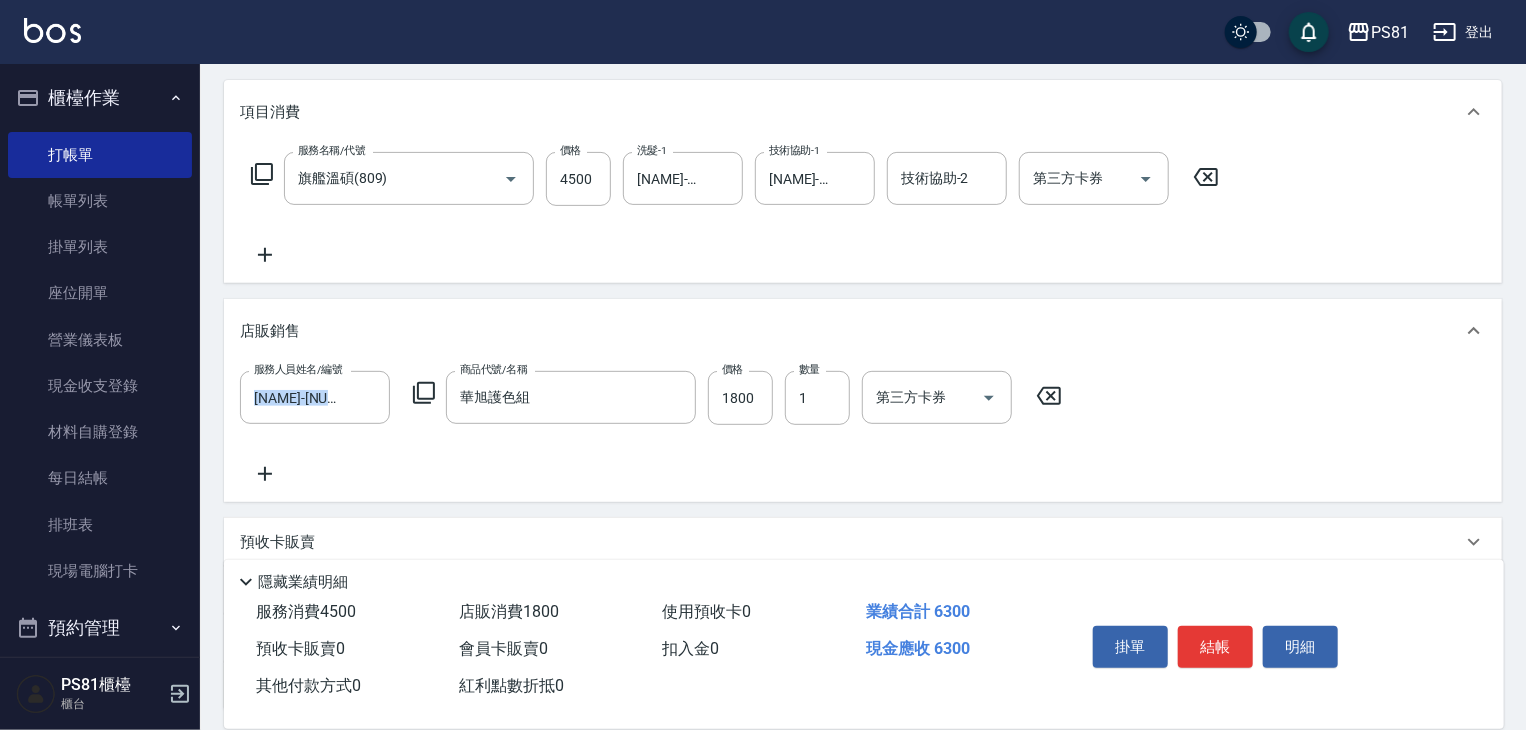click on "服務人員姓名/編號 [NAME]-[NUMBER] 服務人員姓名/編號 商品代號/名稱 華旭護色組 商品代號/名稱 價格 [PRICE] 價格 數量 [NUMBER] 數量 第三方卡券 第三方卡券" at bounding box center [863, 428] 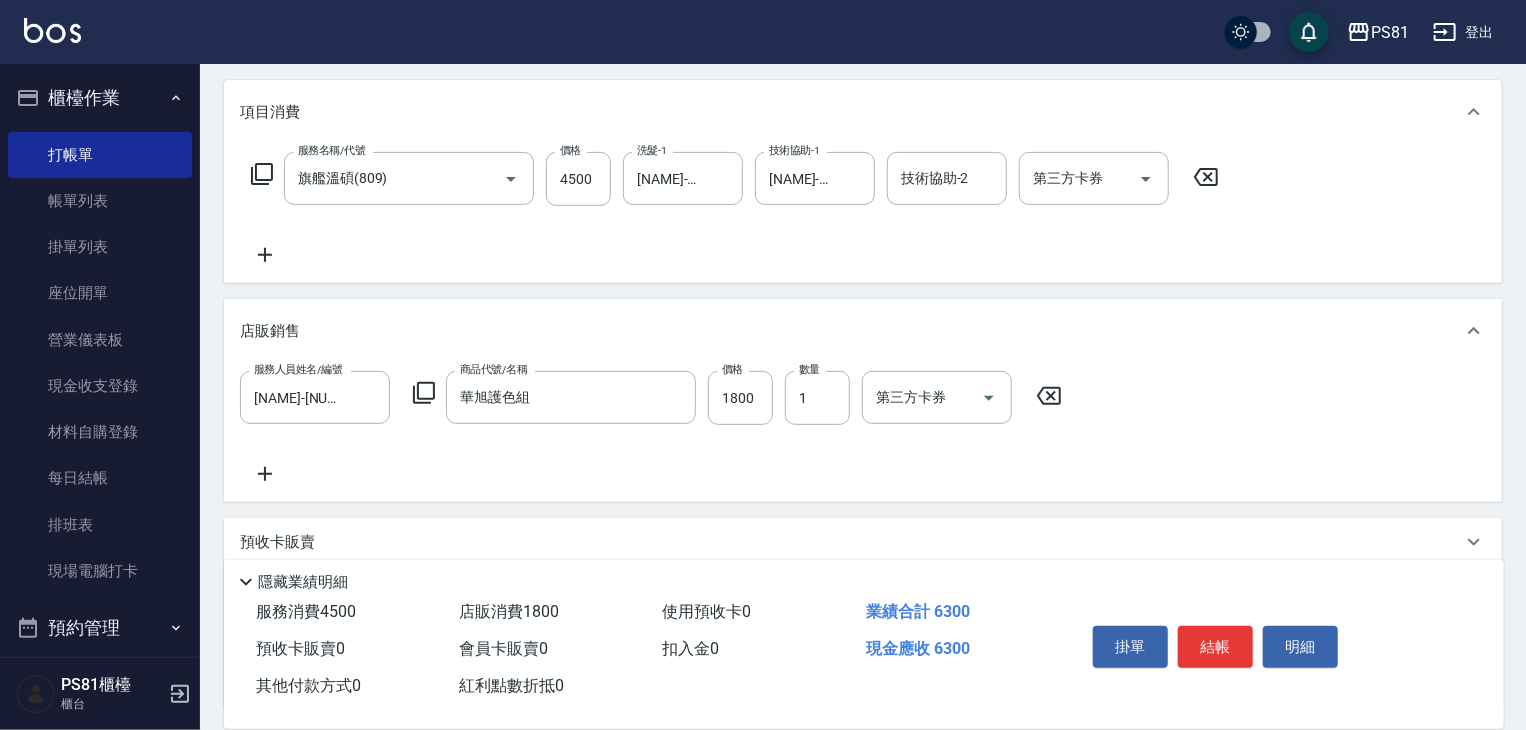 click on "服務人員姓名/編號 [NAME]-[NUMBER] 服務人員姓名/編號 商品代號/名稱 華旭護色組 商品代號/名稱 價格 [PRICE] 價格 數量 [NUMBER] 數量 第三方卡券 第三方卡券" at bounding box center [863, 428] 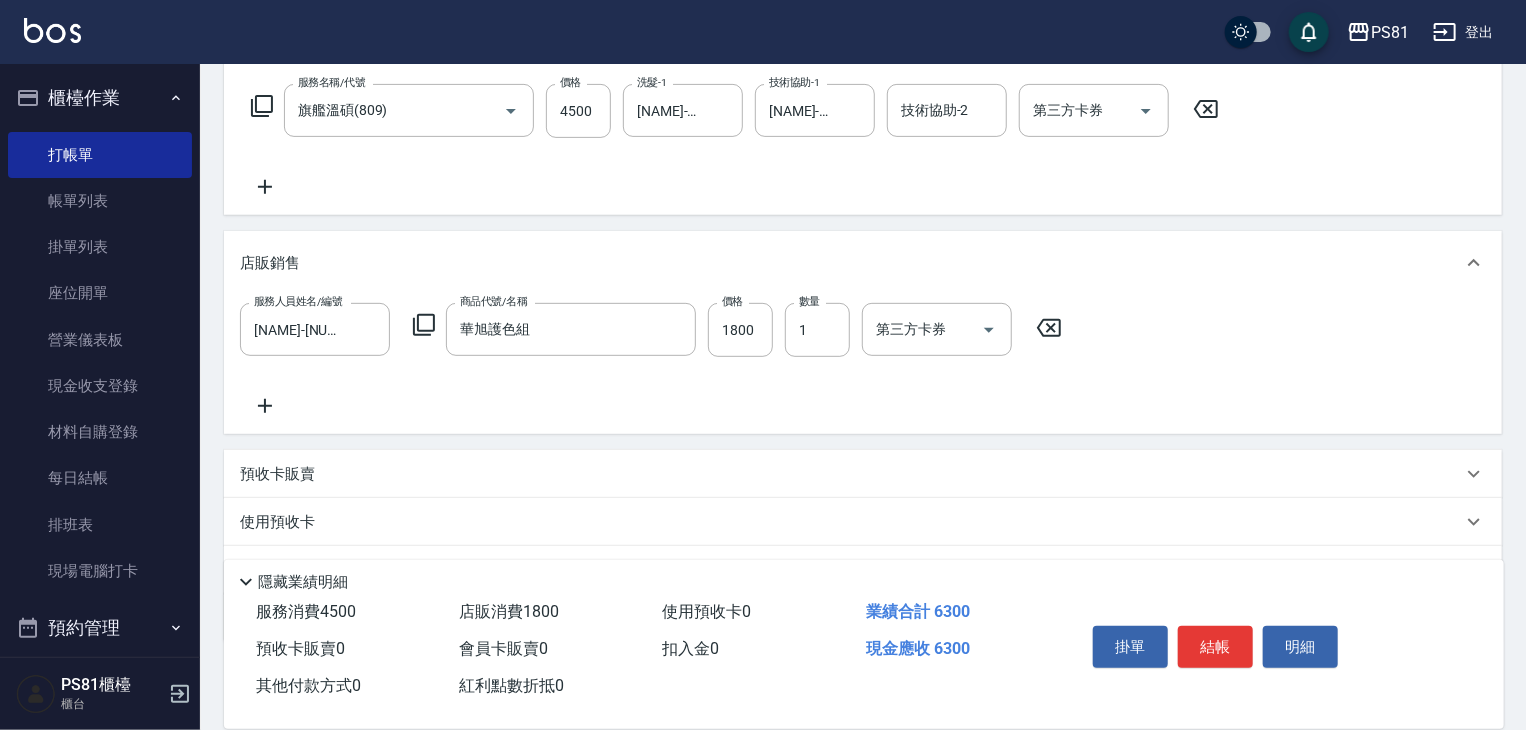 scroll, scrollTop: 414, scrollLeft: 0, axis: vertical 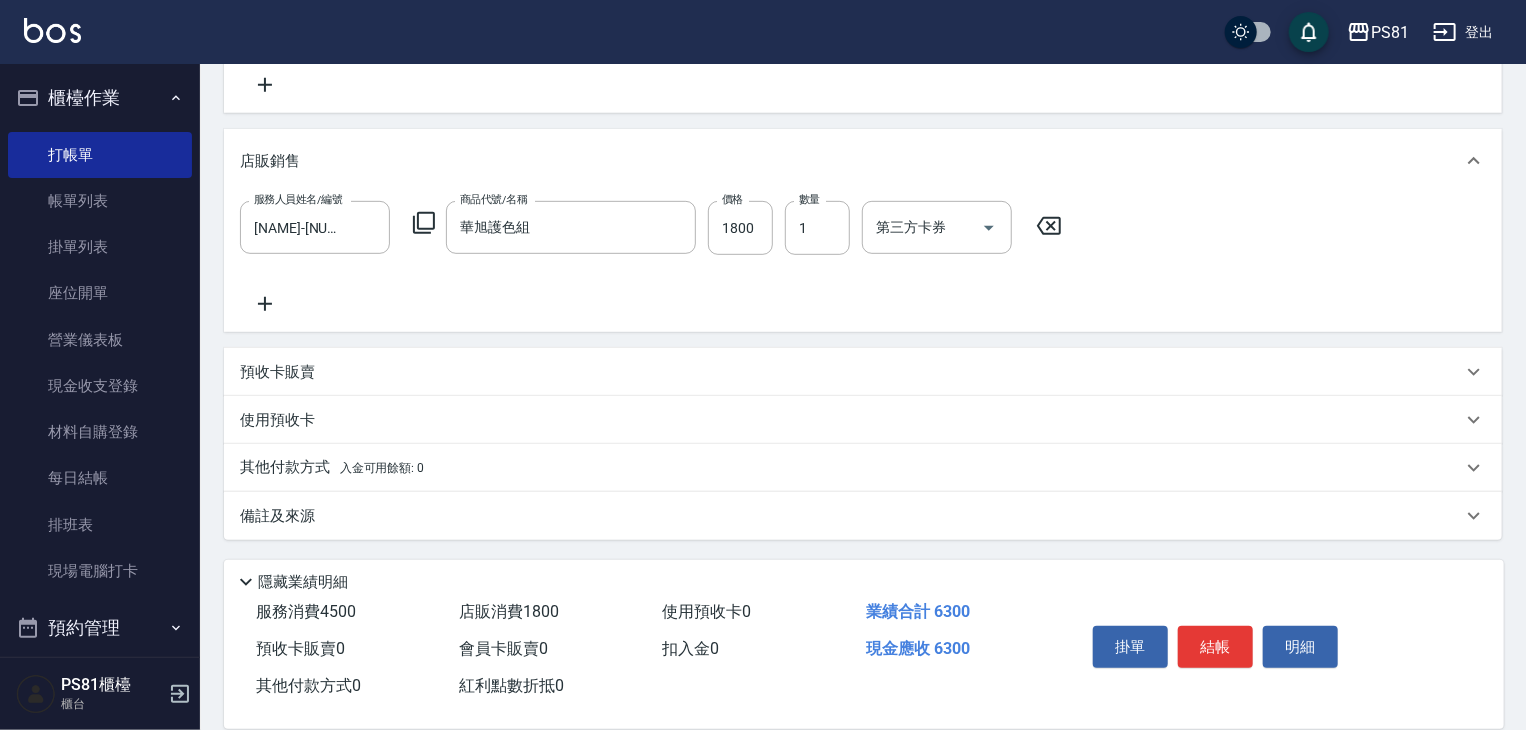 click on "入金可用餘額: 0" at bounding box center (382, 468) 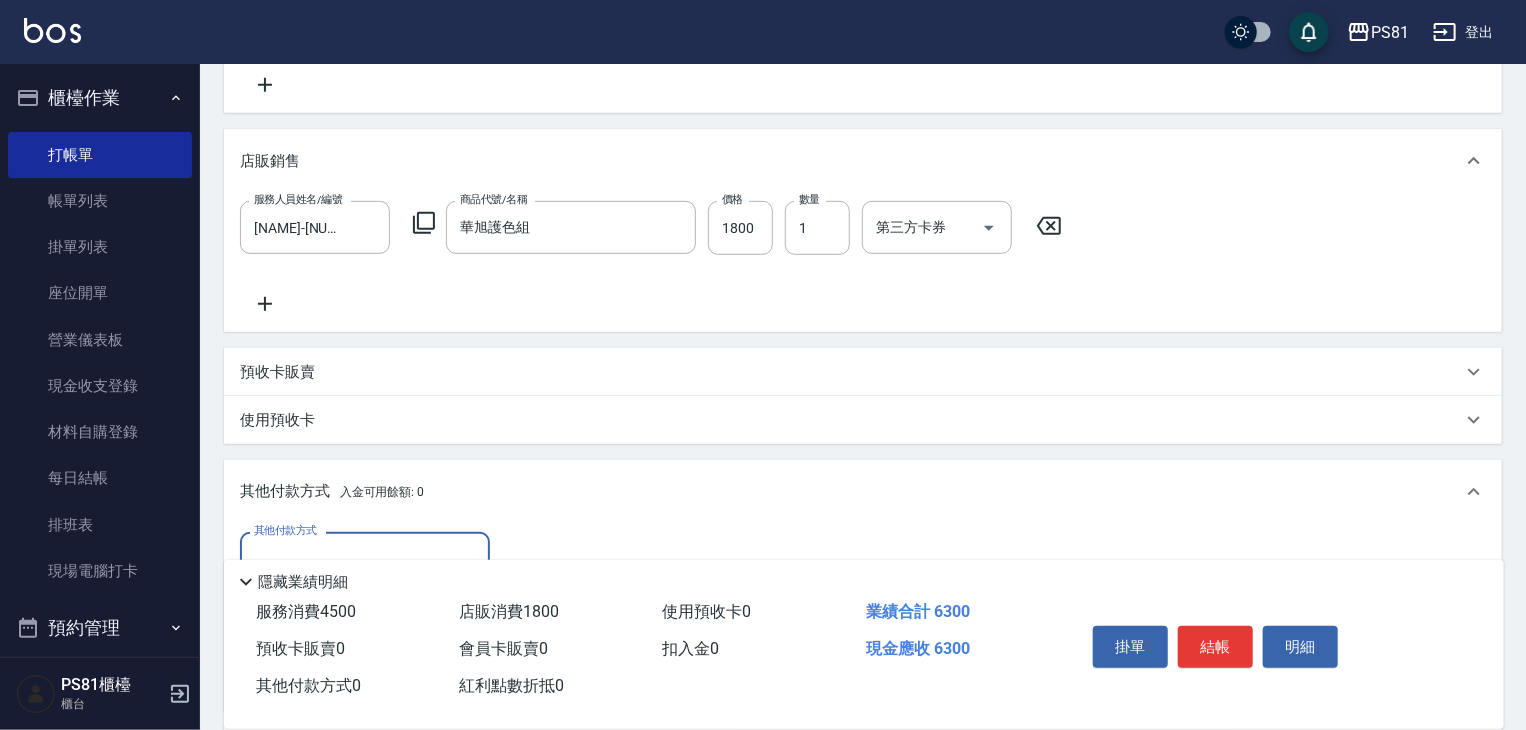 scroll, scrollTop: 0, scrollLeft: 0, axis: both 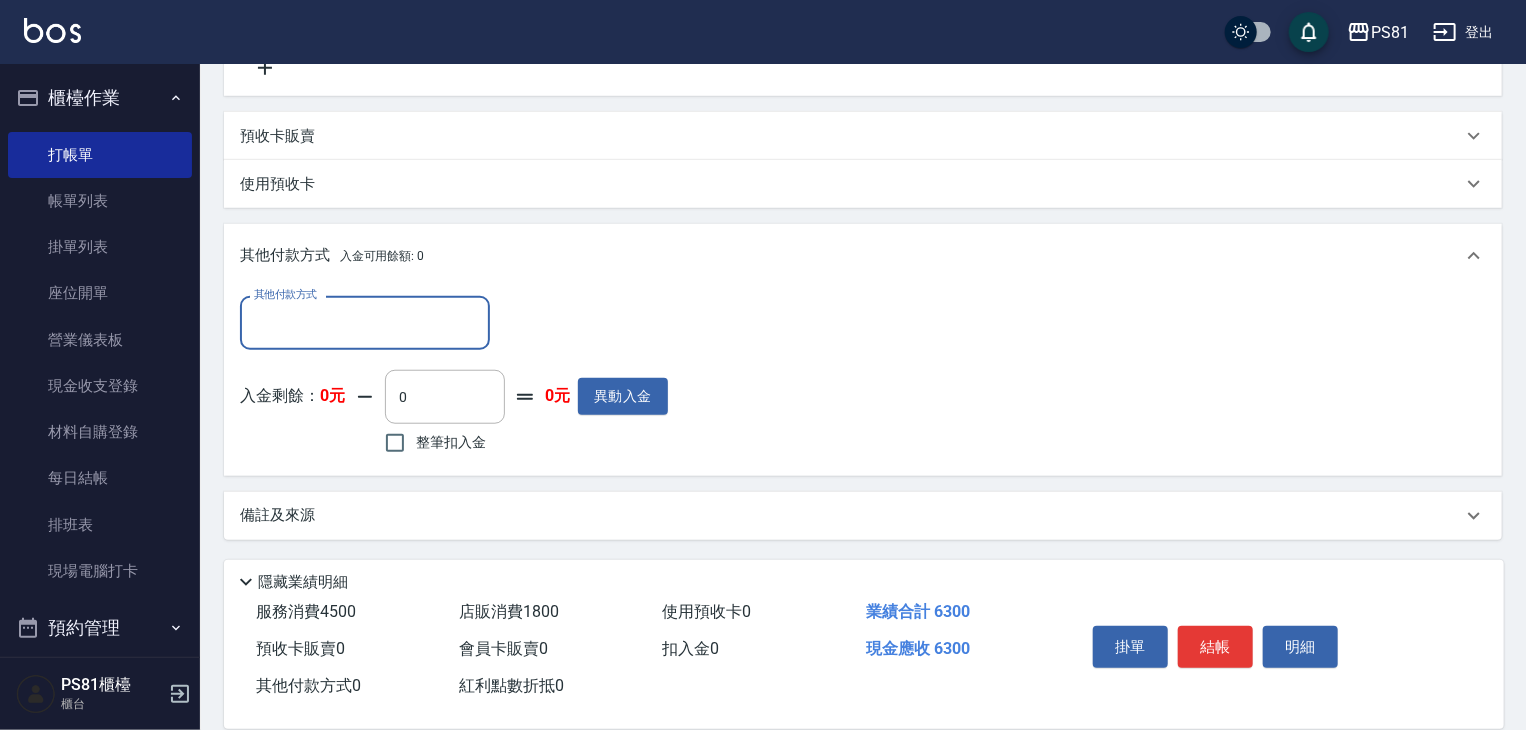 click on "其他付款方式" at bounding box center (365, 322) 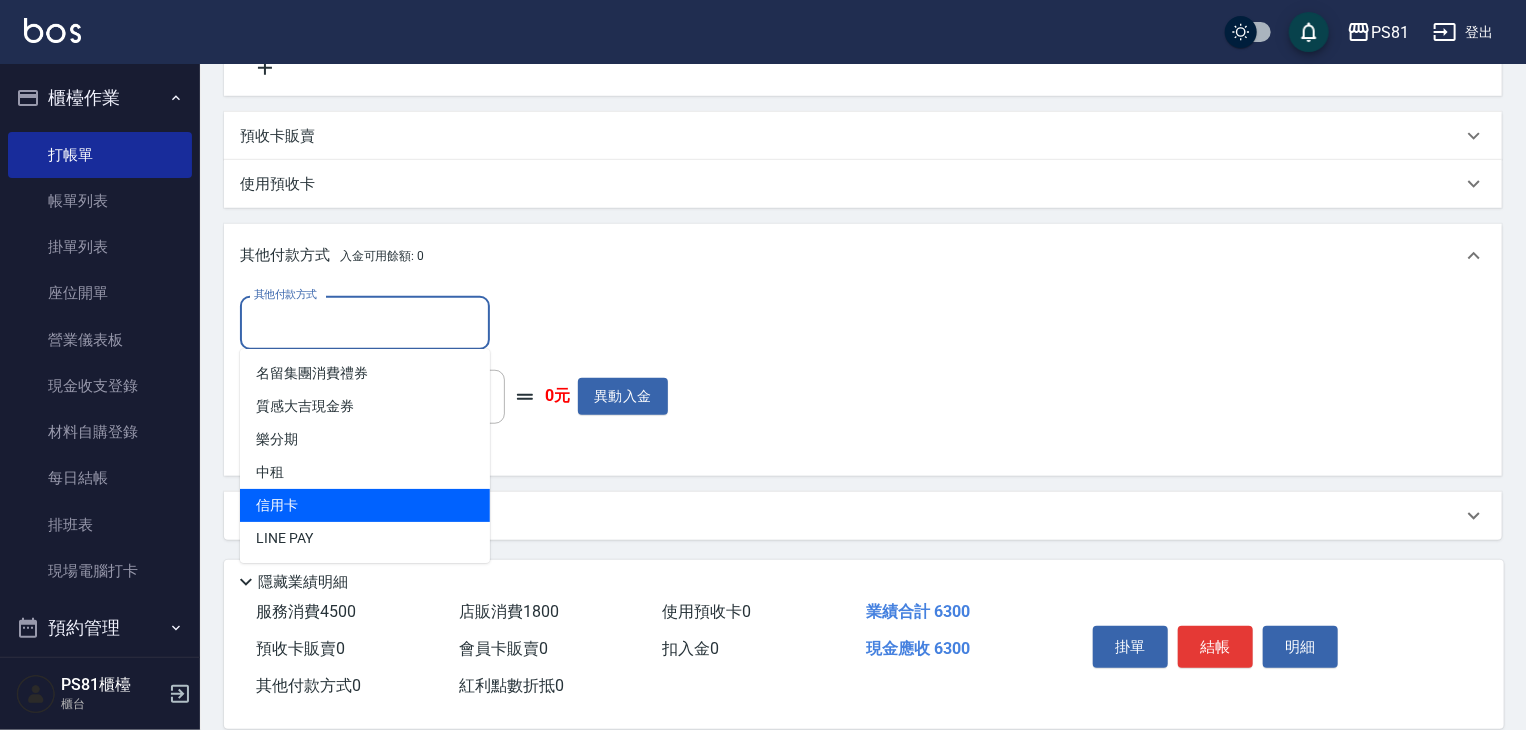 click on "信用卡" at bounding box center [365, 505] 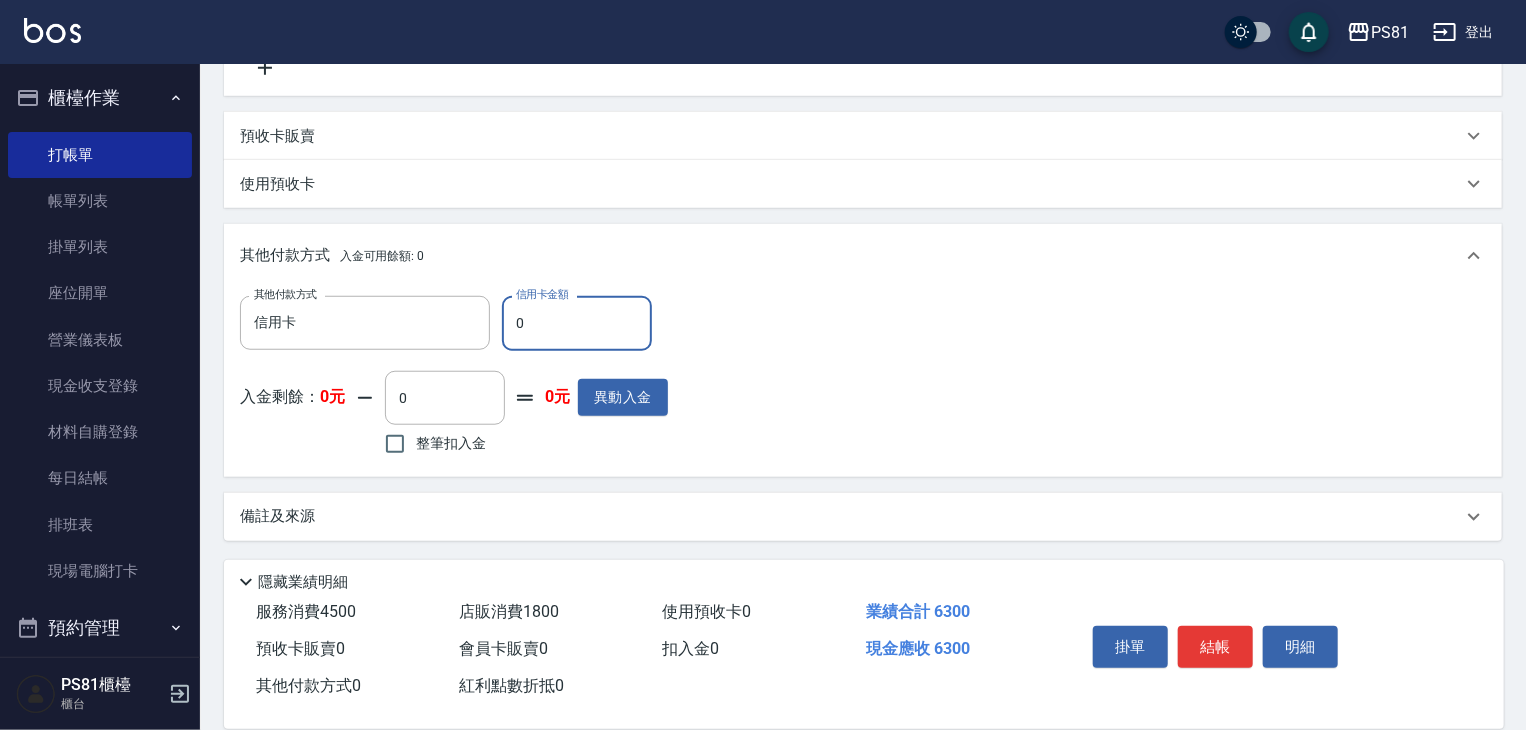 click on "0" at bounding box center [577, 323] 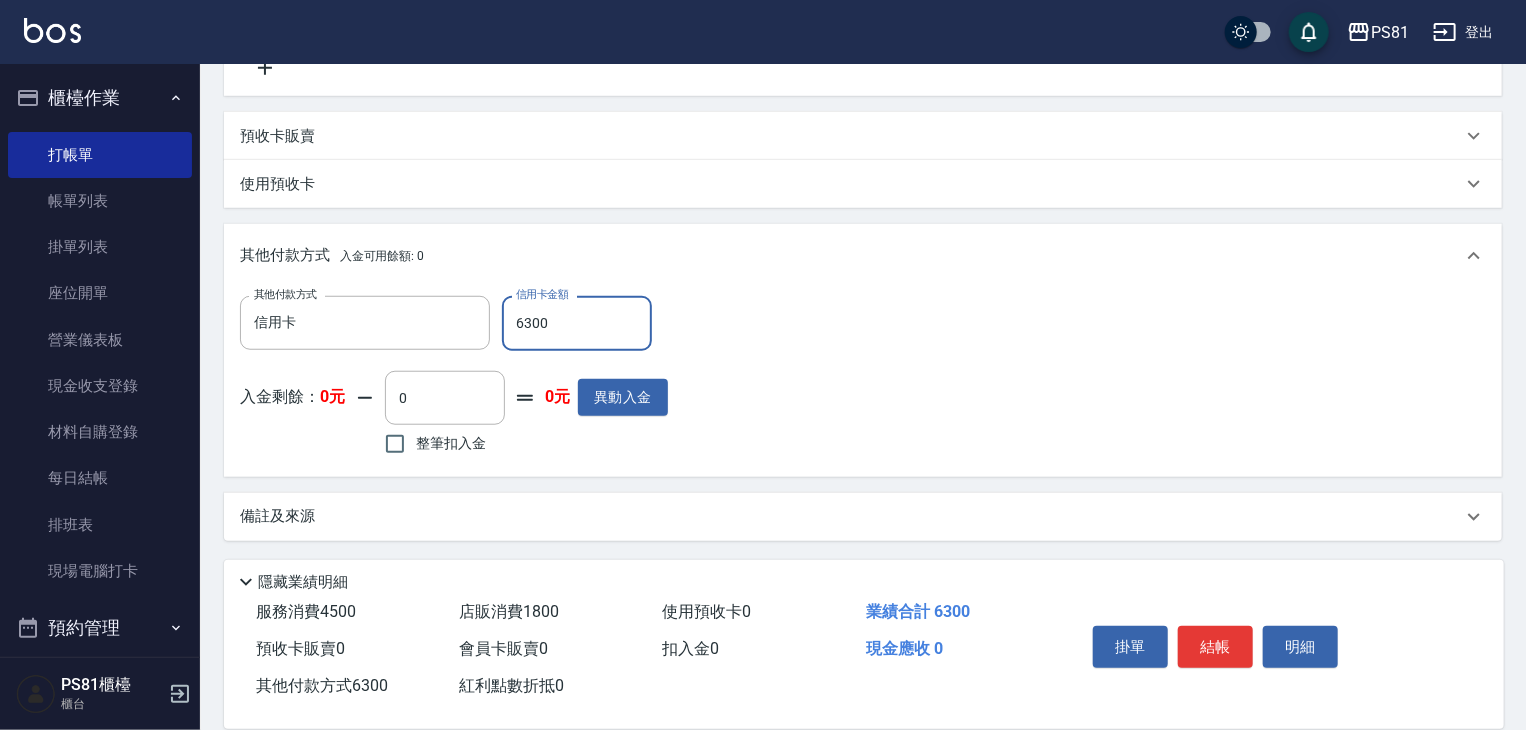type on "6300" 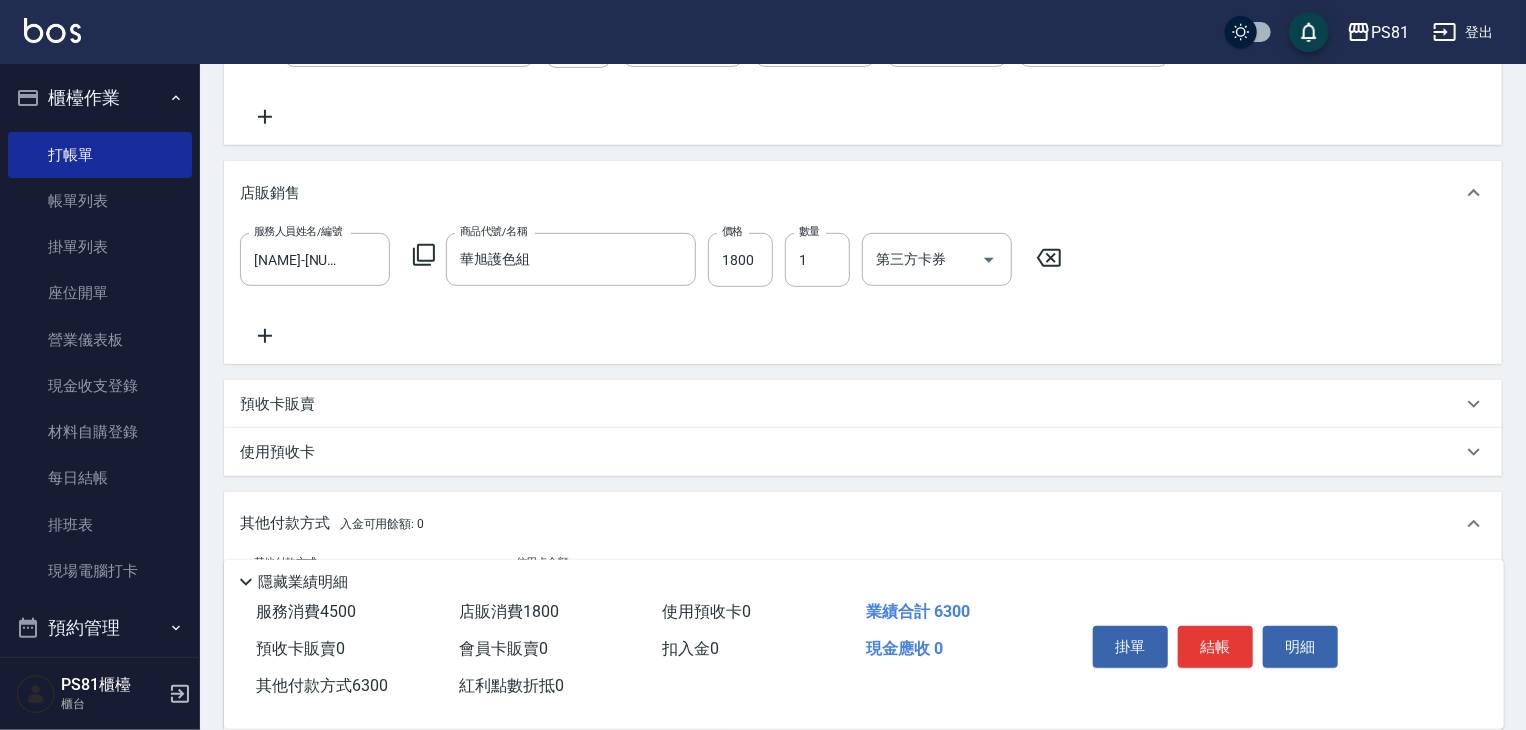 scroll, scrollTop: 650, scrollLeft: 0, axis: vertical 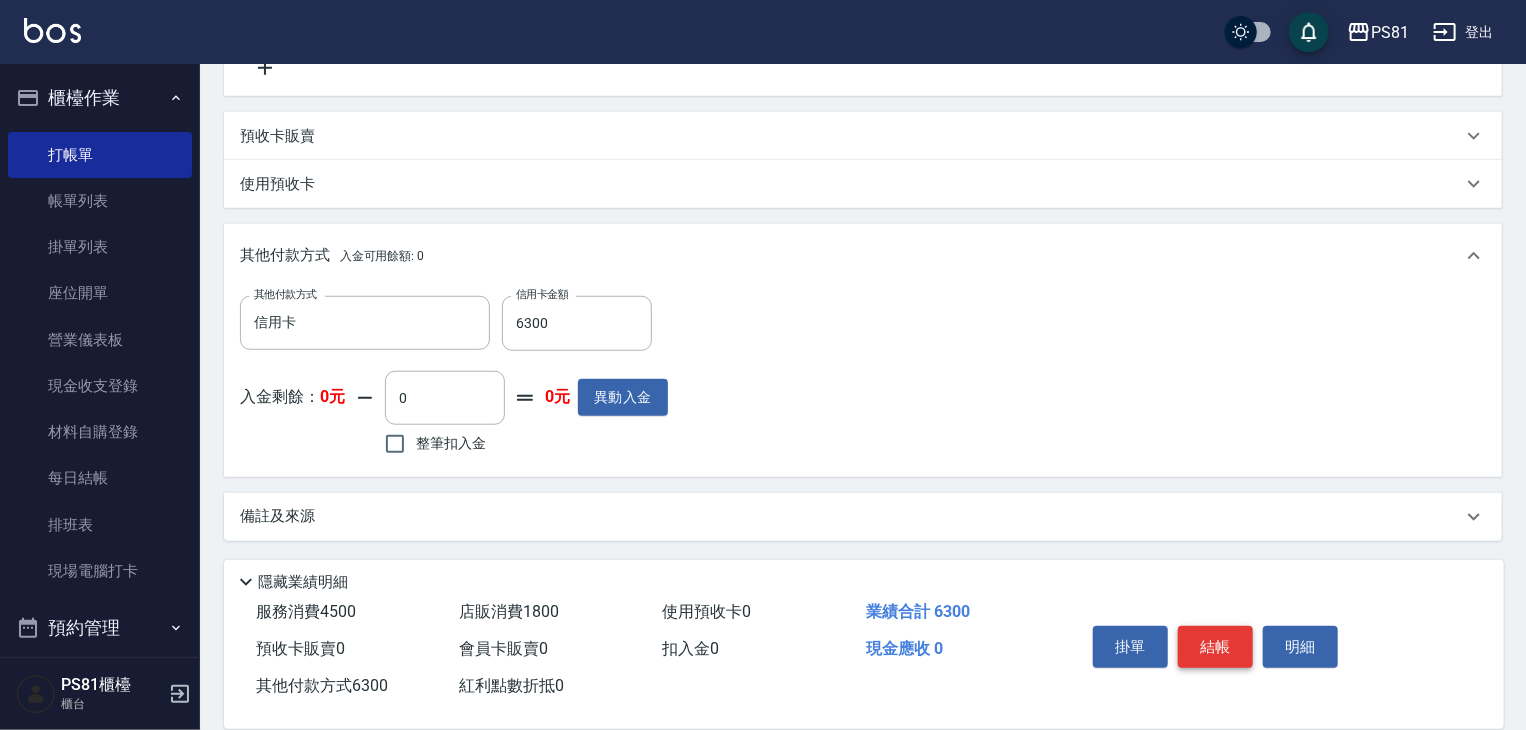 click on "結帳" at bounding box center (1215, 647) 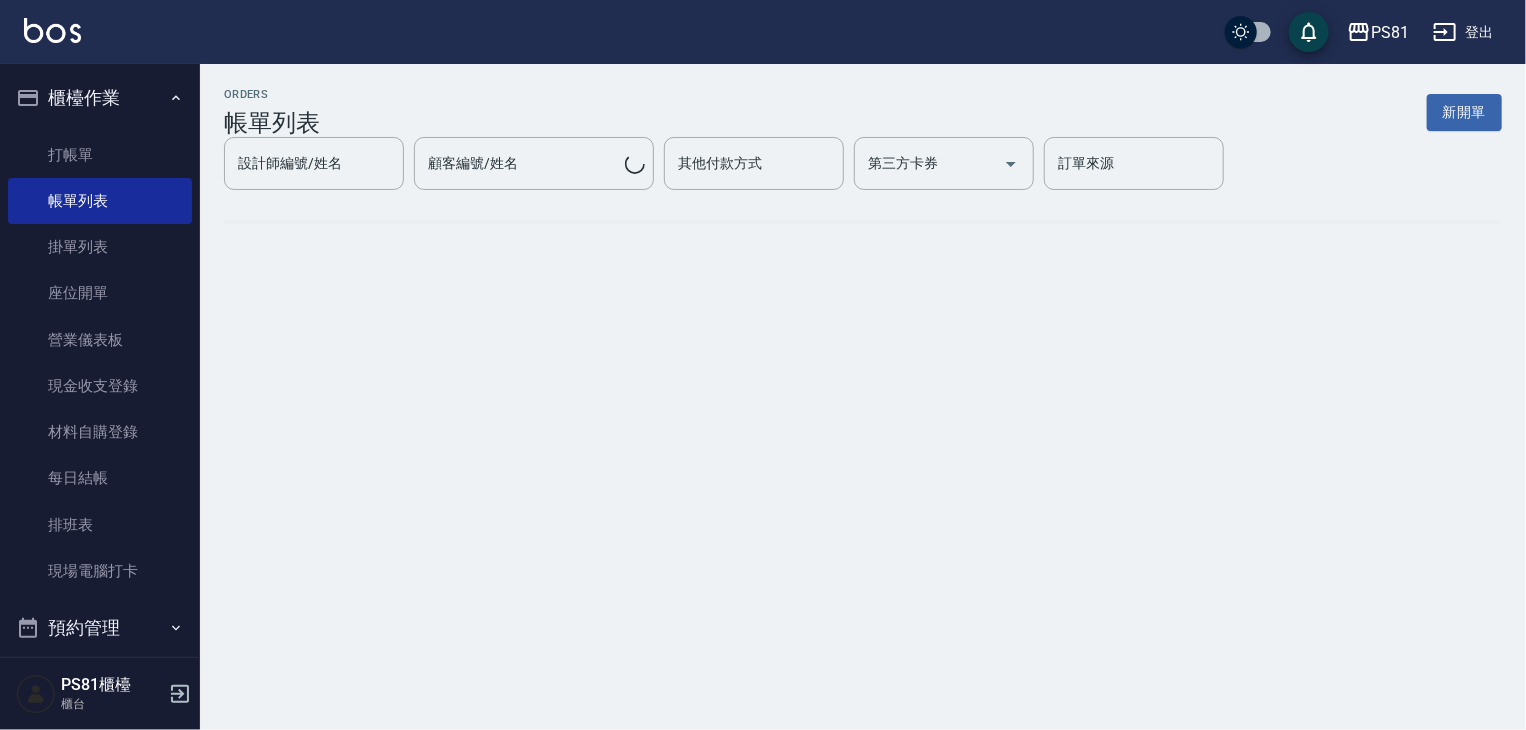 scroll, scrollTop: 0, scrollLeft: 0, axis: both 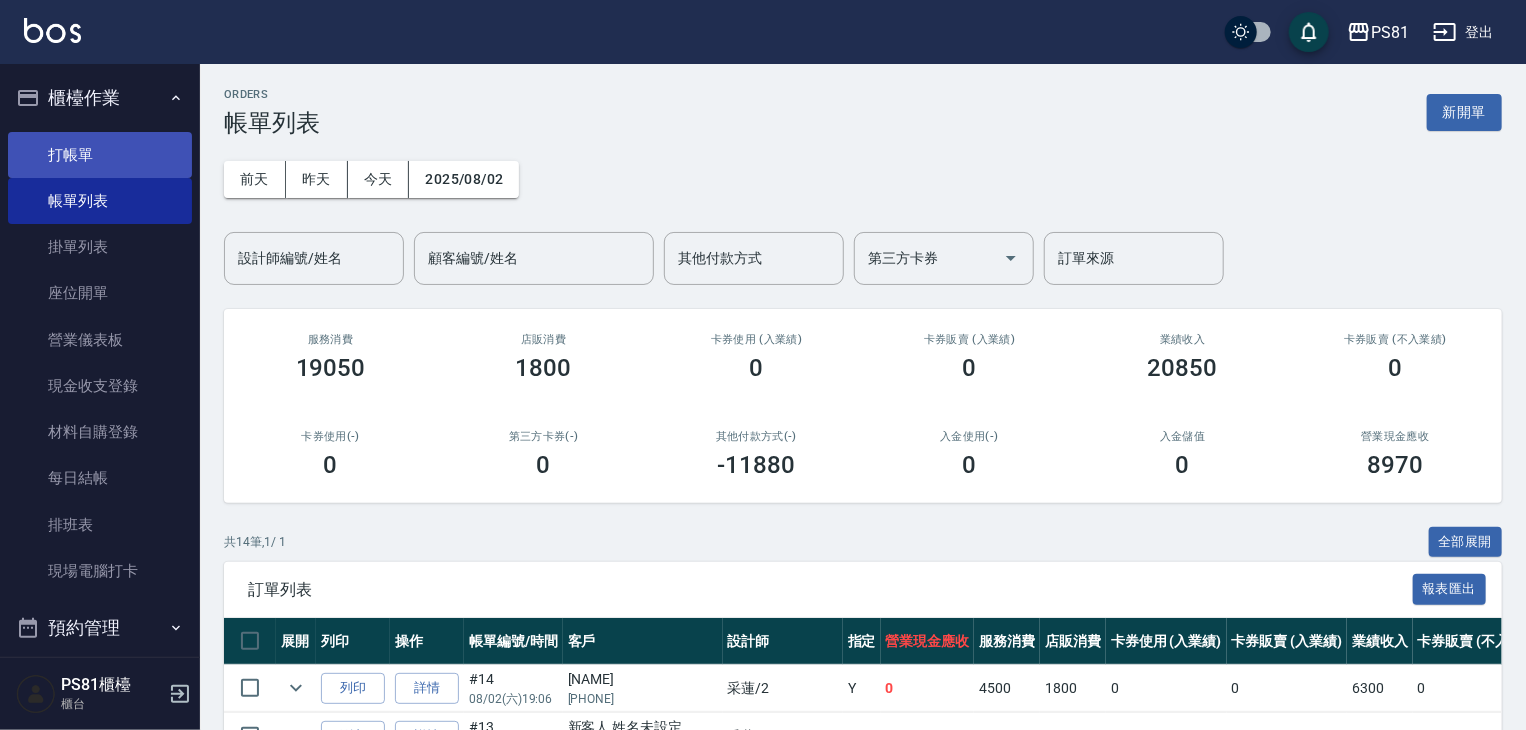 click on "打帳單" at bounding box center [100, 155] 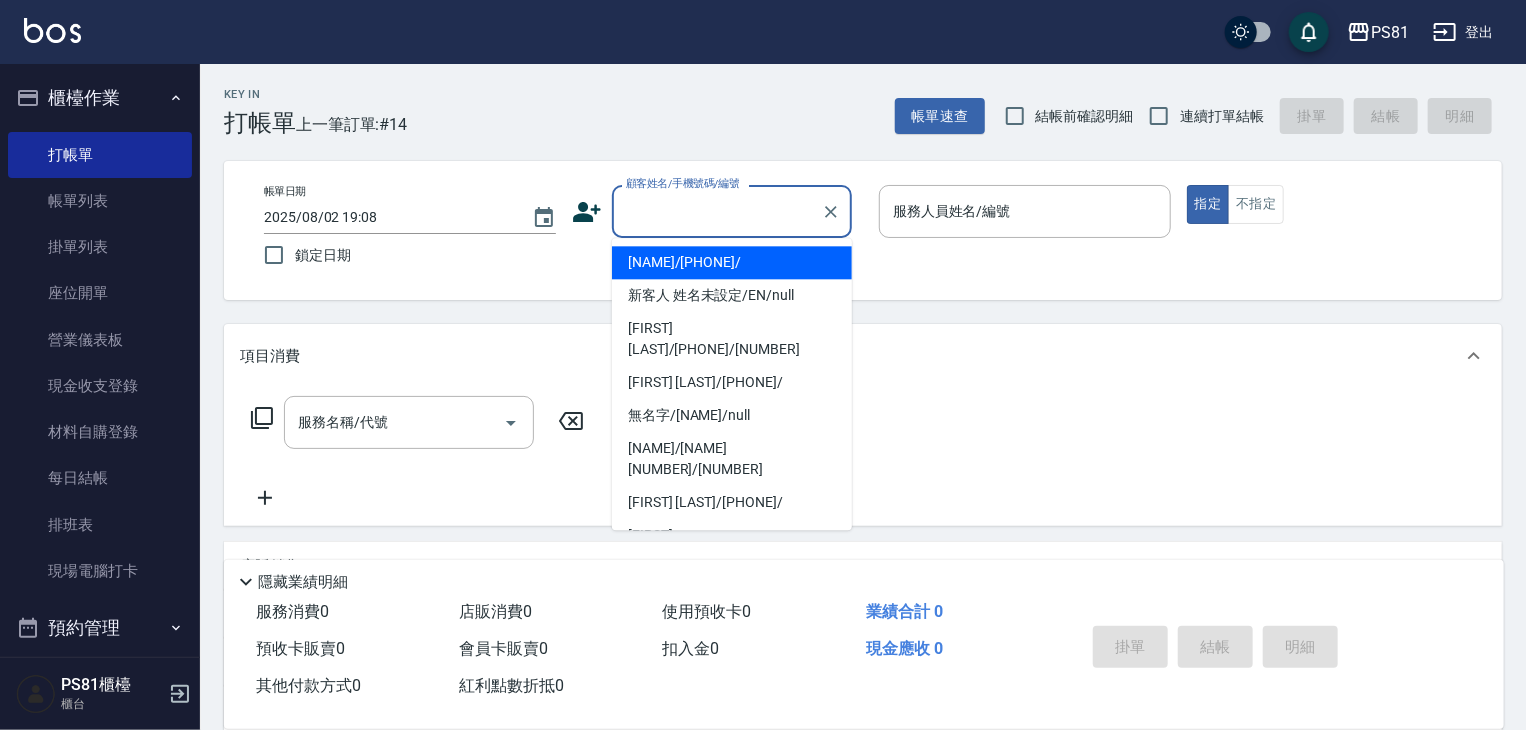 click on "顧客姓名/手機號碼/編號" at bounding box center (717, 211) 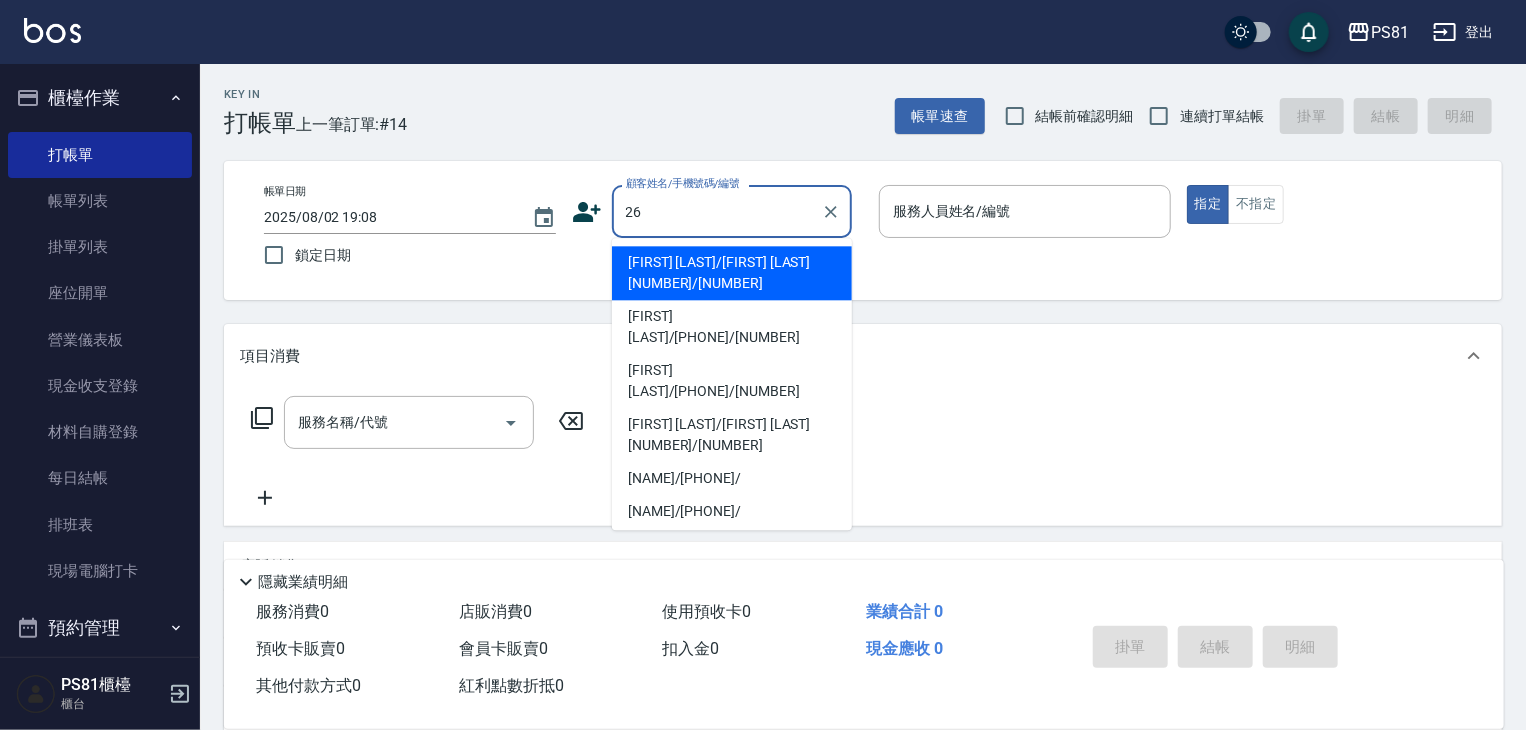 type on "2" 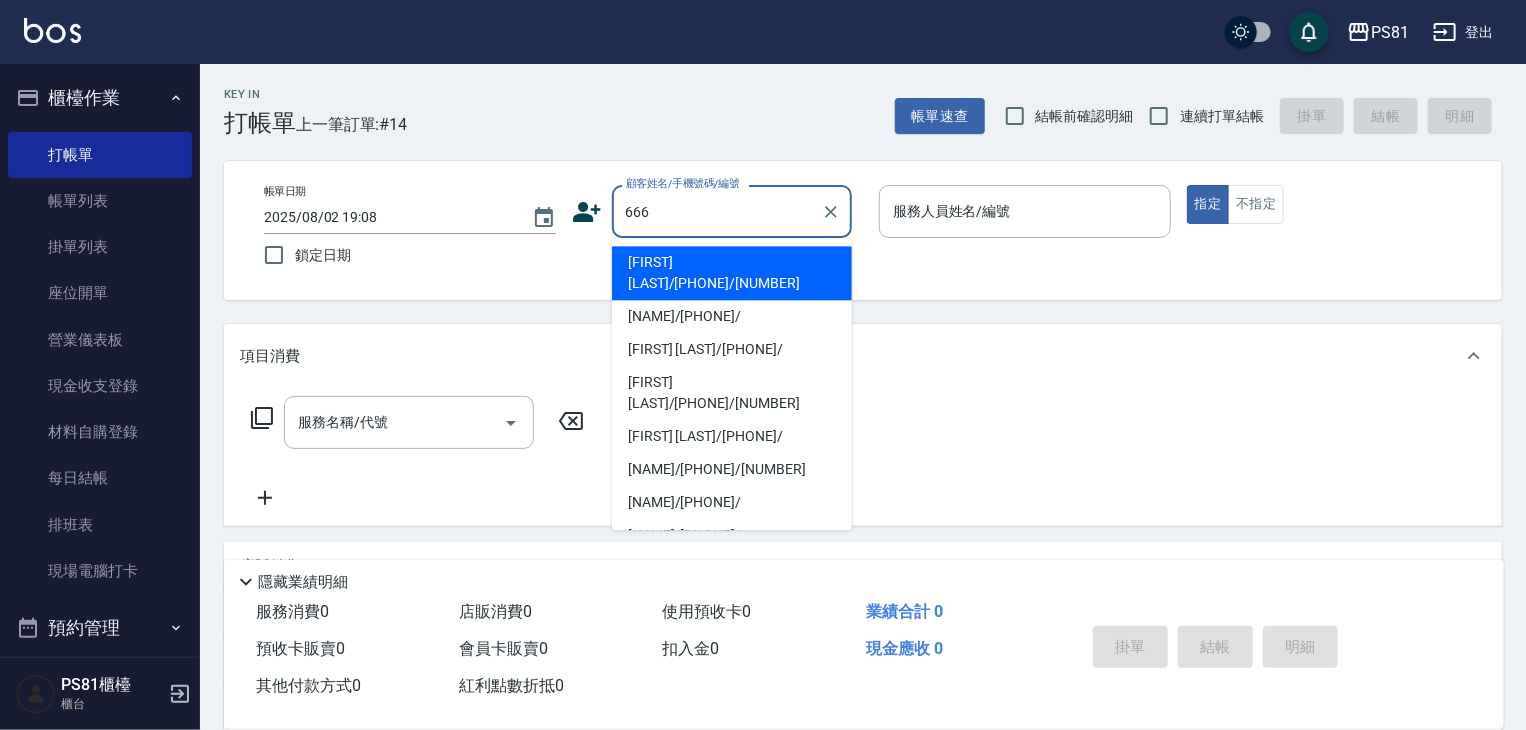 type on "[FIRST] [LAST]/[PHONE]/[NUMBER]" 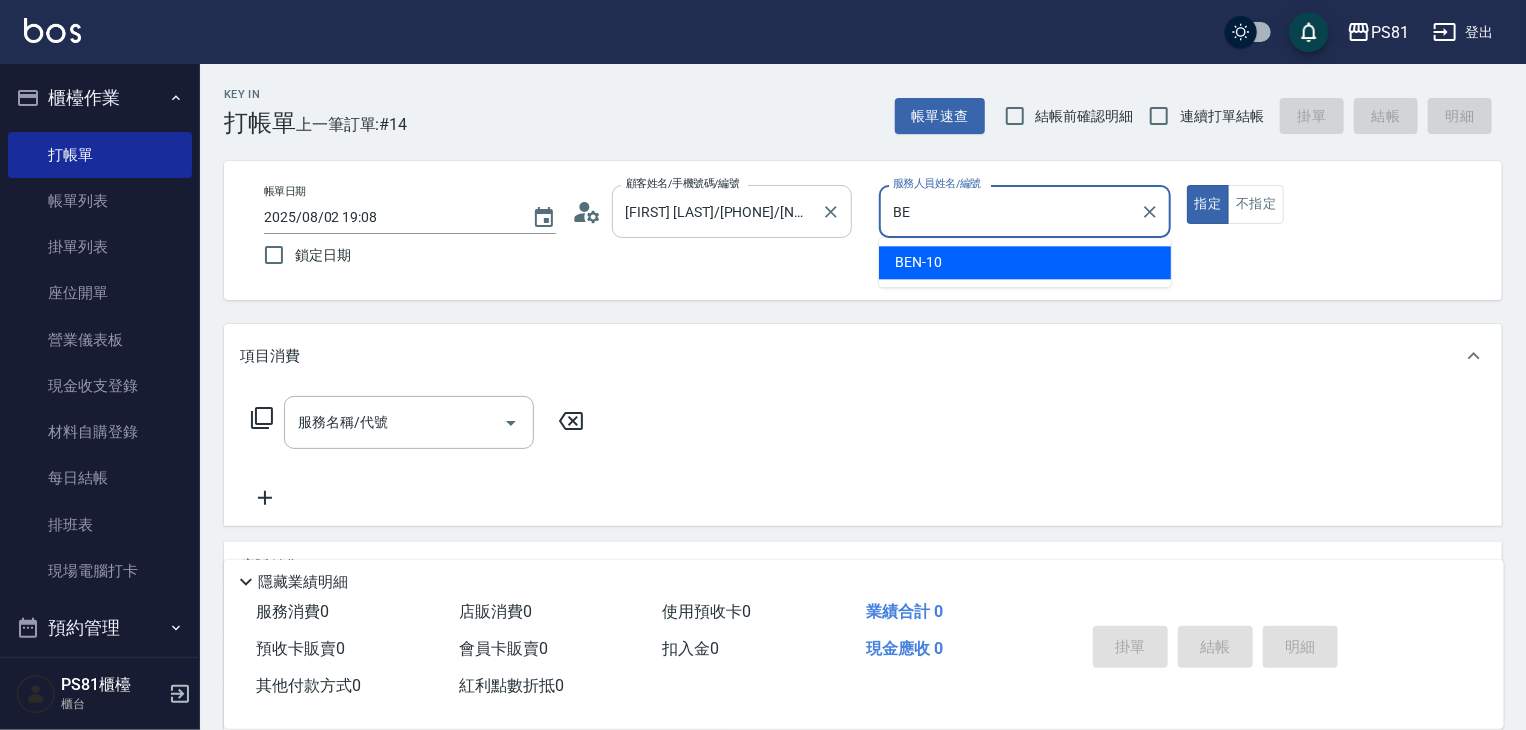 type on "B" 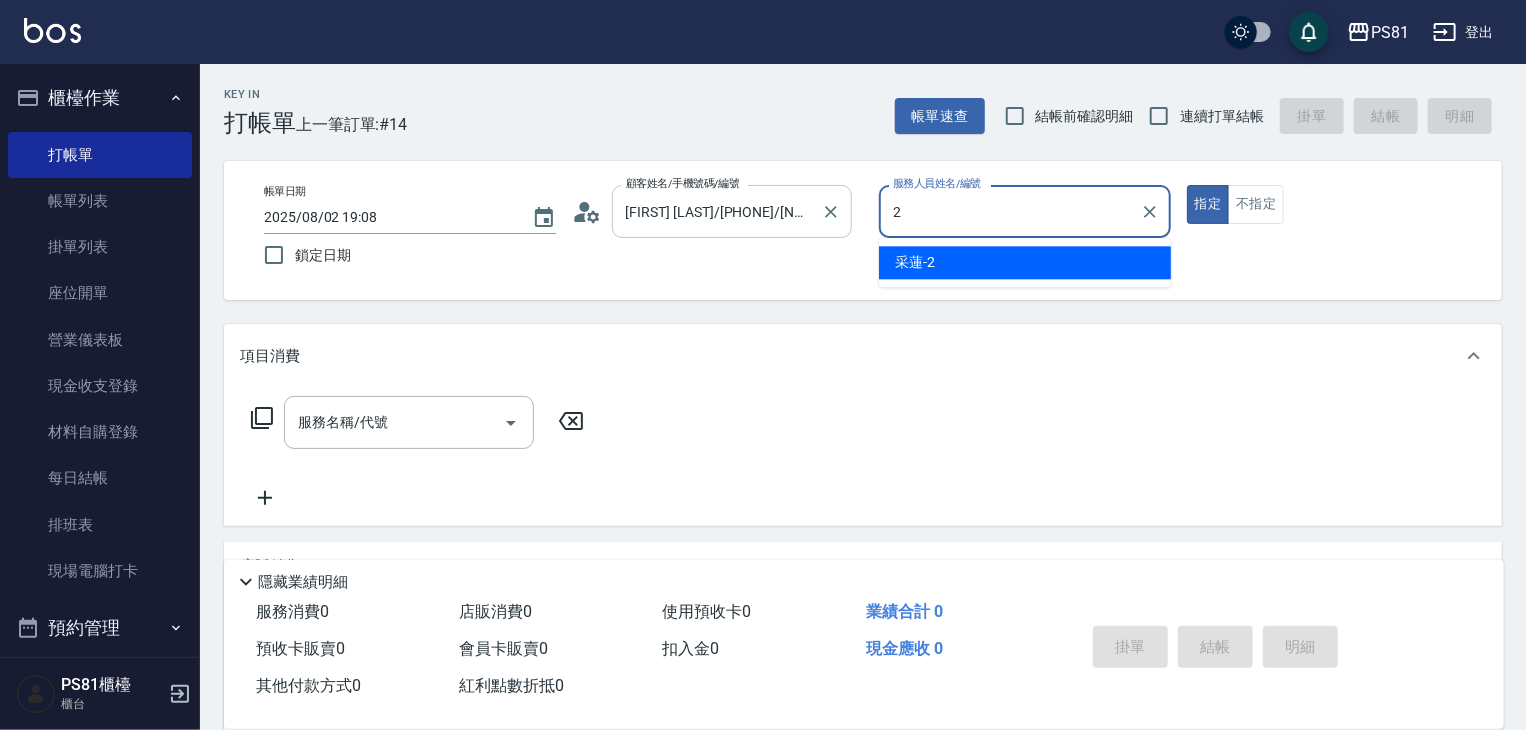 type on "采蓮-2" 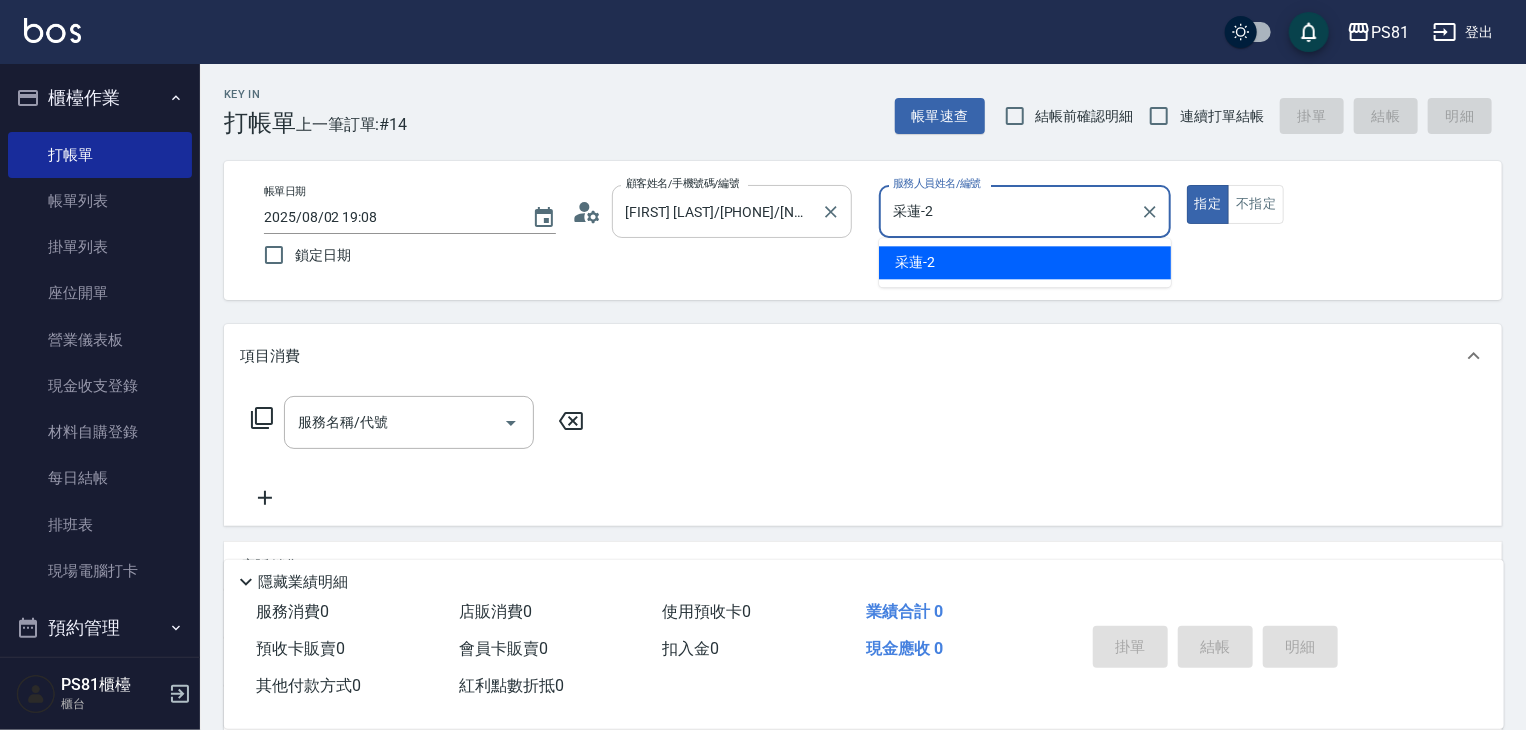 type on "true" 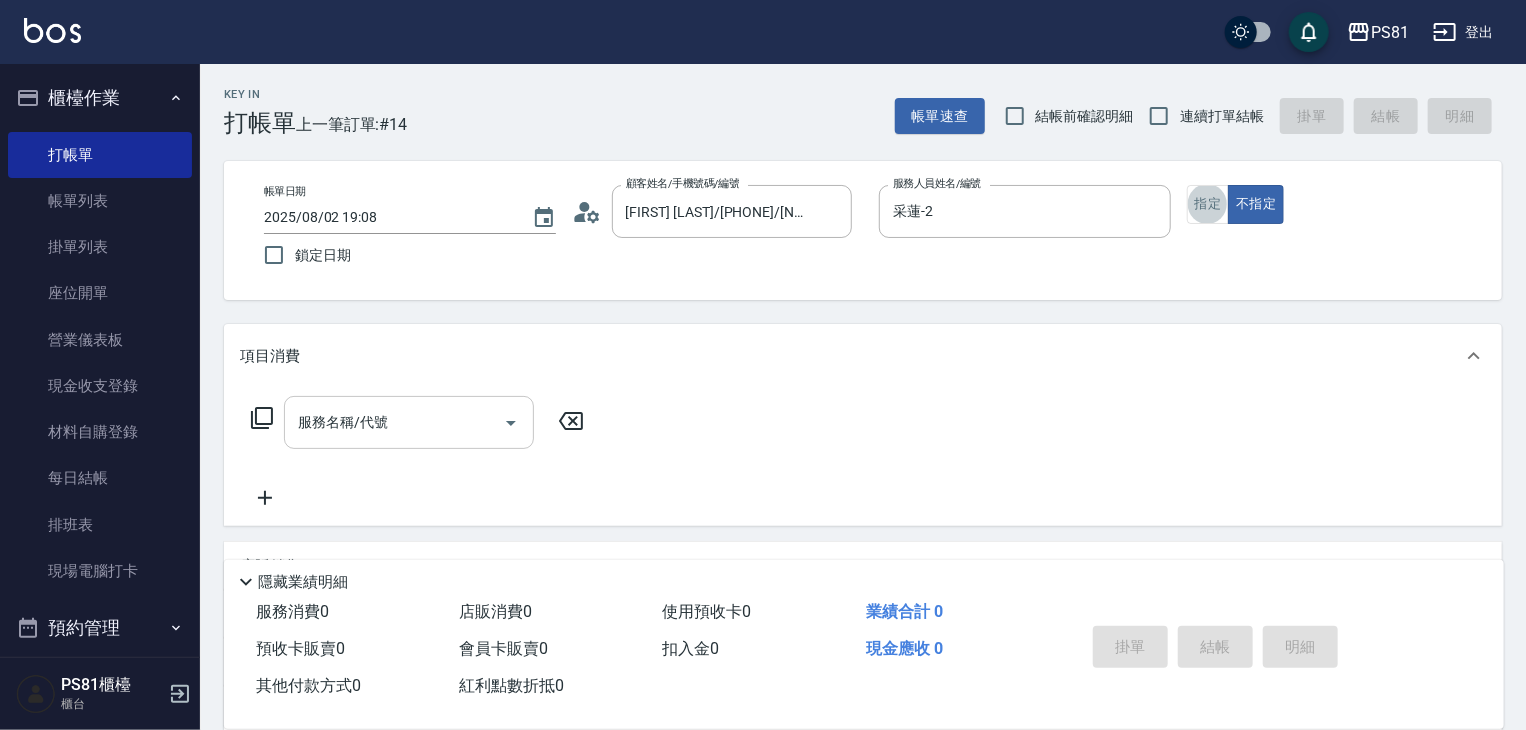 click on "服務名稱/代號" at bounding box center [394, 422] 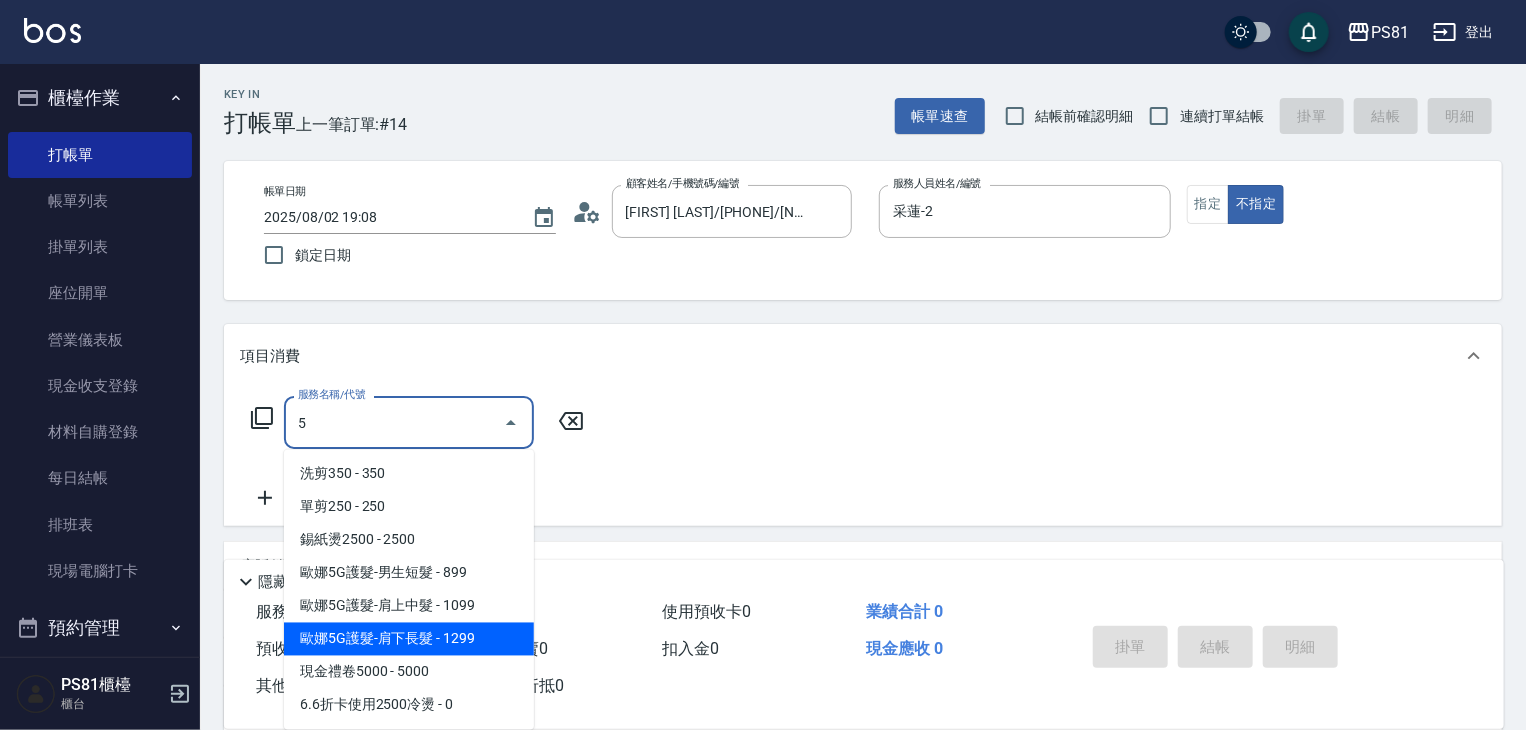 drag, startPoint x: 463, startPoint y: 631, endPoint x: 541, endPoint y: 552, distance: 111.01801 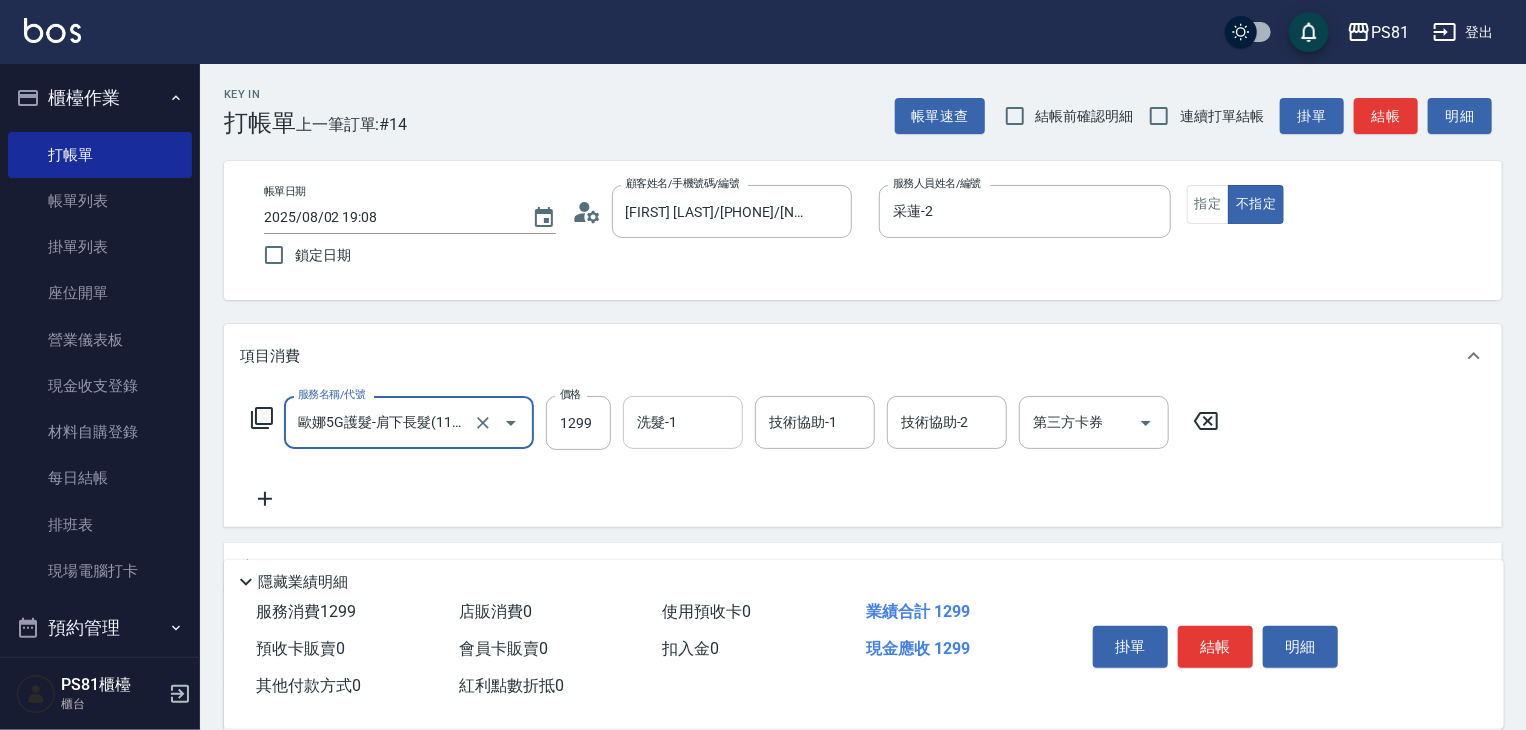 type on "歐娜5G護髮-肩下長髮(1106)" 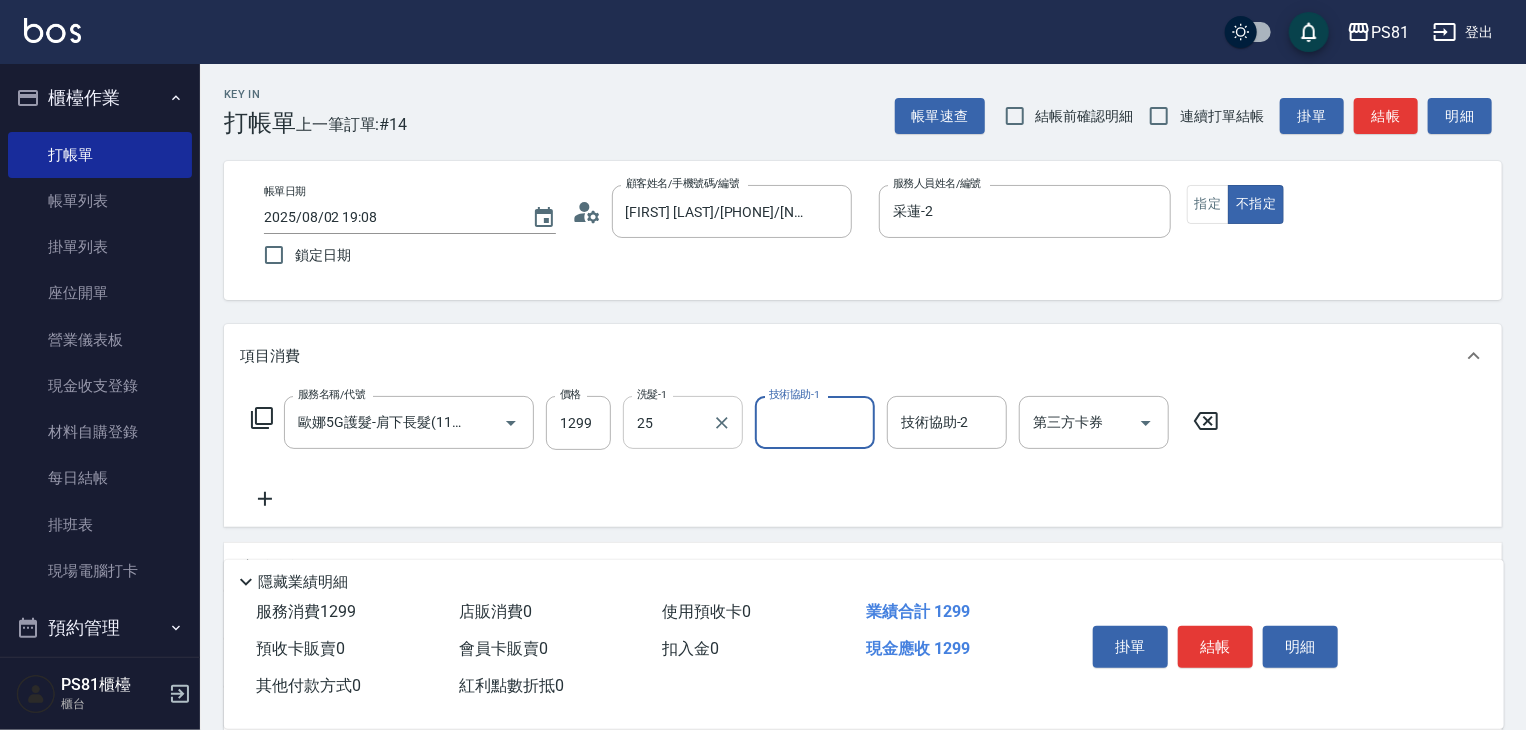 type on "[NAME]-[NUMBER]" 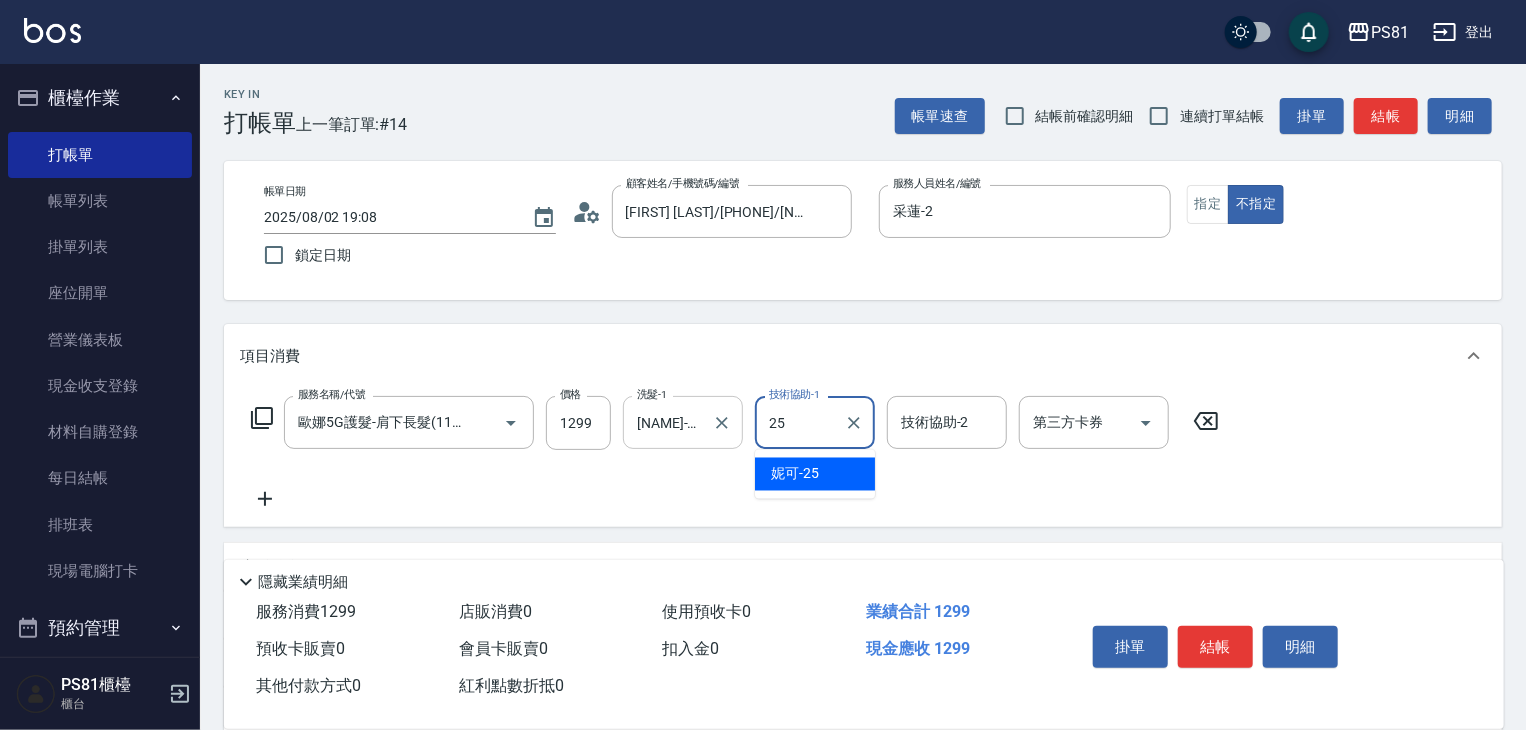 type on "[NAME]-[NUMBER]" 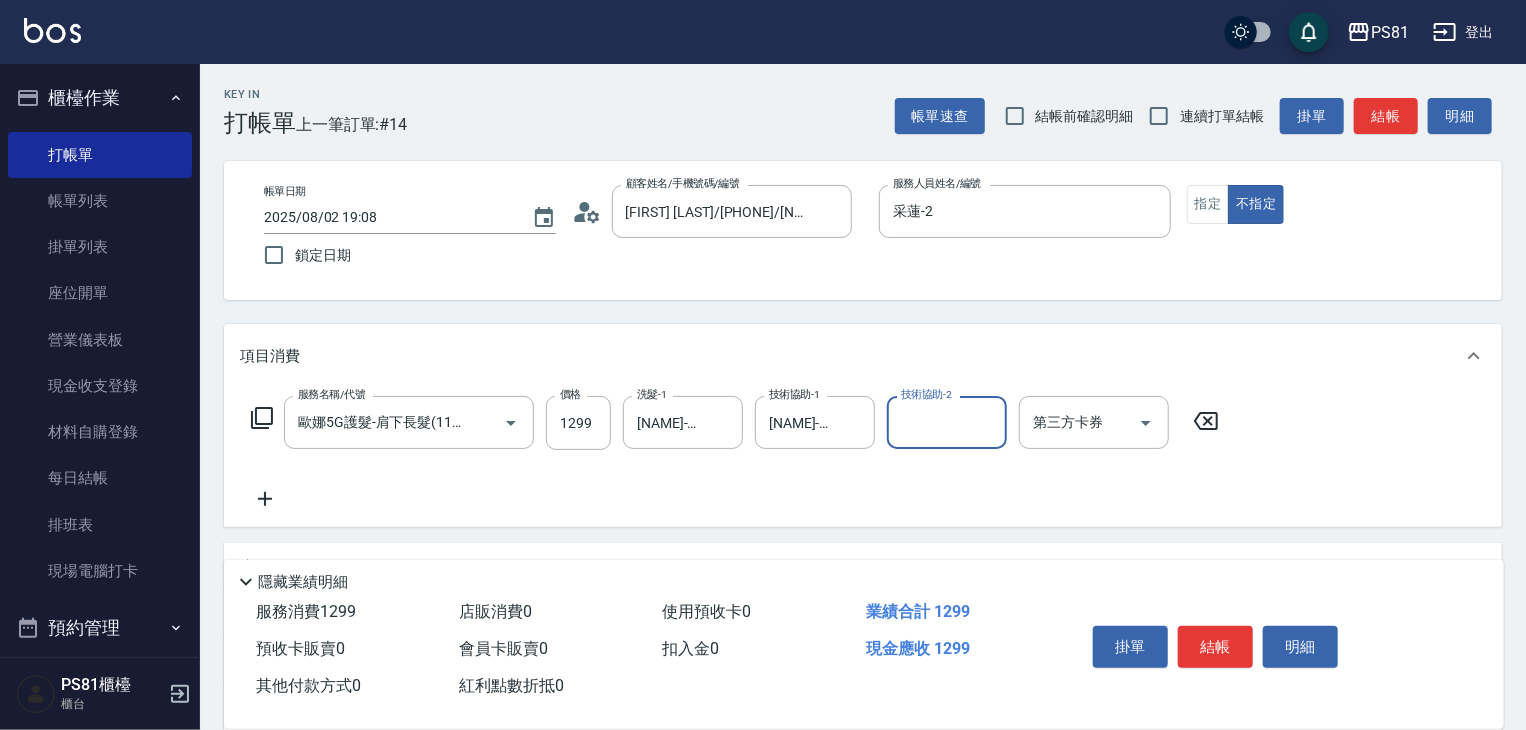 click on "服務名稱/代號 歐娜5G護髮-肩下長髮(1106) 服務名稱/代號 價格 1299 價格 洗髮-1 妮可-25 洗髮-1 技術協助-1 妮可-25 技術協助-1 技術協助-2 技術協助-2 第三方卡券 第三方卡券" at bounding box center (735, 453) 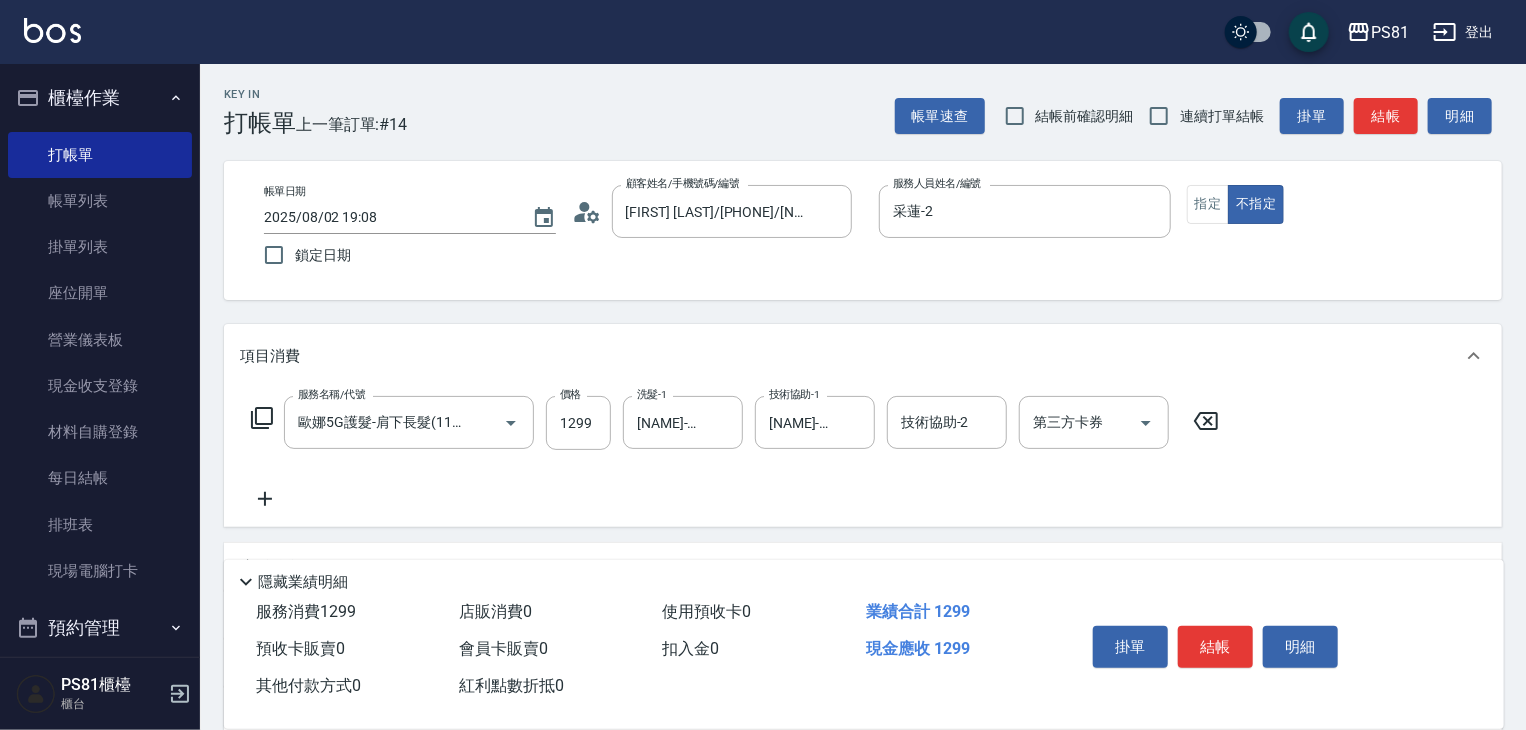 click on "服務名稱/代號 歐娜5G護髮-肩下長髮(1106) 服務名稱/代號 價格 1299 價格 洗髮-1 妮可-25 洗髮-1 技術協助-1 妮可-25 技術協助-1 技術協助-2 技術協助-2 第三方卡券 第三方卡券" at bounding box center (735, 453) 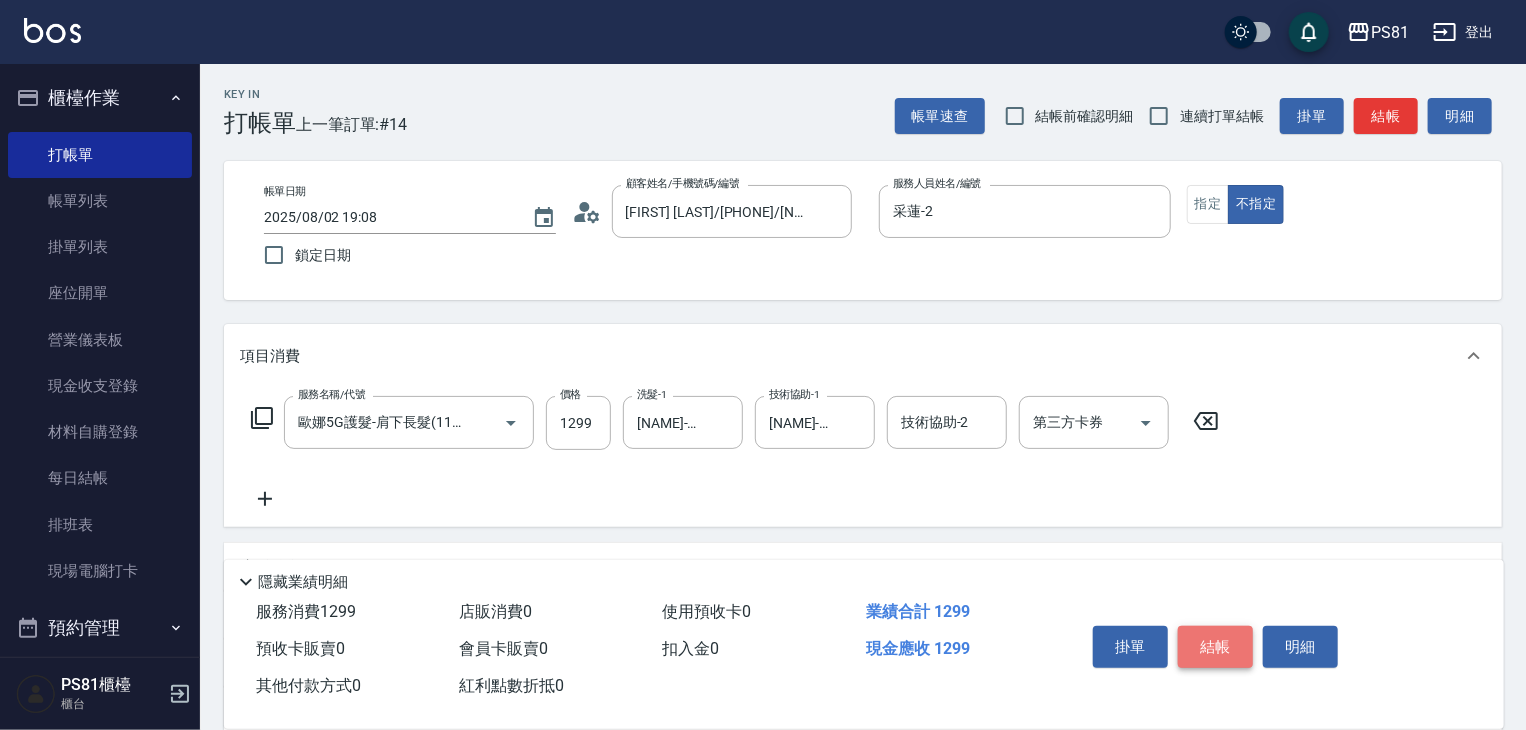 click on "結帳" at bounding box center (1215, 647) 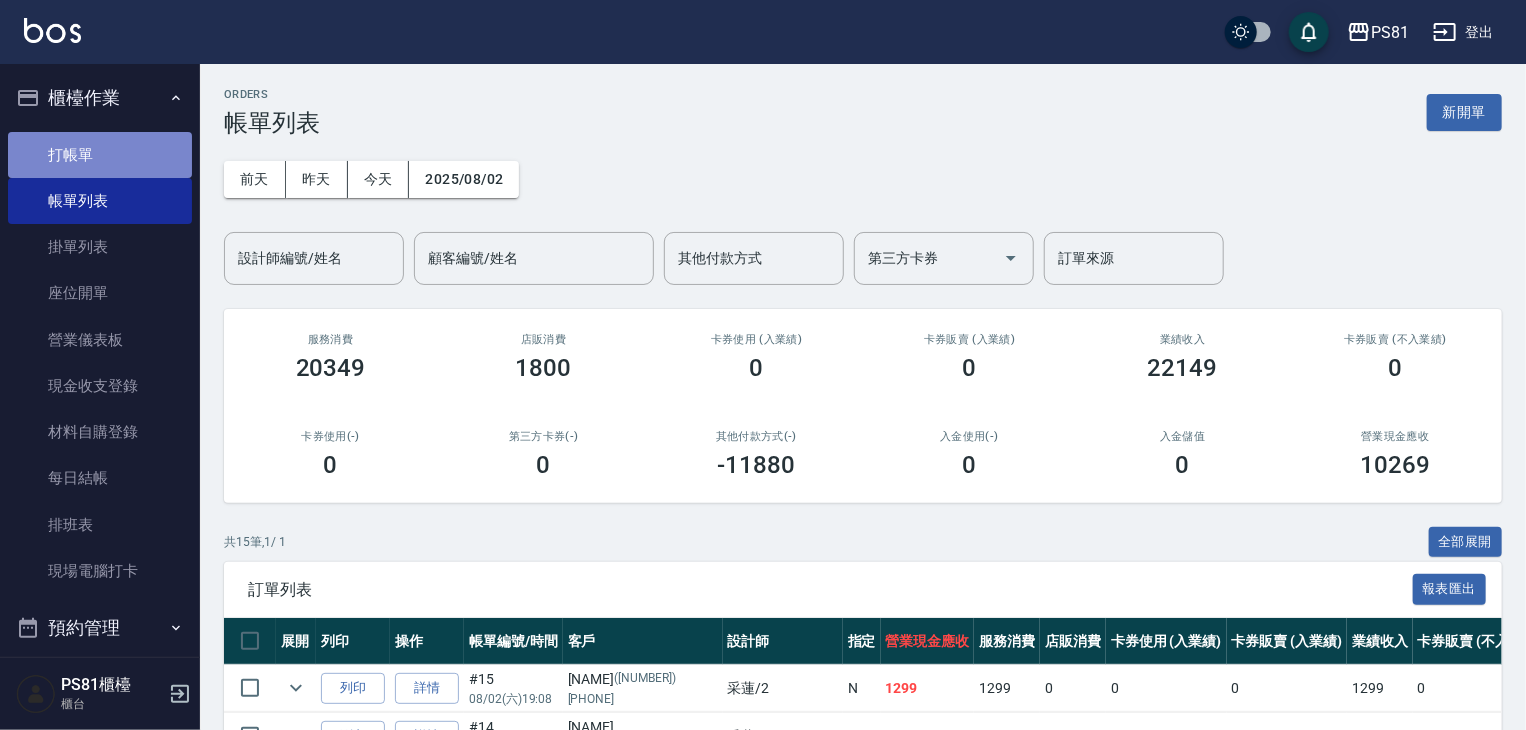 click on "打帳單" at bounding box center (100, 155) 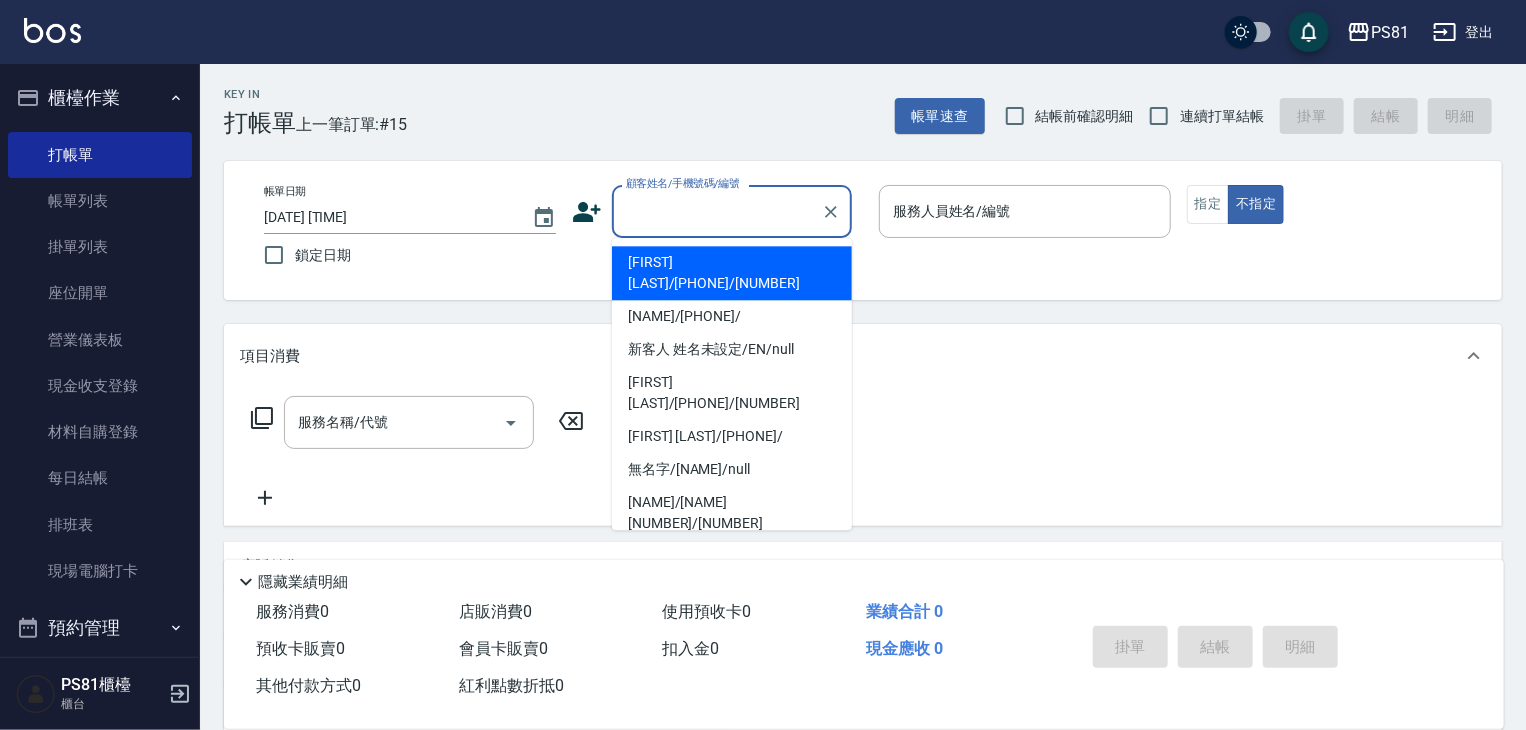 click on "顧客姓名/手機號碼/編號" at bounding box center (717, 211) 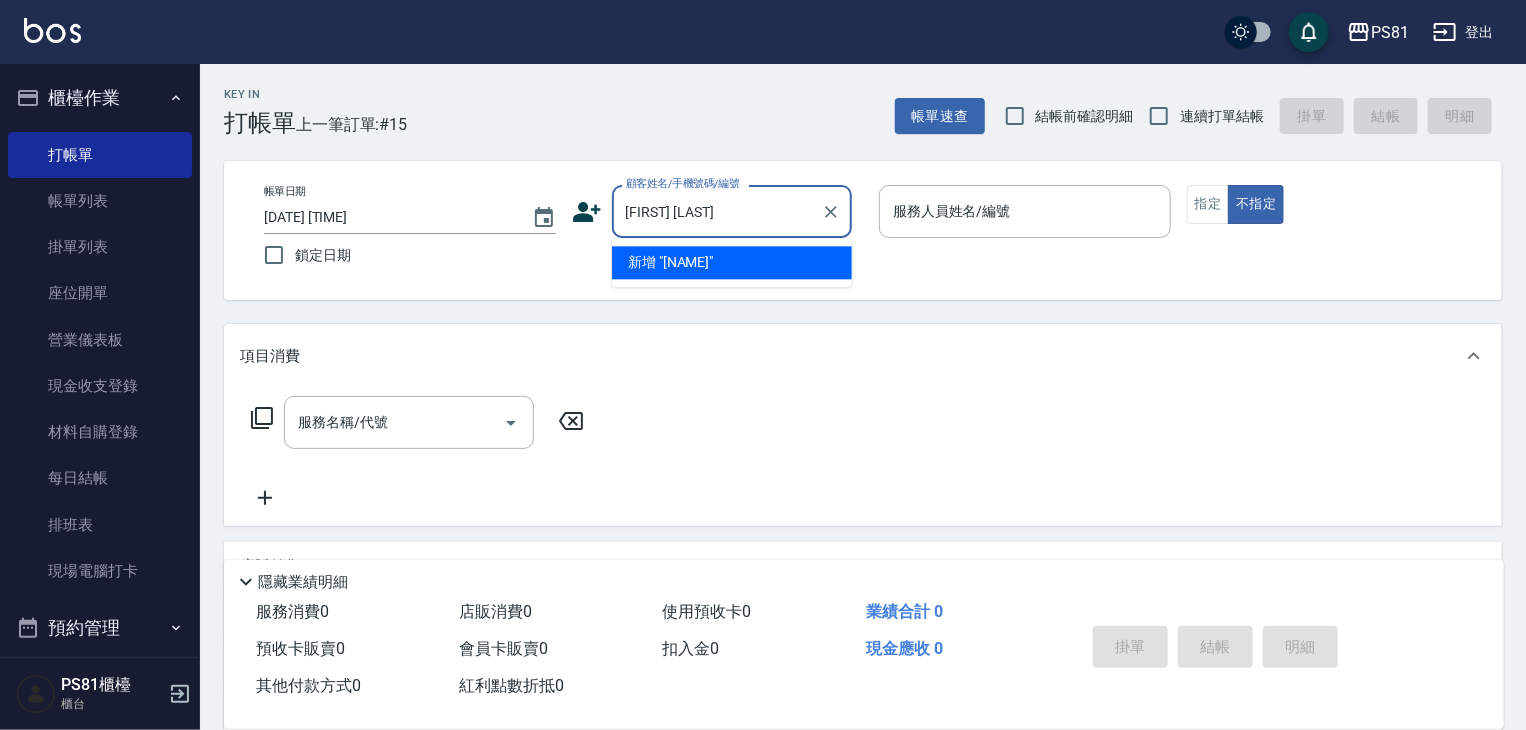 click on "新增 "[NAME]"" at bounding box center (732, 262) 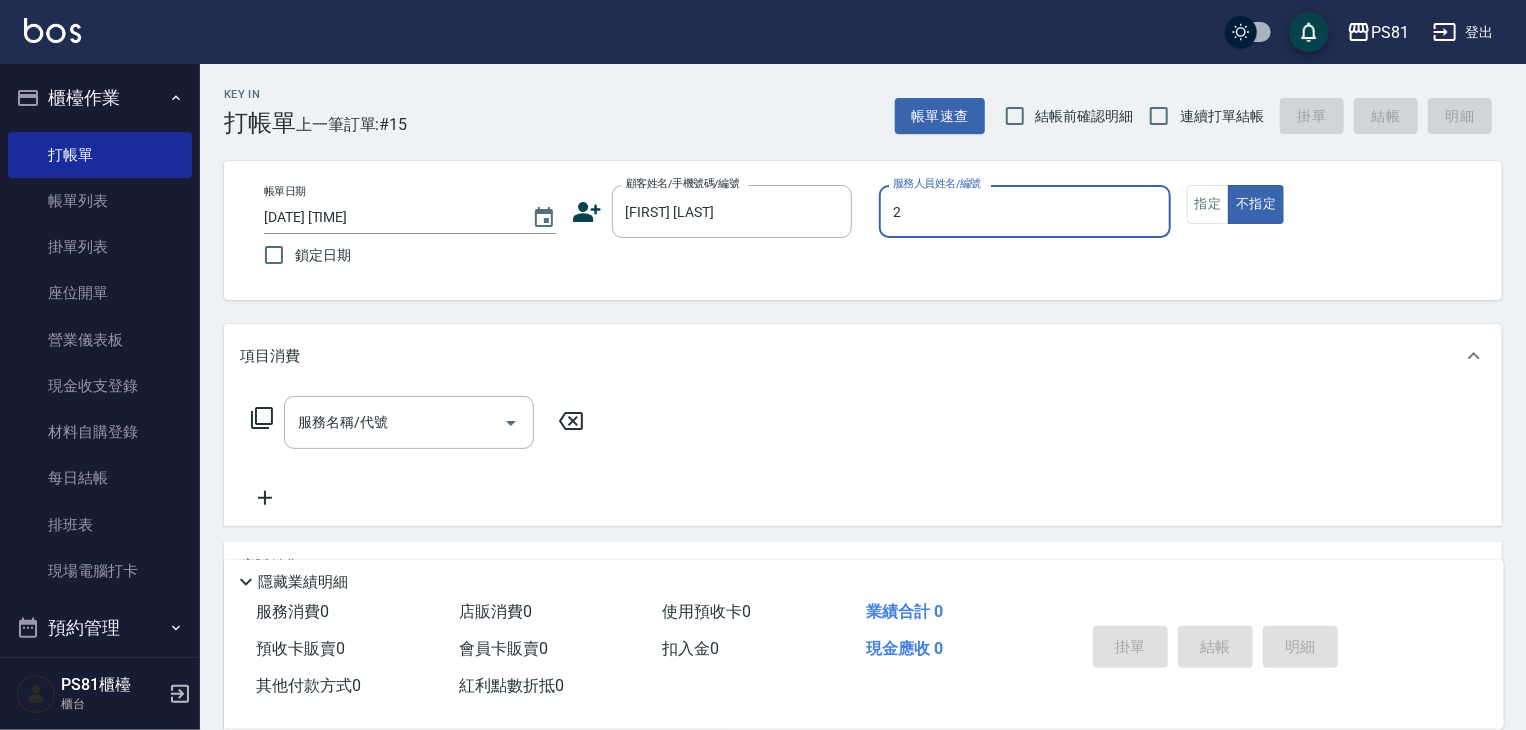 type on "采蓮-2" 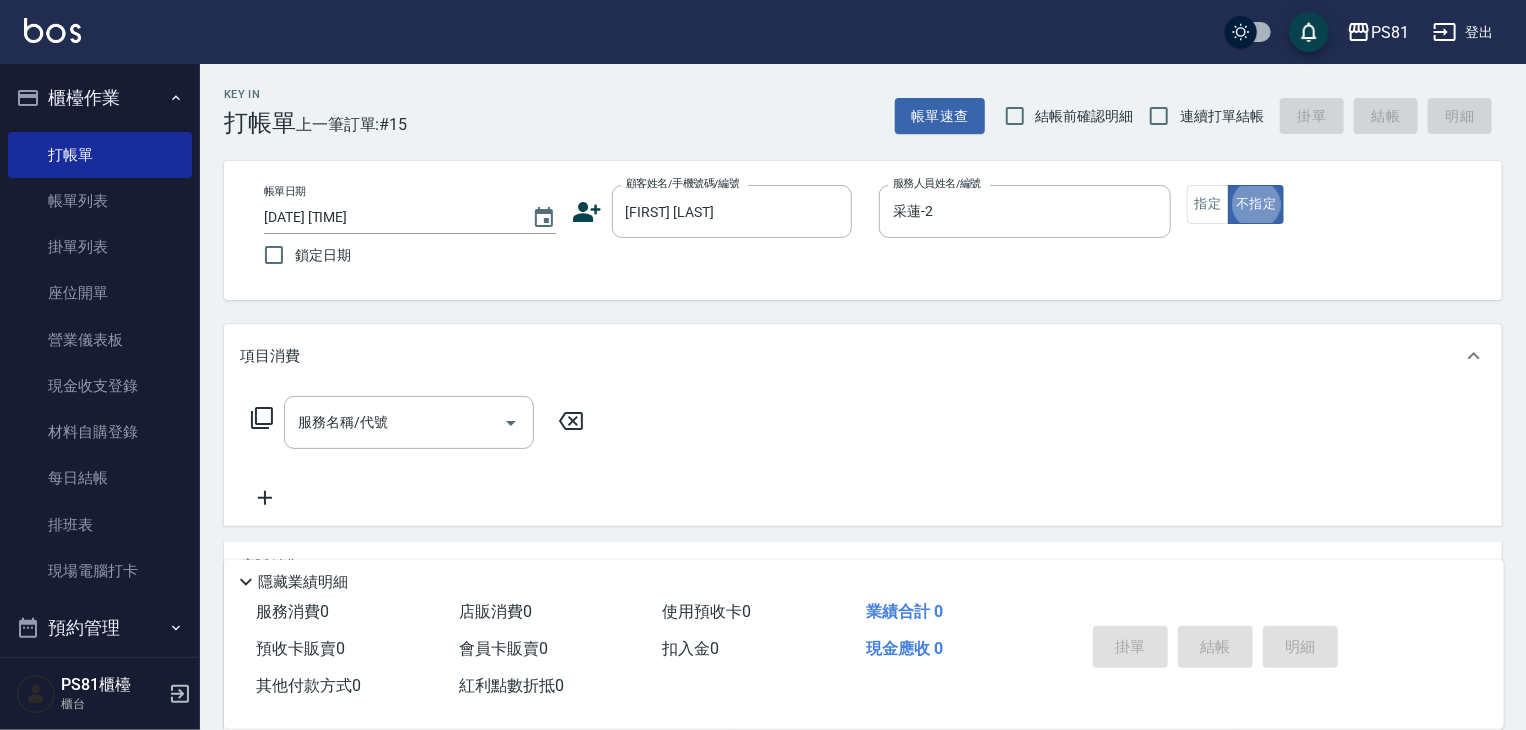 type on "false" 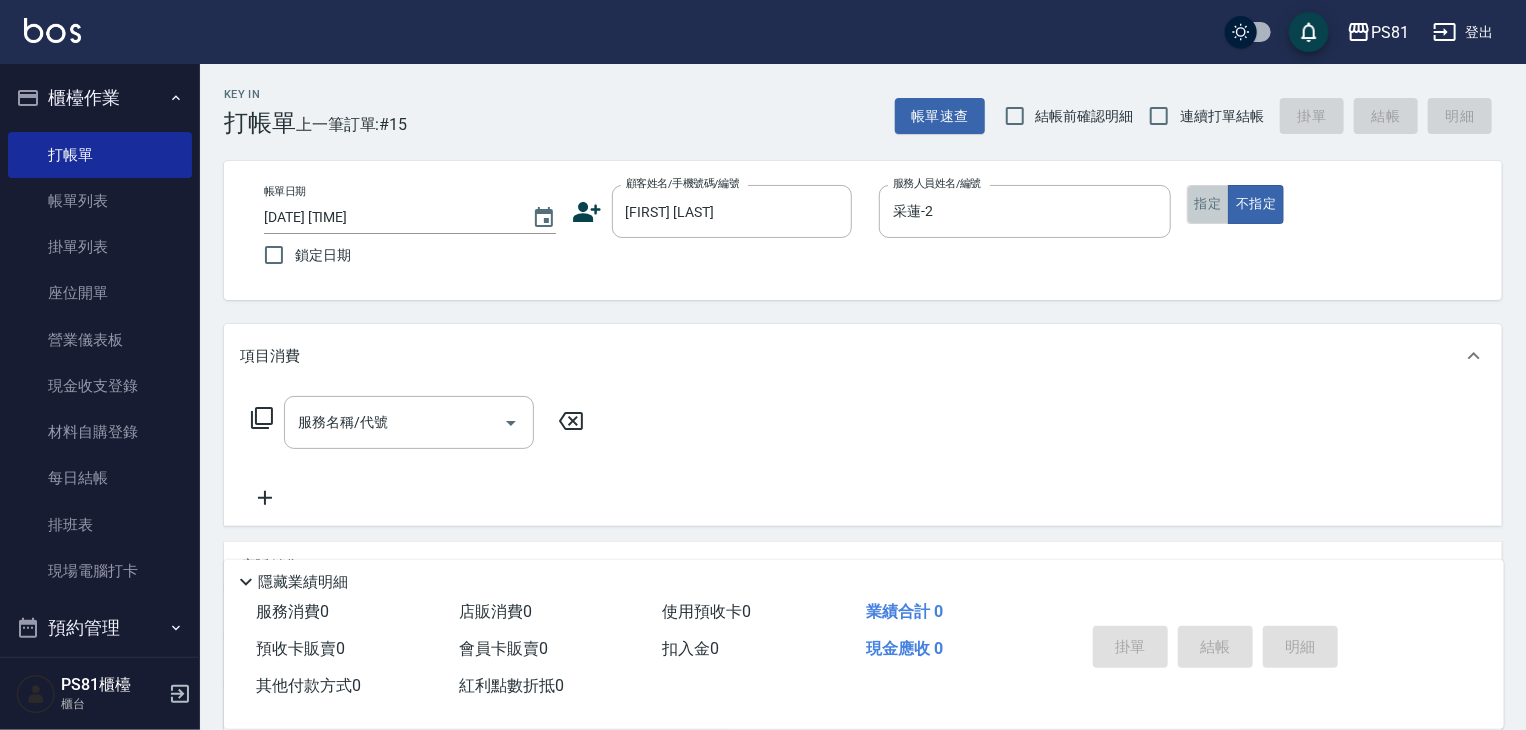 click on "指定" at bounding box center [1208, 204] 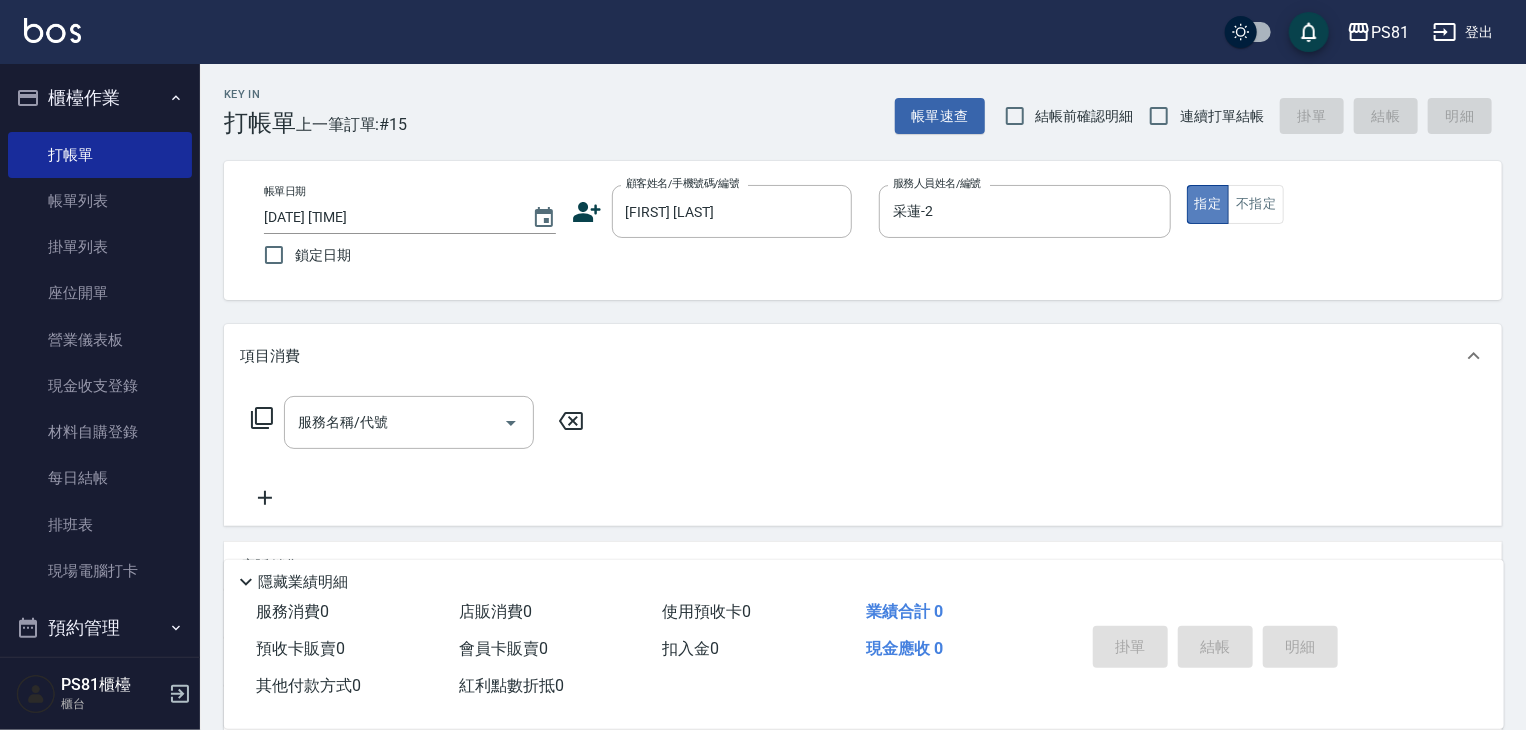 click on "指定" at bounding box center [1208, 204] 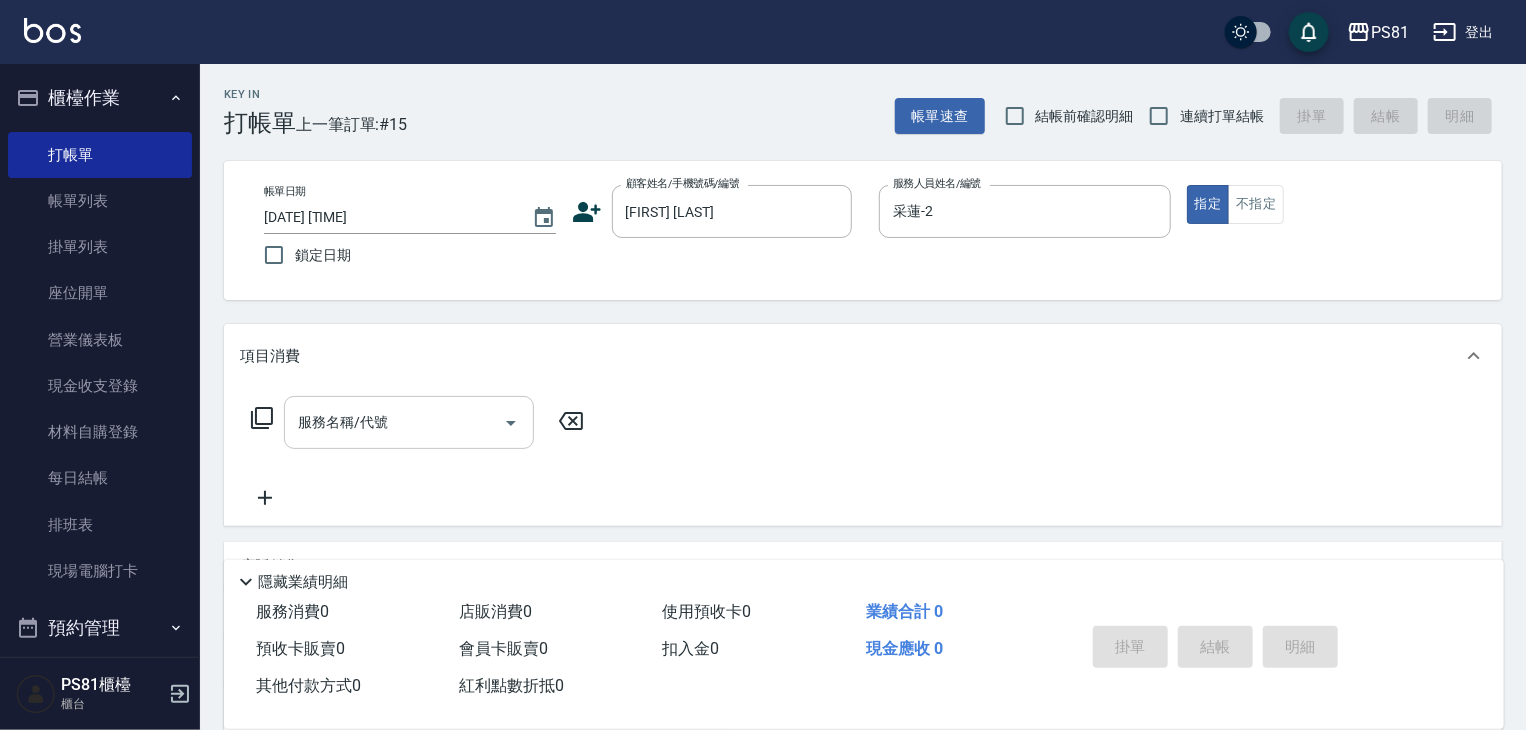 drag, startPoint x: 316, startPoint y: 430, endPoint x: 304, endPoint y: 425, distance: 13 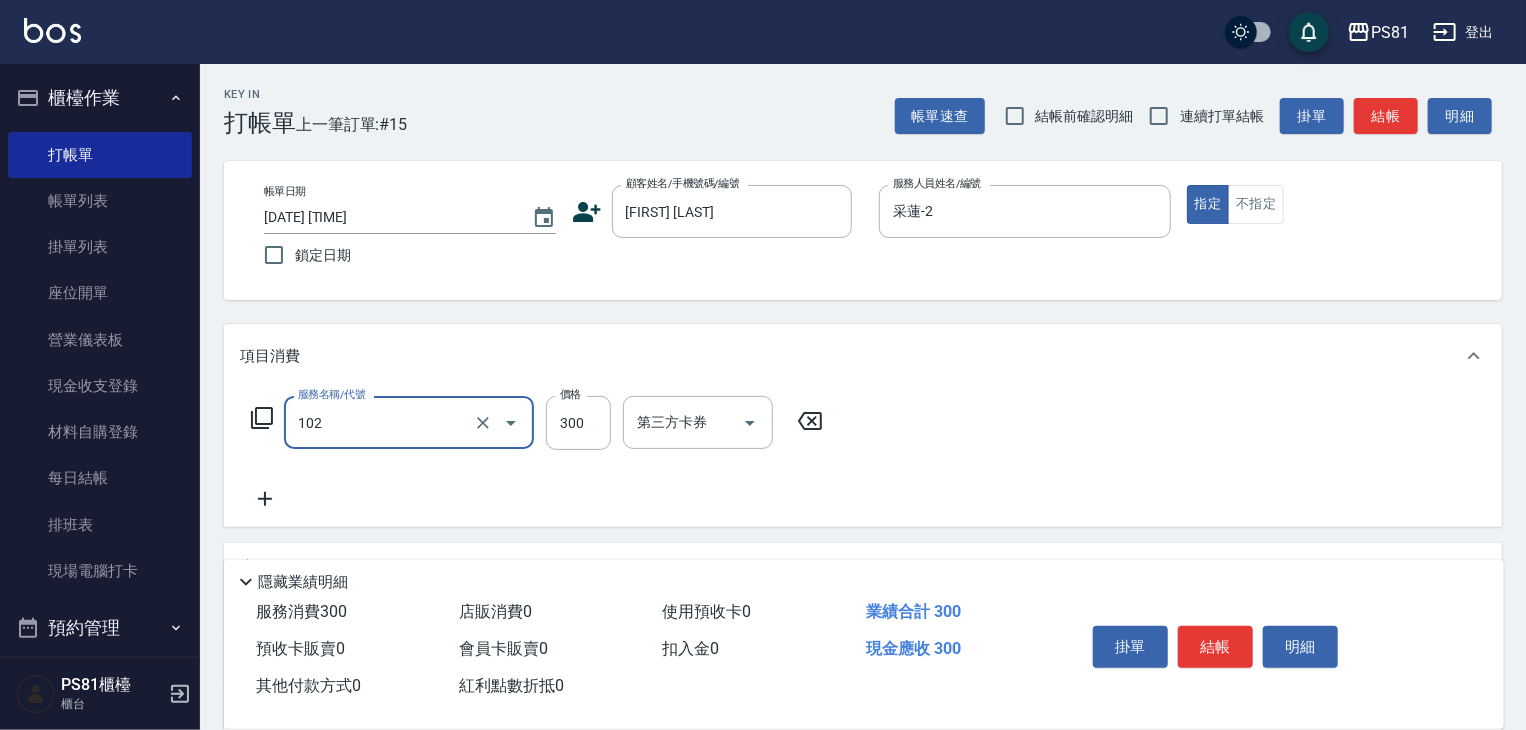 type on "保濕洗(102)" 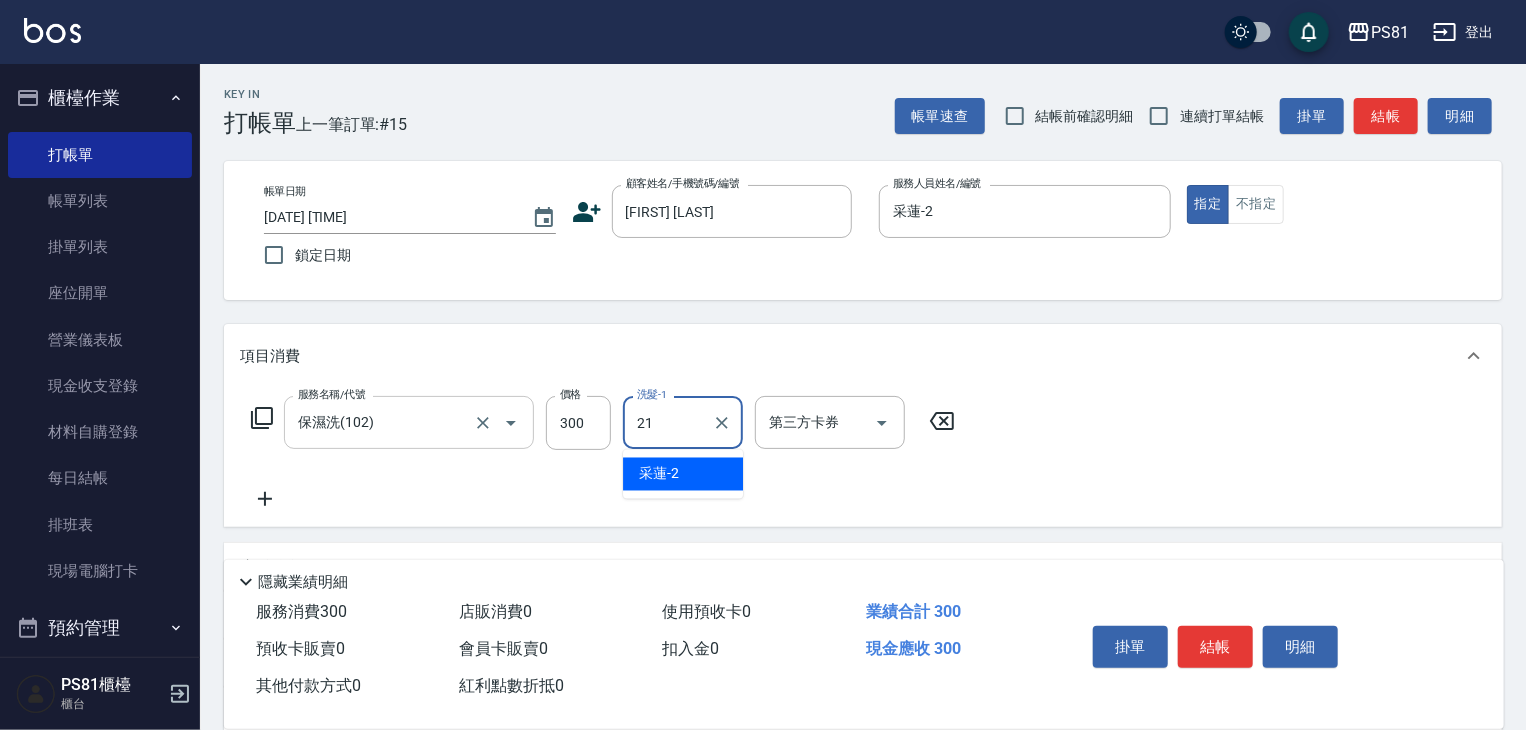 type on "Q比-21" 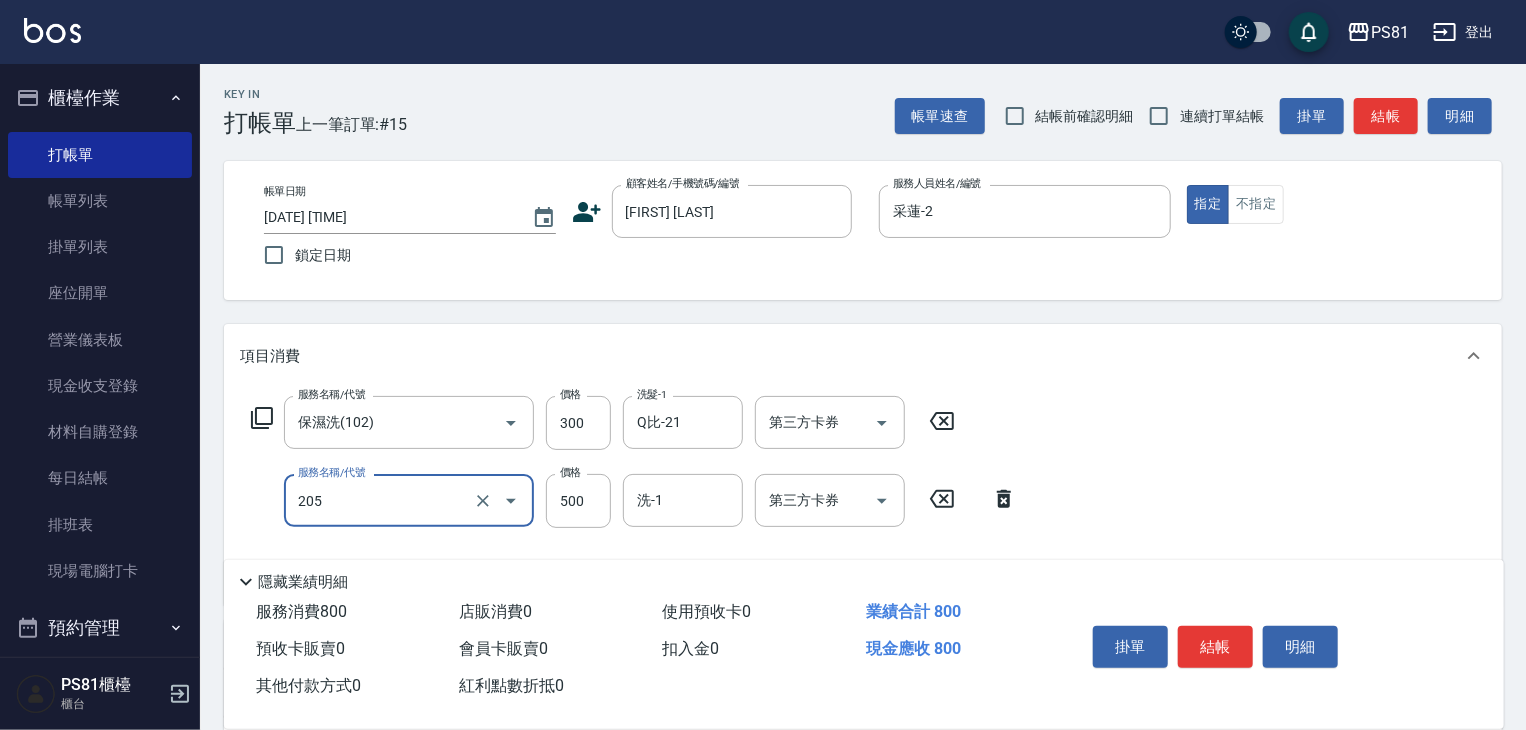 type on "A級單剪400(205)" 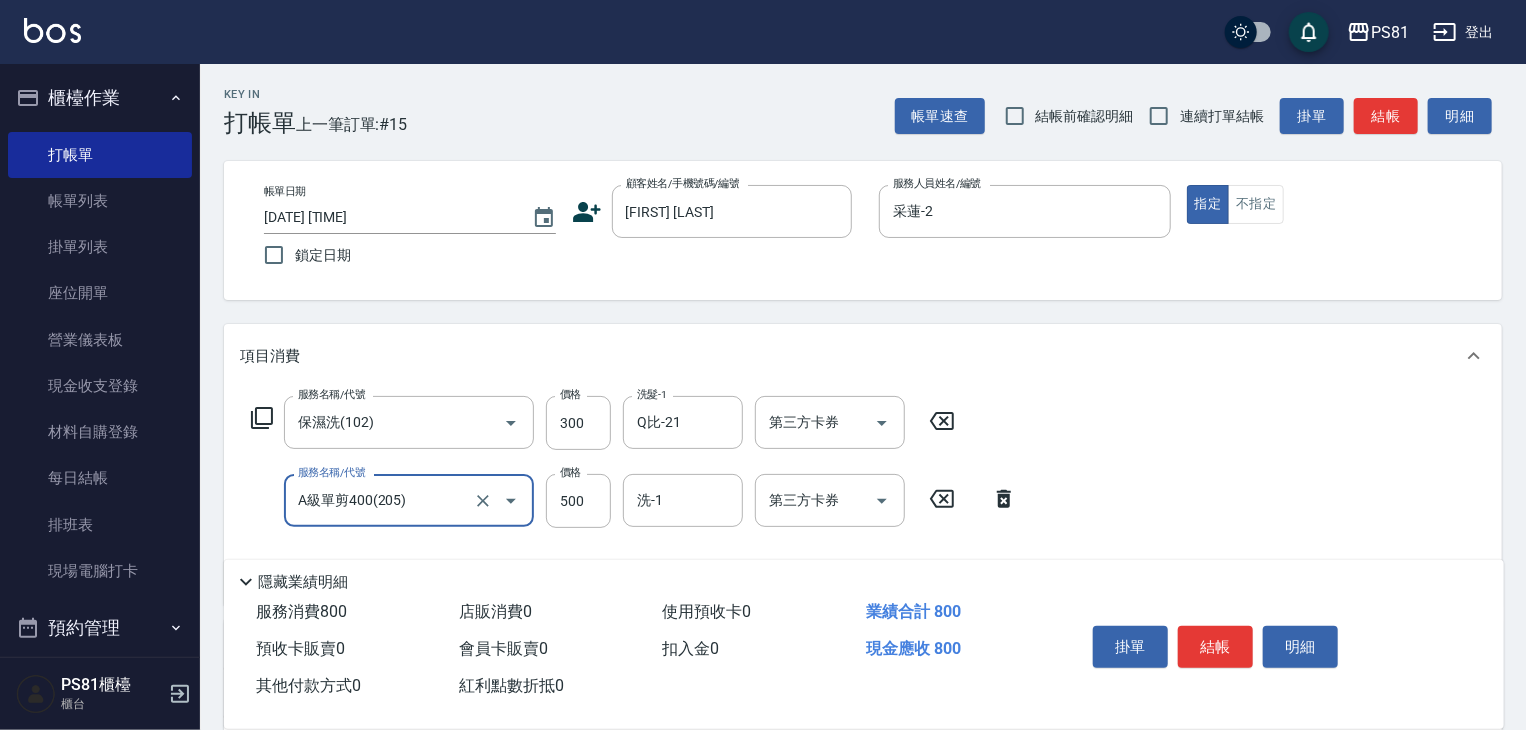 click on "服務名稱/代號 保濕洗(102) 服務名稱/代號 價格 300 價格 洗髮-1 Q比-21 洗髮-1 第三方卡券 第三方卡券 服務名稱/代號 A級單剪400(205) 服務名稱/代號 價格 500 價格 洗-1 洗-1 第三方卡券 第三方卡券" at bounding box center (863, 496) 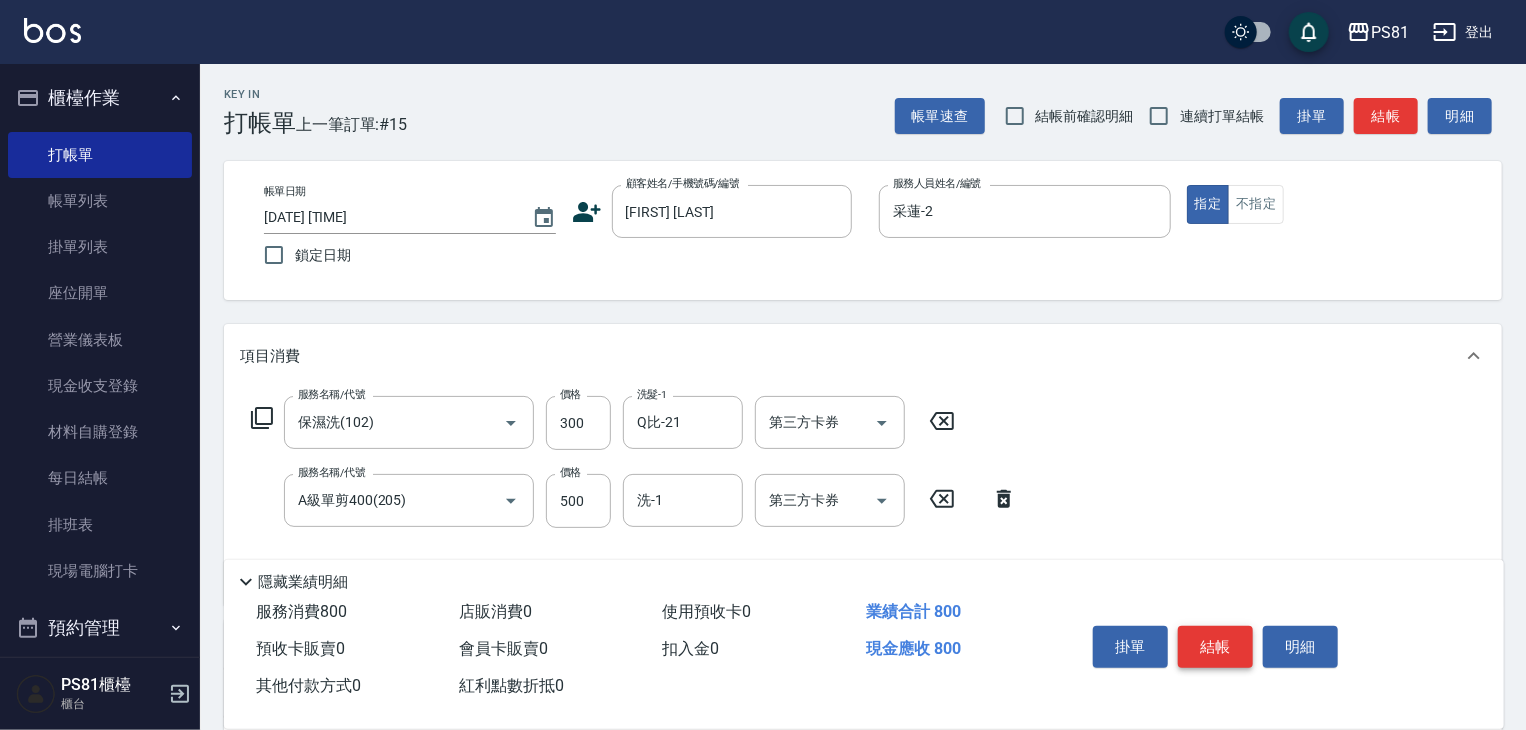 click on "結帳" at bounding box center [1215, 647] 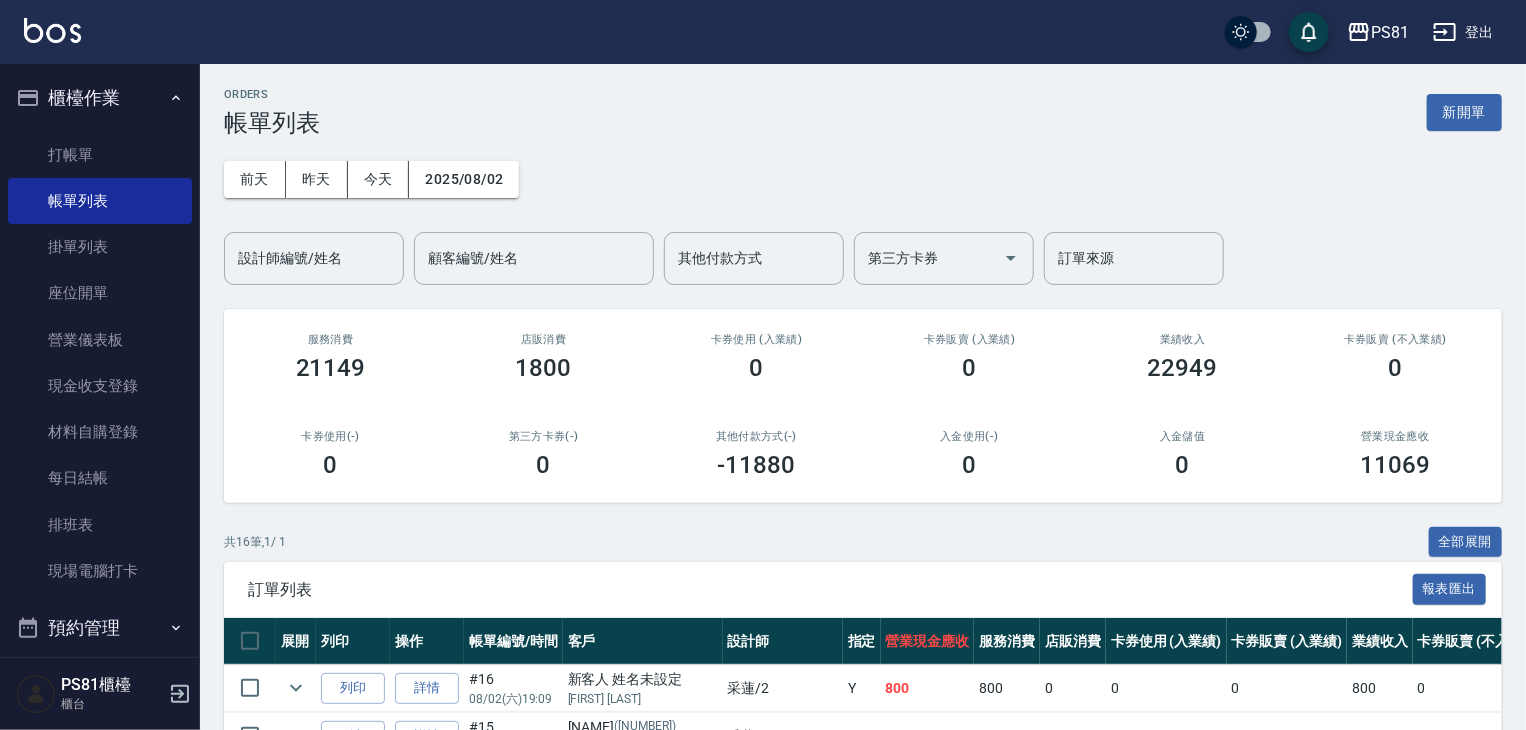 click on "店販消費 1800" at bounding box center [543, 357] 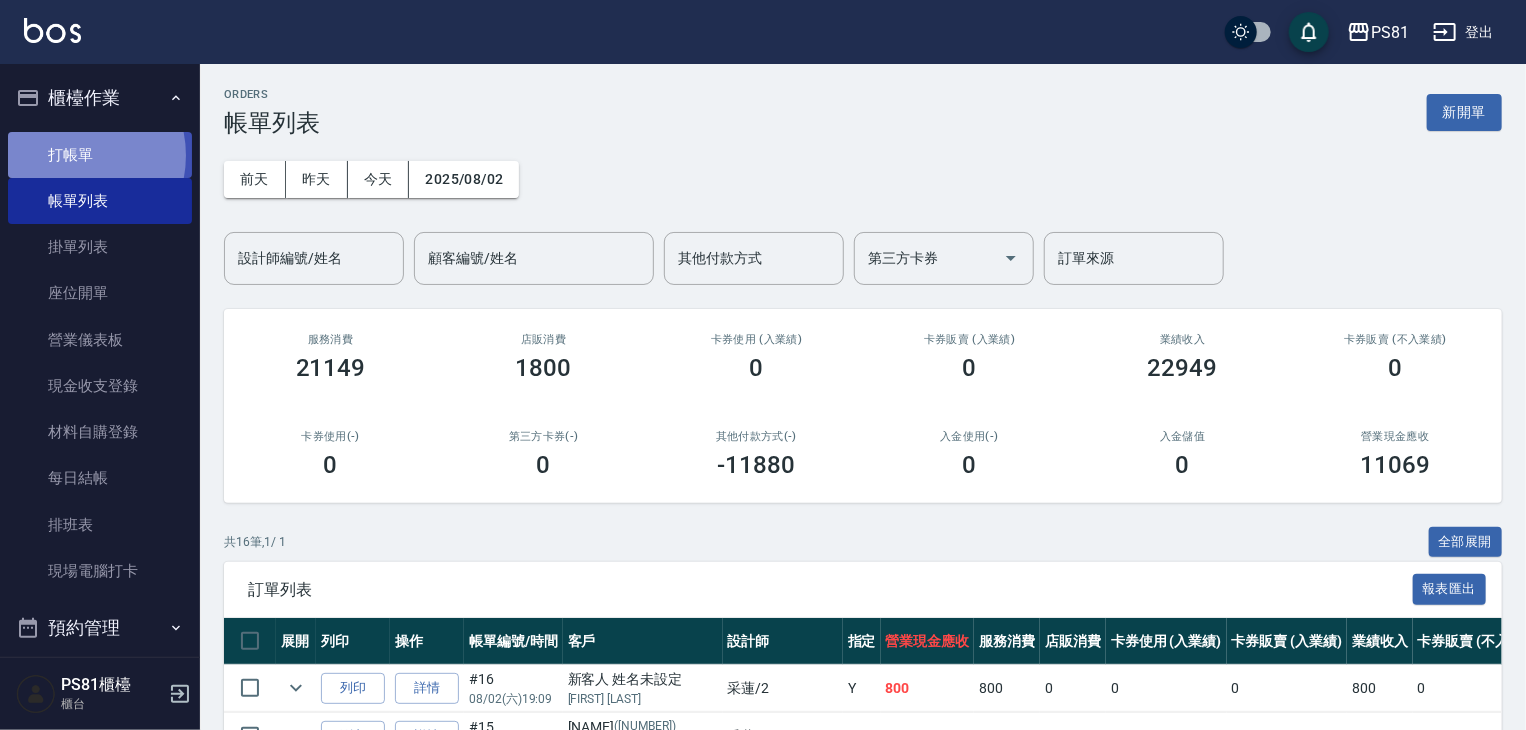 click on "打帳單" at bounding box center [100, 155] 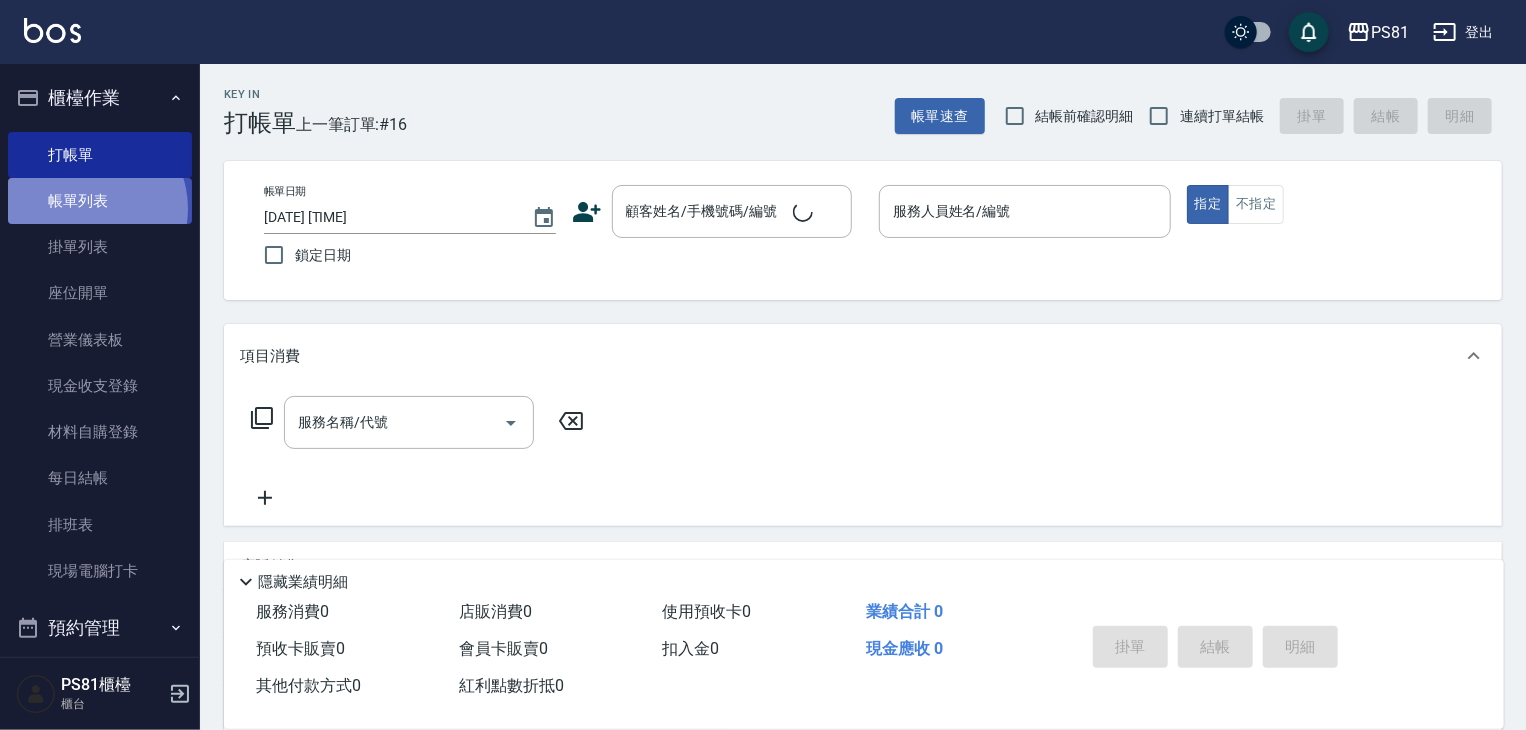 click on "帳單列表" at bounding box center (100, 201) 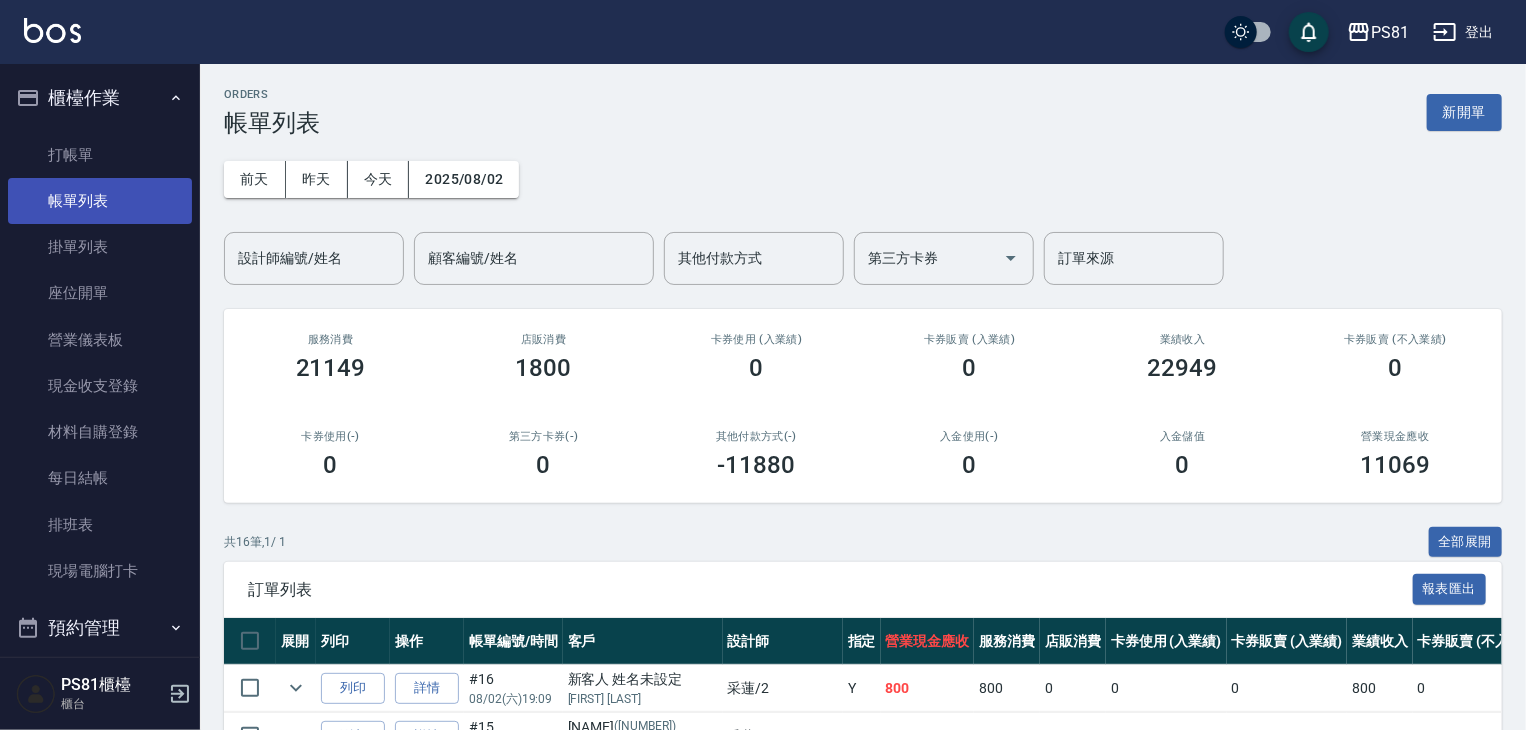 click on "帳單列表" at bounding box center [100, 201] 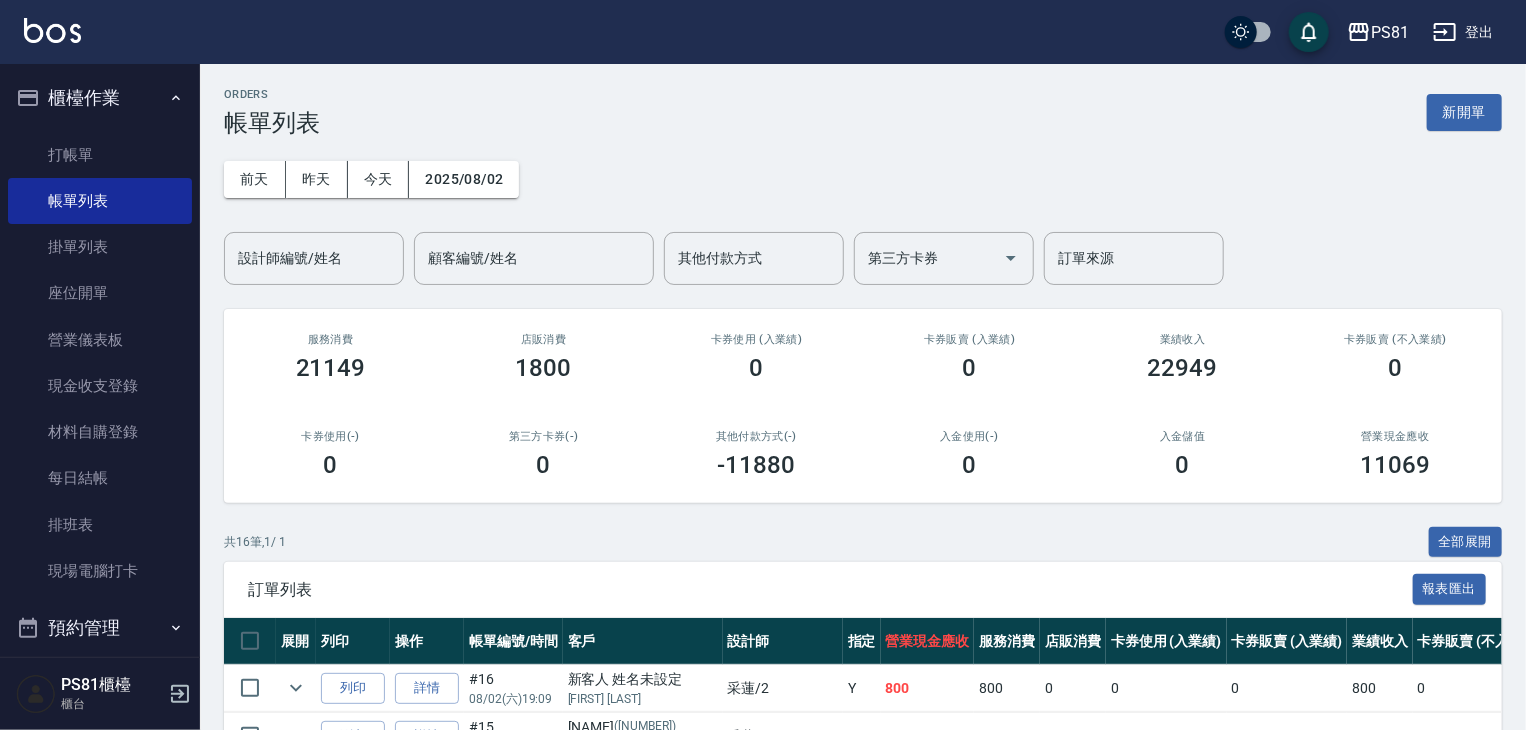 click on "第三方卡券(-) 0" at bounding box center (543, 454) 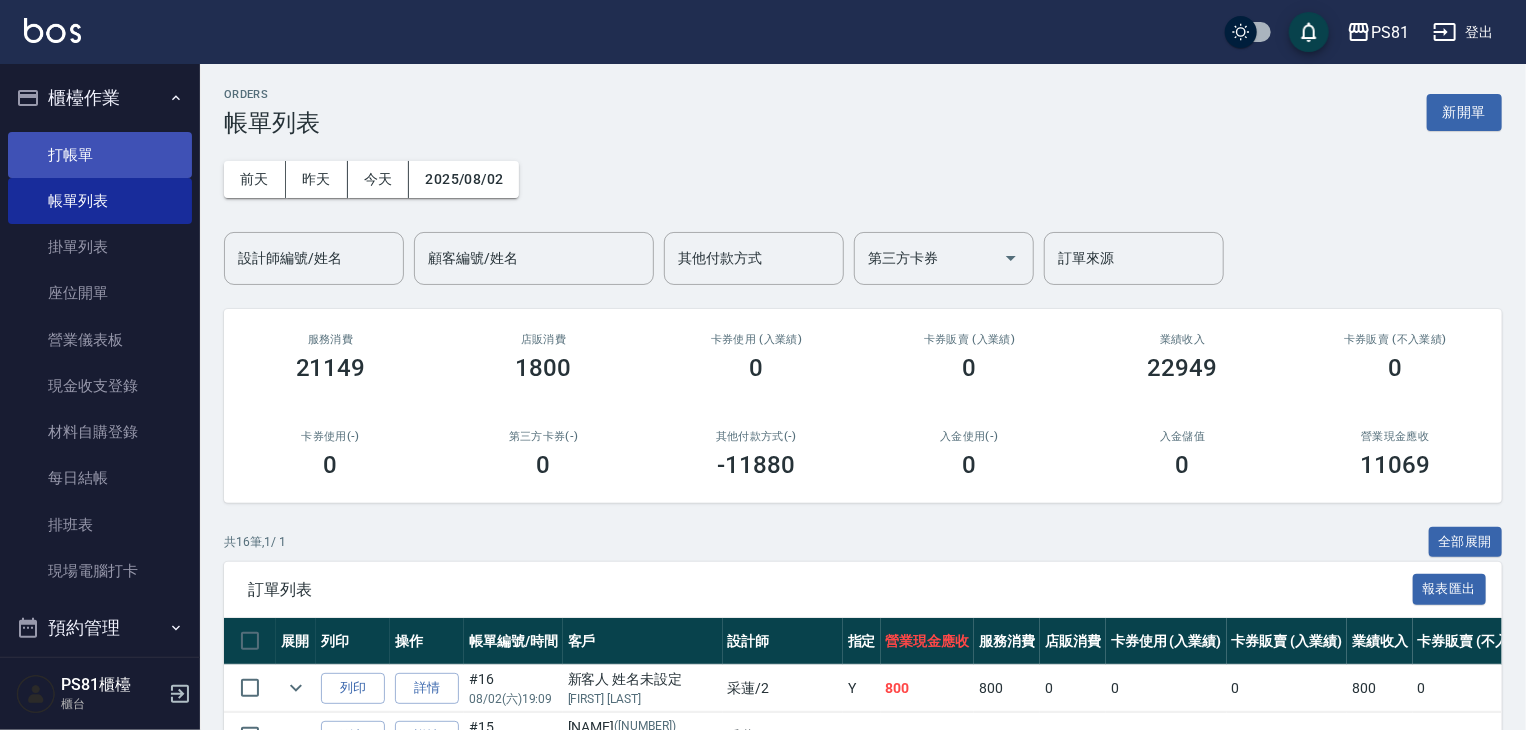 click on "打帳單" at bounding box center (100, 155) 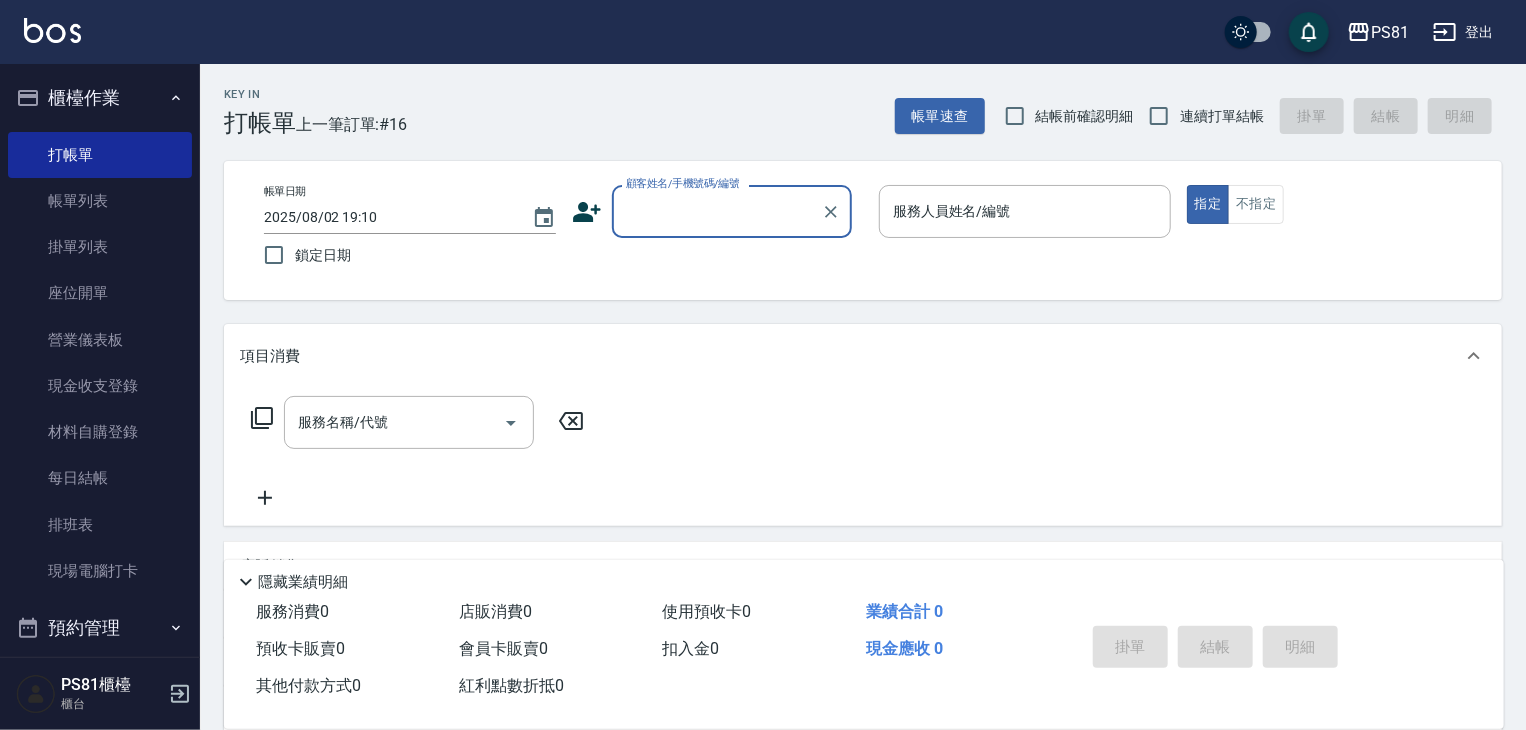 click on "顧客姓名/手機號碼/編號" at bounding box center (732, 211) 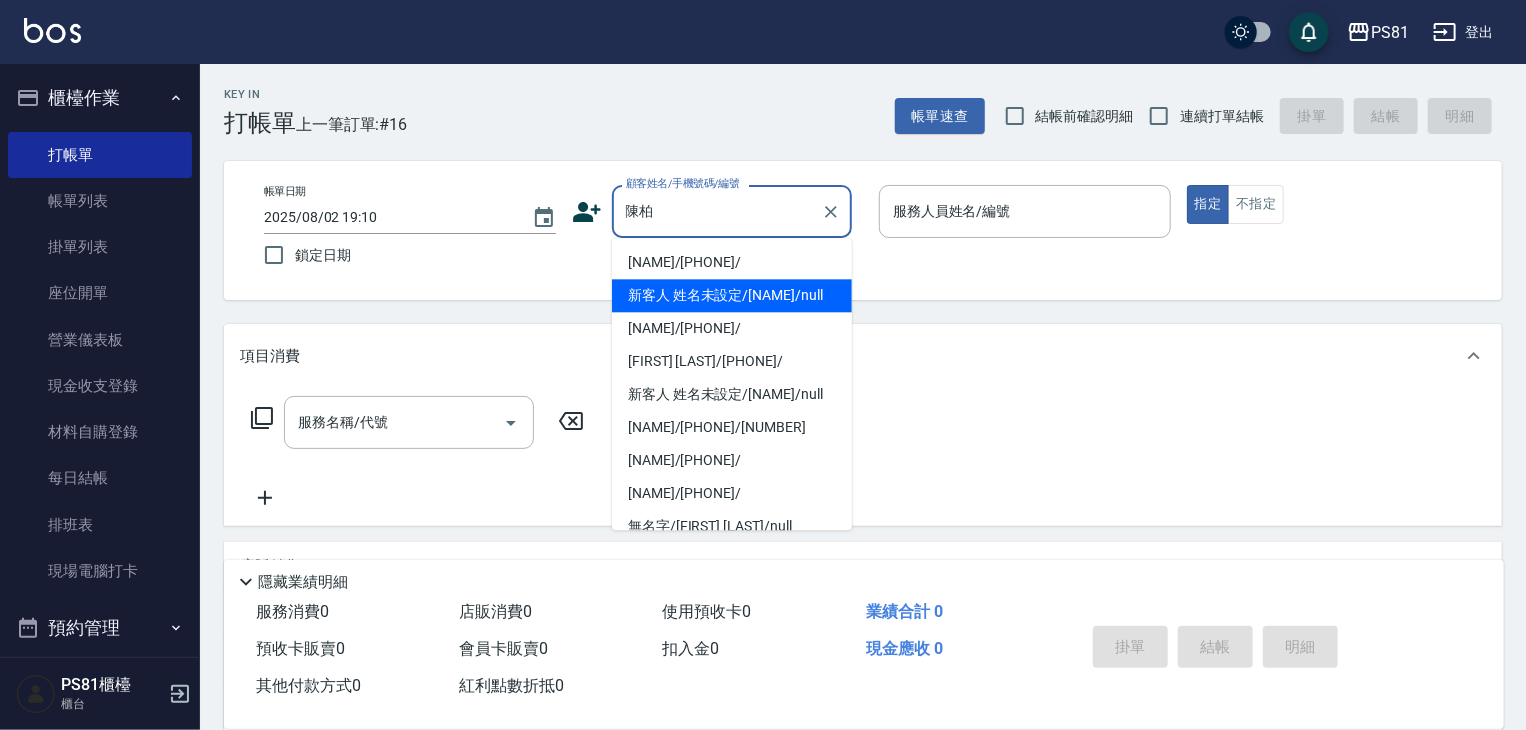 click on "新客人 姓名未設定/[NAME]/null" at bounding box center [732, 295] 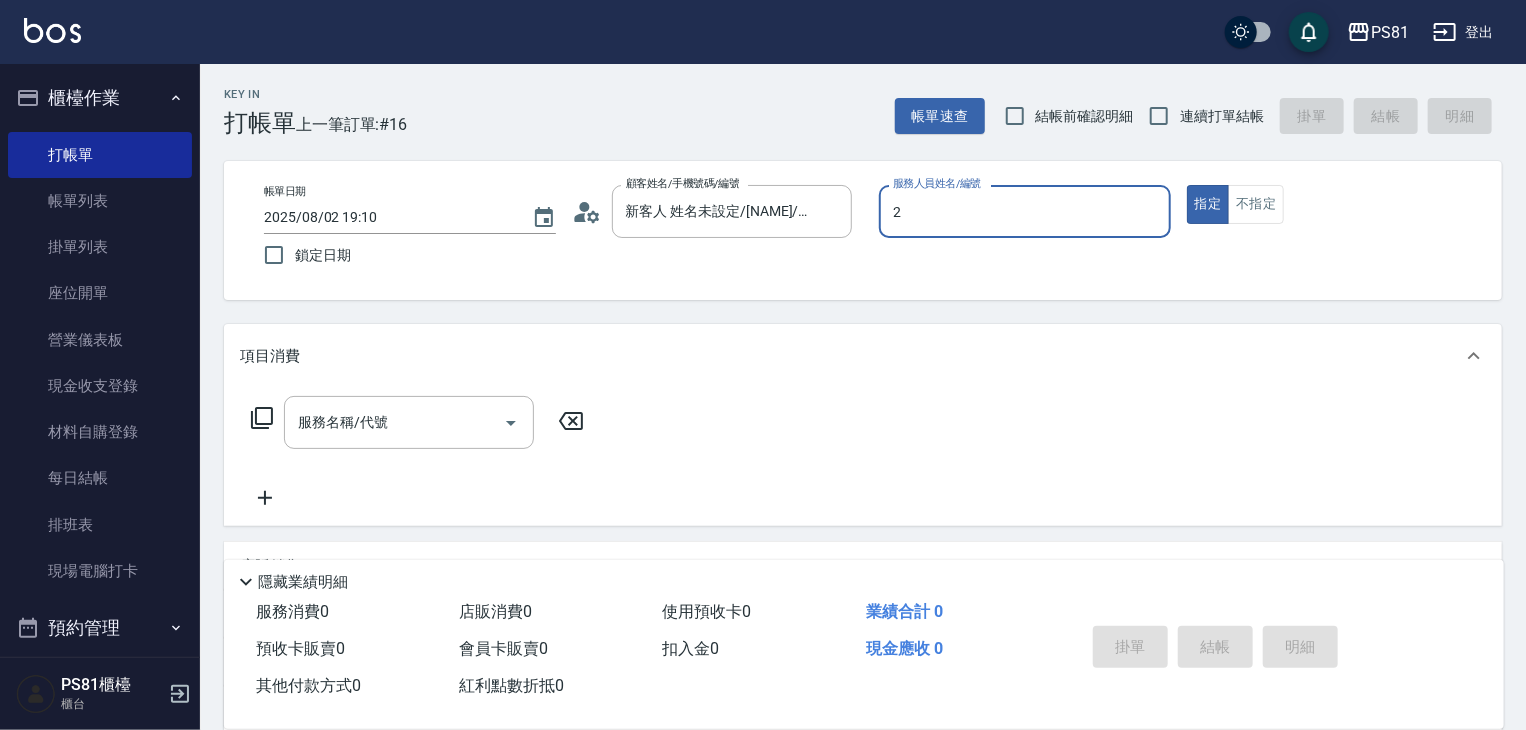 type on "采蓮-2" 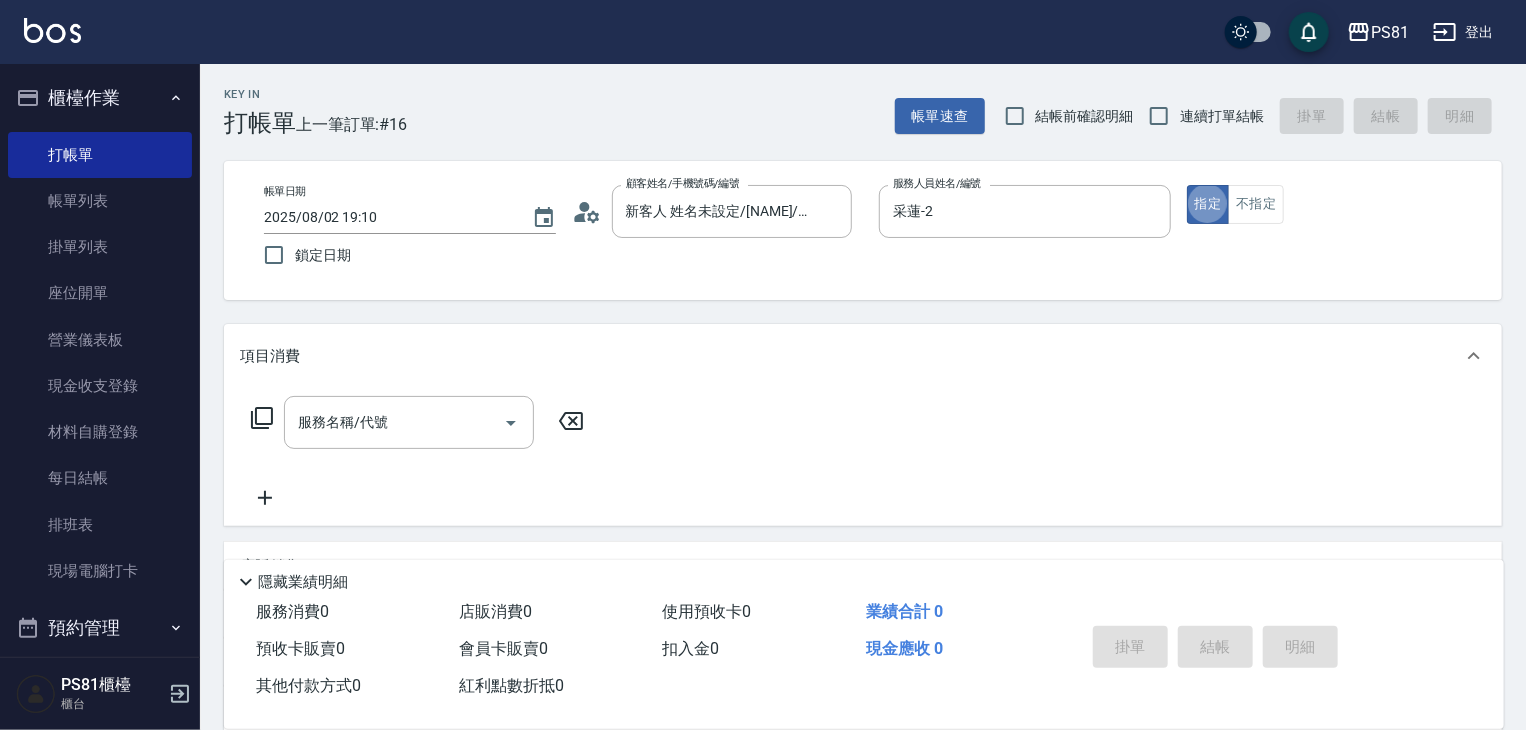 type on "true" 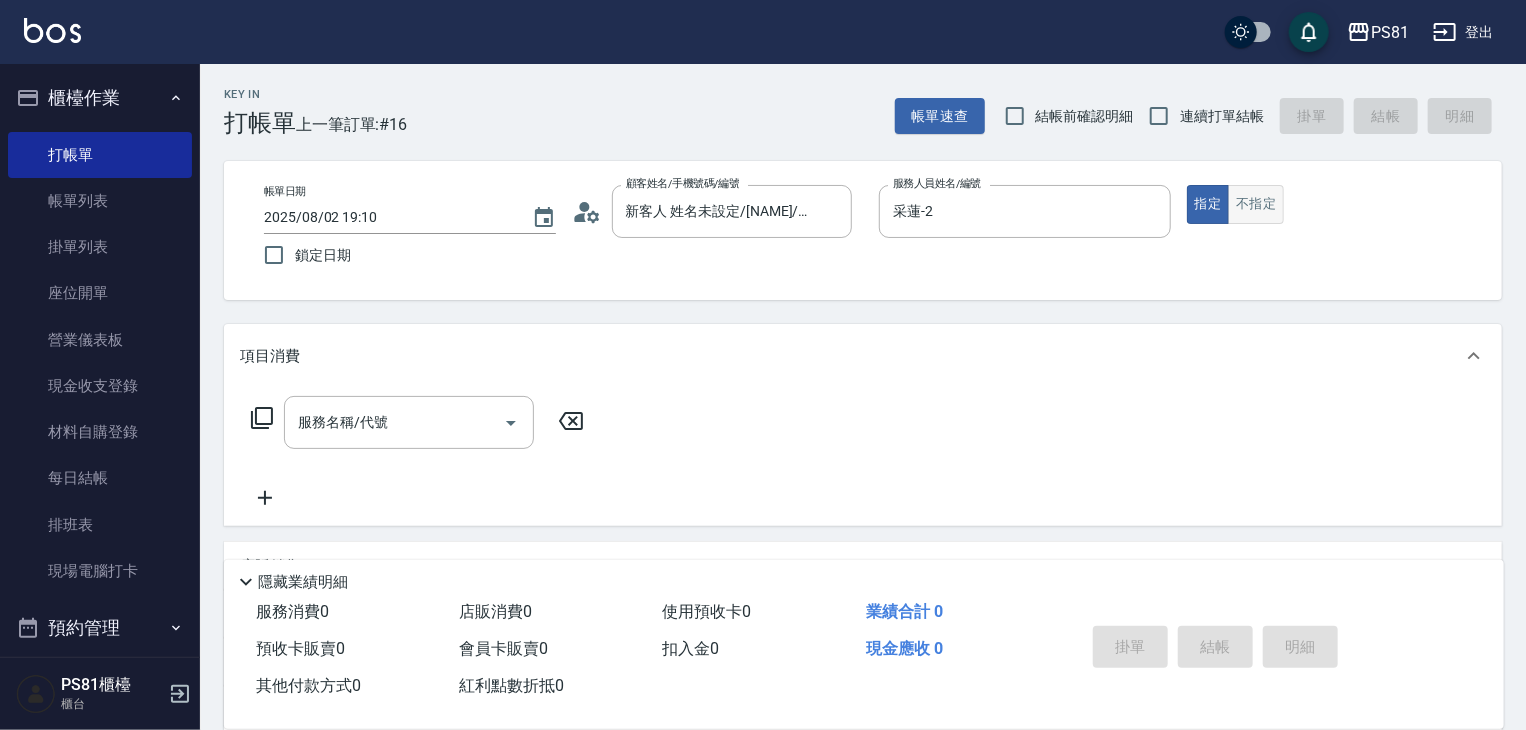 click on "不指定" at bounding box center (1256, 204) 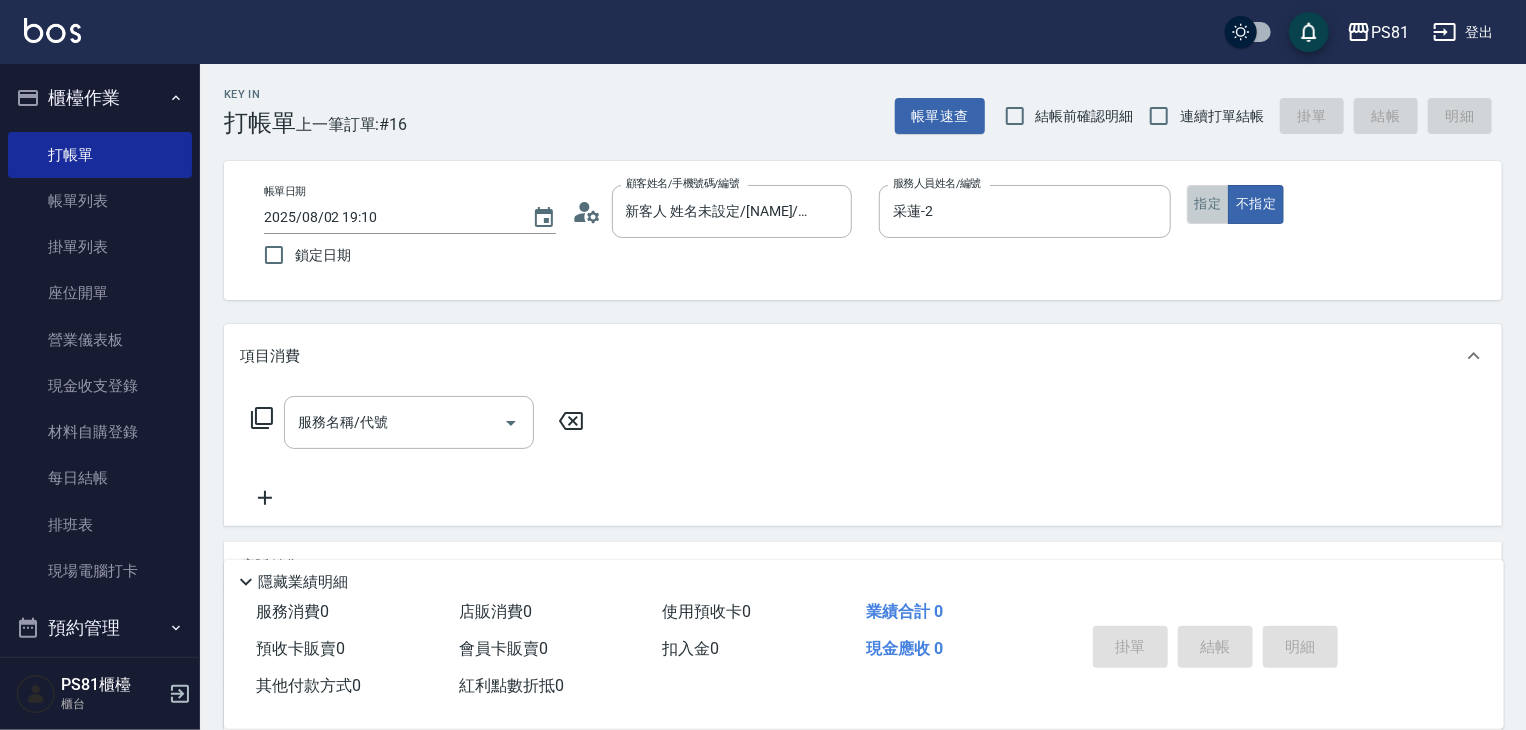 click on "指定" at bounding box center [1208, 204] 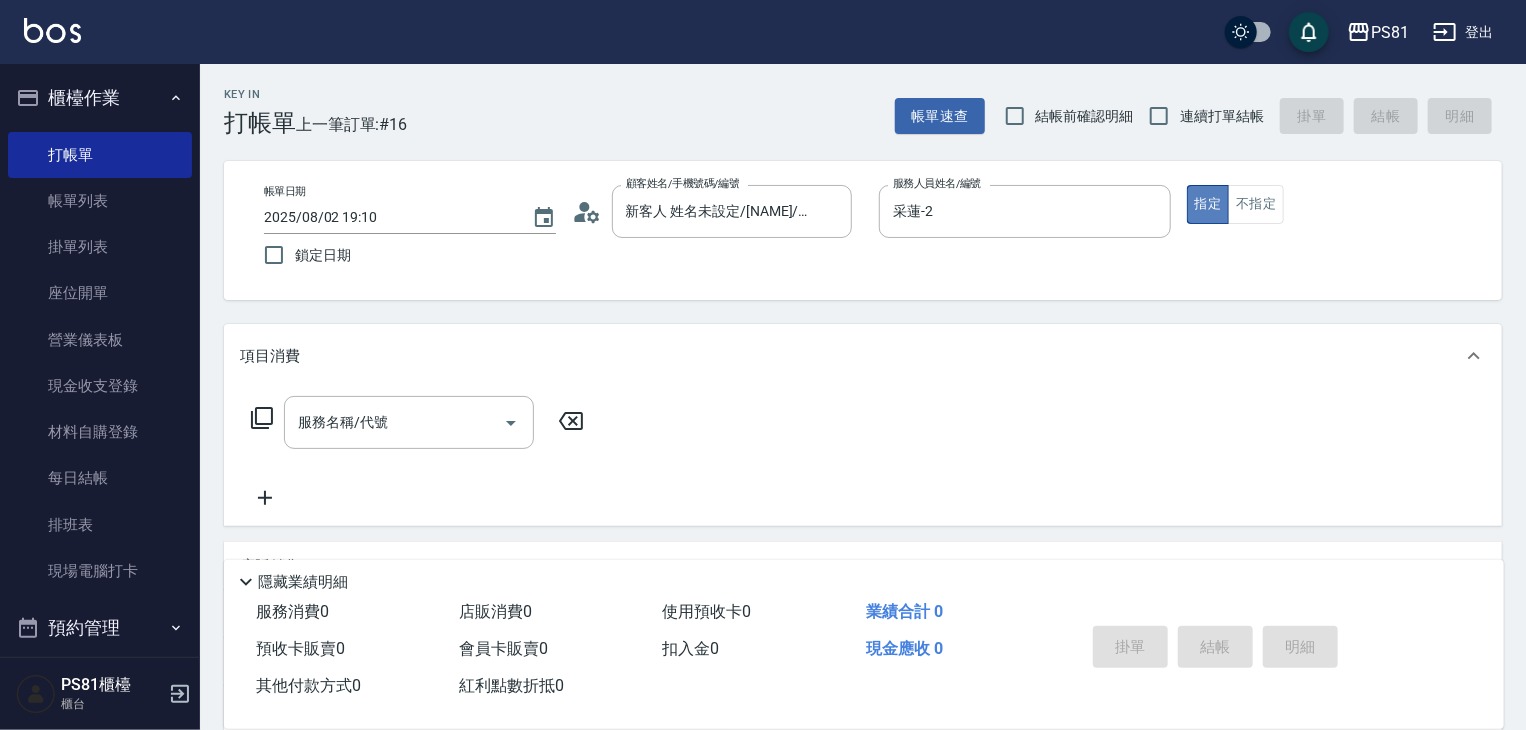 click on "指定" at bounding box center [1208, 204] 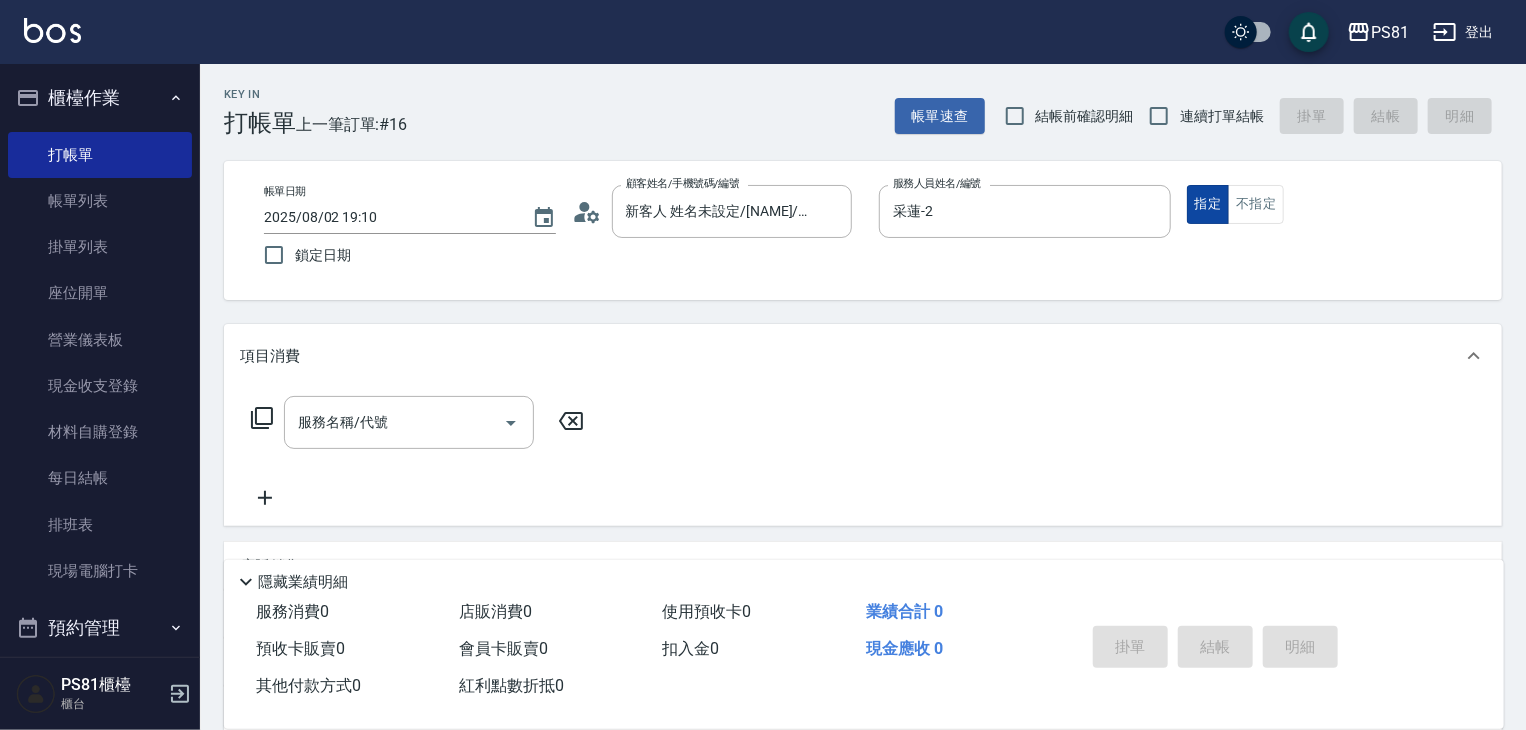 click on "指定" at bounding box center [1208, 204] 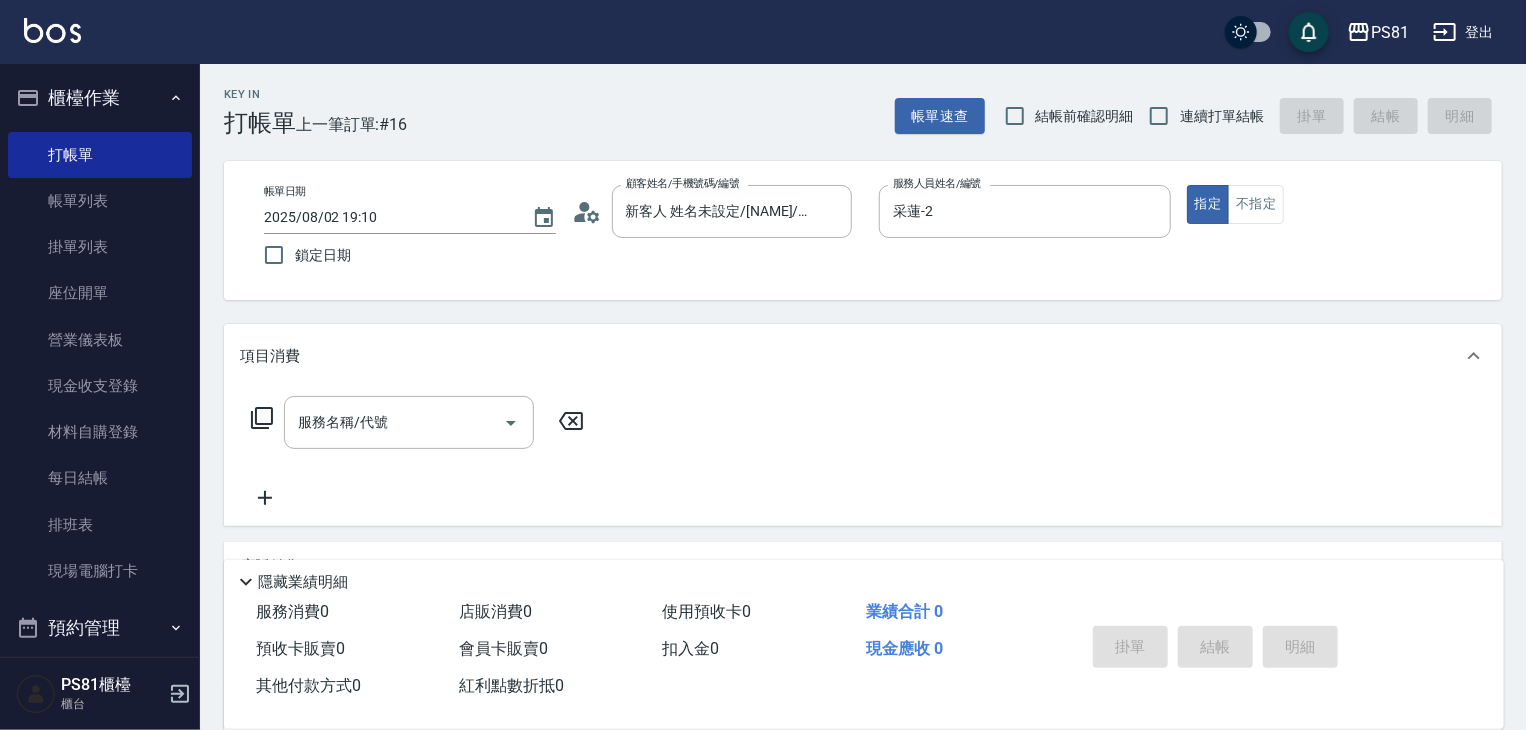 click on "帳單日期 2025/08/02 19:10 鎖定日期 顧客姓名/手機號碼/編號 新客人 姓名未設定/[FIRST] [LAST]/null 顧客姓名/手機號碼/編號 服務人員姓名/編號 采蓮-2 服務人員姓名/編號 指定 不指定" at bounding box center [863, 230] 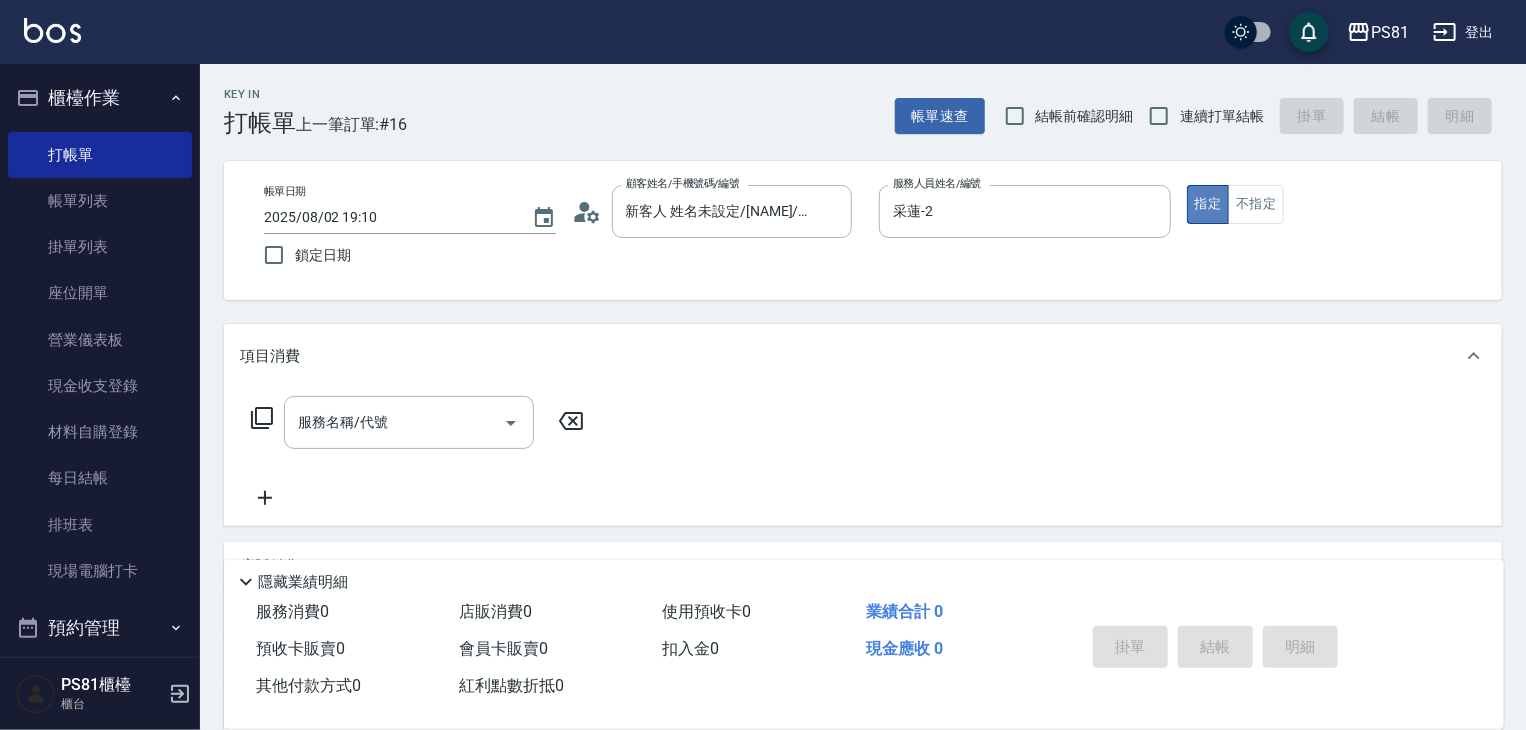 click on "指定" at bounding box center [1208, 204] 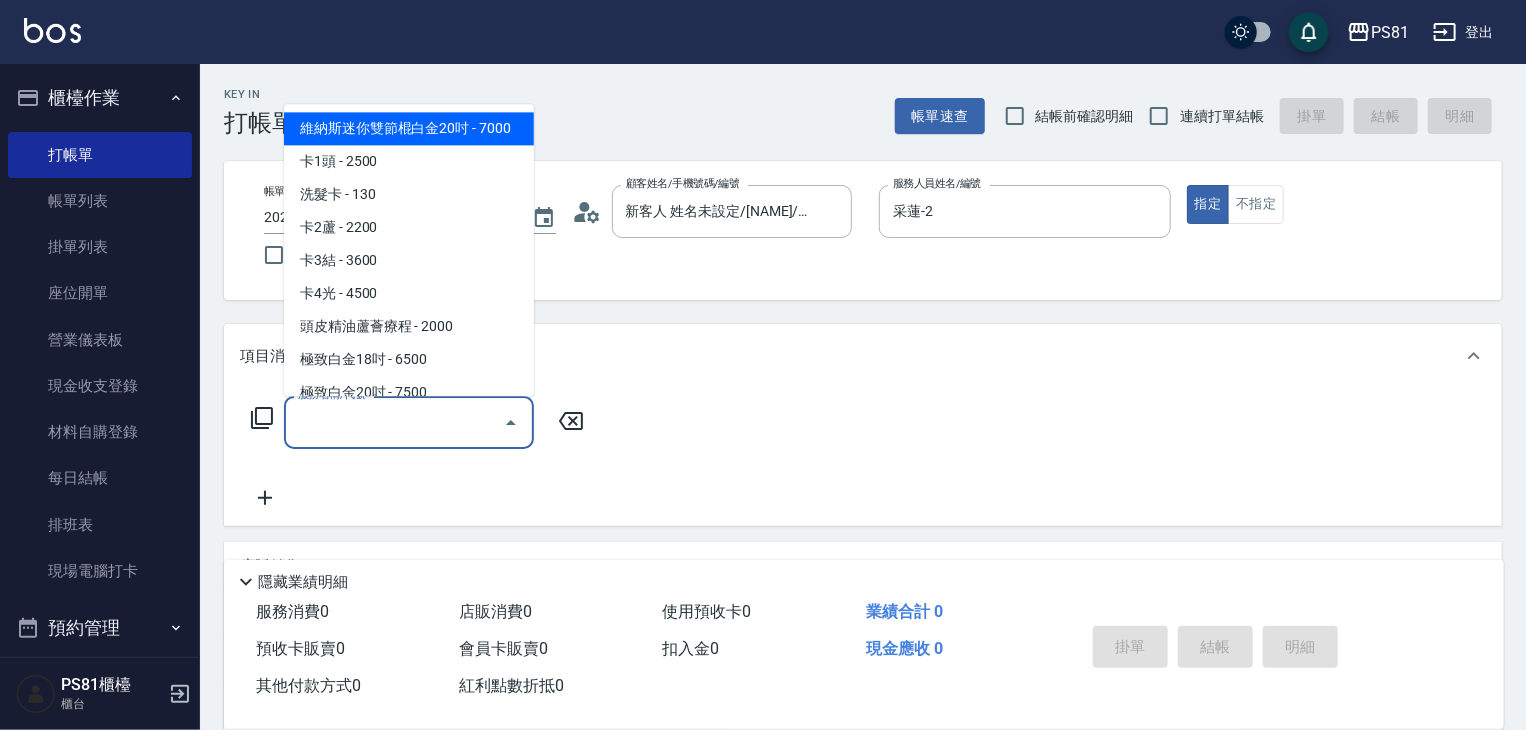 click on "服務名稱/代號" at bounding box center (394, 422) 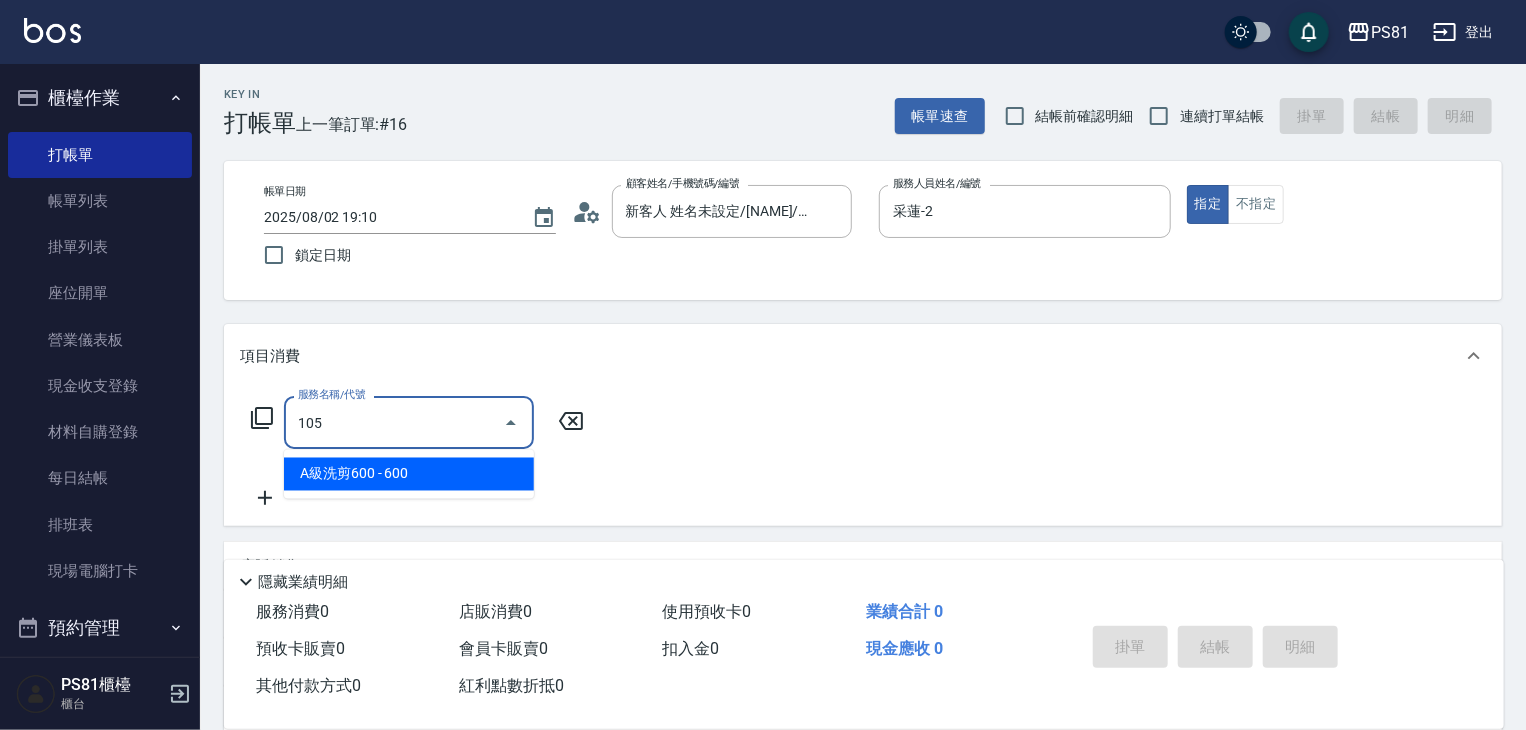 type on "A級洗剪600(105)" 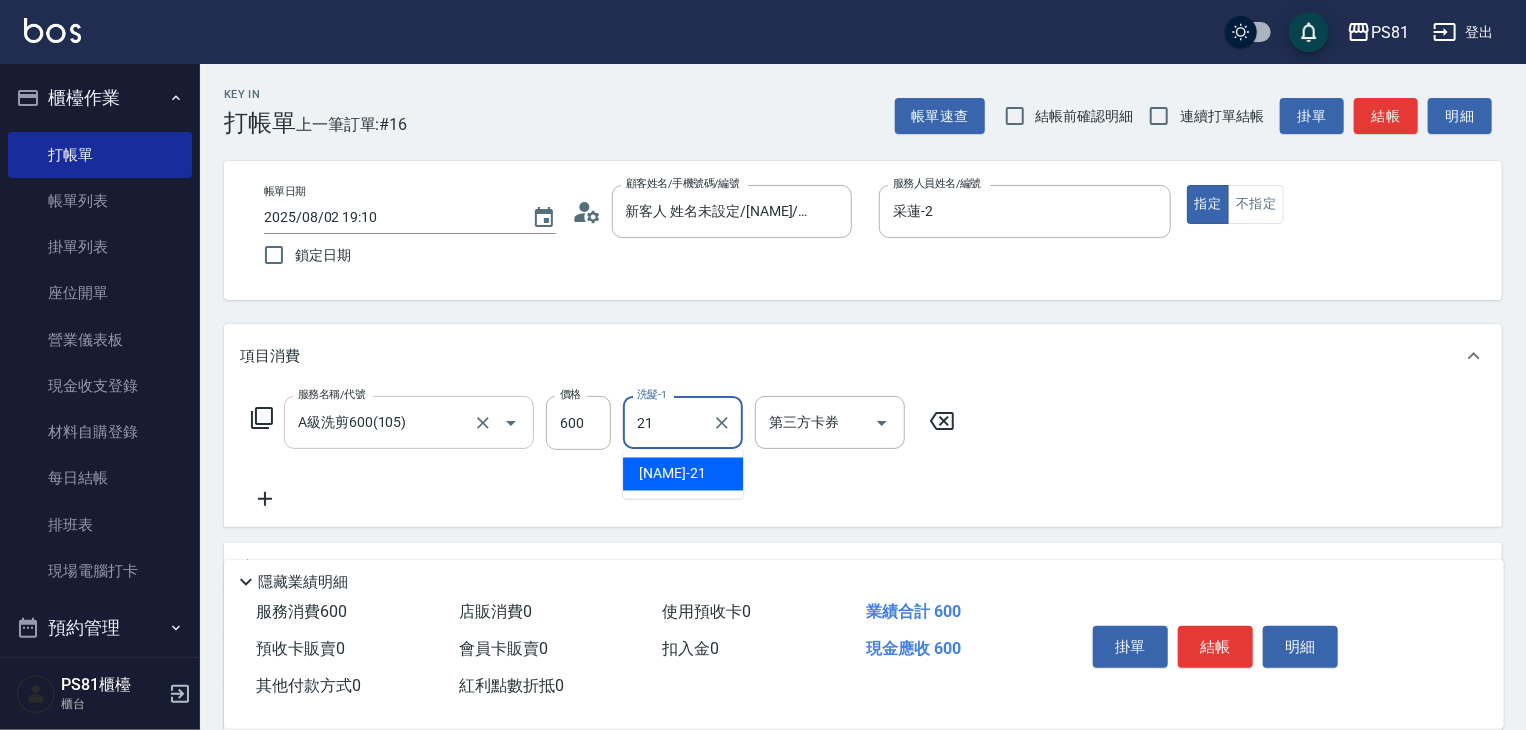 type on "Q比-21" 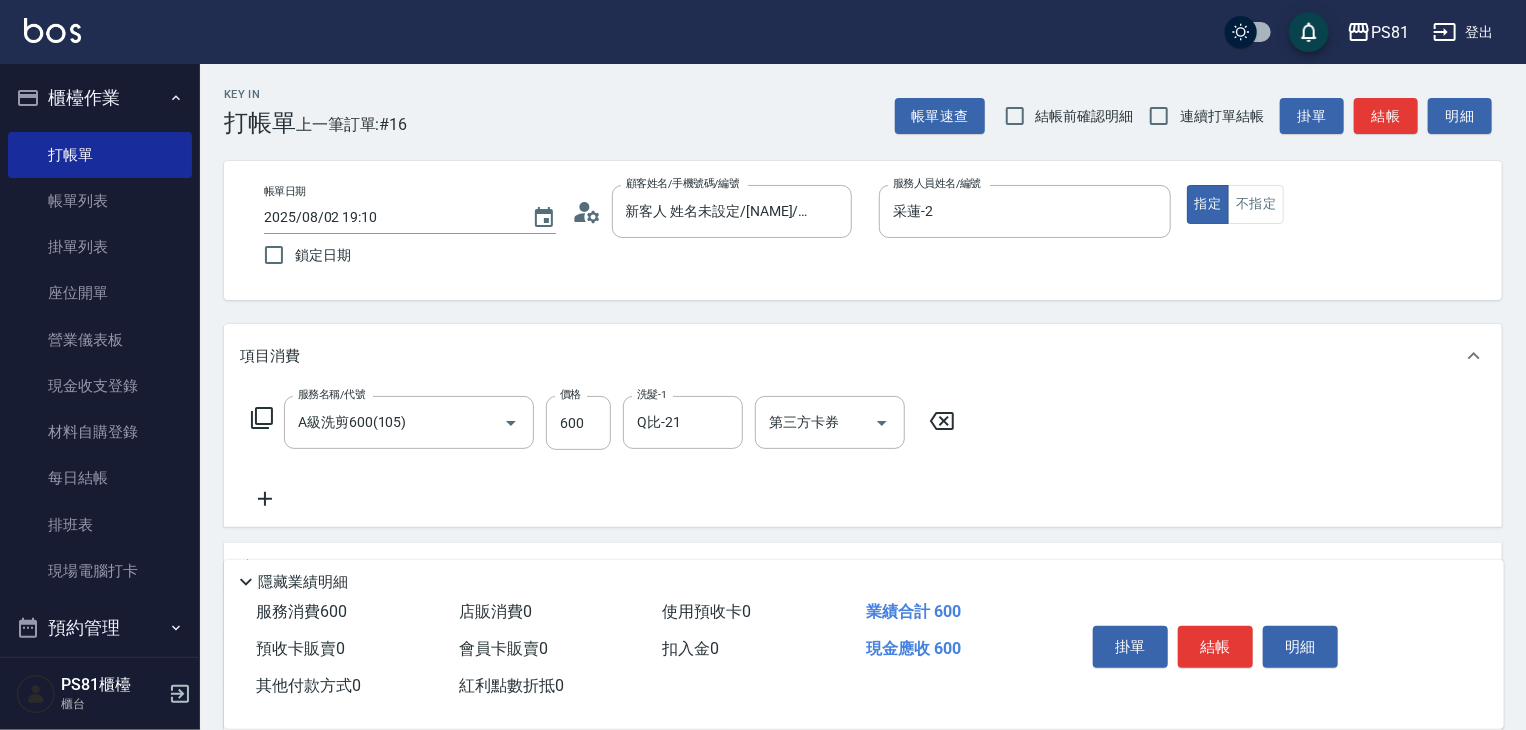 click on "服務名稱/代號 A級洗剪600(105) 服務名稱/代號 價格 600 價格 洗髮-1 Q比-21 洗髮-1 第三方卡券 第三方卡券" at bounding box center (863, 457) 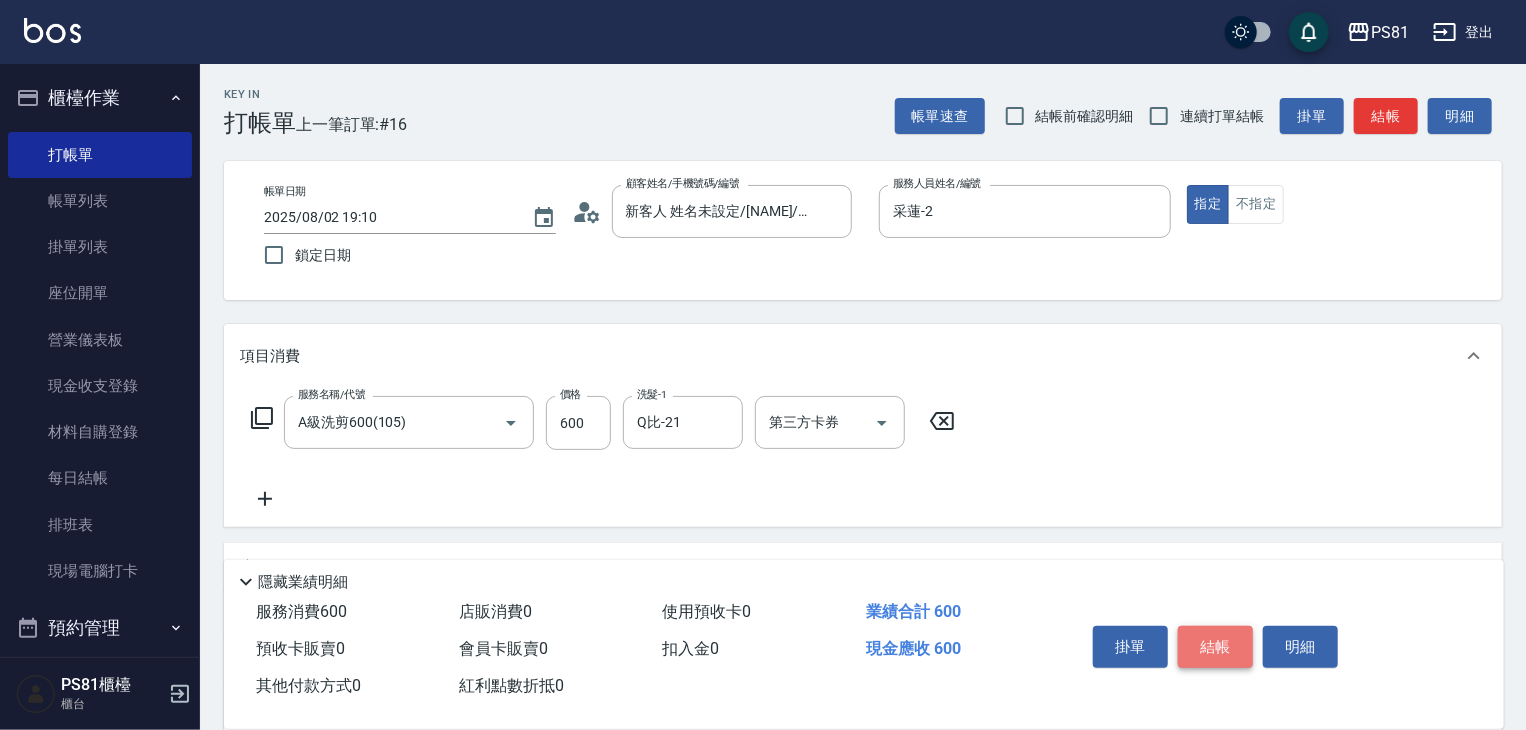 click on "結帳" at bounding box center (1215, 647) 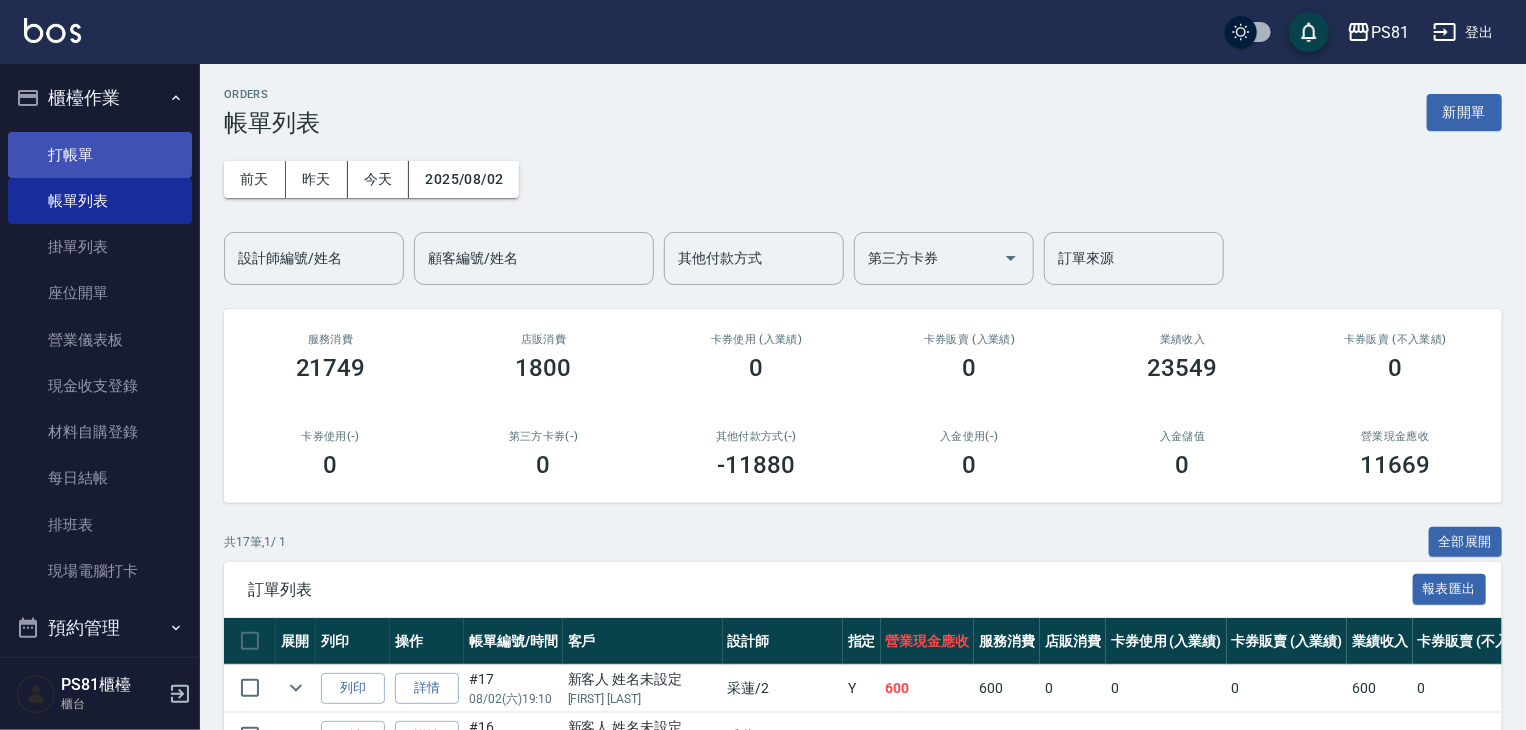 click on "打帳單" at bounding box center [100, 155] 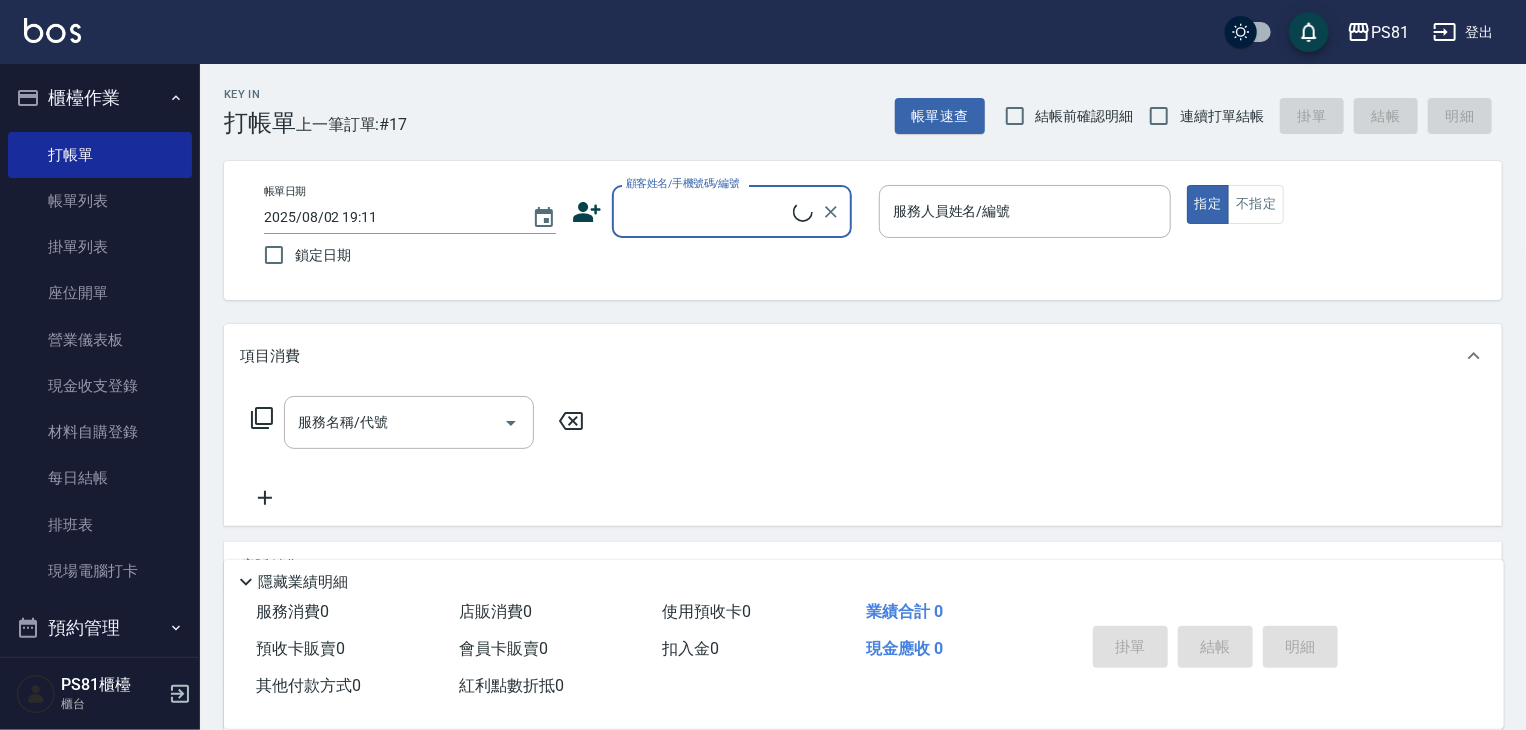 click on "顧客姓名/手機號碼/編號 顧客姓名/手機號碼/編號" at bounding box center (732, 211) 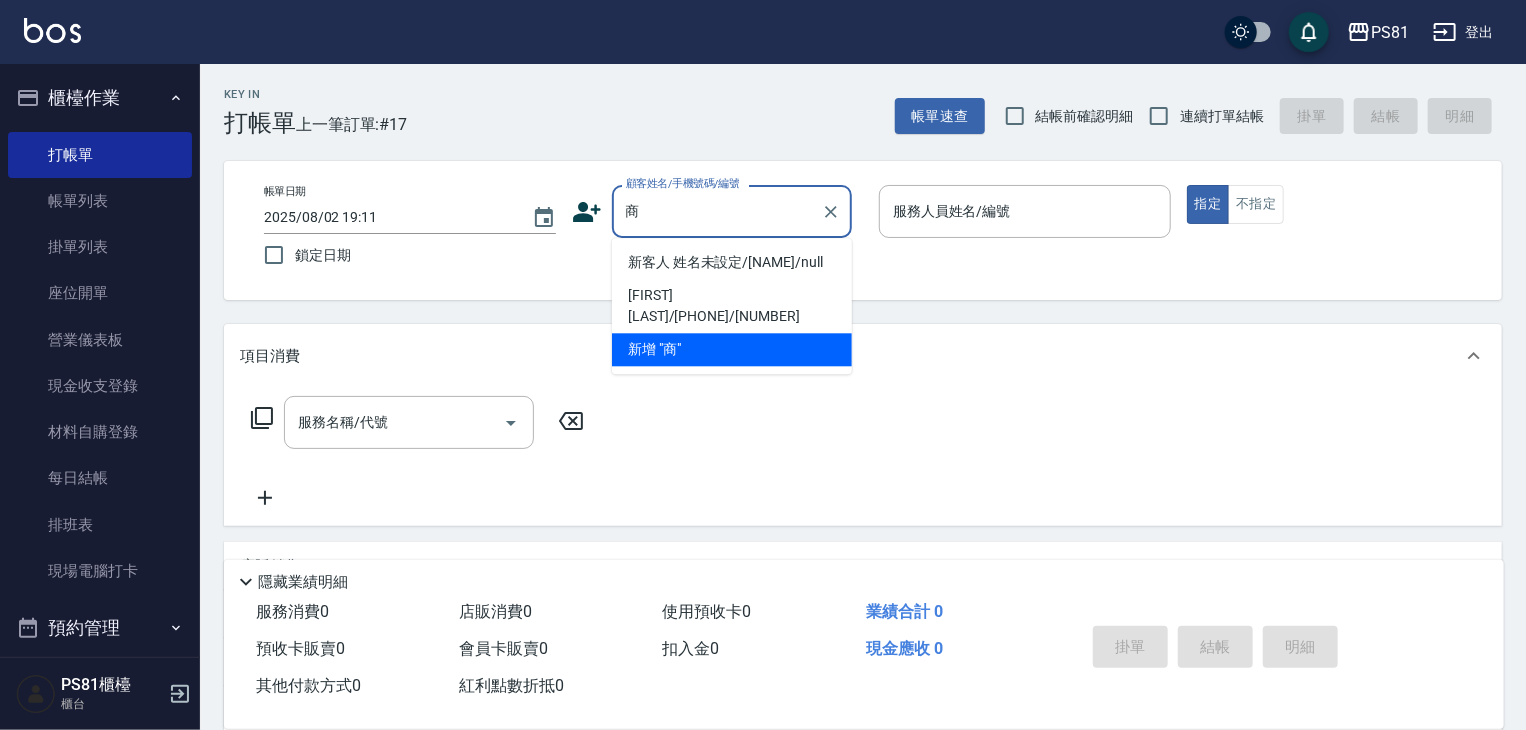 click on "新客人 姓名未設定/[NAME]/null" at bounding box center (732, 262) 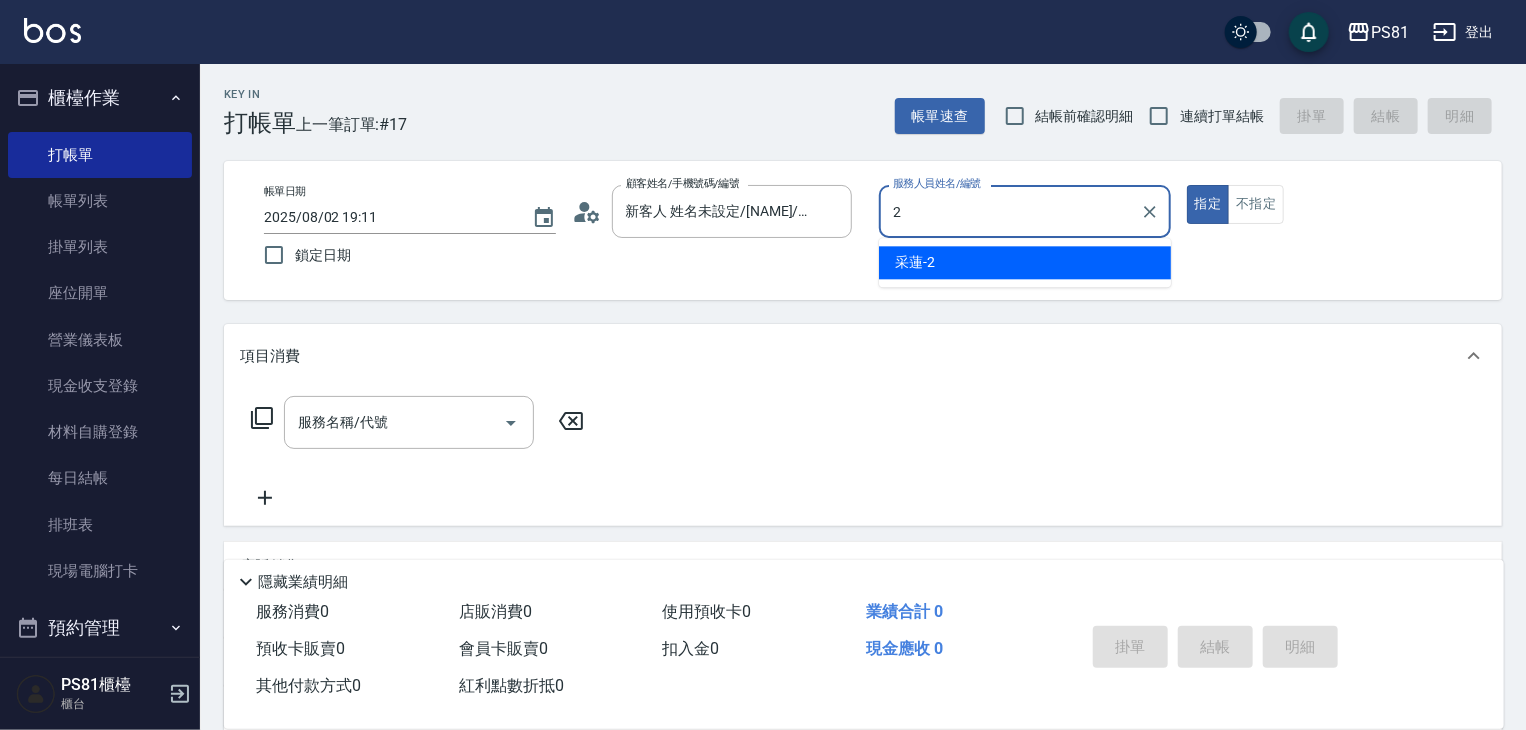 type on "采蓮-2" 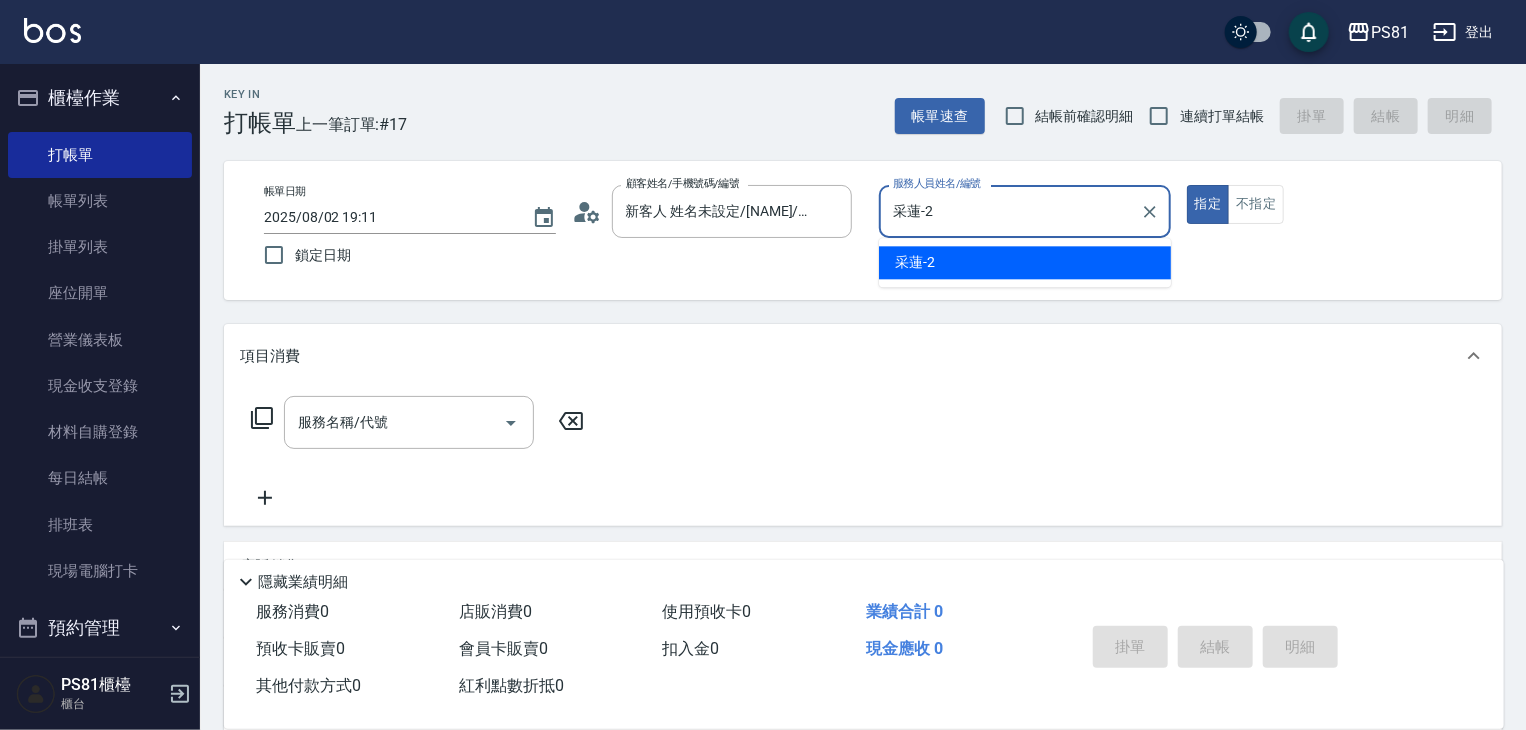 type on "true" 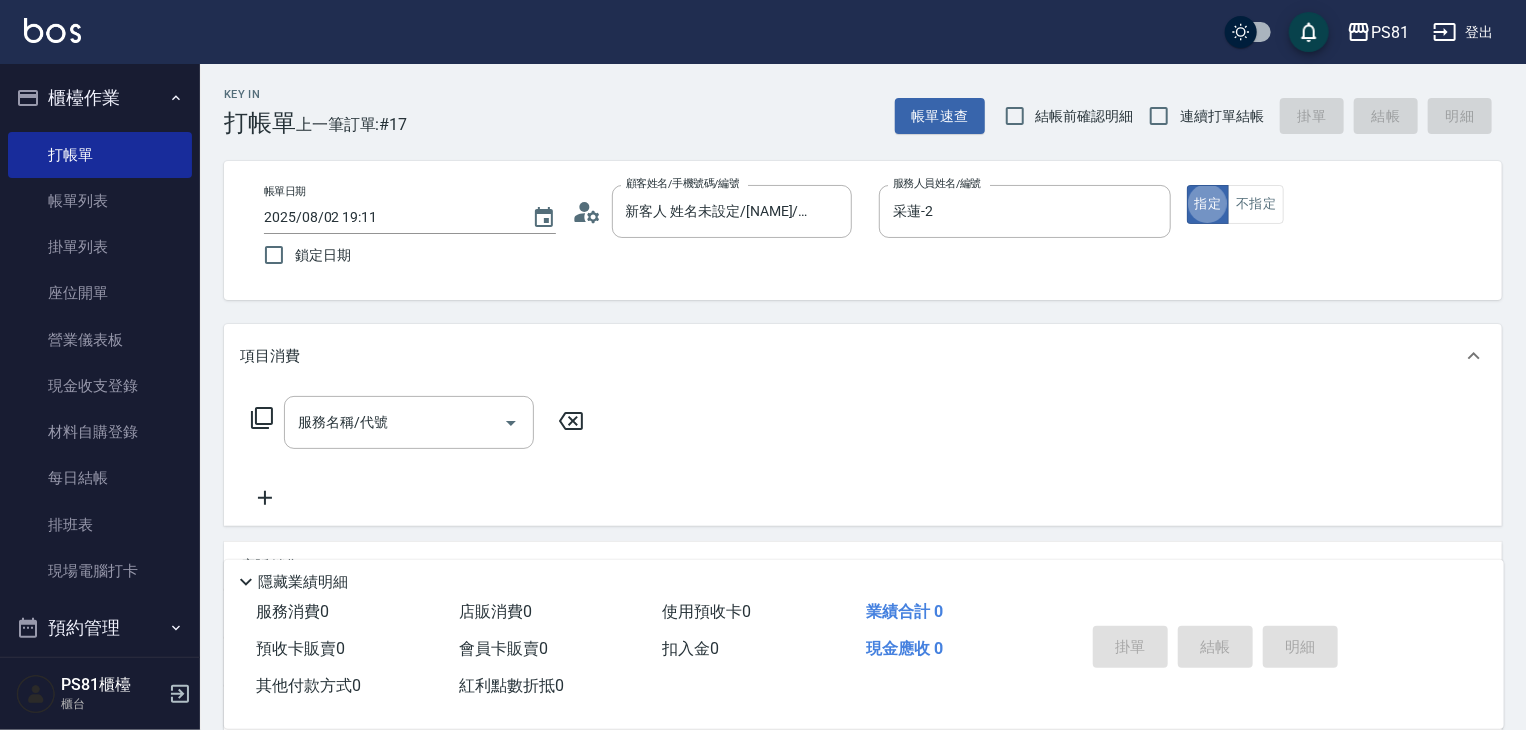 click on "帳單日期 2025/08/02 19:11 鎖定日期 顧客姓名/手機號碼/編號 新客人 姓名未設定/[FIRST] [LAST]/null 顧客姓名/手機號碼/編號 服務人員姓名/編號 采蓮-2 服務人員姓名/編號 指定 不指定" at bounding box center (863, 230) 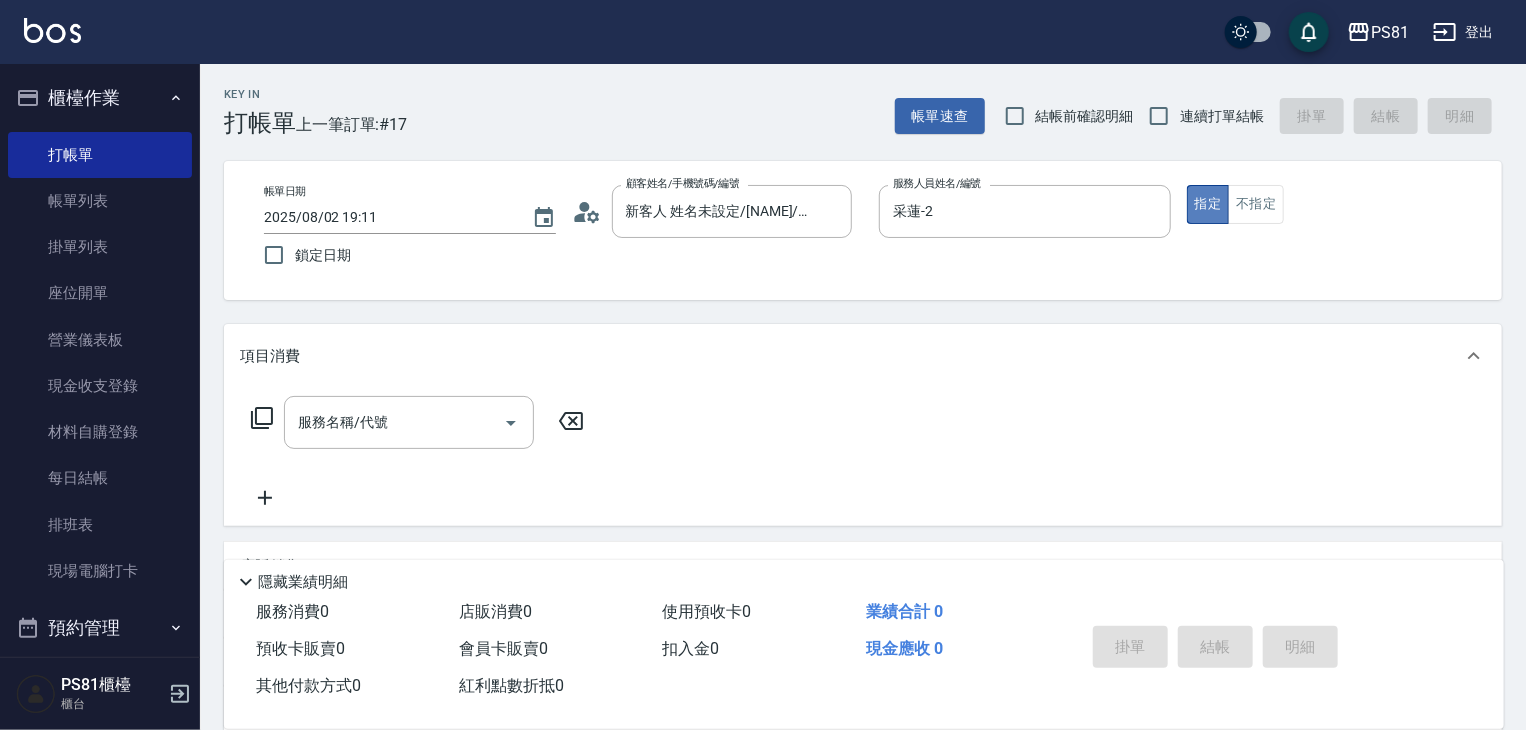 click on "指定" at bounding box center [1208, 204] 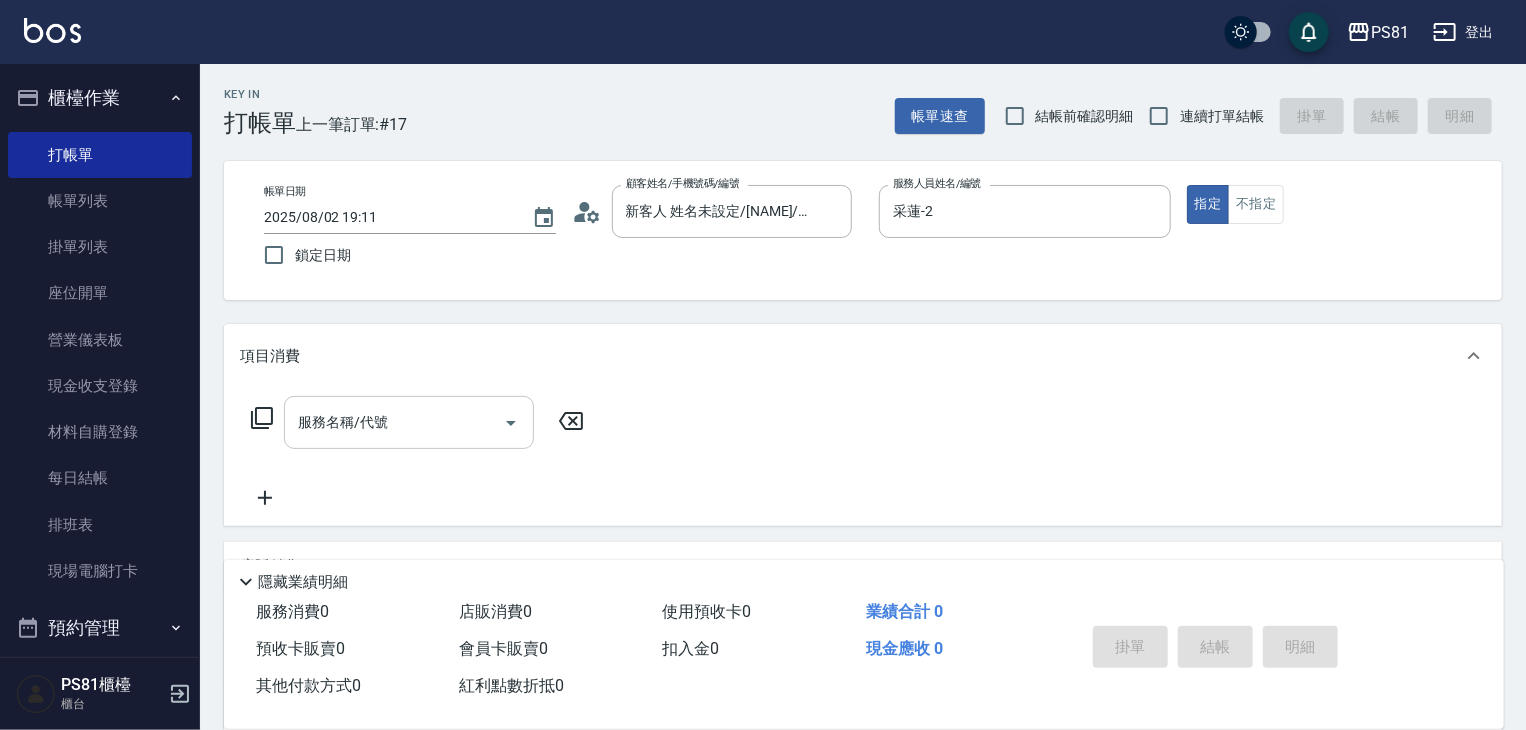 click on "服務名稱/代號" at bounding box center (394, 422) 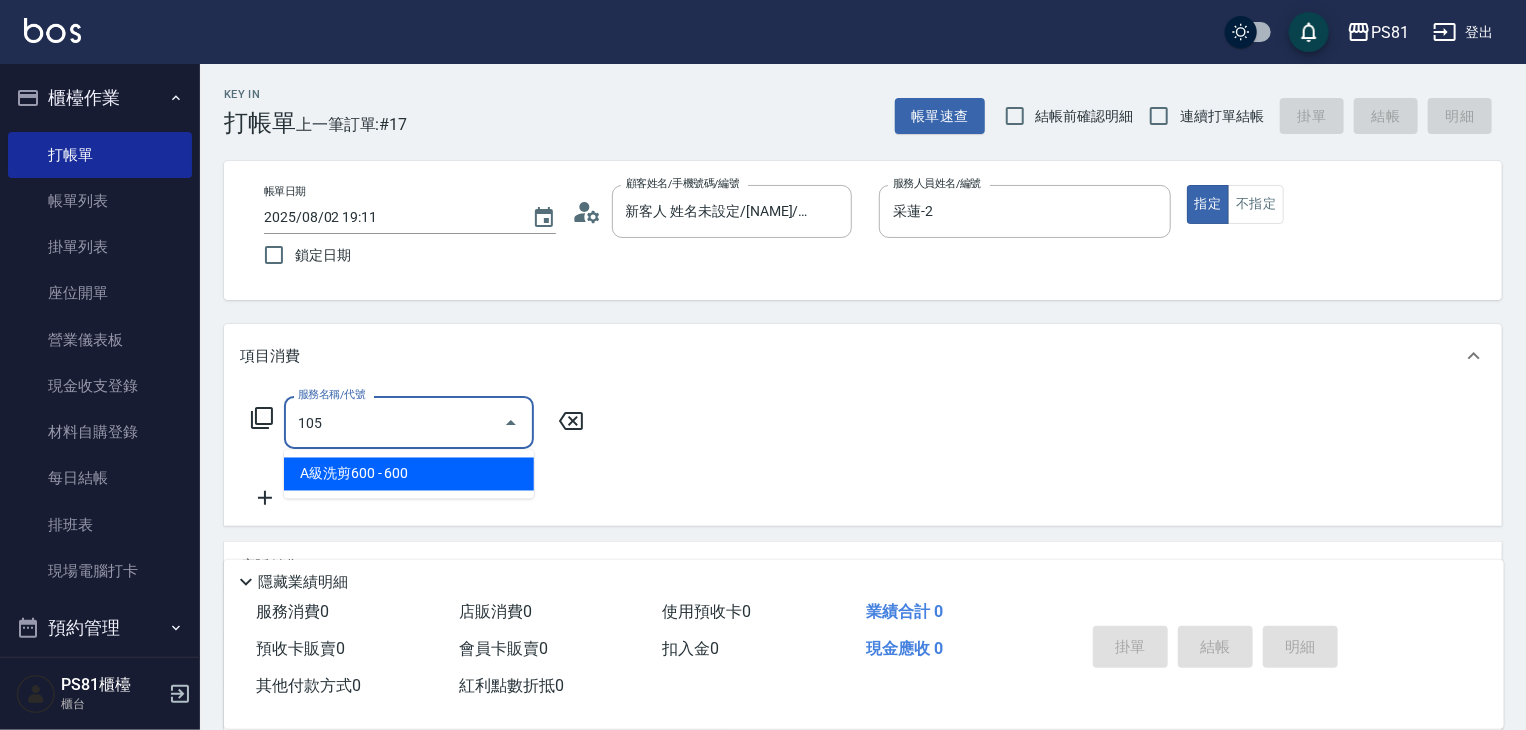 type on "A級洗剪600(105)" 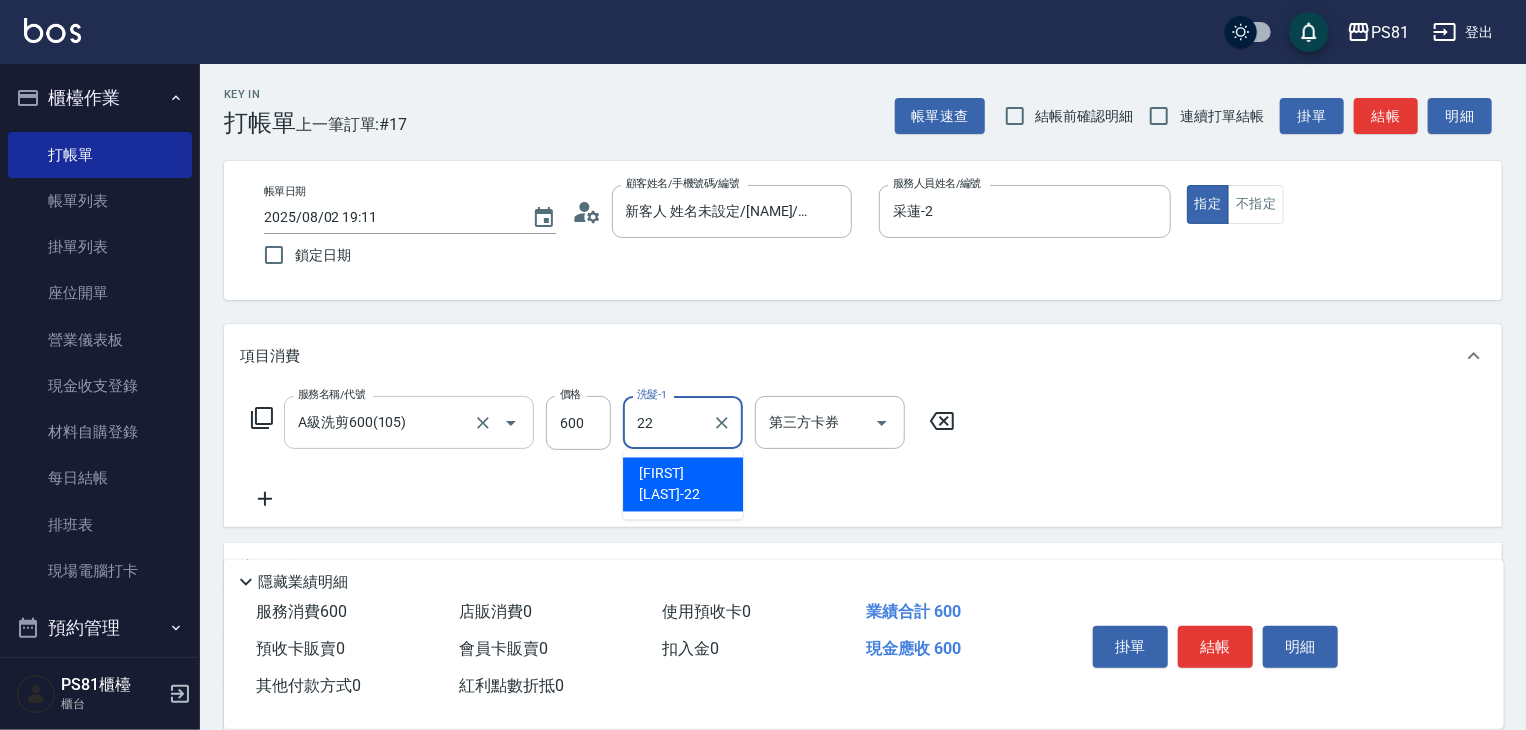 type on "[NAME]-[NUMBER]" 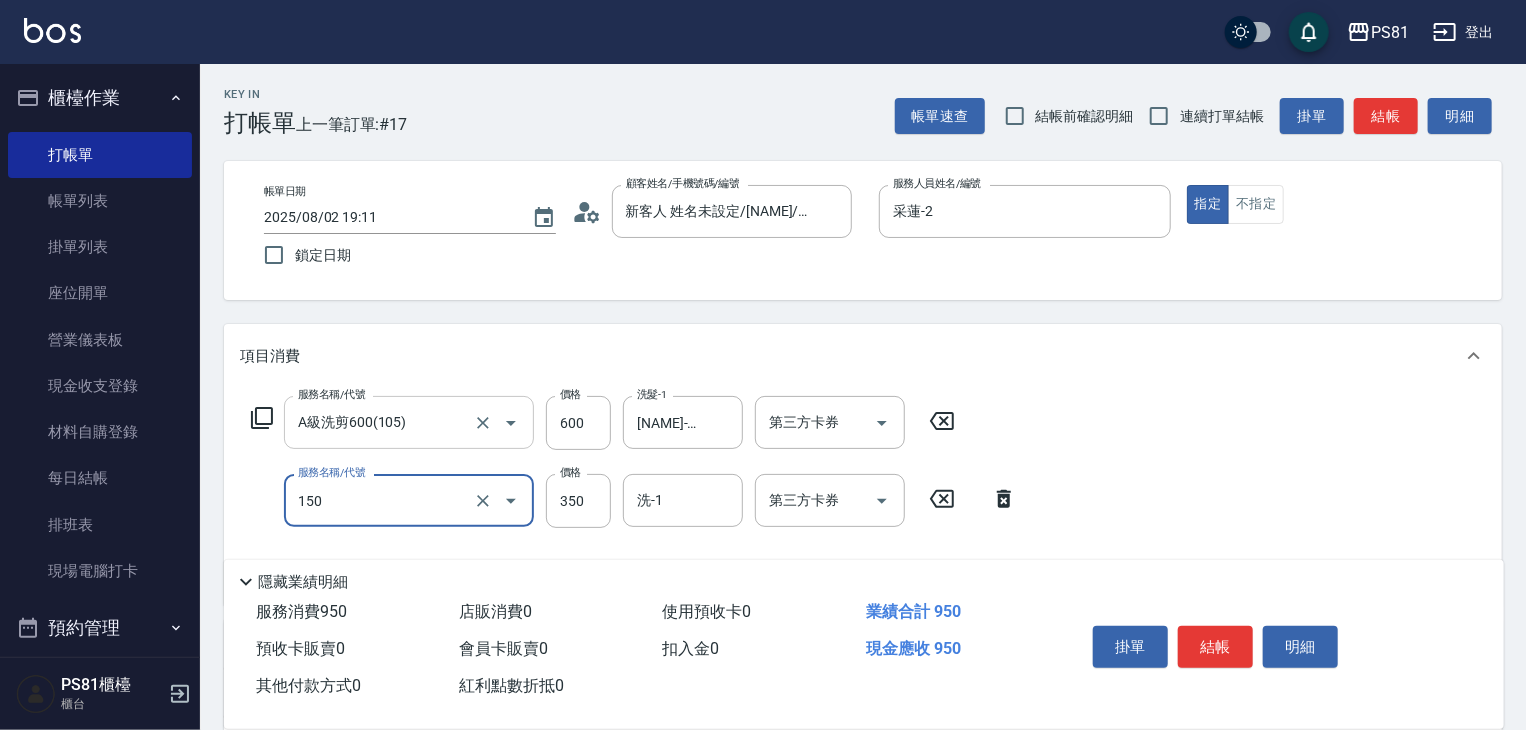 type on "精油按摩(150)" 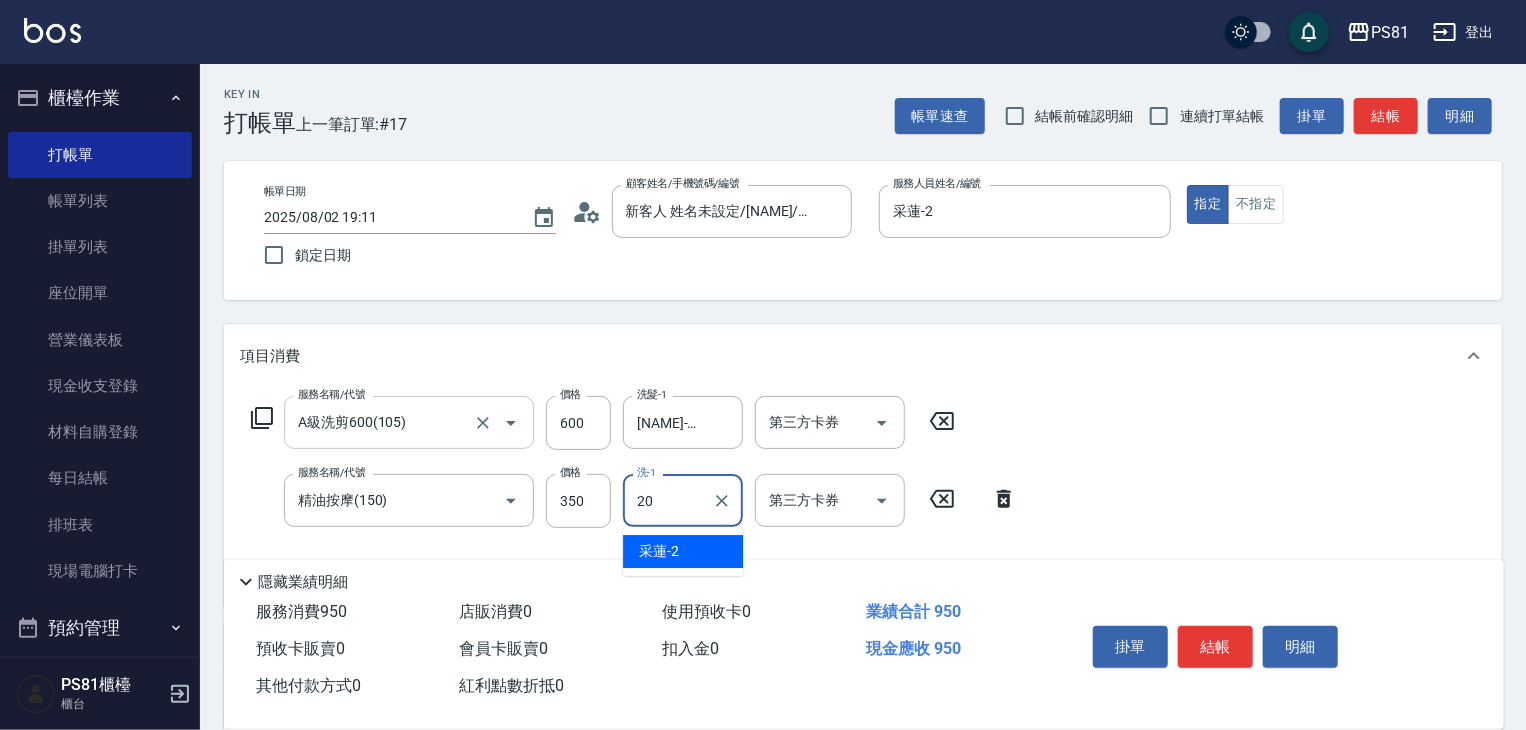 type on "妍妍-20" 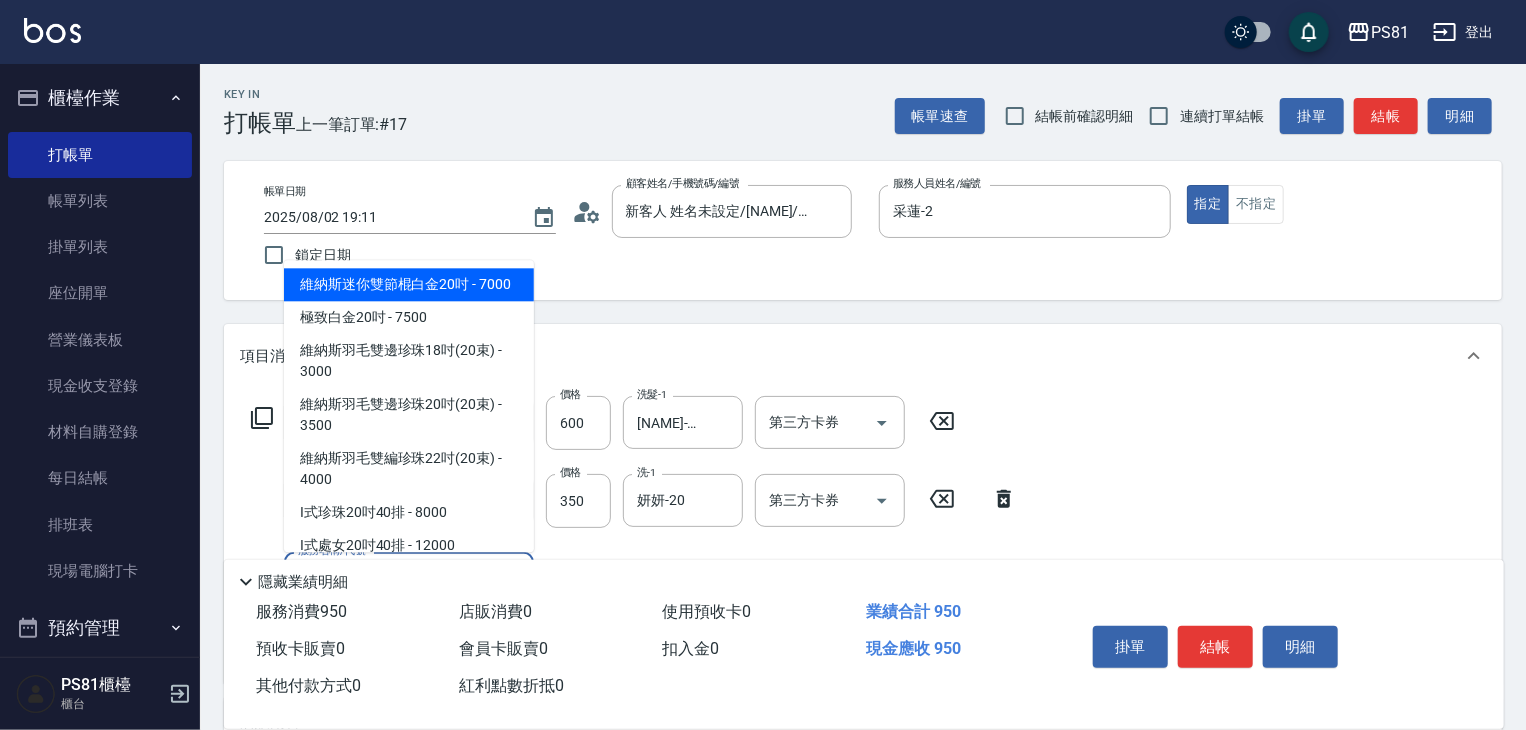 type on "2" 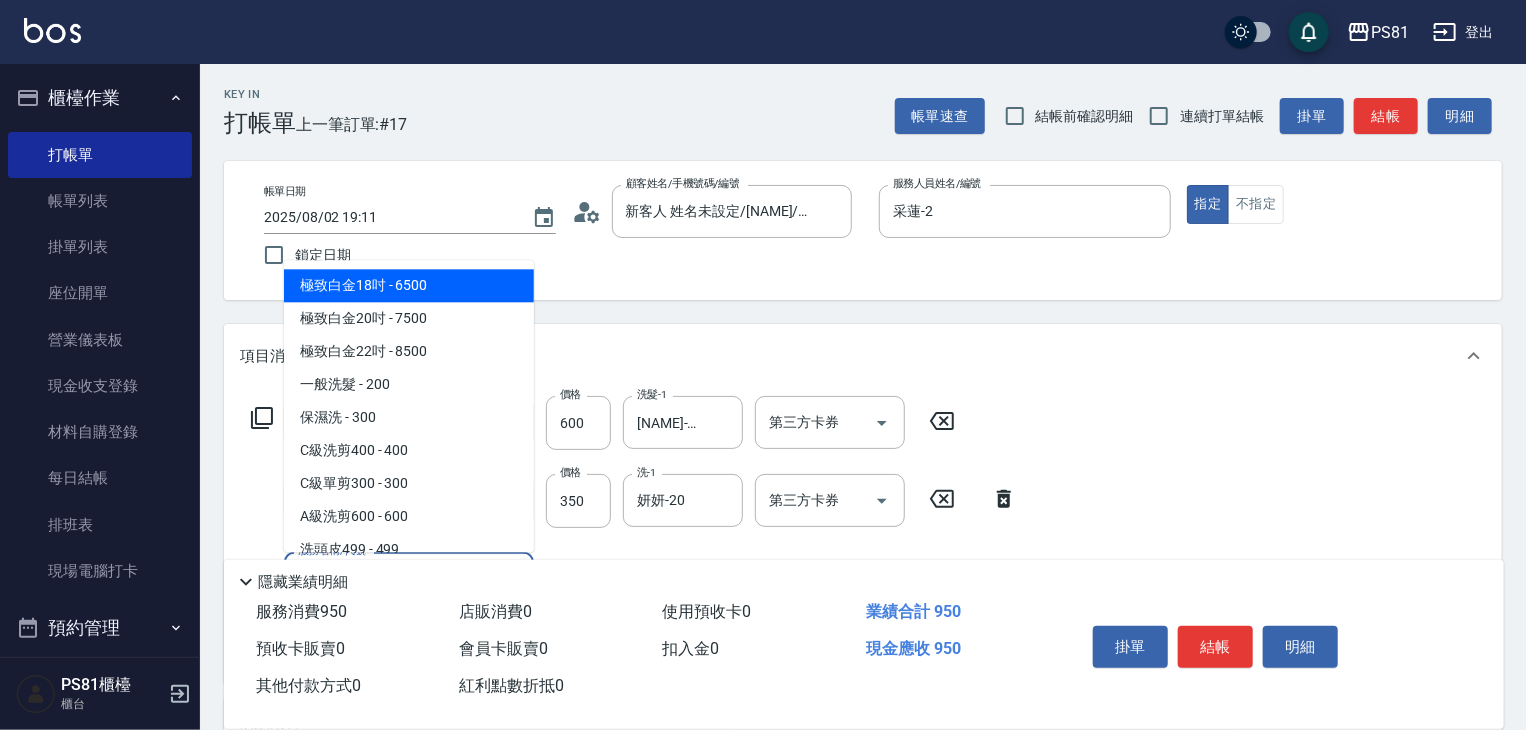 scroll, scrollTop: 400, scrollLeft: 0, axis: vertical 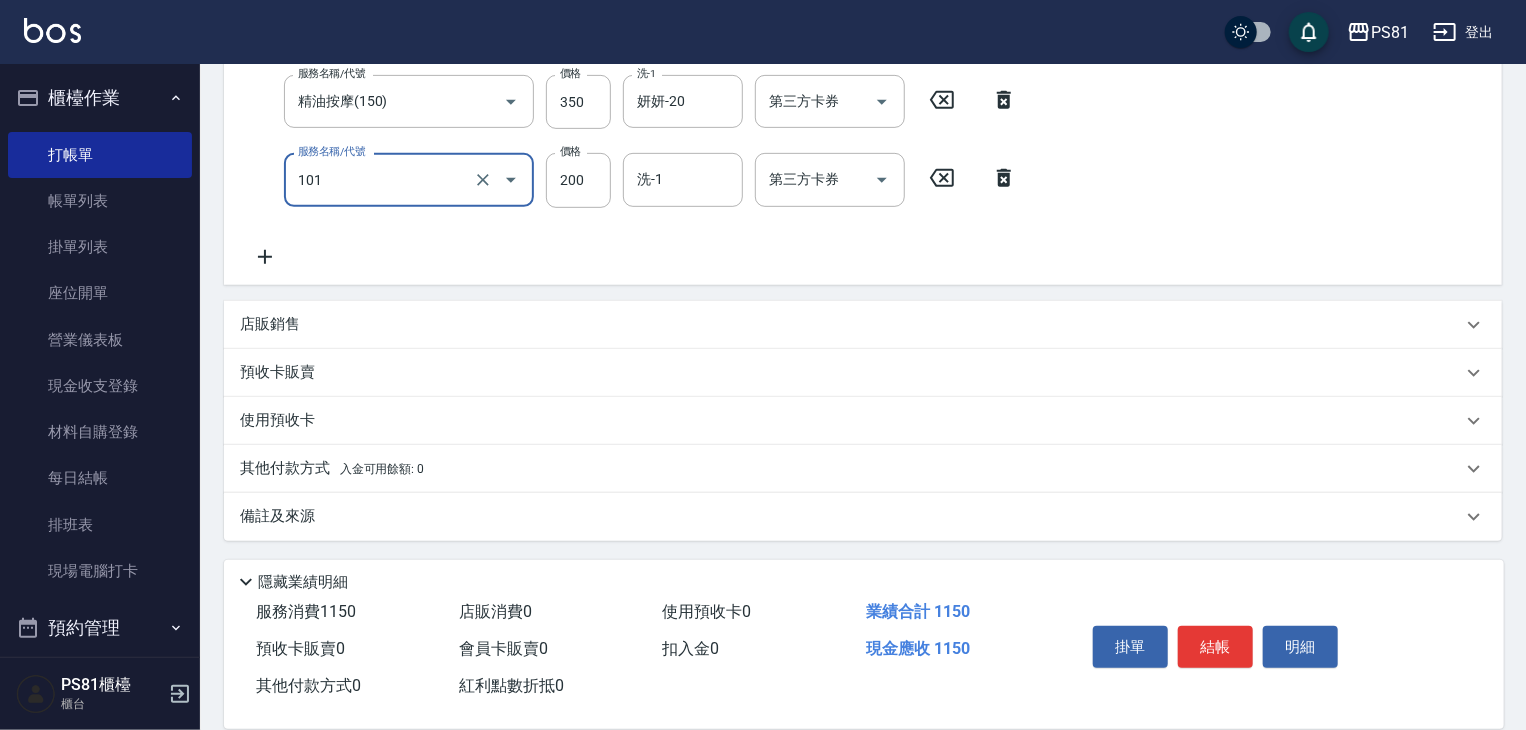type on "一般洗髮(101)" 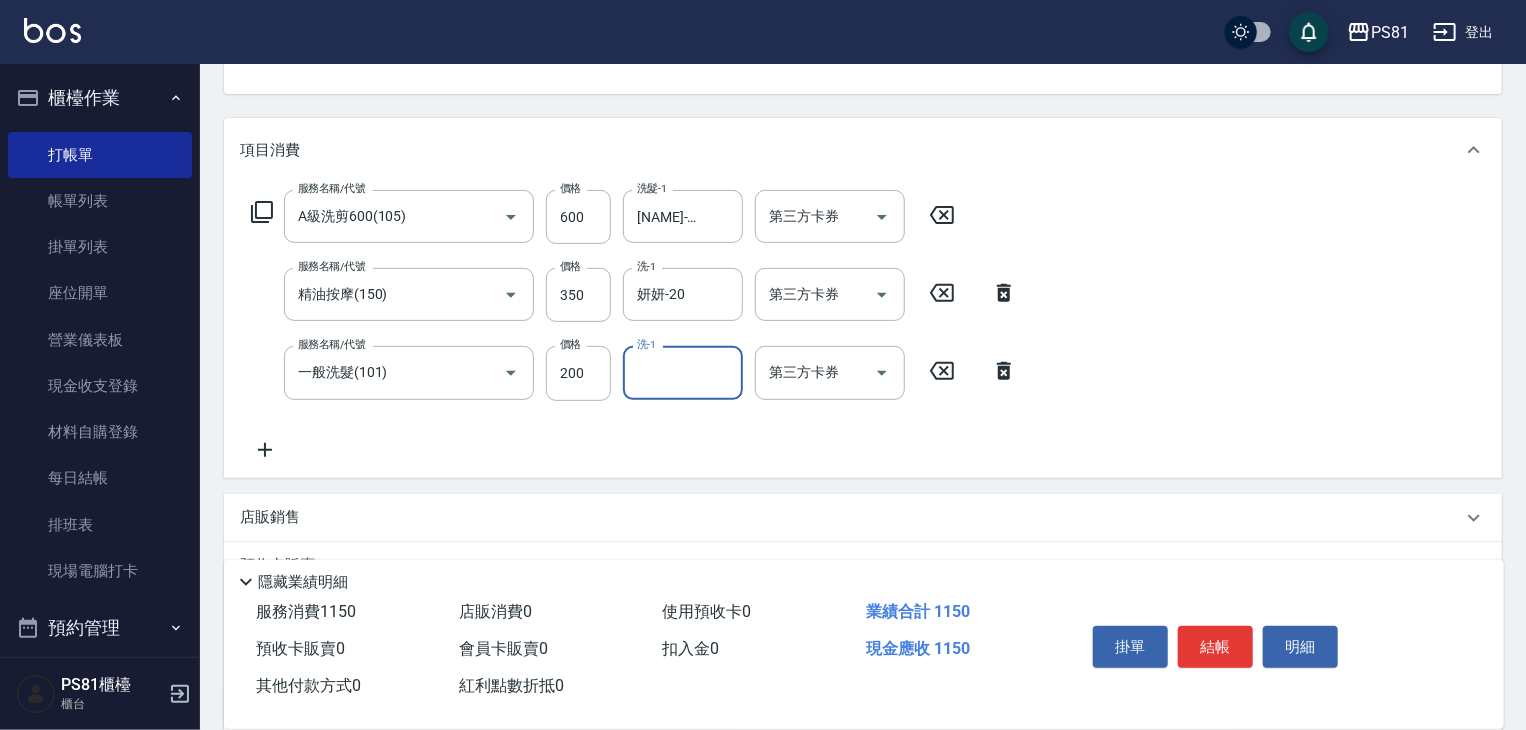 scroll, scrollTop: 196, scrollLeft: 0, axis: vertical 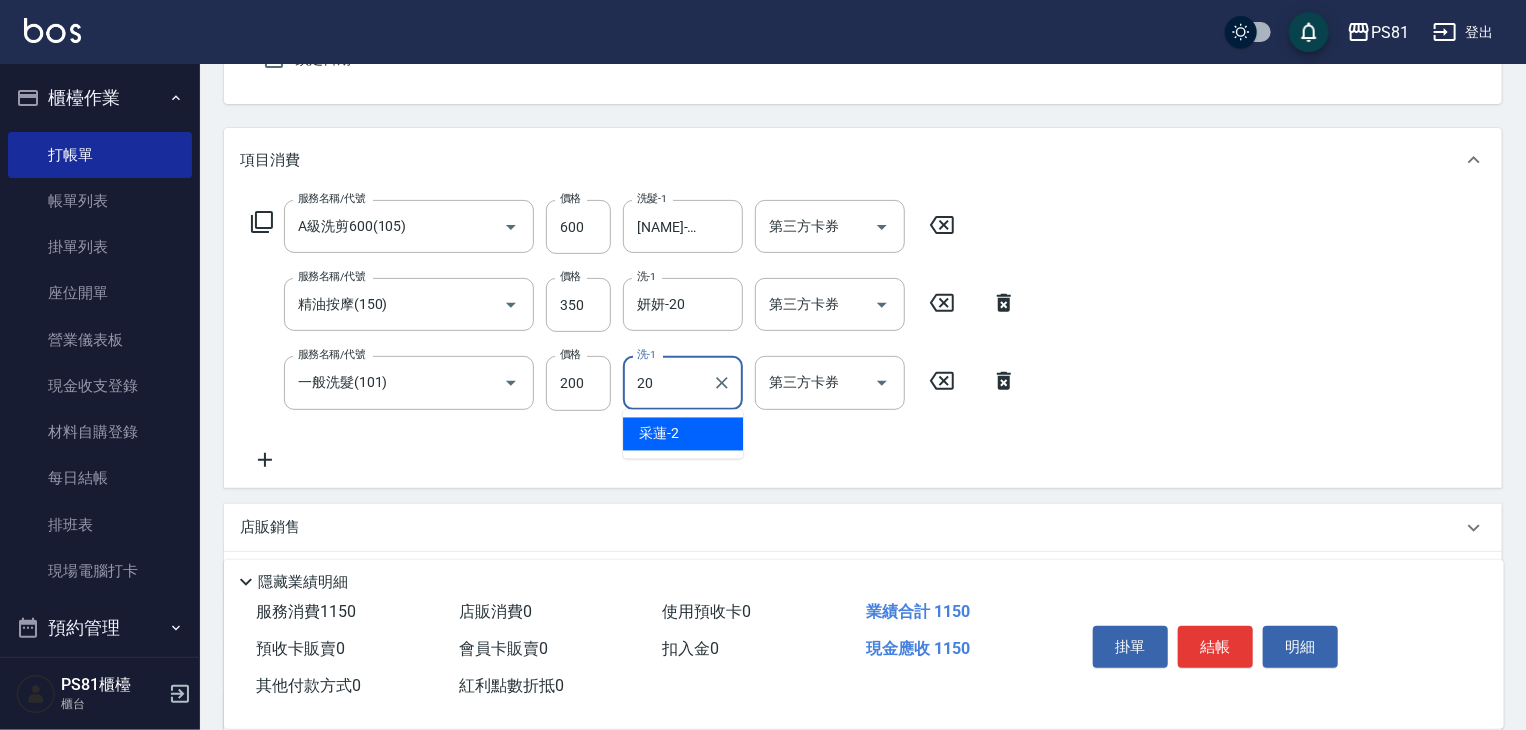 type on "妍妍-20" 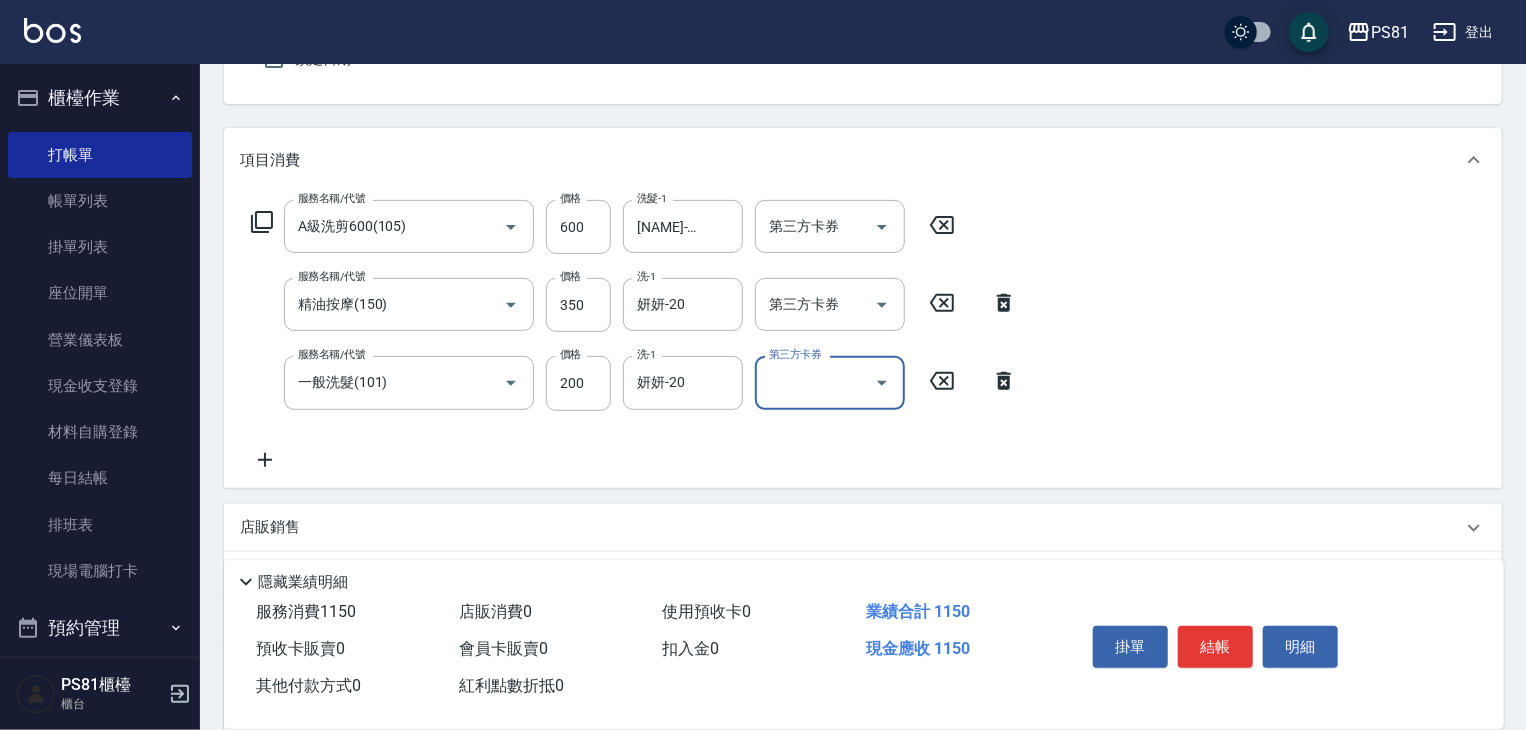 click on "服務名稱/代號 [NAME][NUMBER]([NUMBER]) 服務名稱/代號 價格 [PRICE] 價格 [NAME]-[NUMBER] 第三方卡券 第三方卡券 服務名稱/代號 [NAME]([NUMBER]) 服務名稱/代號 價格 [PRICE] 價格 [NAME]-[NUMBER] 第三方卡券 第三方卡券 服務名稱/代號 [NAME]([NUMBER]) 服務名稱/代號 價格 [PRICE] 價格 [NAME]-[NUMBER] 第三方卡券 第三方卡券" at bounding box center (863, 339) 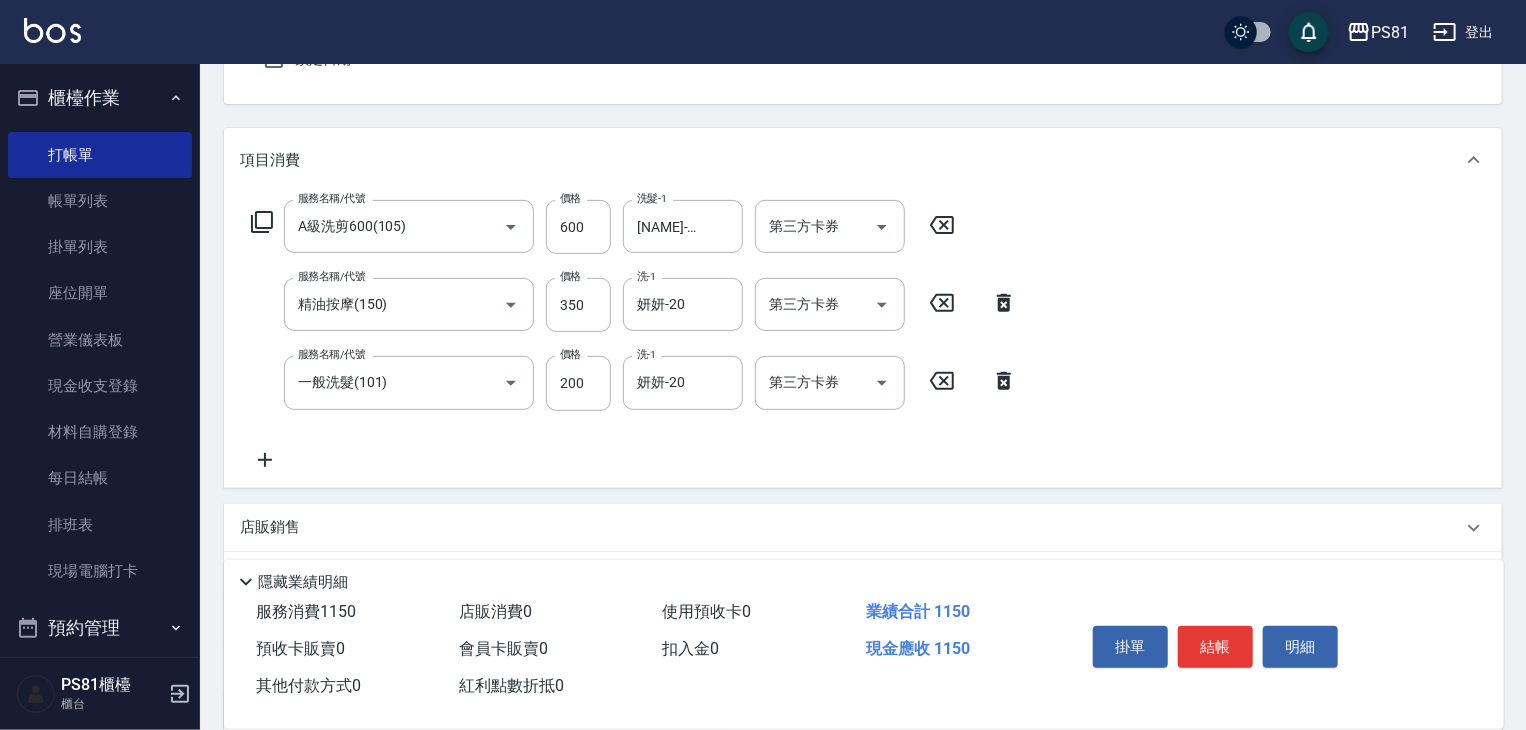 click on "服務名稱/代號 [NAME][NUMBER]([NUMBER]) 服務名稱/代號 價格 [PRICE] 價格 [NAME]-[NUMBER] 第三方卡券 第三方卡券 服務名稱/代號 [NAME]([NUMBER]) 服務名稱/代號 價格 [PRICE] 價格 [NAME]-[NUMBER] 第三方卡券 第三方卡券 服務名稱/代號 [NAME]([NUMBER]) 服務名稱/代號 價格 [PRICE] 價格 [NAME]-[NUMBER] 第三方卡券 第三方卡券" at bounding box center [863, 339] 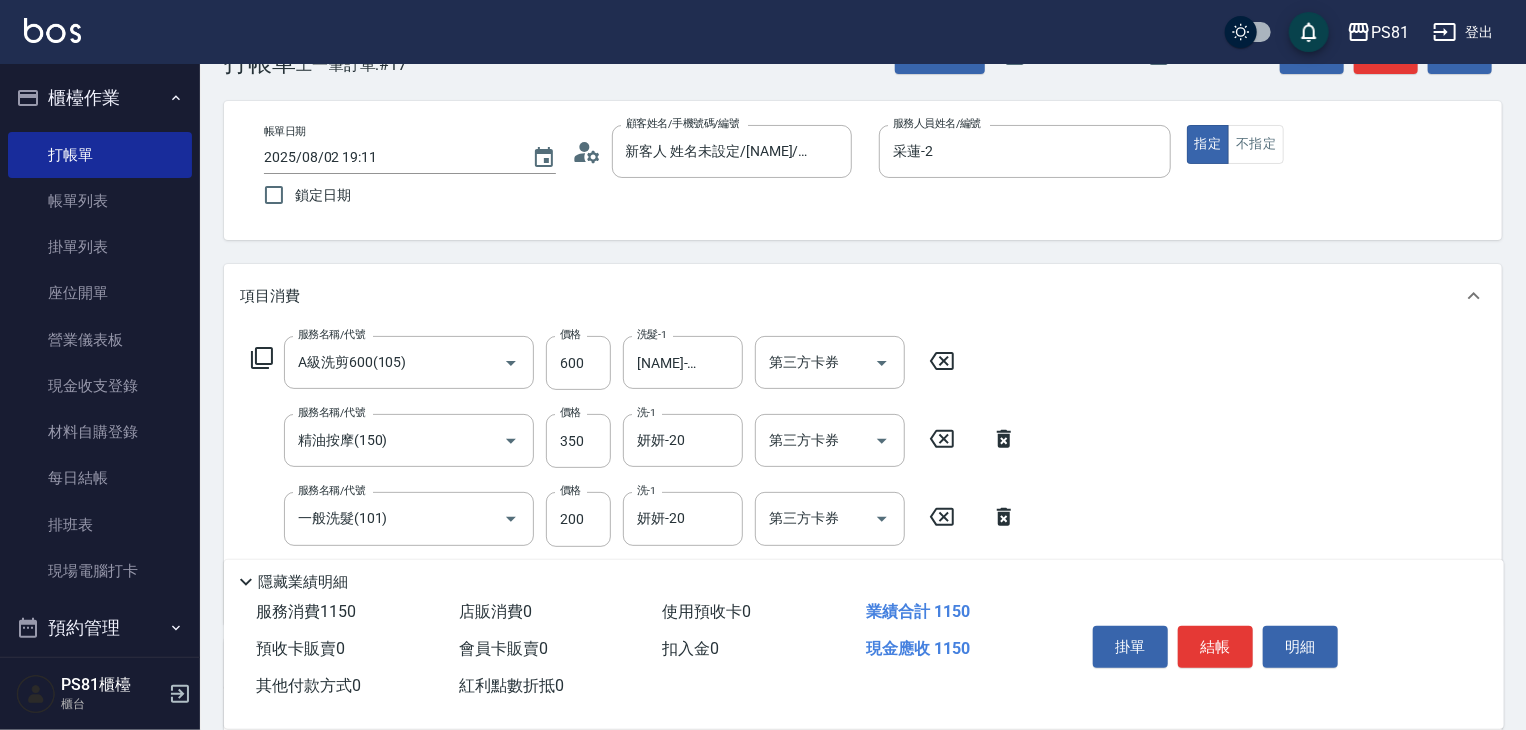 scroll, scrollTop: 0, scrollLeft: 0, axis: both 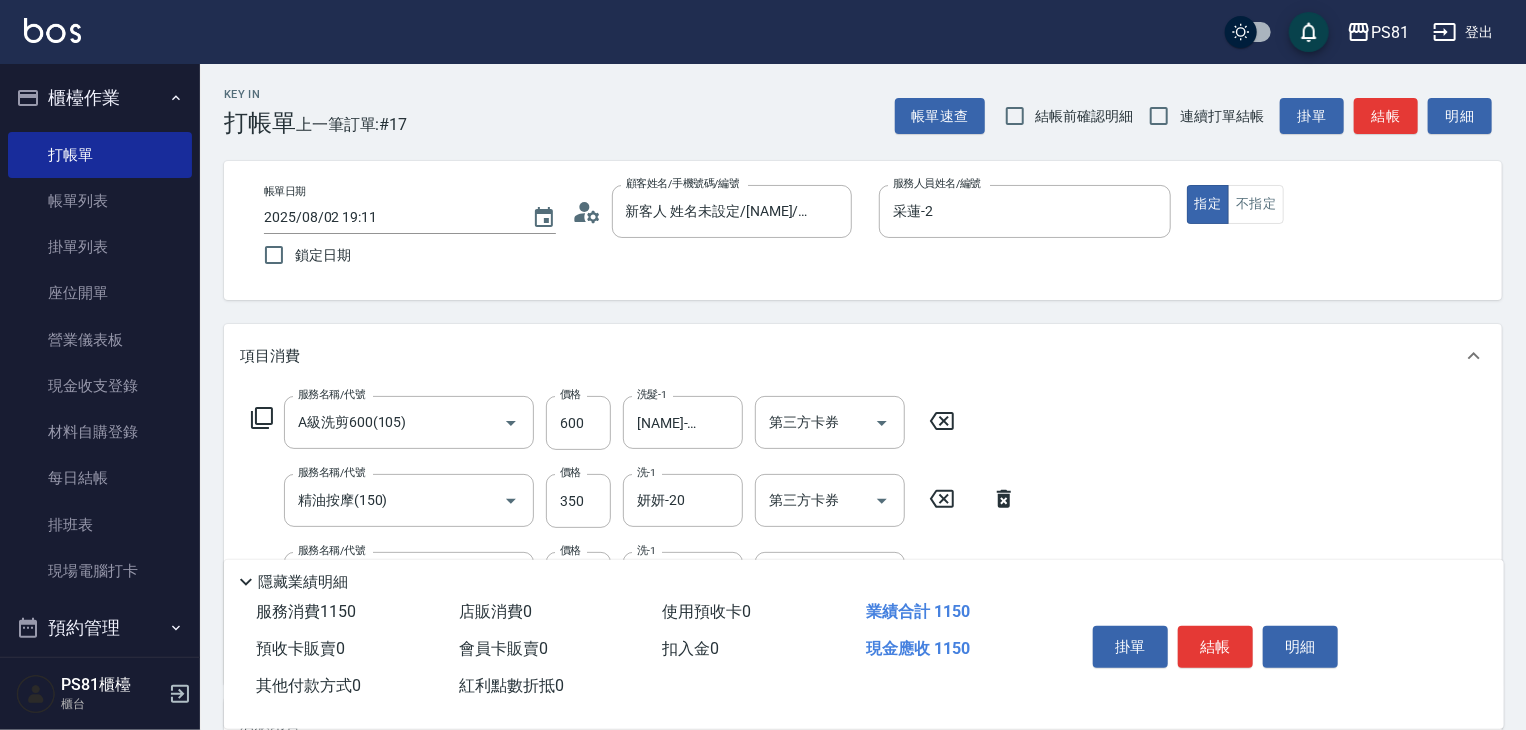 click on "服務名稱/代號 [NAME][NUMBER]([NUMBER]) 服務名稱/代號 價格 [PRICE] 價格 [NAME]-[NUMBER] 第三方卡券 第三方卡券 服務名稱/代號 [NAME]([NUMBER]) 服務名稱/代號 價格 [PRICE] 價格 [NAME]-[NUMBER] 第三方卡券 第三方卡券 服務名稱/代號 [NAME]([NUMBER]) 服務名稱/代號 價格 [PRICE] 價格 [NAME]-[NUMBER] 第三方卡券 第三方卡券" at bounding box center (863, 535) 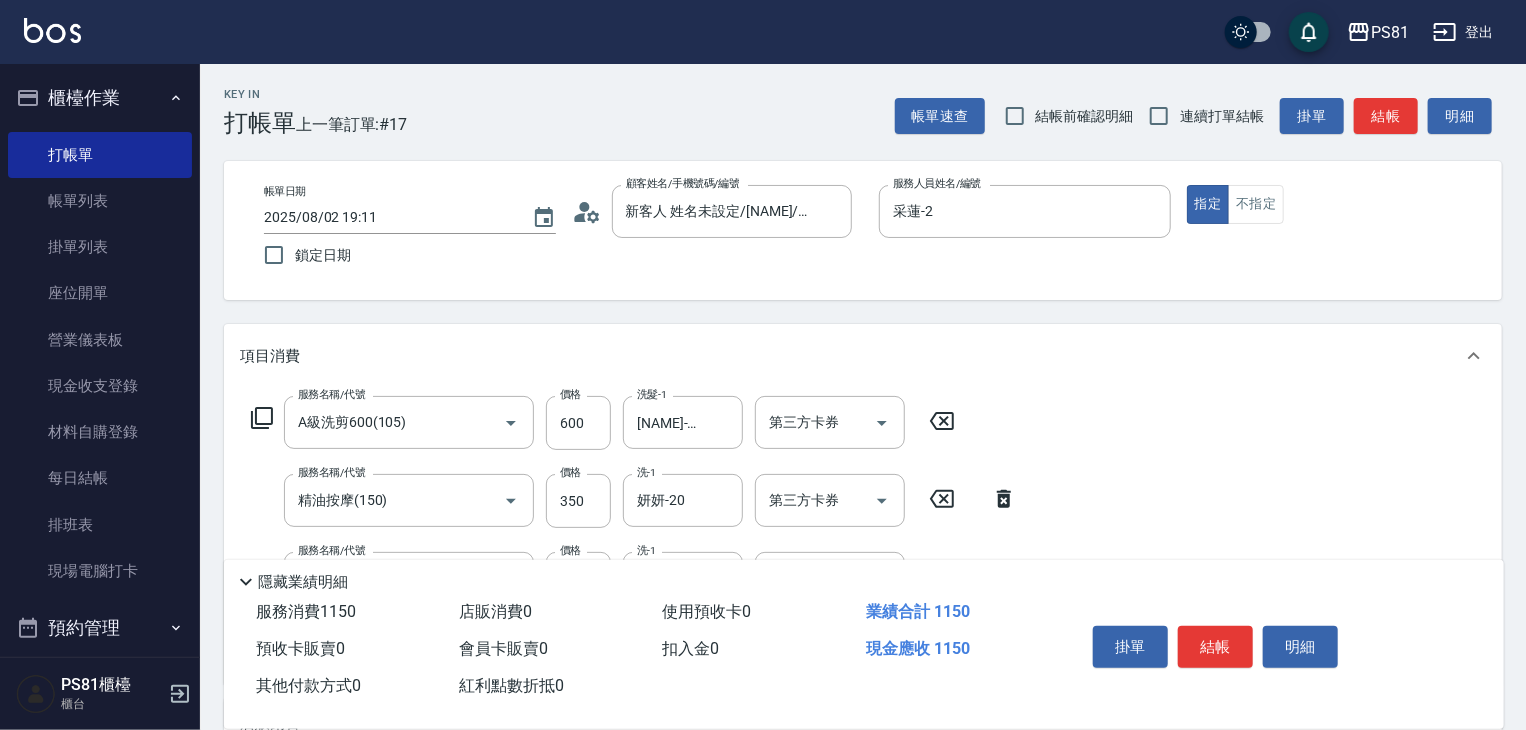 click on "服務名稱/代號 [NAME][NUMBER]([NUMBER]) 服務名稱/代號 價格 [PRICE] 價格 [NAME]-[NUMBER] 第三方卡券 第三方卡券 服務名稱/代號 [NAME]([NUMBER]) 服務名稱/代號 價格 [PRICE] 價格 [NAME]-[NUMBER] 第三方卡券 第三方卡券 服務名稱/代號 [NAME]([NUMBER]) 服務名稱/代號 價格 [PRICE] 價格 [NAME]-[NUMBER] 第三方卡券 第三方卡券" at bounding box center (863, 535) 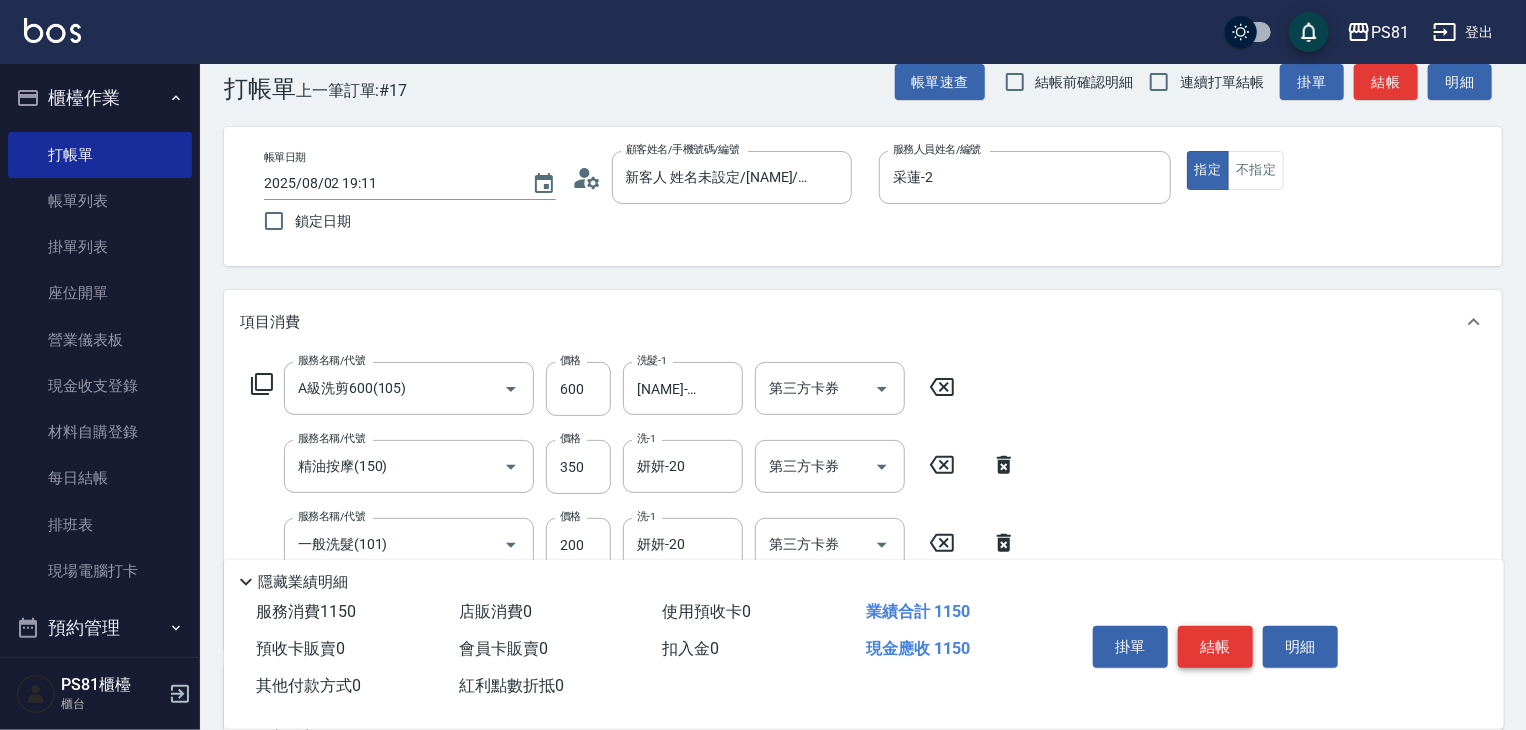 scroll, scrollTop: 0, scrollLeft: 0, axis: both 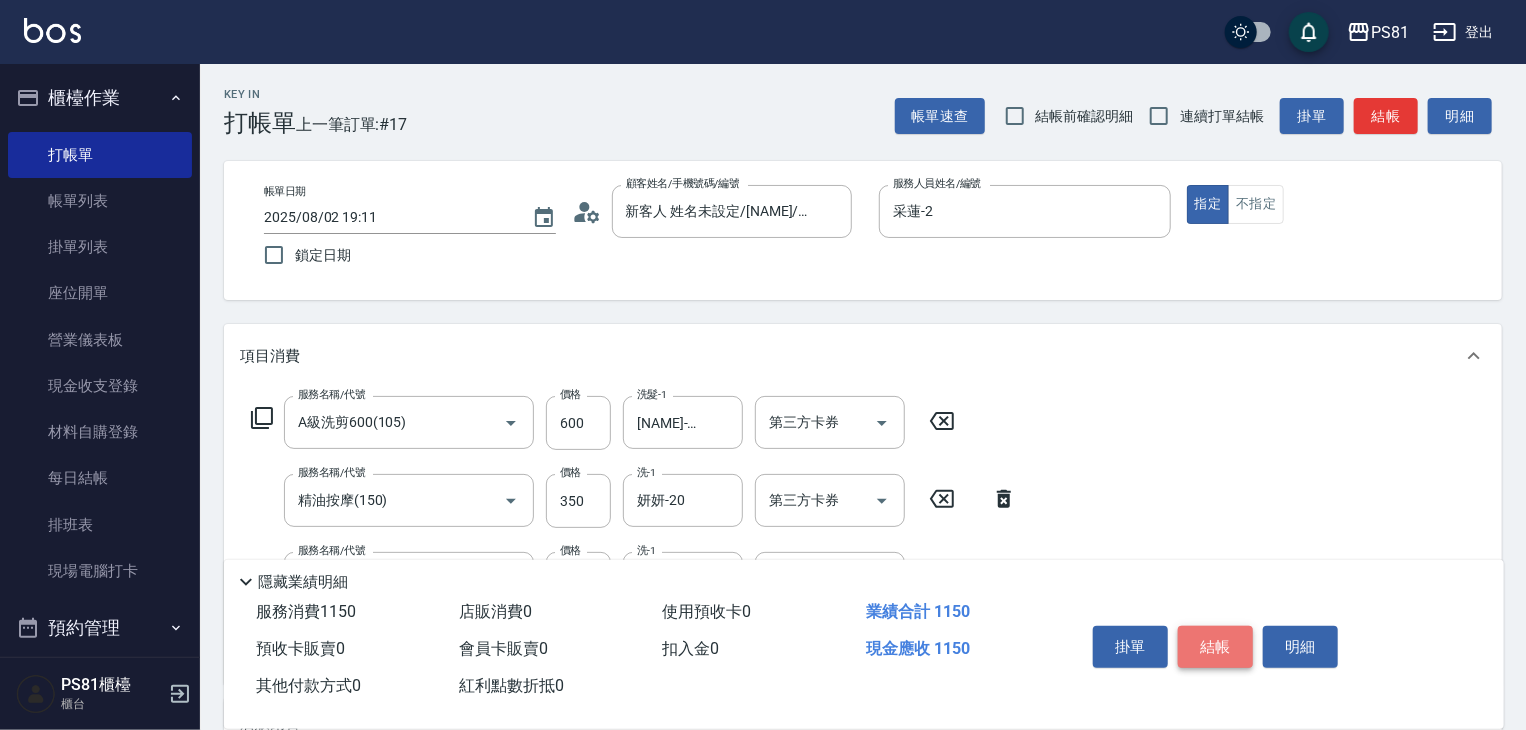 click on "結帳" at bounding box center [1215, 647] 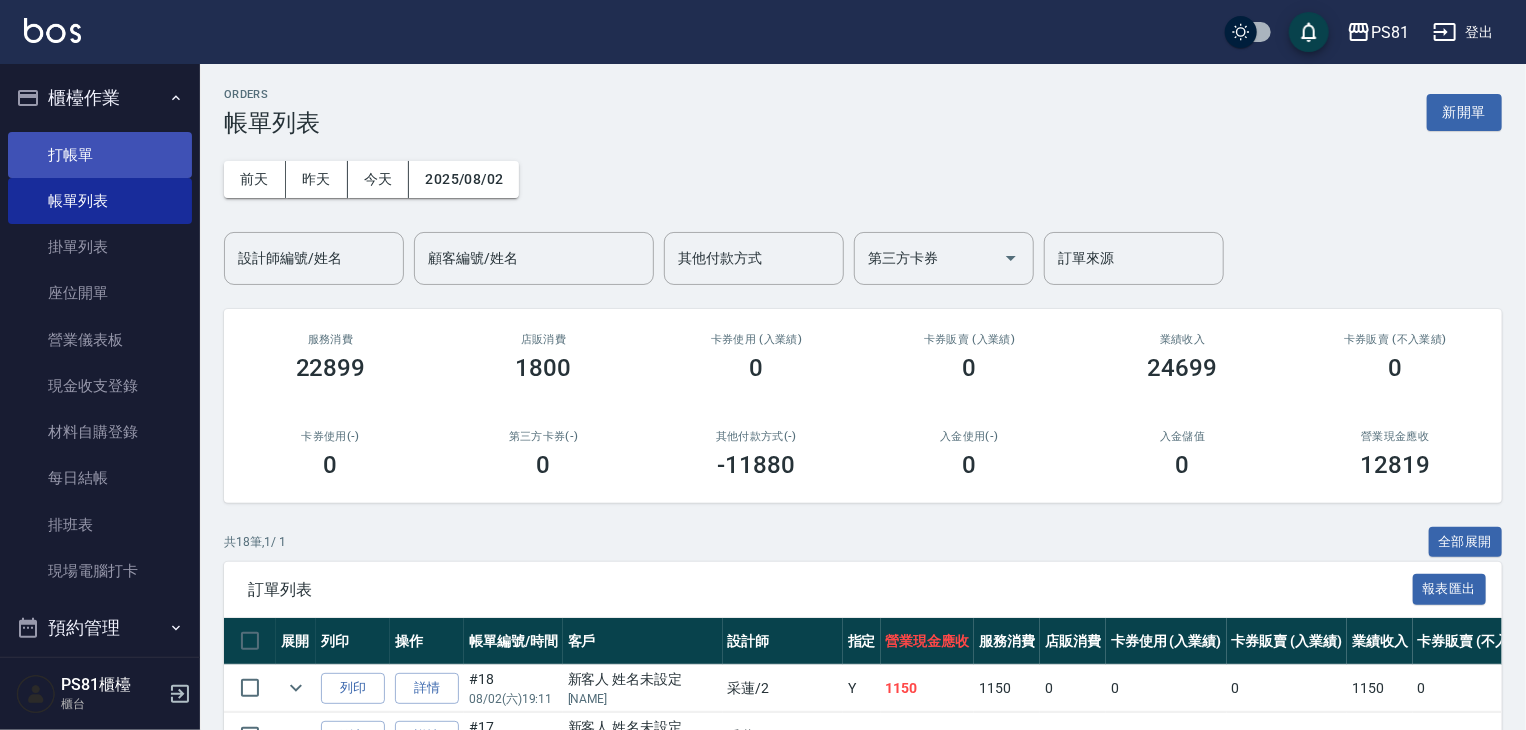 click on "打帳單" at bounding box center (100, 155) 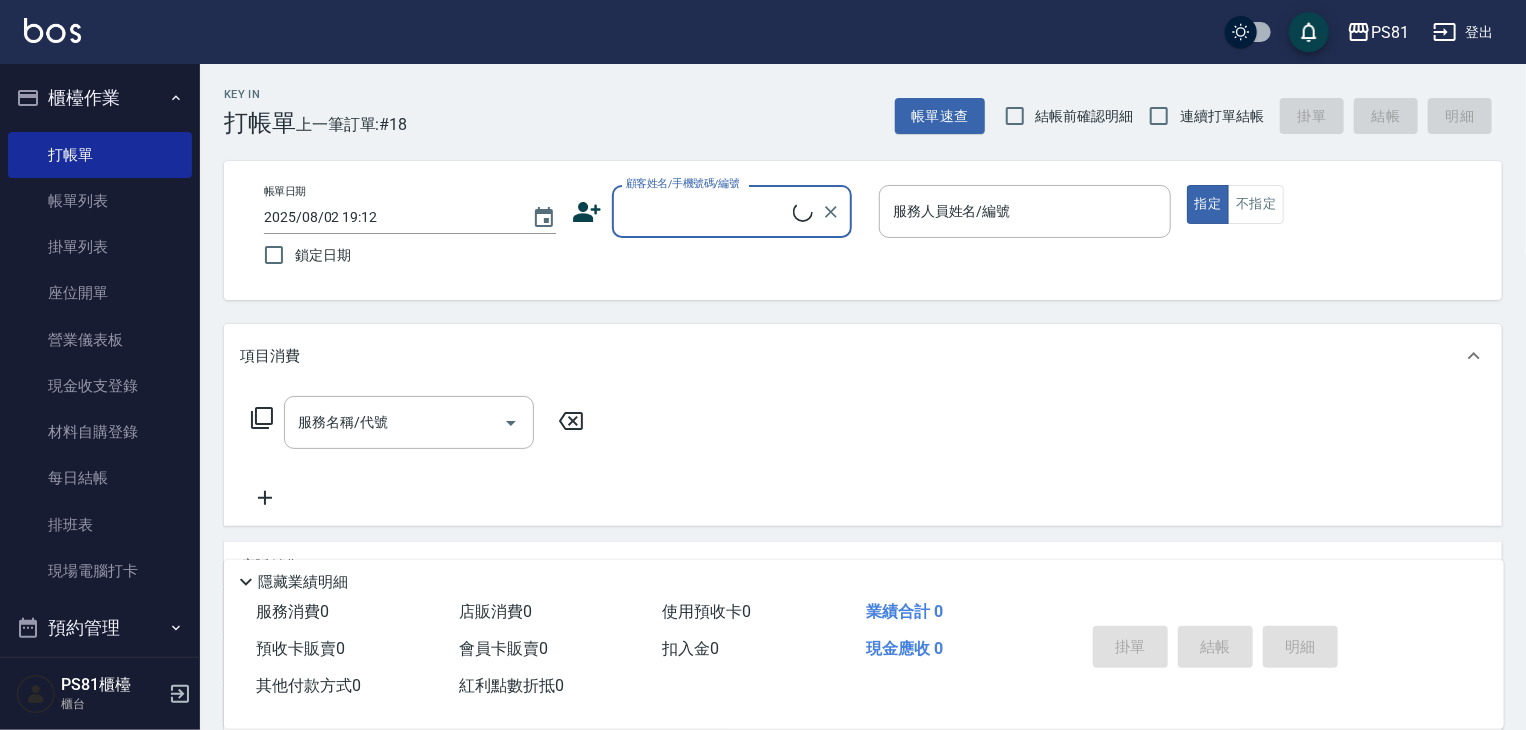 click on "顧客姓名/手機號碼/編號" at bounding box center [707, 211] 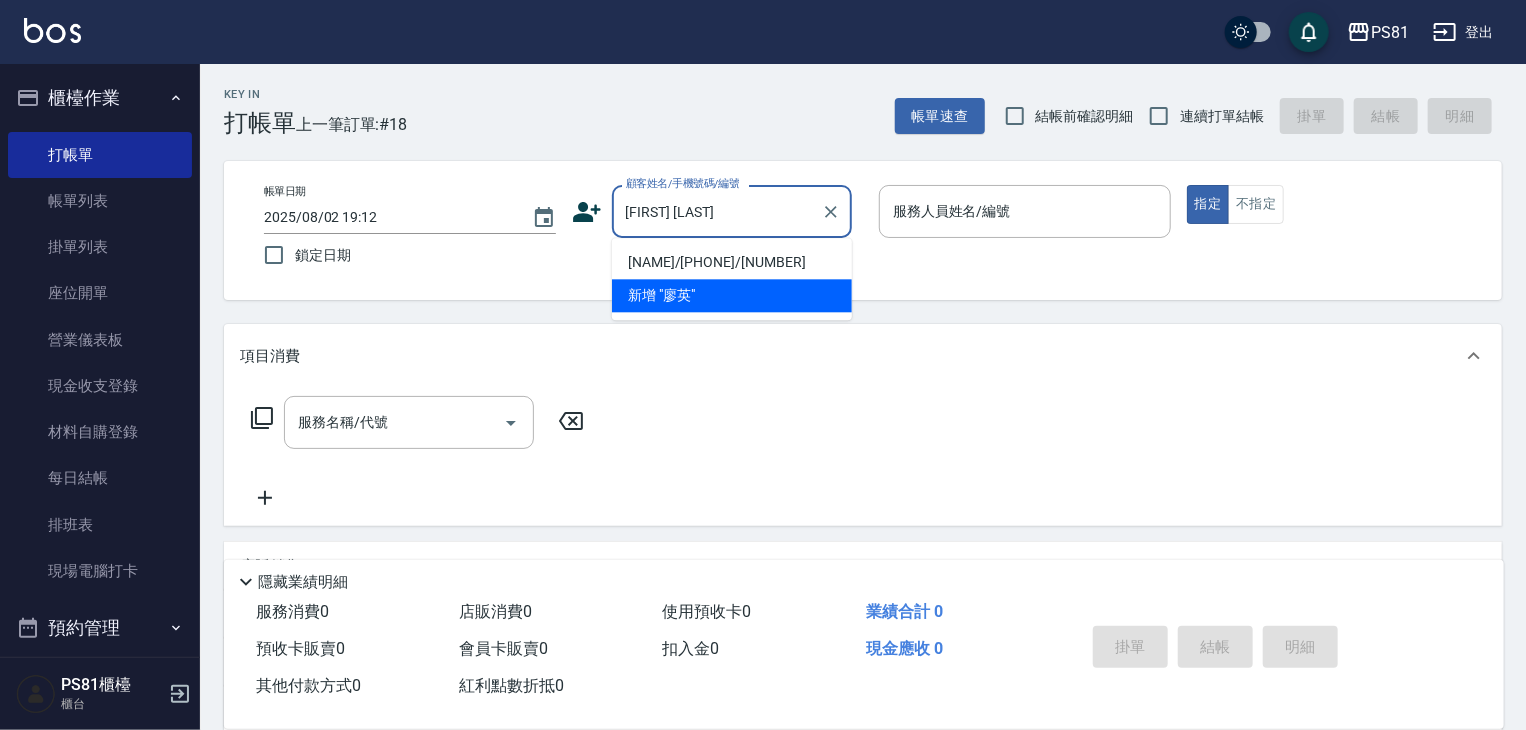 click on "[NAME]/[PHONE]/[NUMBER]" at bounding box center (732, 262) 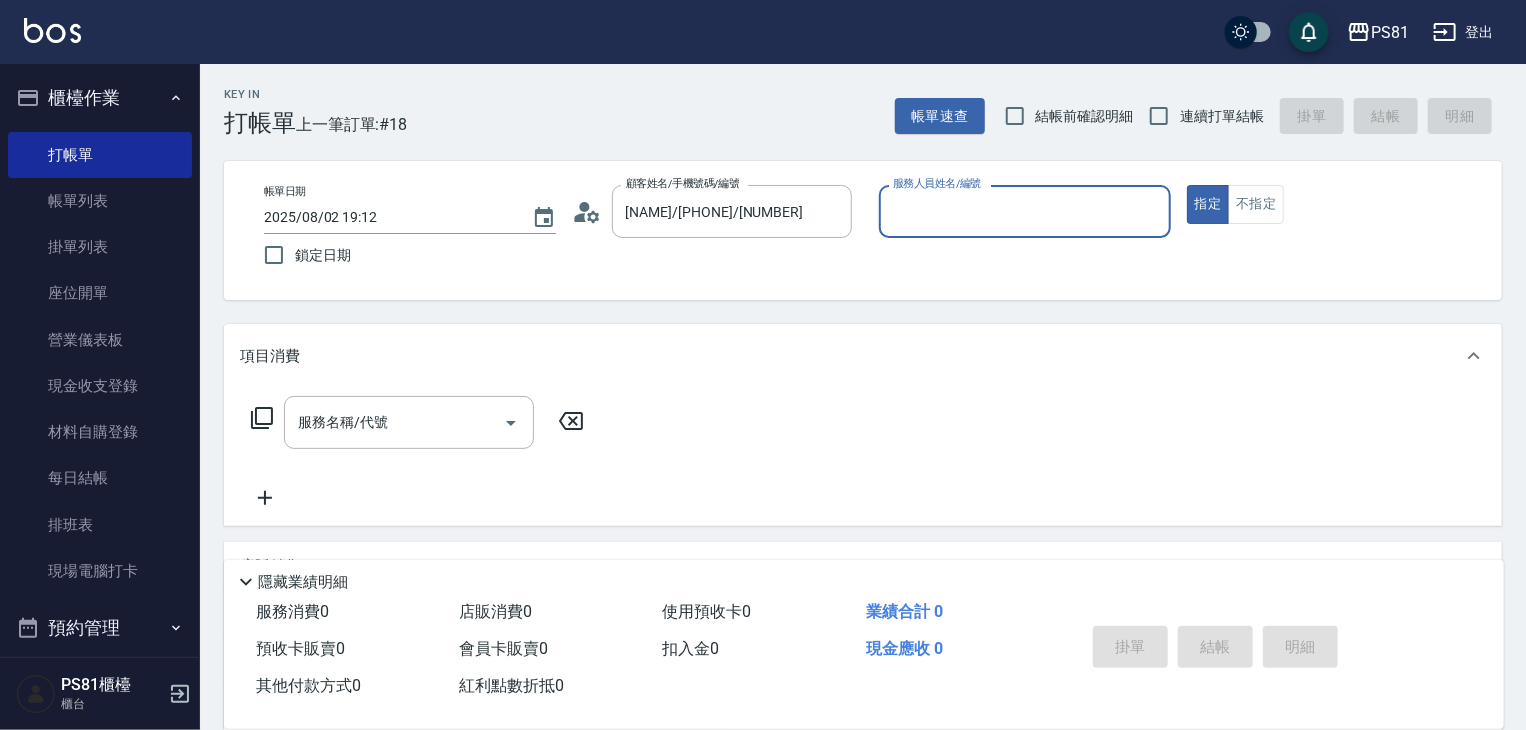 type on "采蓮-2" 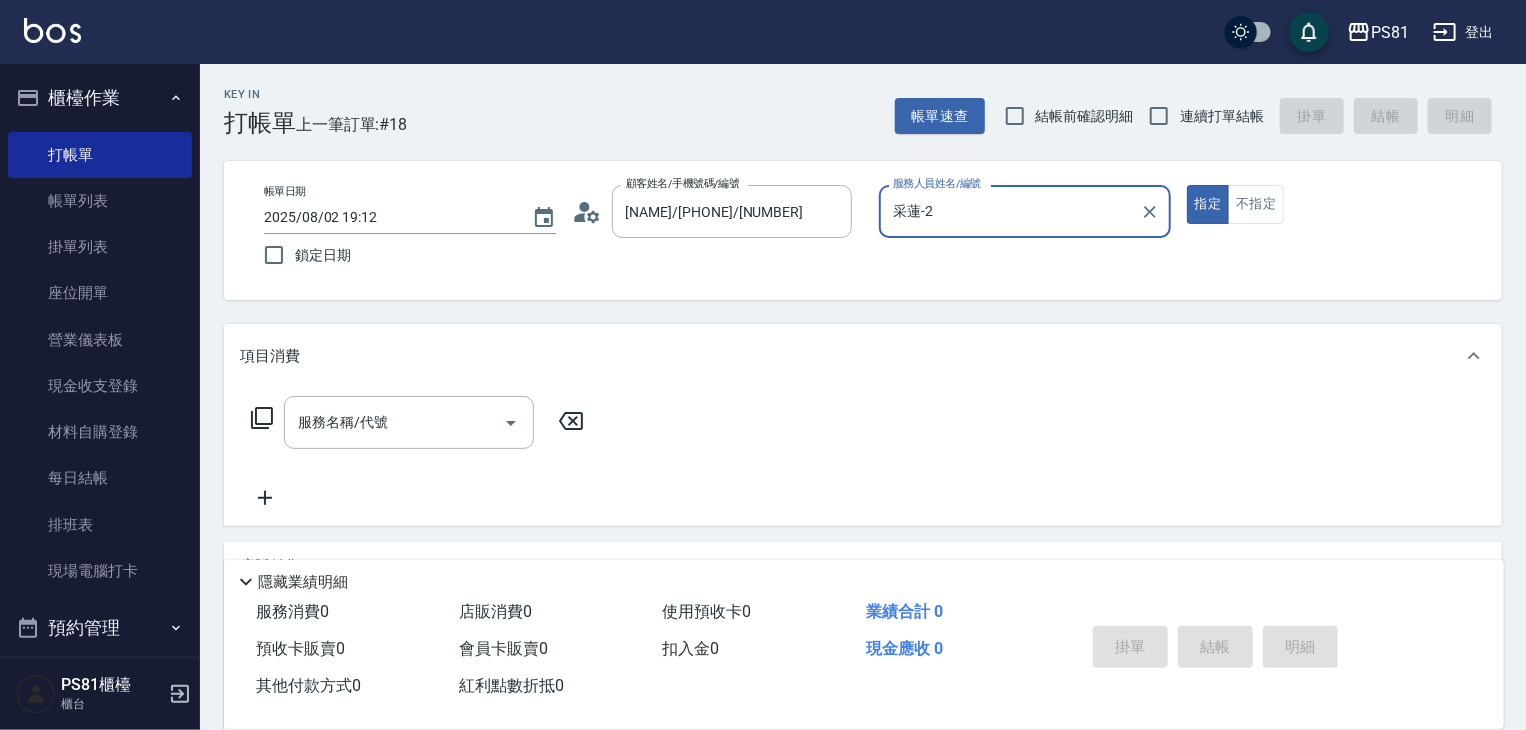 click on "帳單日期 [DATE] [TIME] 鎖定日期 顧客姓名/手機號碼/編號 [NAME]/[PHONE]/[NUMBER] 顧客姓名/手機號碼/編號 服務人員姓名/編號 [NAME]-[NUMBER] 服務人員姓名/編號 指定 不指定" at bounding box center [863, 230] 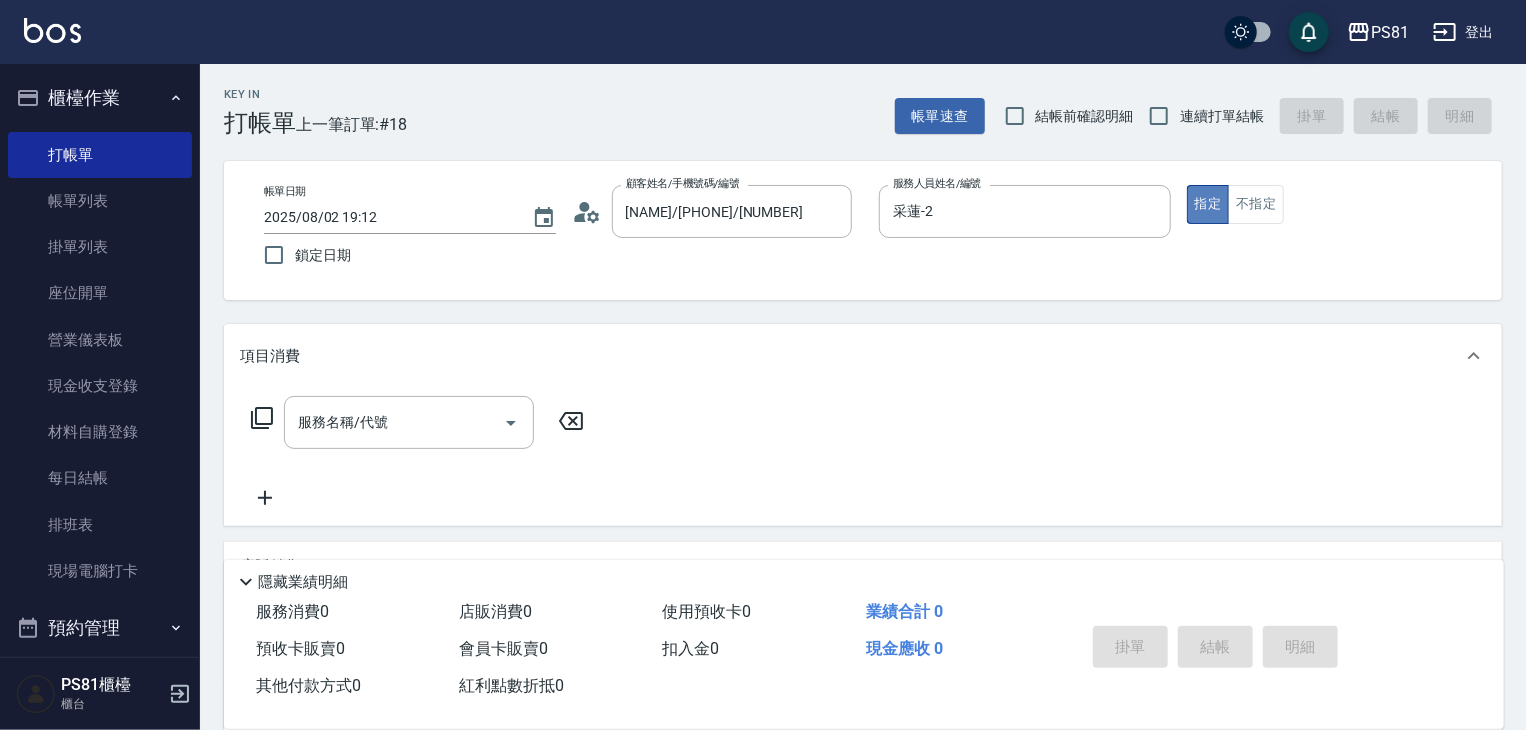 click on "指定" at bounding box center (1208, 204) 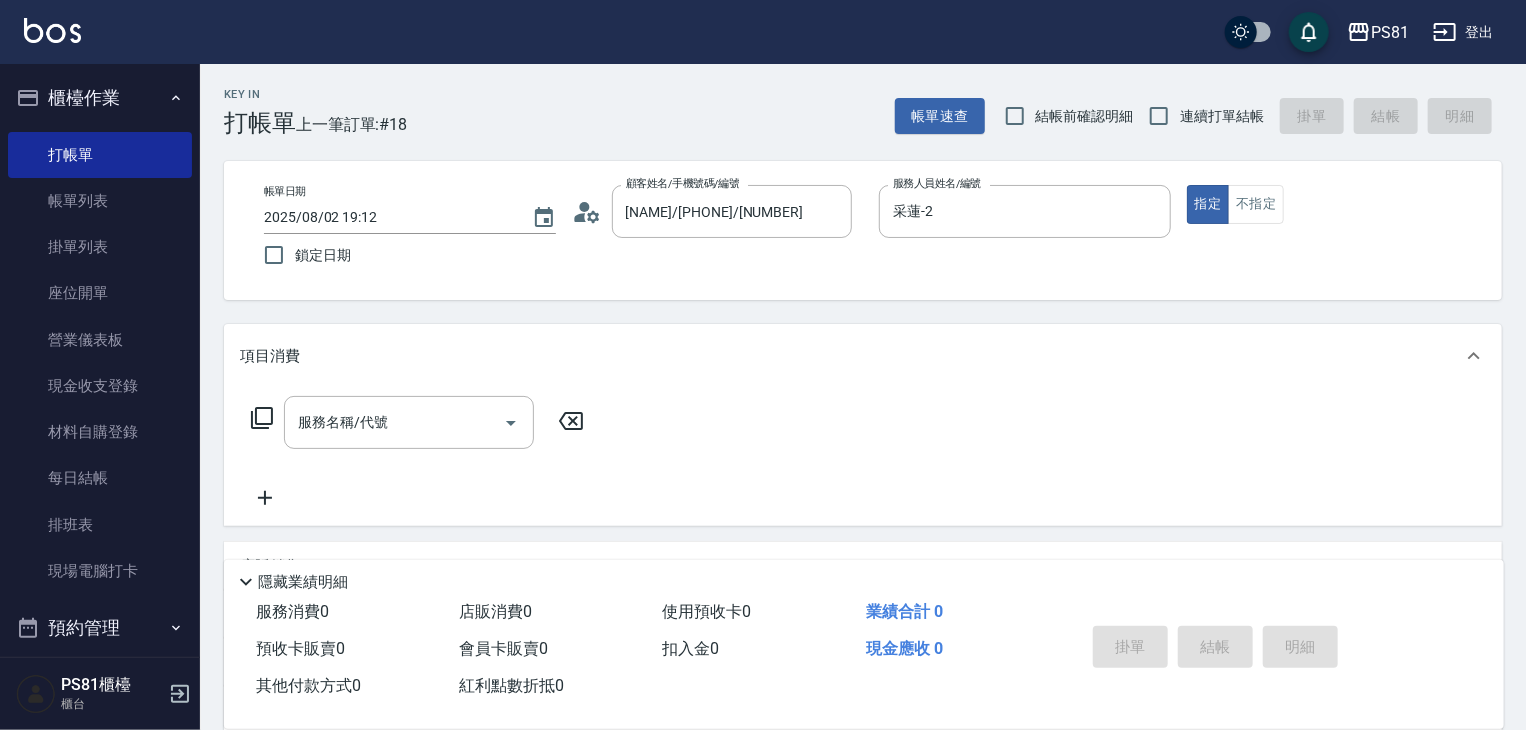 click on "帳單日期 [DATE] [TIME] 鎖定日期 顧客姓名/手機號碼/編號 [NAME]/[PHONE]/[NUMBER] 顧客姓名/手機號碼/編號 服務人員姓名/編號 [NAME]-[NUMBER] 服務人員姓名/編號 指定 不指定" at bounding box center (863, 230) 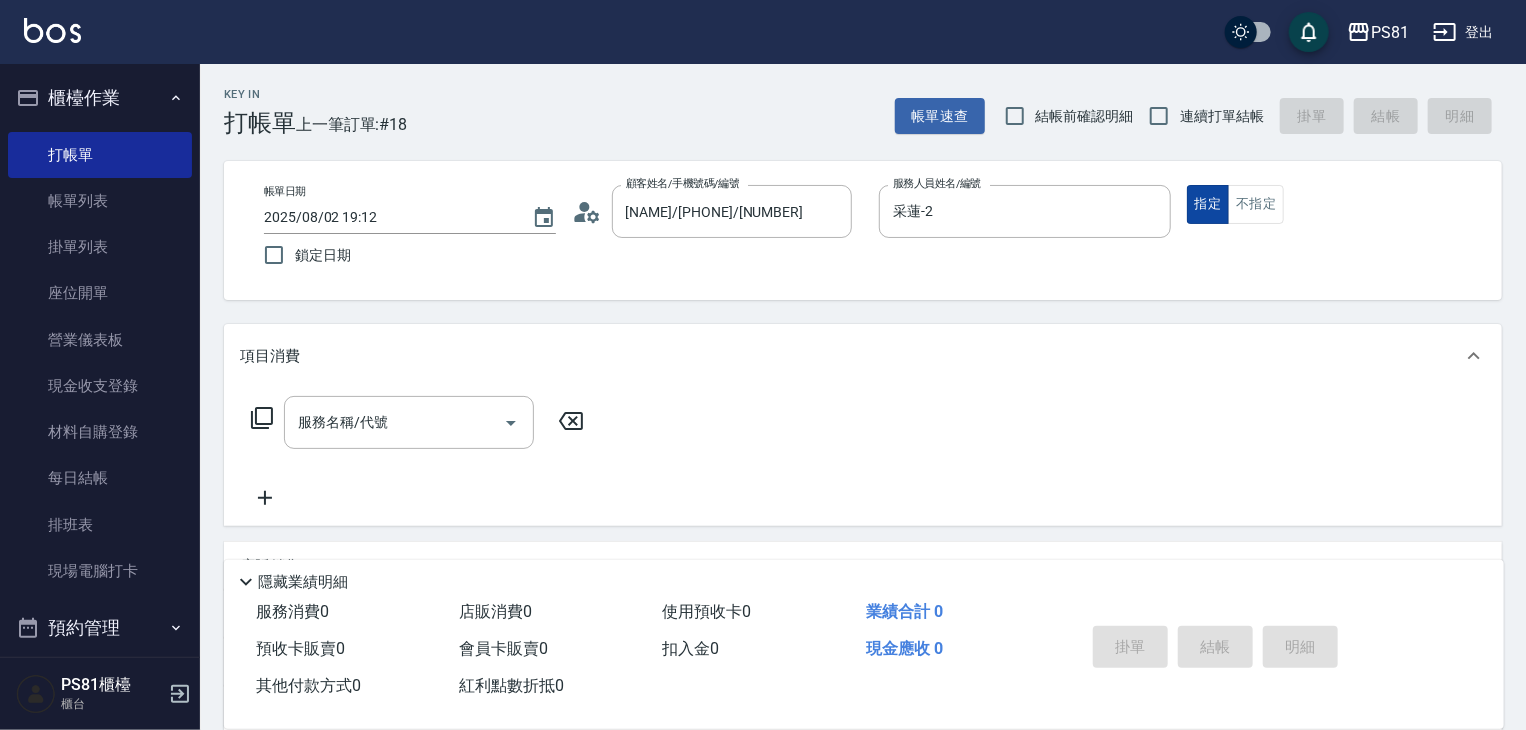 click on "指定" at bounding box center [1208, 204] 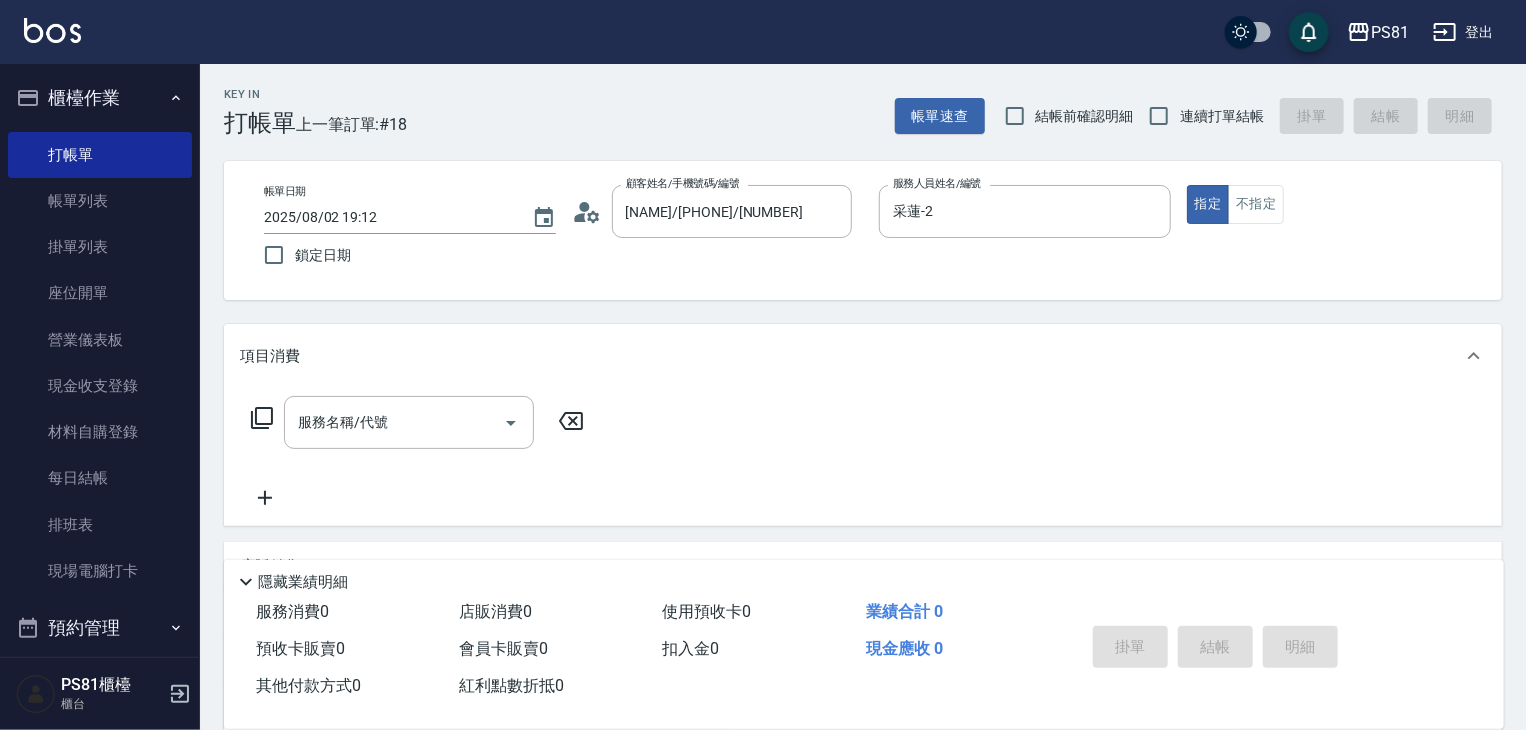 click on "帳單日期 [DATE] [TIME] 鎖定日期 顧客姓名/手機號碼/編號 [NAME]/[PHONE]/[NUMBER] 顧客姓名/手機號碼/編號 服務人員姓名/編號 [NAME]-[NUMBER] 服務人員姓名/編號 指定 不指定" at bounding box center [863, 230] 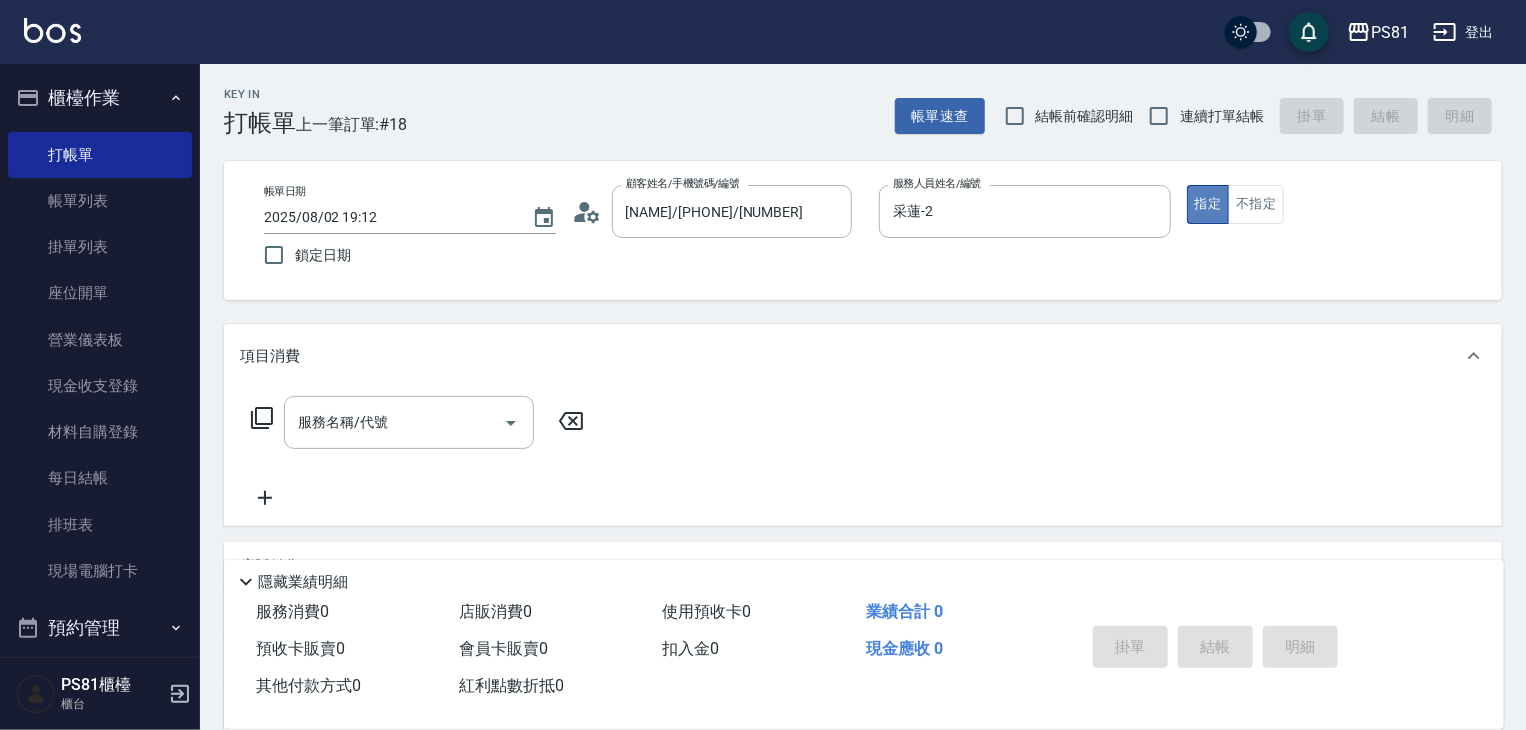 click on "指定" at bounding box center [1208, 204] 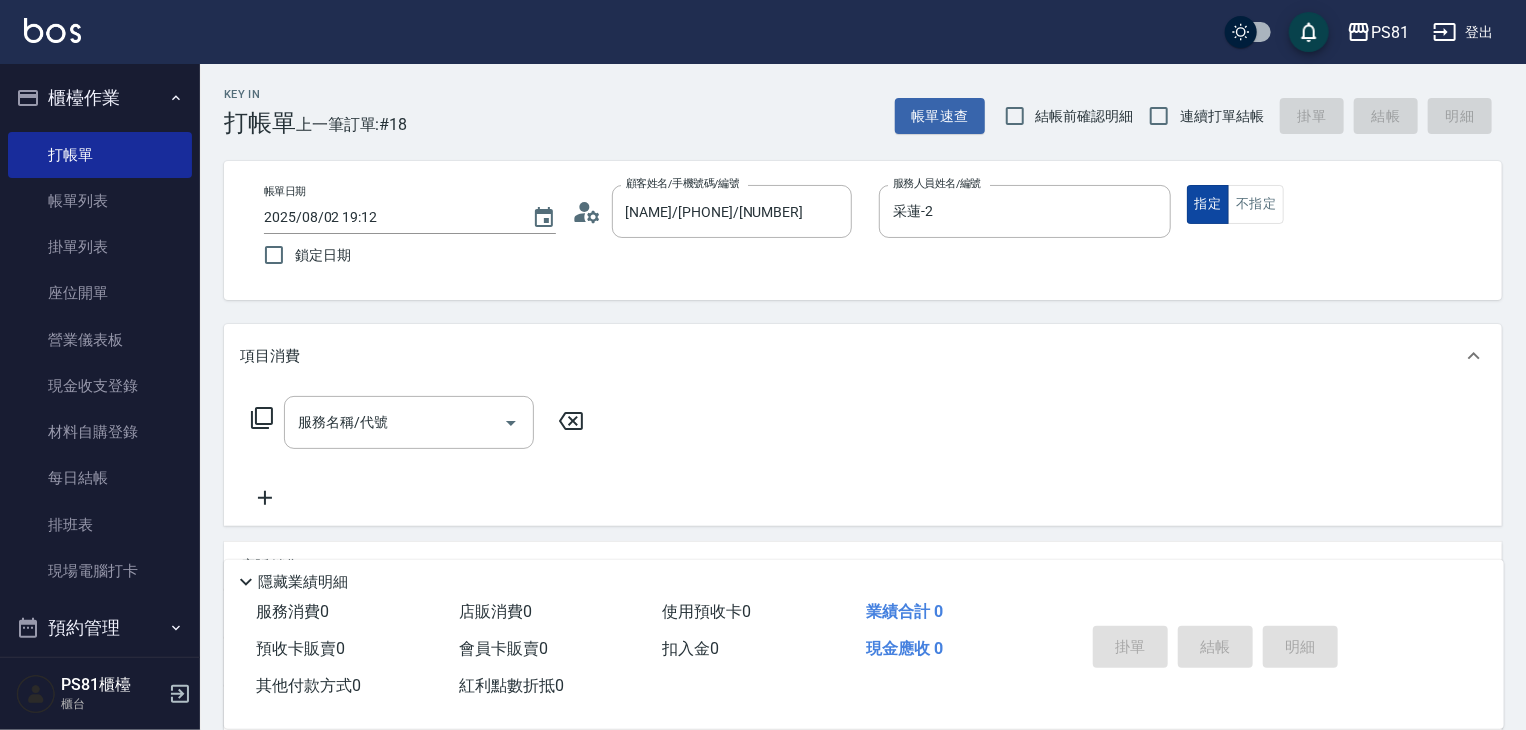 click on "指定" at bounding box center (1208, 204) 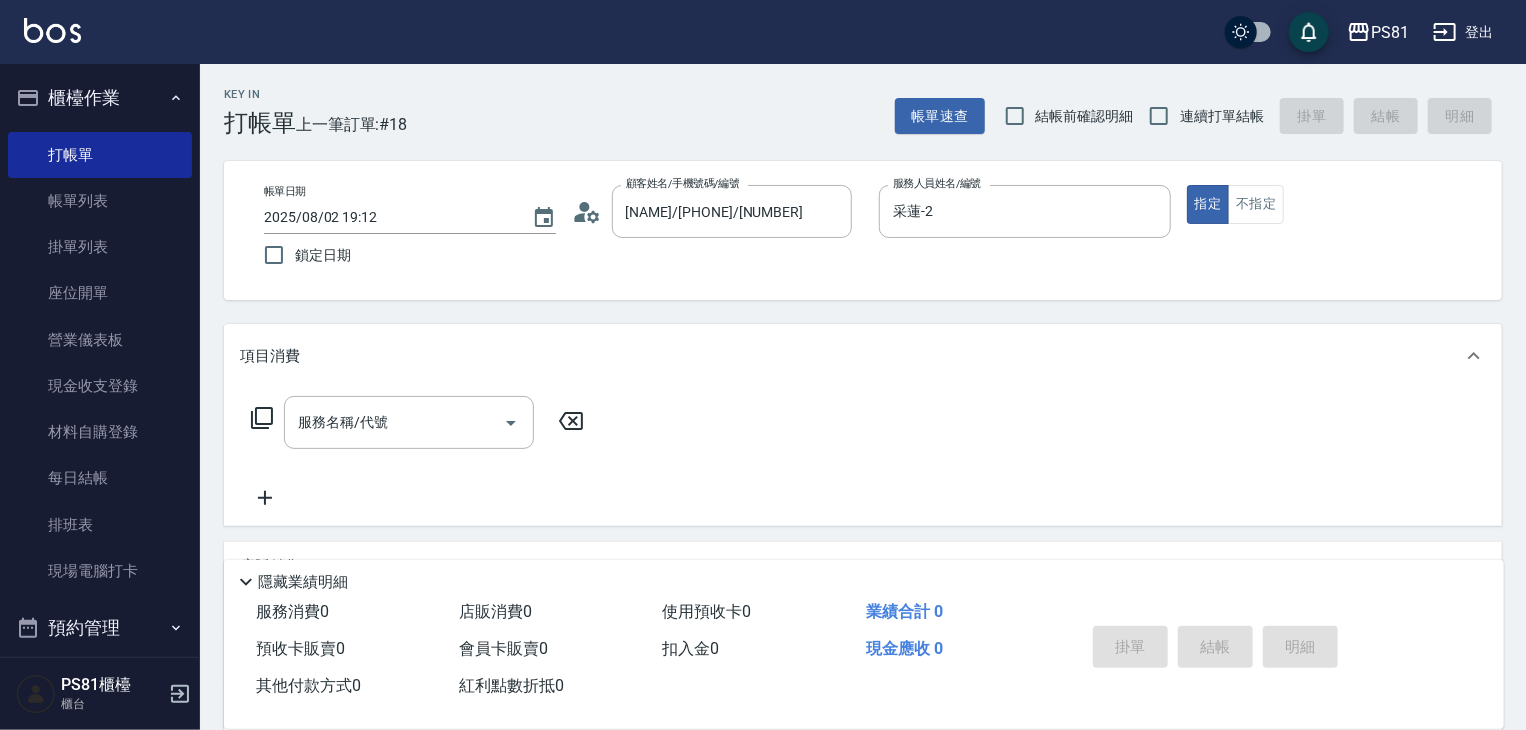 click on "帳單日期 [DATE] [TIME] 鎖定日期 顧客姓名/手機號碼/編號 [NAME]/[PHONE]/[NUMBER] 顧客姓名/手機號碼/編號 服務人員姓名/編號 [NAME]-[NUMBER] 服務人員姓名/編號 指定 不指定" at bounding box center (863, 230) 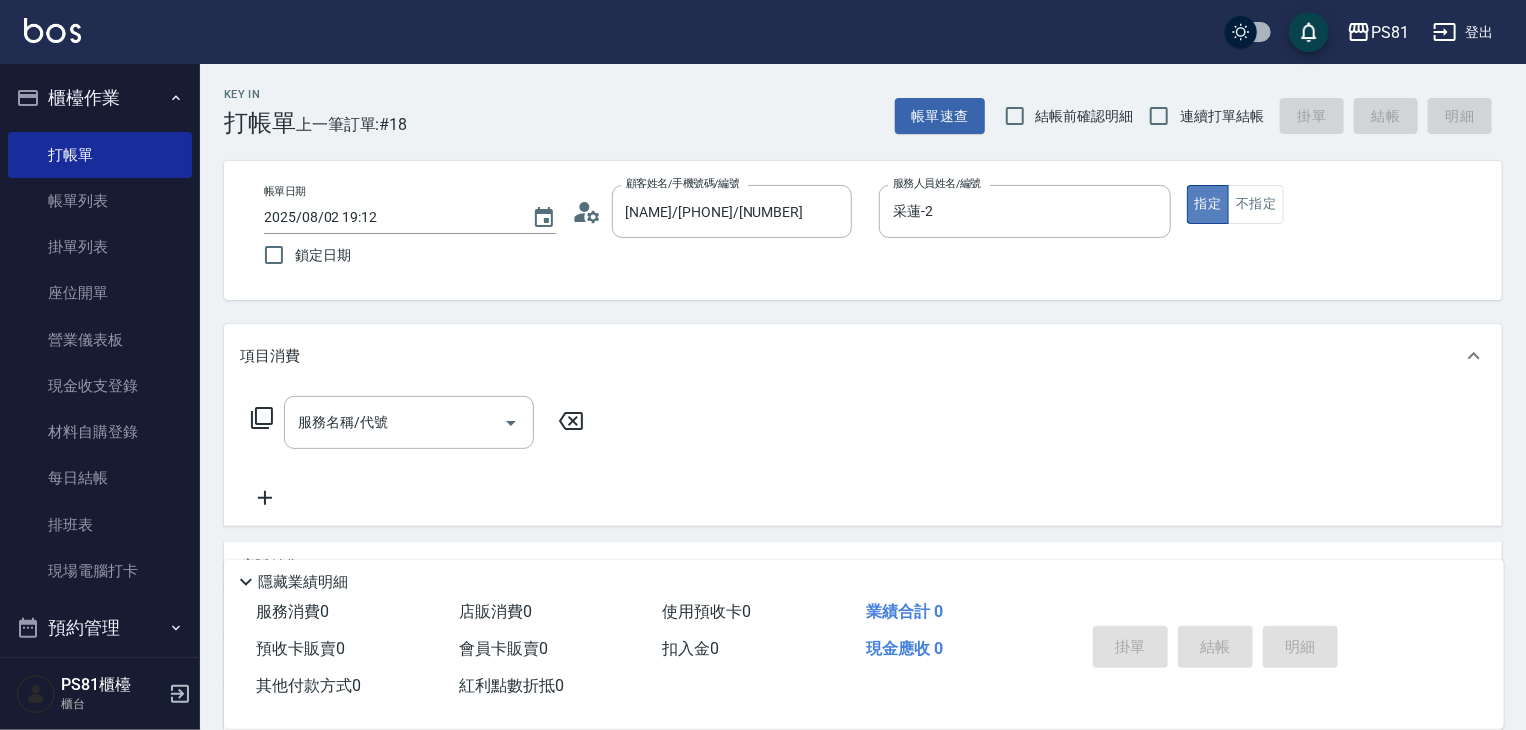click on "指定" at bounding box center (1208, 204) 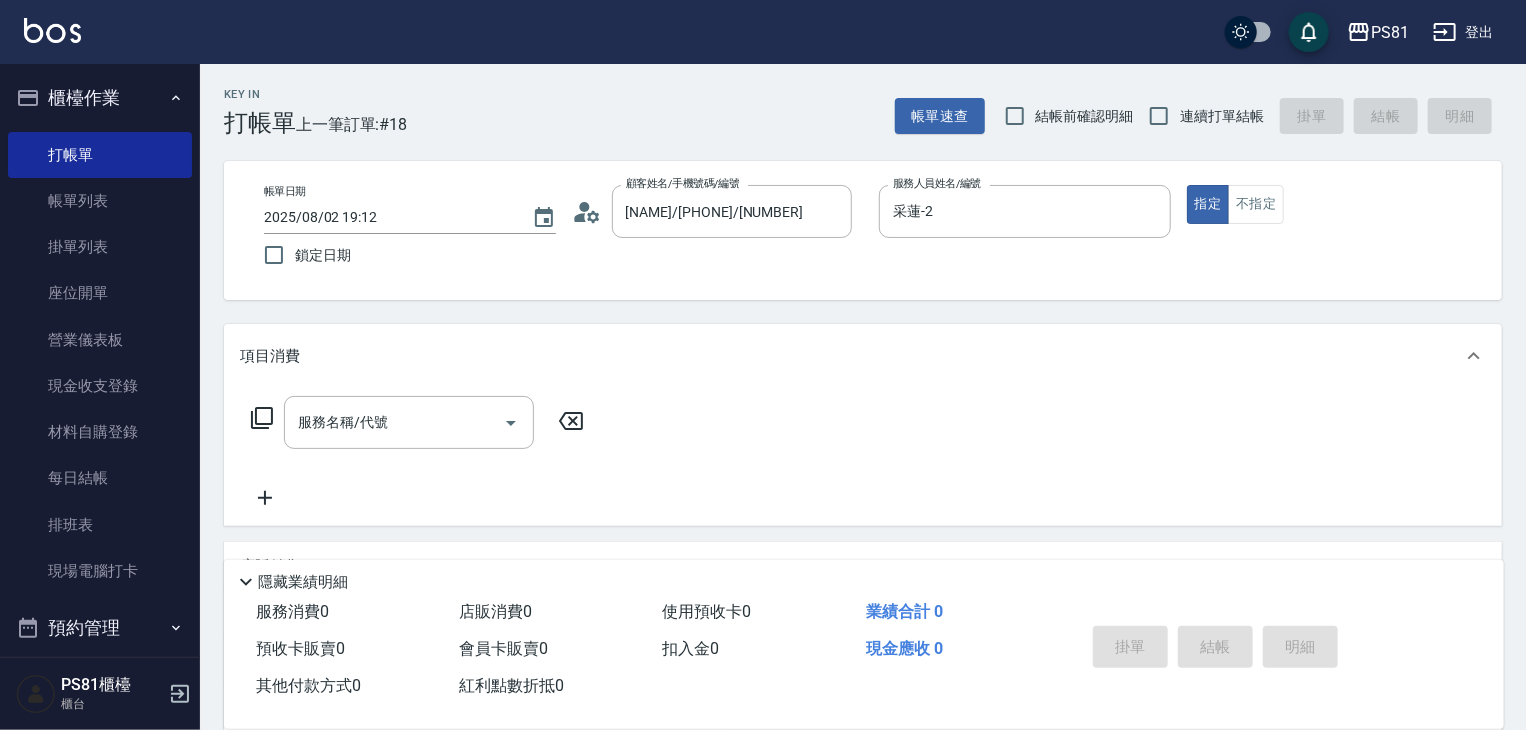 click on "帳單日期 [DATE] [TIME] 鎖定日期 顧客姓名/手機號碼/編號 [NAME]/[PHONE]/[NUMBER] 顧客姓名/手機號碼/編號 服務人員姓名/編號 [NAME]-[NUMBER] 服務人員姓名/編號 指定 不指定" at bounding box center (863, 230) 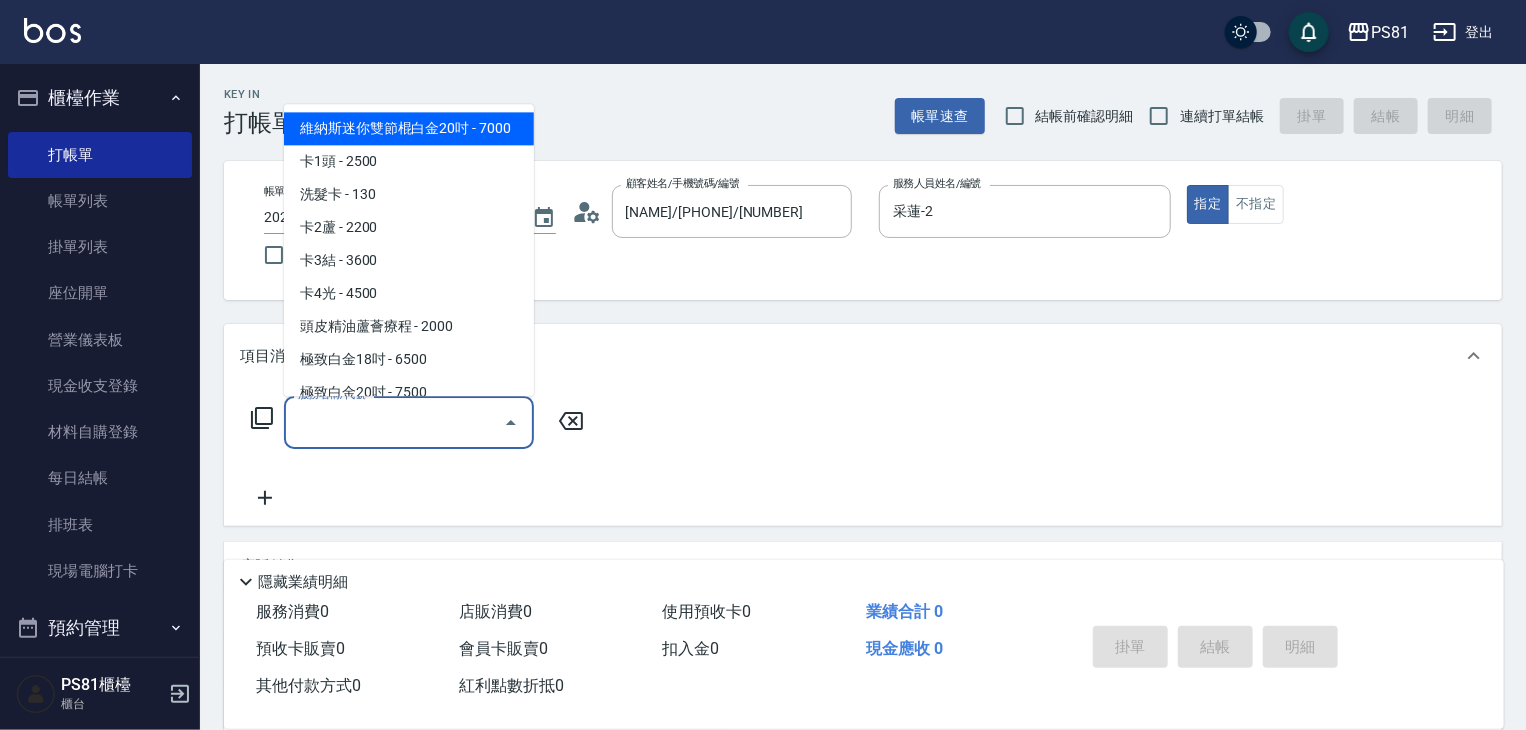 click on "服務名稱/代號" at bounding box center (394, 422) 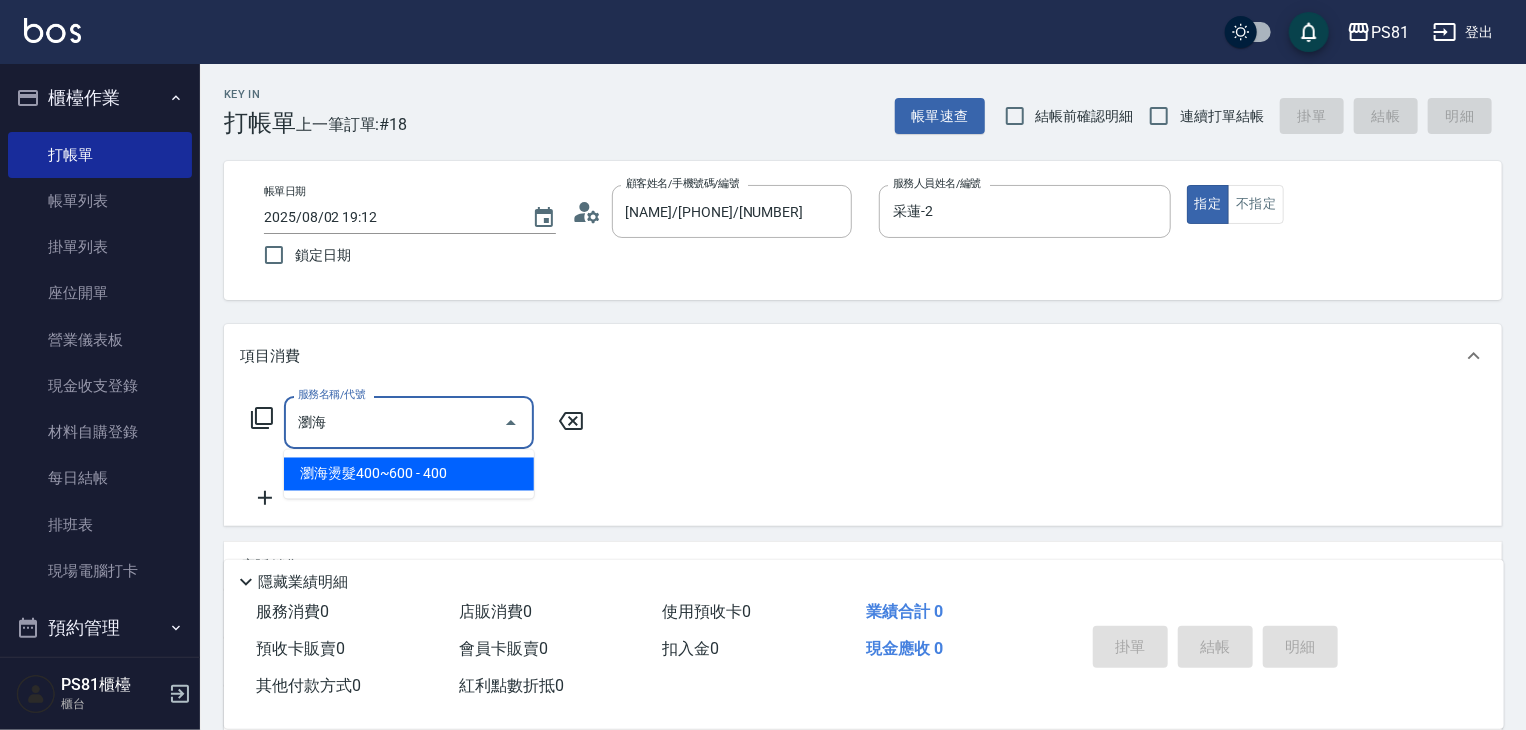 click on "瀏海燙髮400~600 - 400" at bounding box center (409, 474) 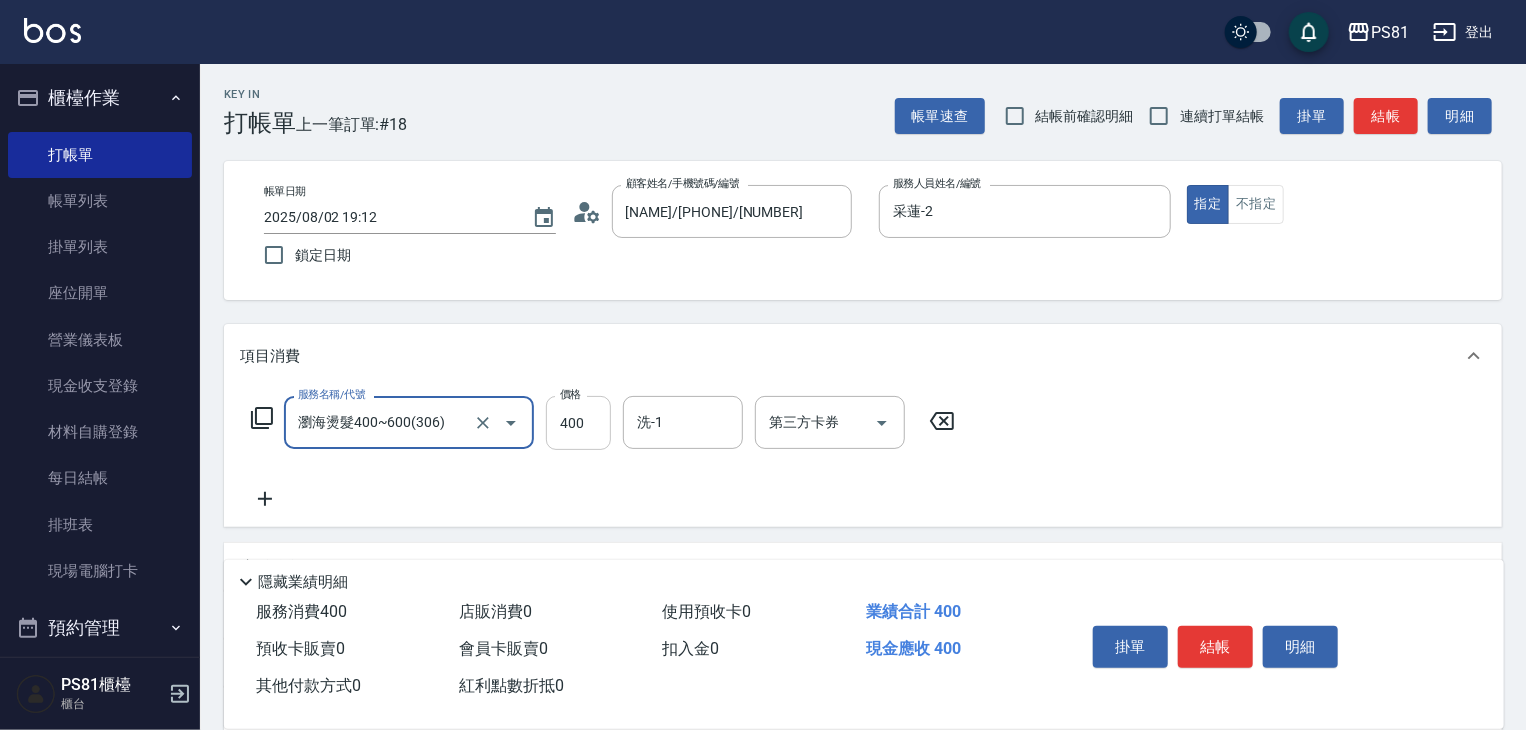 type on "瀏海燙髮400~600(306)" 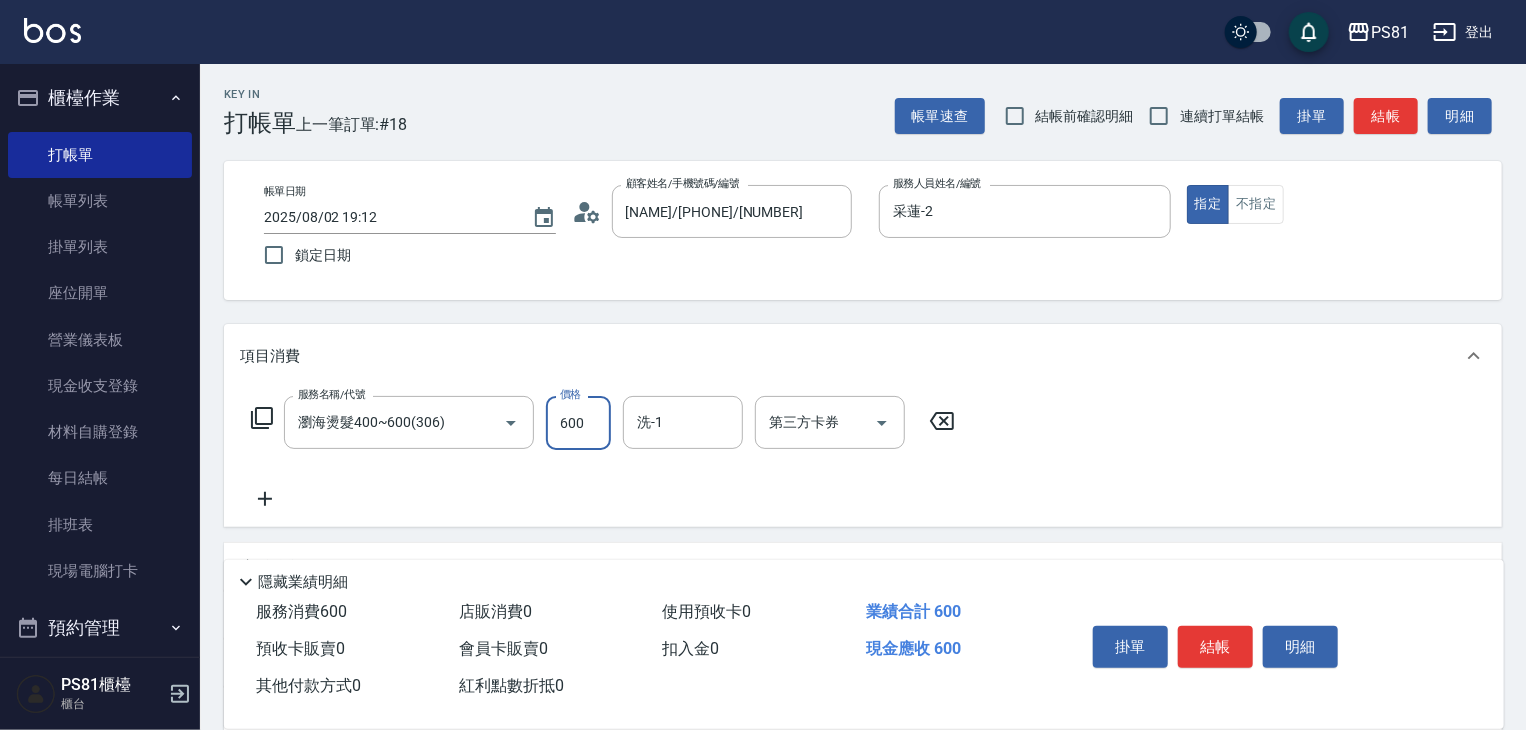type on "600" 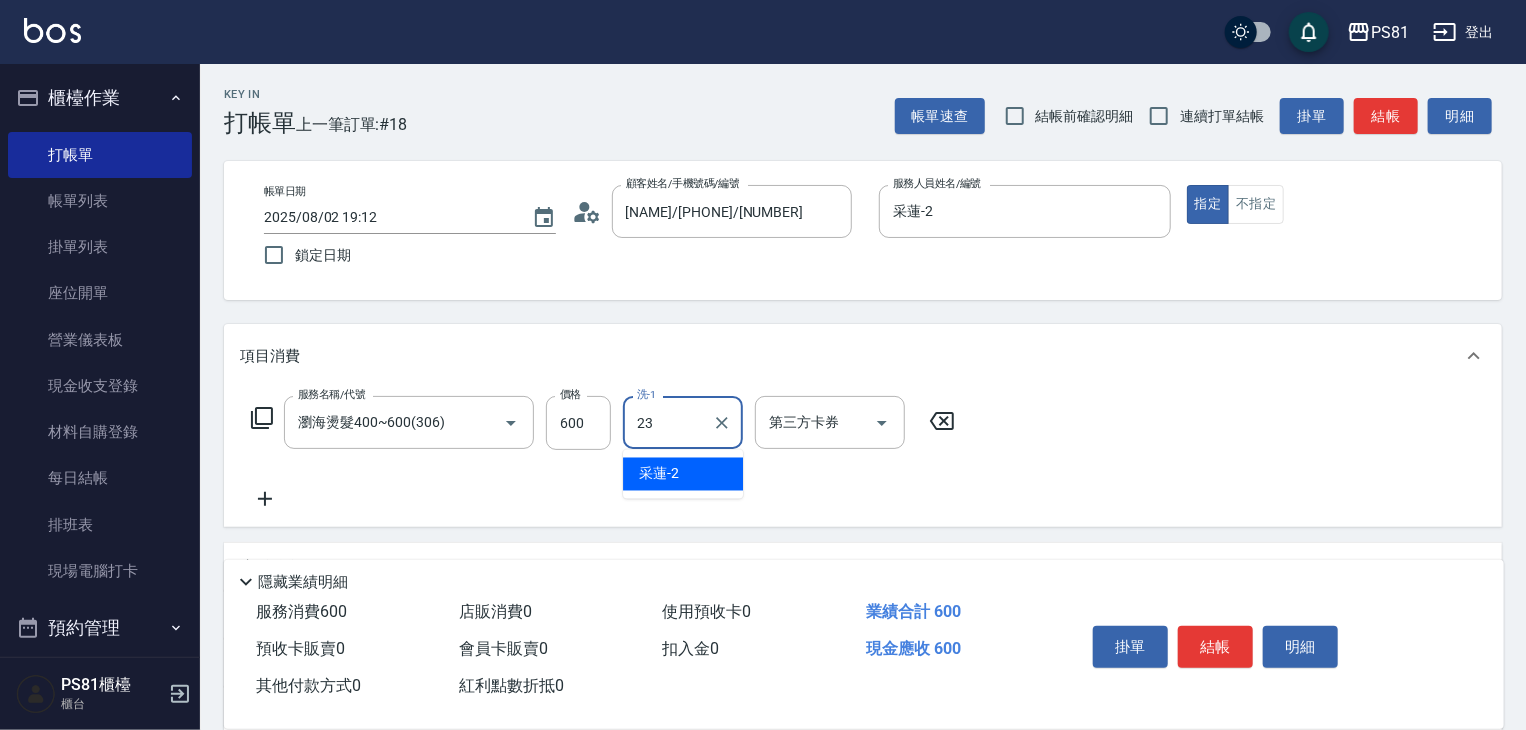 type on "佩其-23" 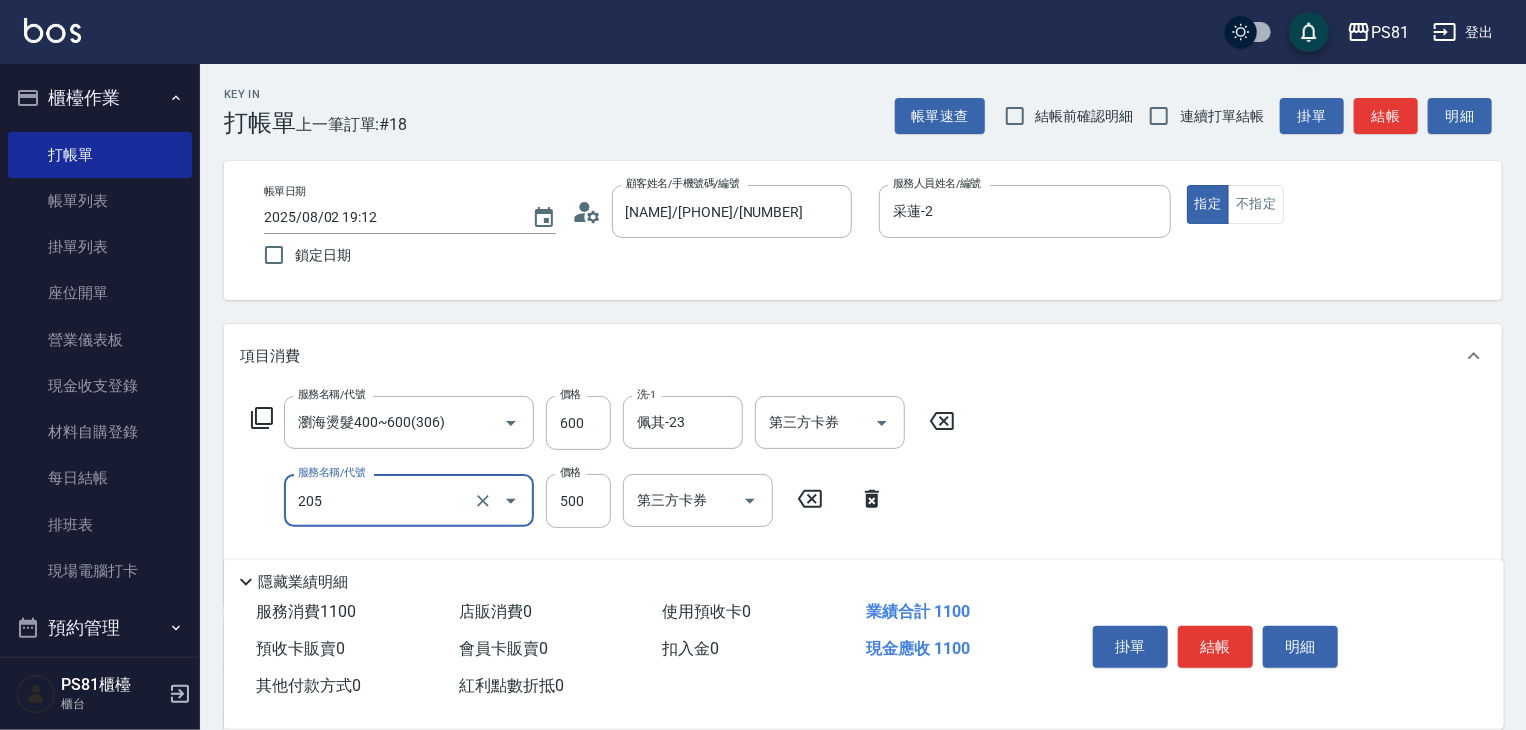 type on "A級單剪400(205)" 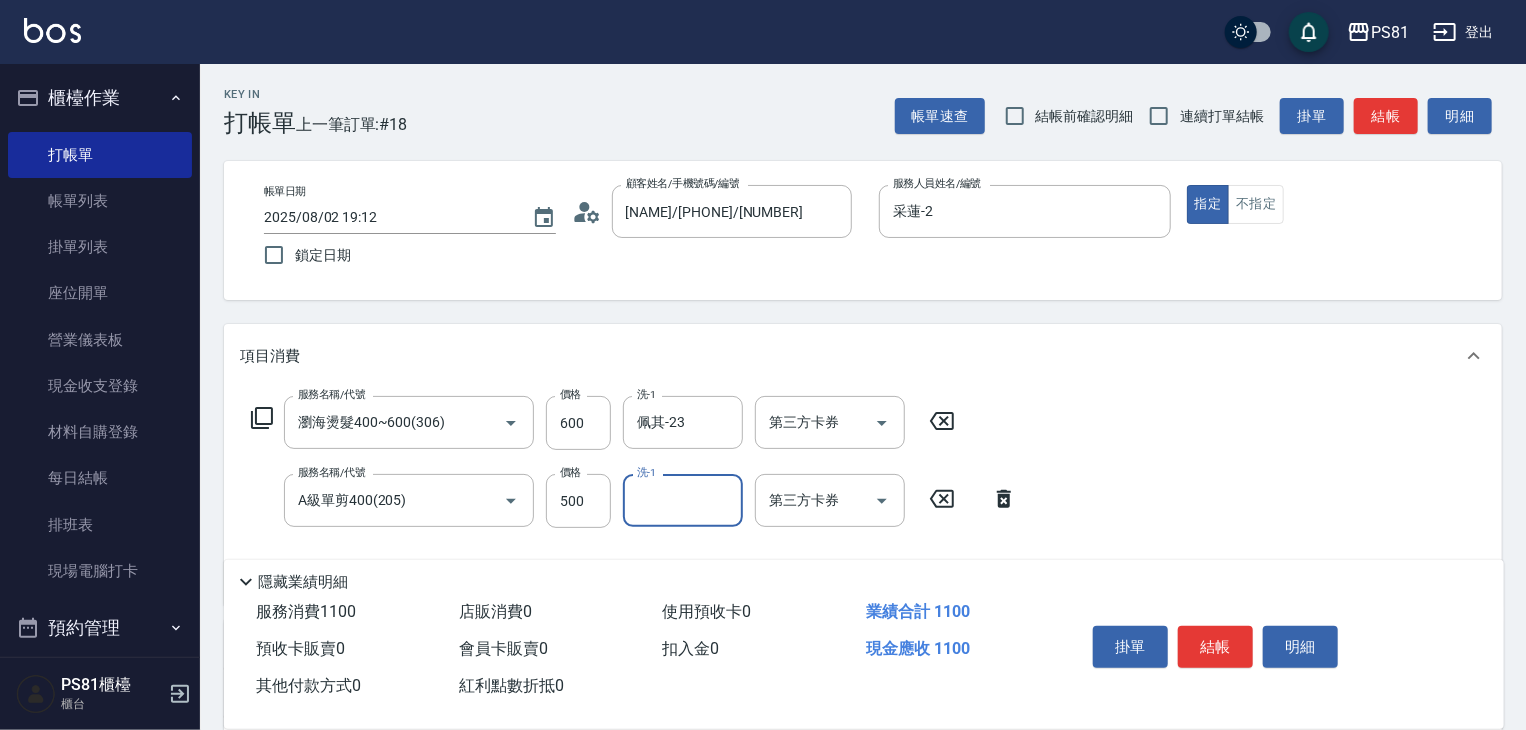 scroll, scrollTop: 200, scrollLeft: 0, axis: vertical 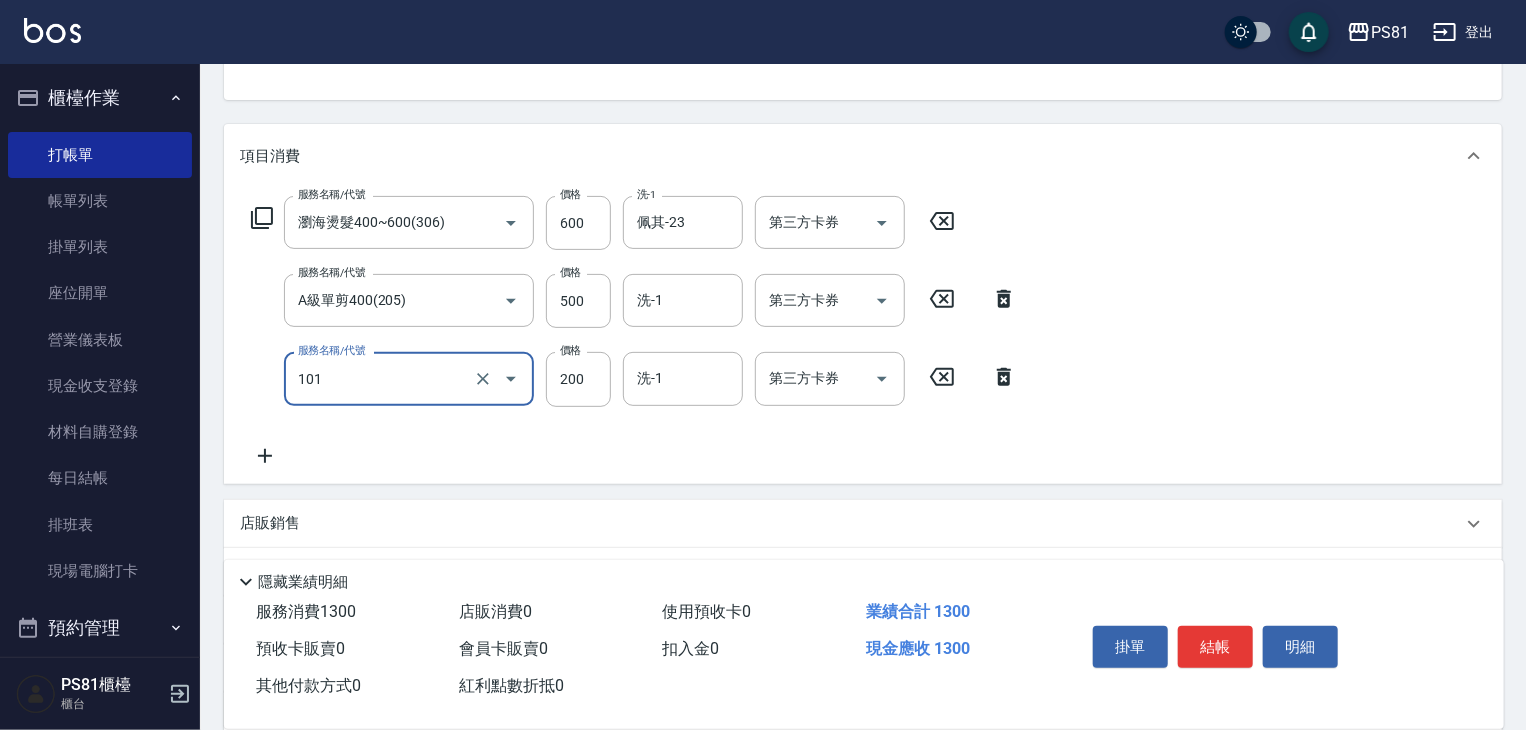 type on "一般洗髮(101)" 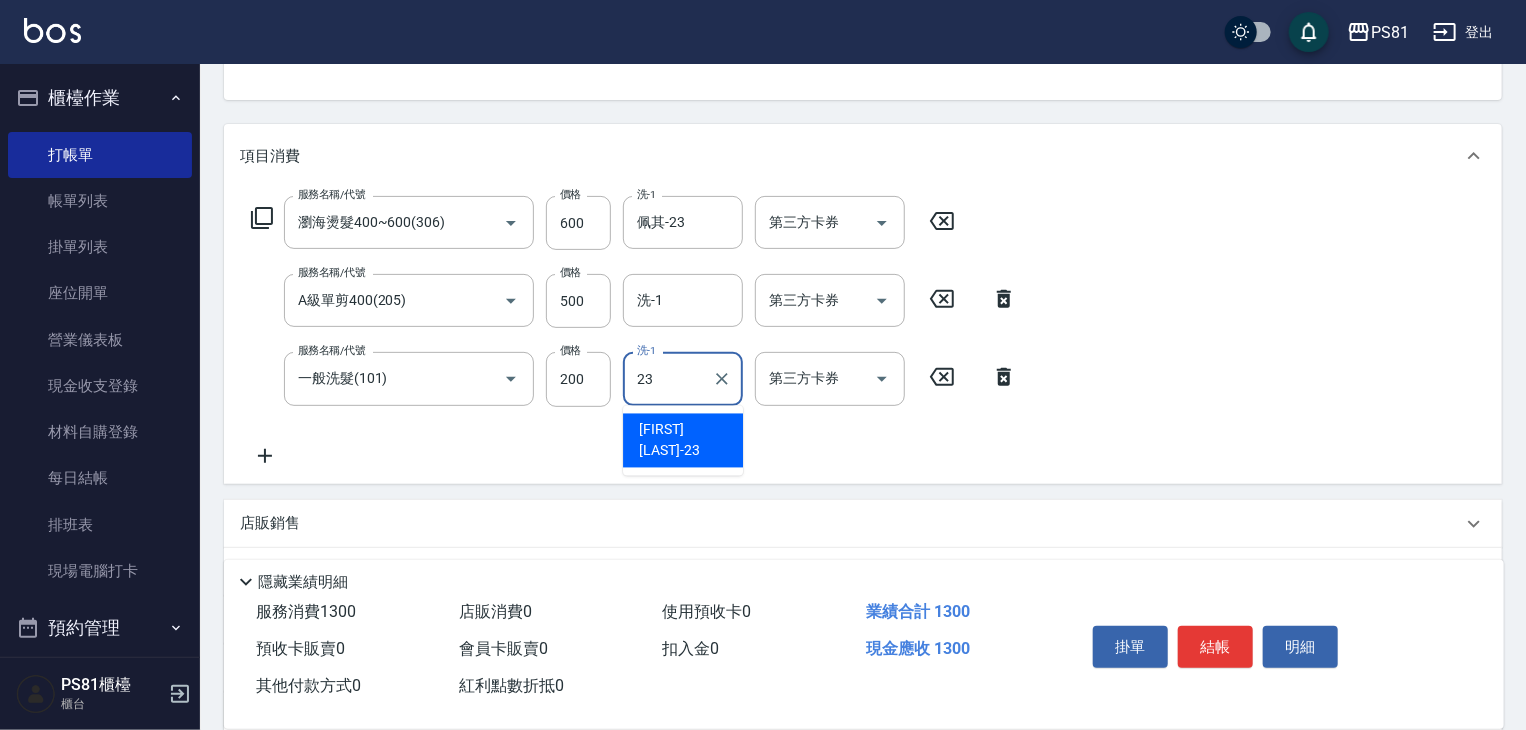 type on "佩其-23" 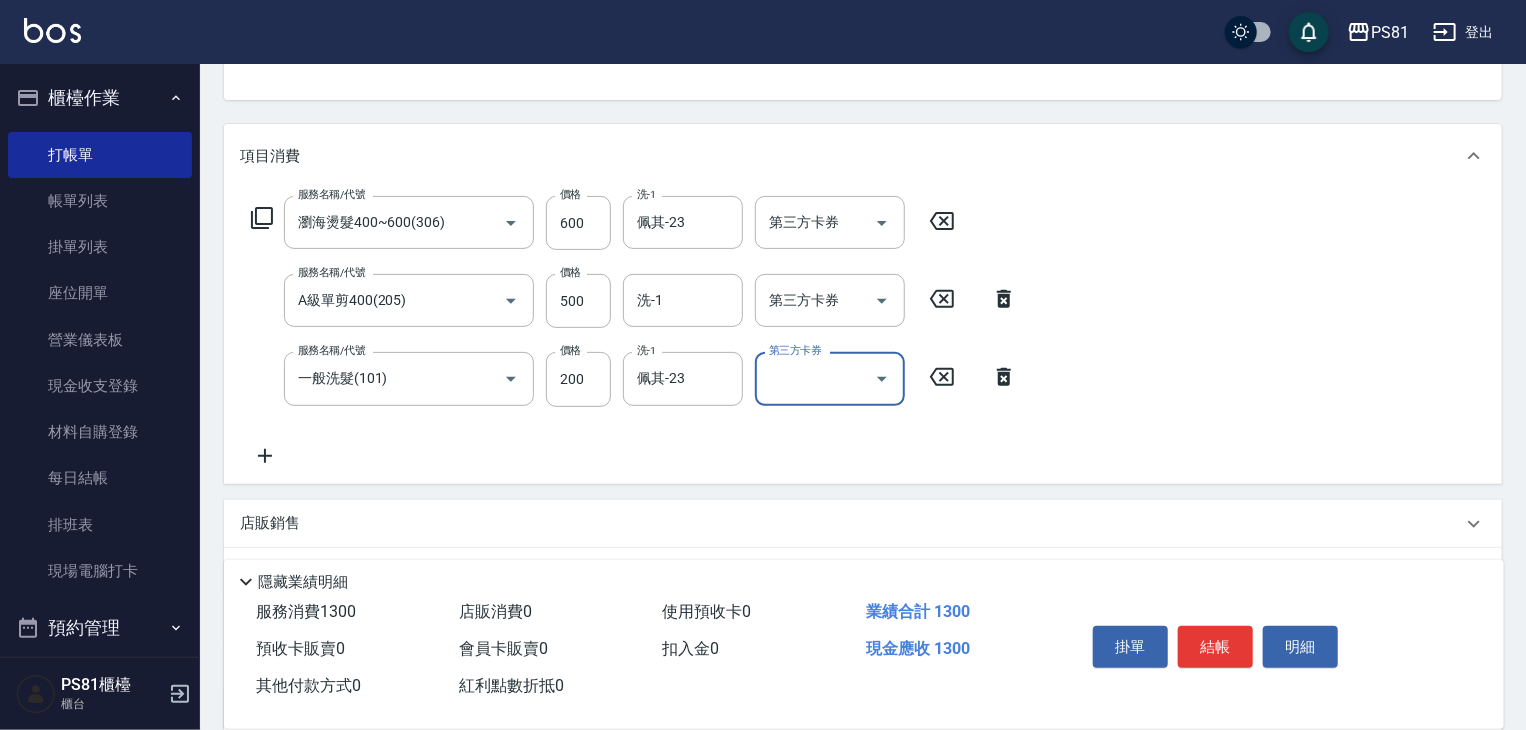 click on "服務名稱/代號 瀏海燙髮400~600(306) 服務名稱/代號 價格 600 價格 洗-1 佩其-23 洗-1 第三方卡券 第三方卡券 服務名稱/代號 A級單剪400(205) 服務名稱/代號 價格 500 價格 洗-1 洗-1 第三方卡券 第三方卡券 服務名稱/代號 一般洗髮(101) 服務名稱/代號 價格 200 價格 洗-1 佩其-23 洗-1 第三方卡券 第三方卡券" at bounding box center [863, 335] 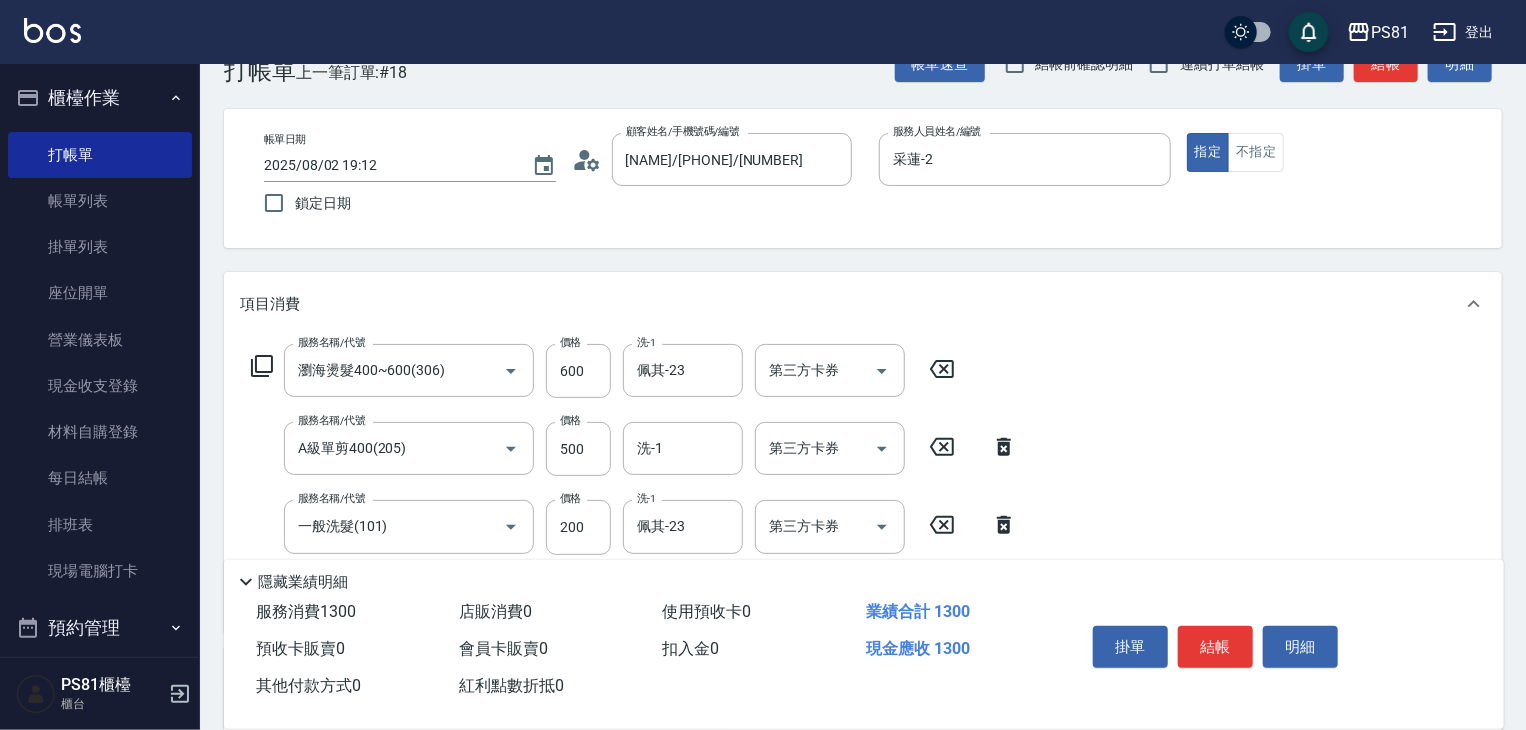 scroll, scrollTop: 0, scrollLeft: 0, axis: both 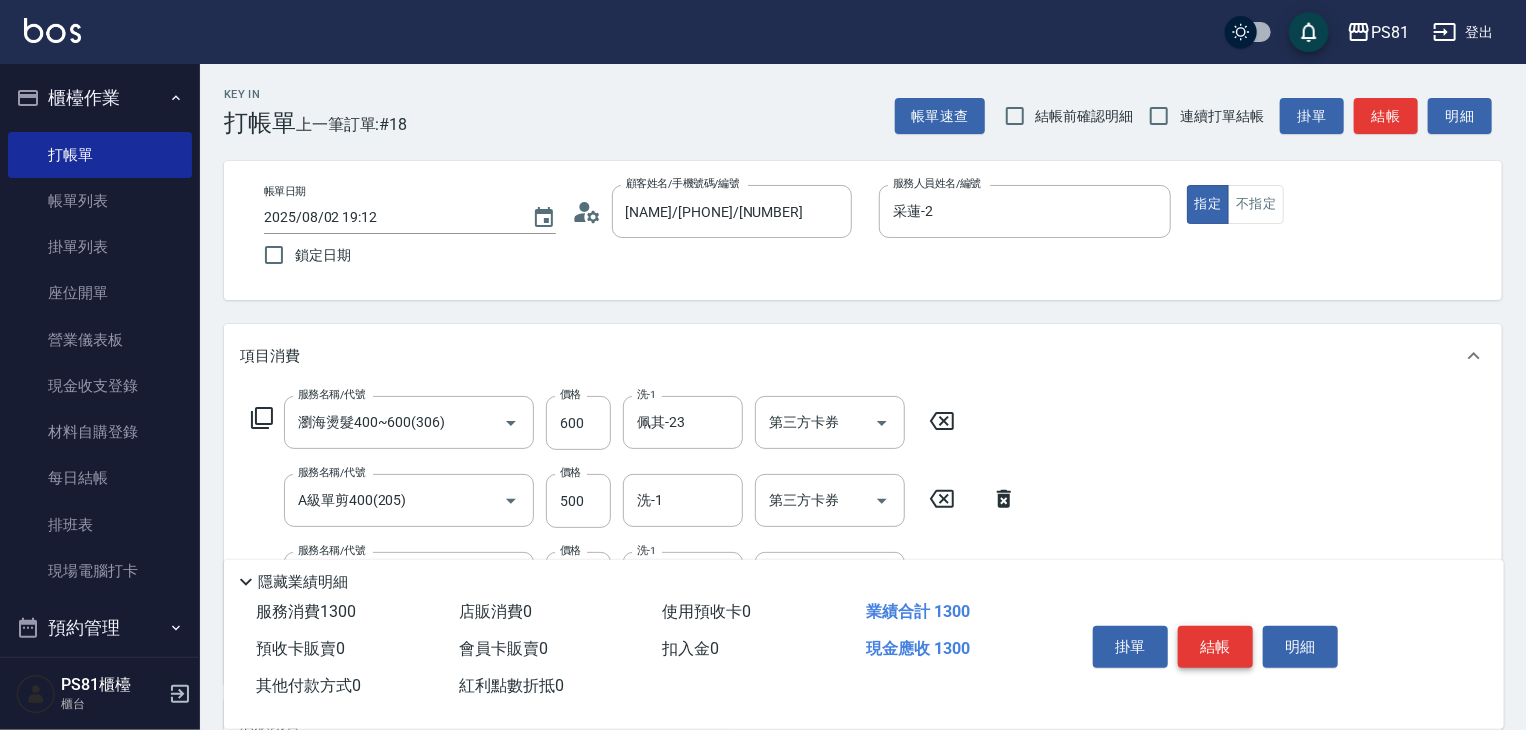 click on "結帳" at bounding box center [1215, 647] 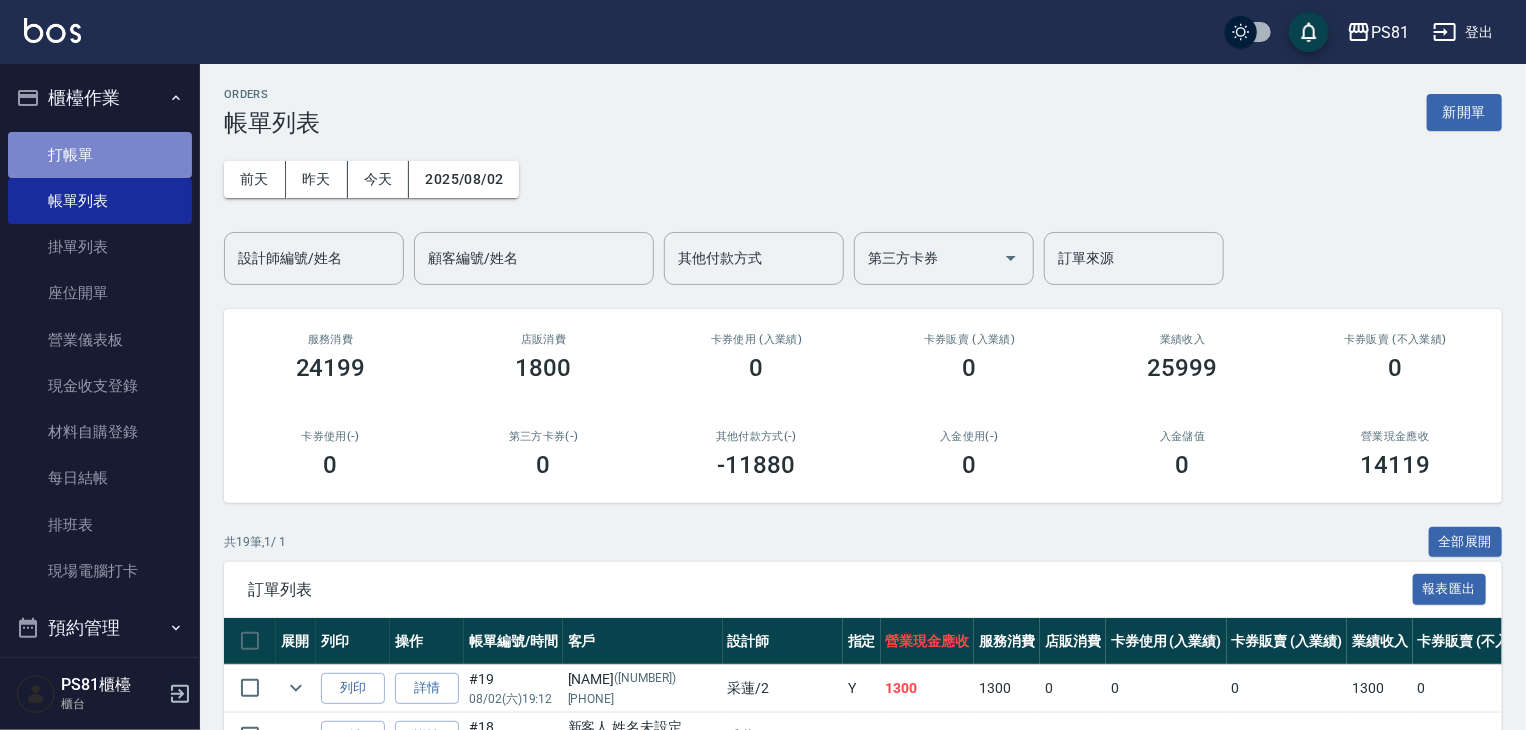 click on "打帳單" at bounding box center [100, 155] 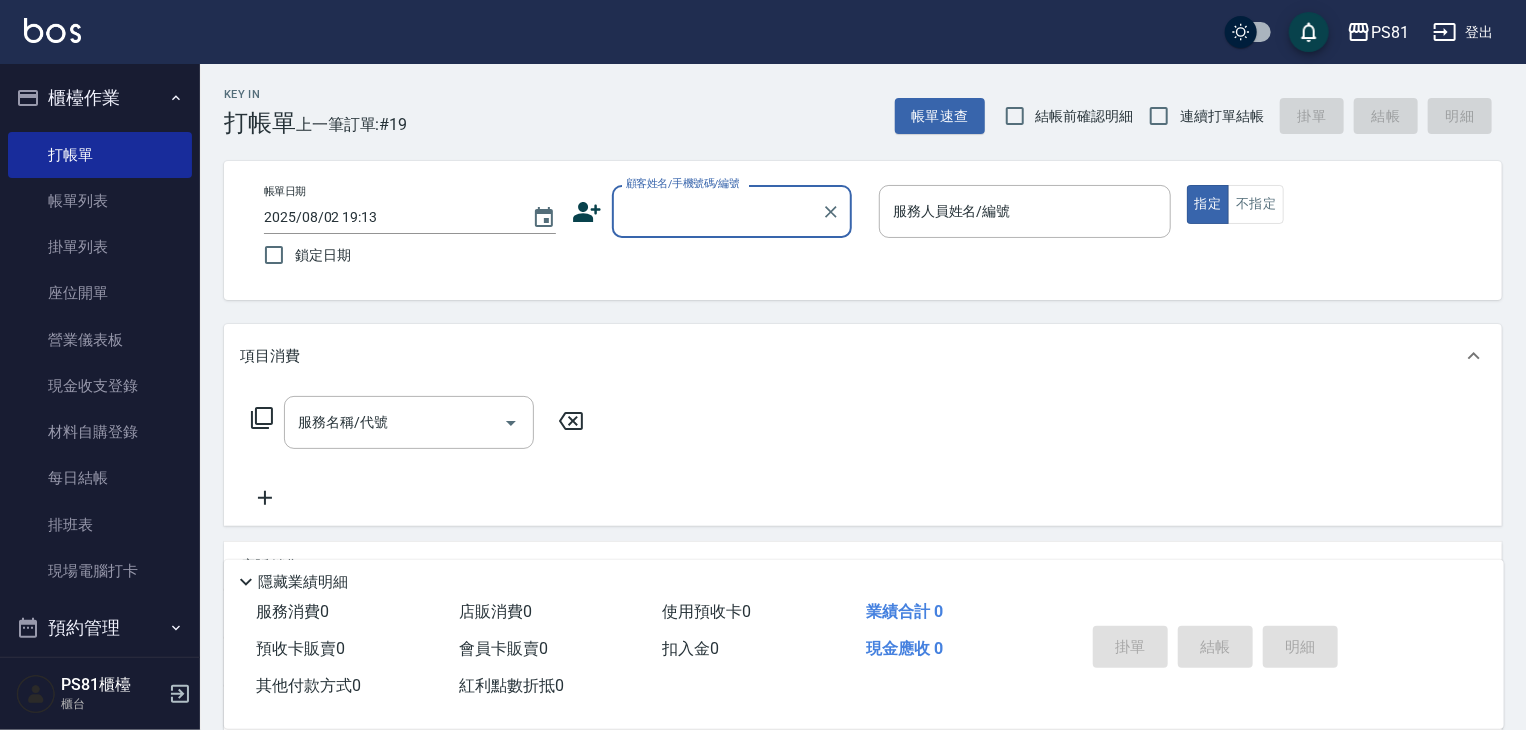 click on "顧客姓名/手機號碼/編號" at bounding box center [732, 211] 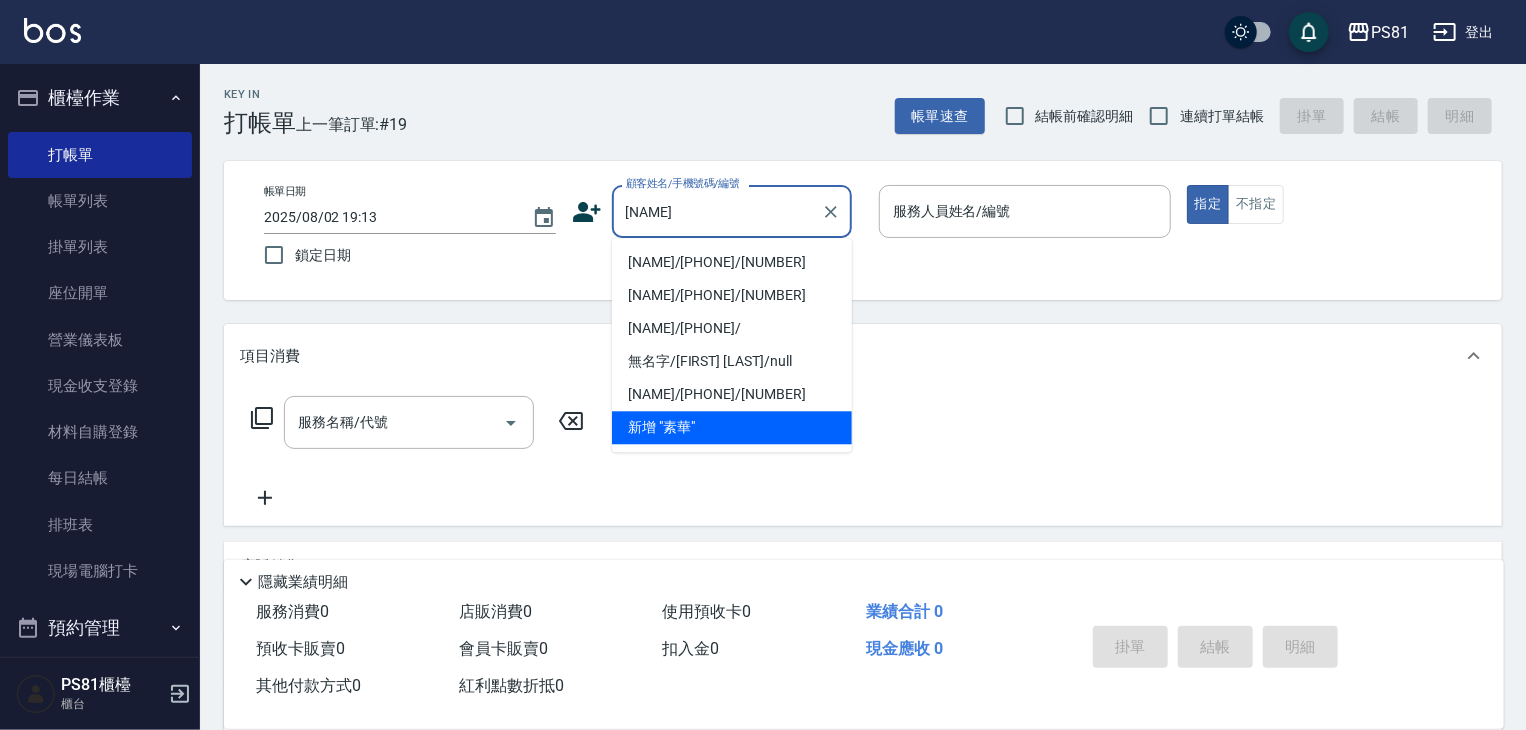 click on "[NAME]/[PHONE]/[NUMBER]" at bounding box center (732, 262) 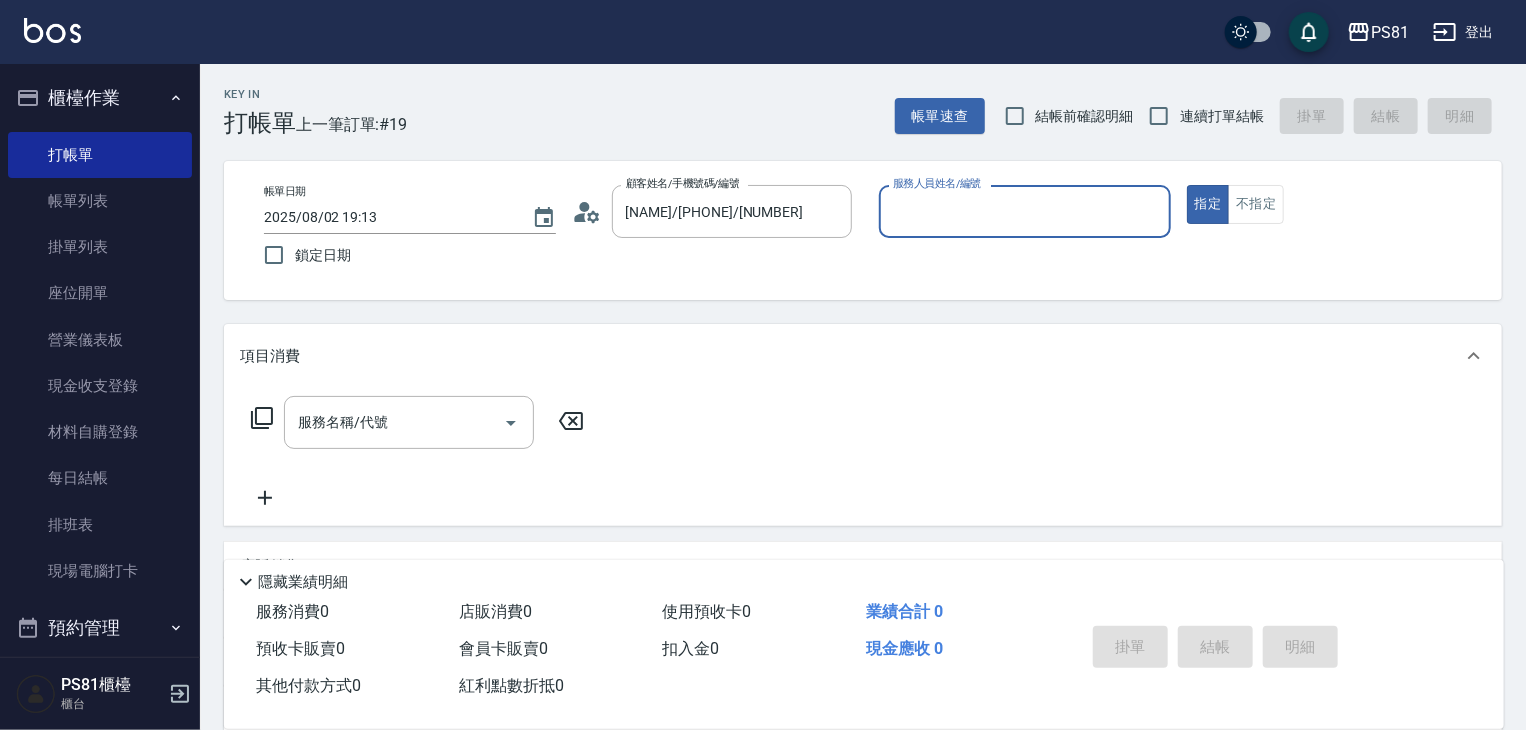 type on "采蓮-2" 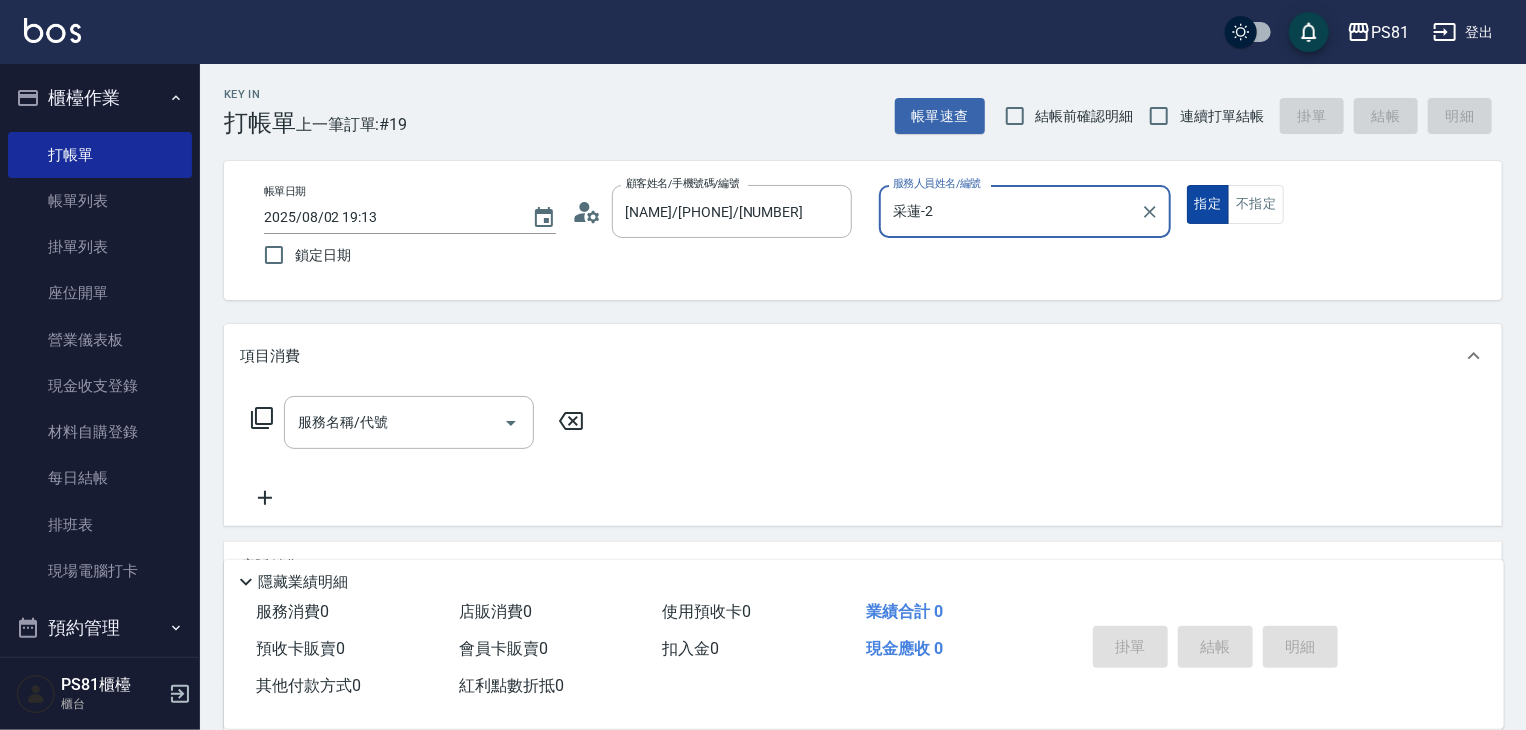 click on "指定" at bounding box center (1208, 204) 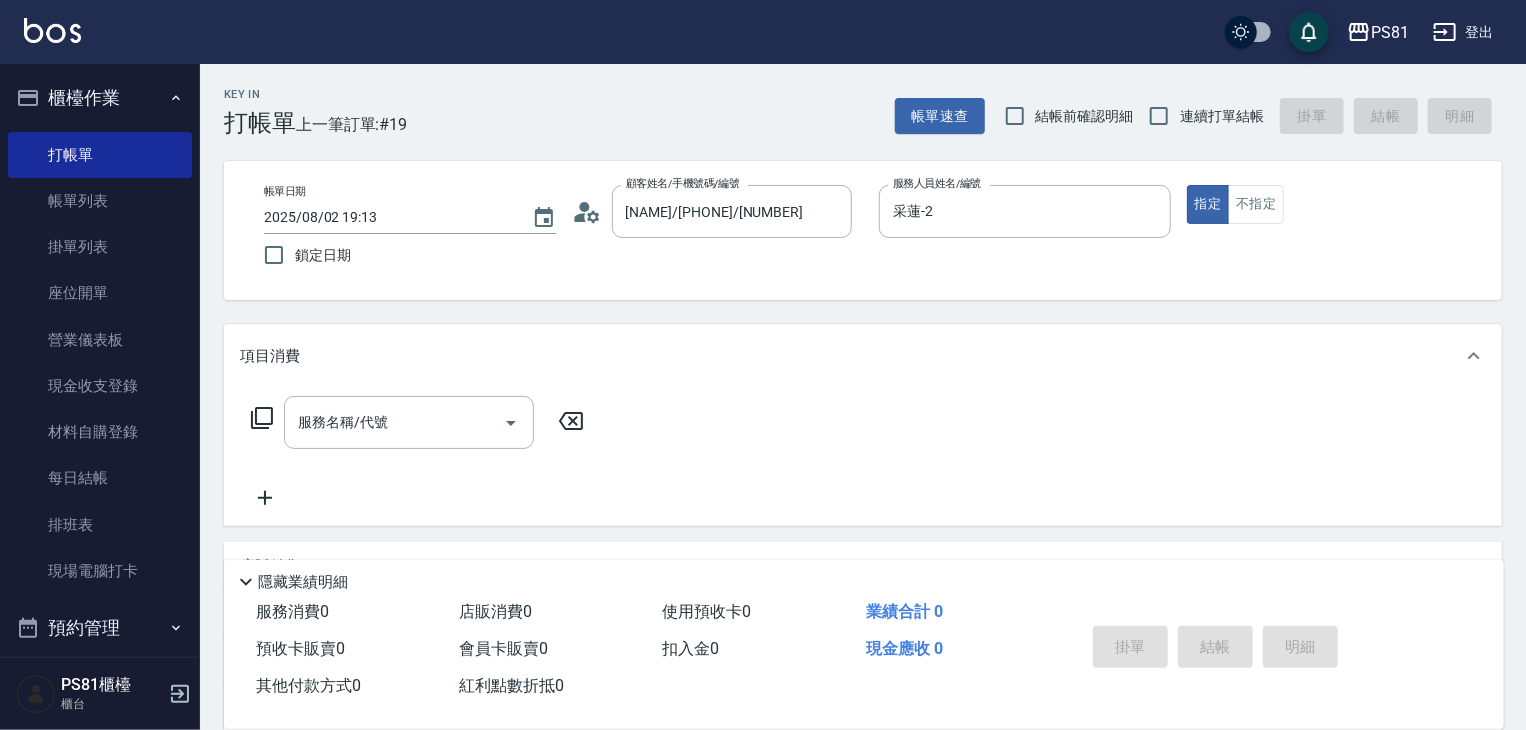 drag, startPoint x: 1239, startPoint y: 280, endPoint x: 1222, endPoint y: 229, distance: 53.75872 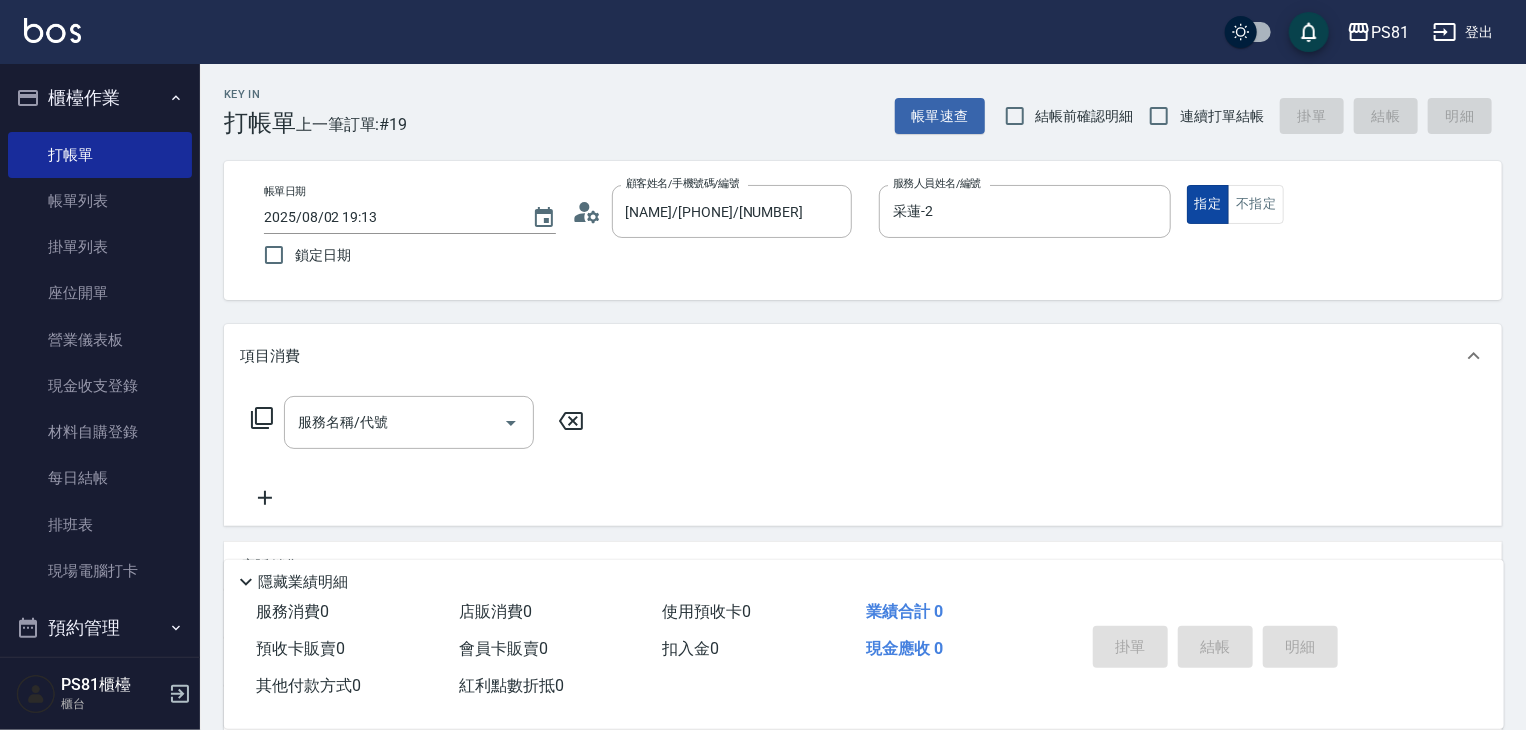 click on "指定" at bounding box center (1208, 204) 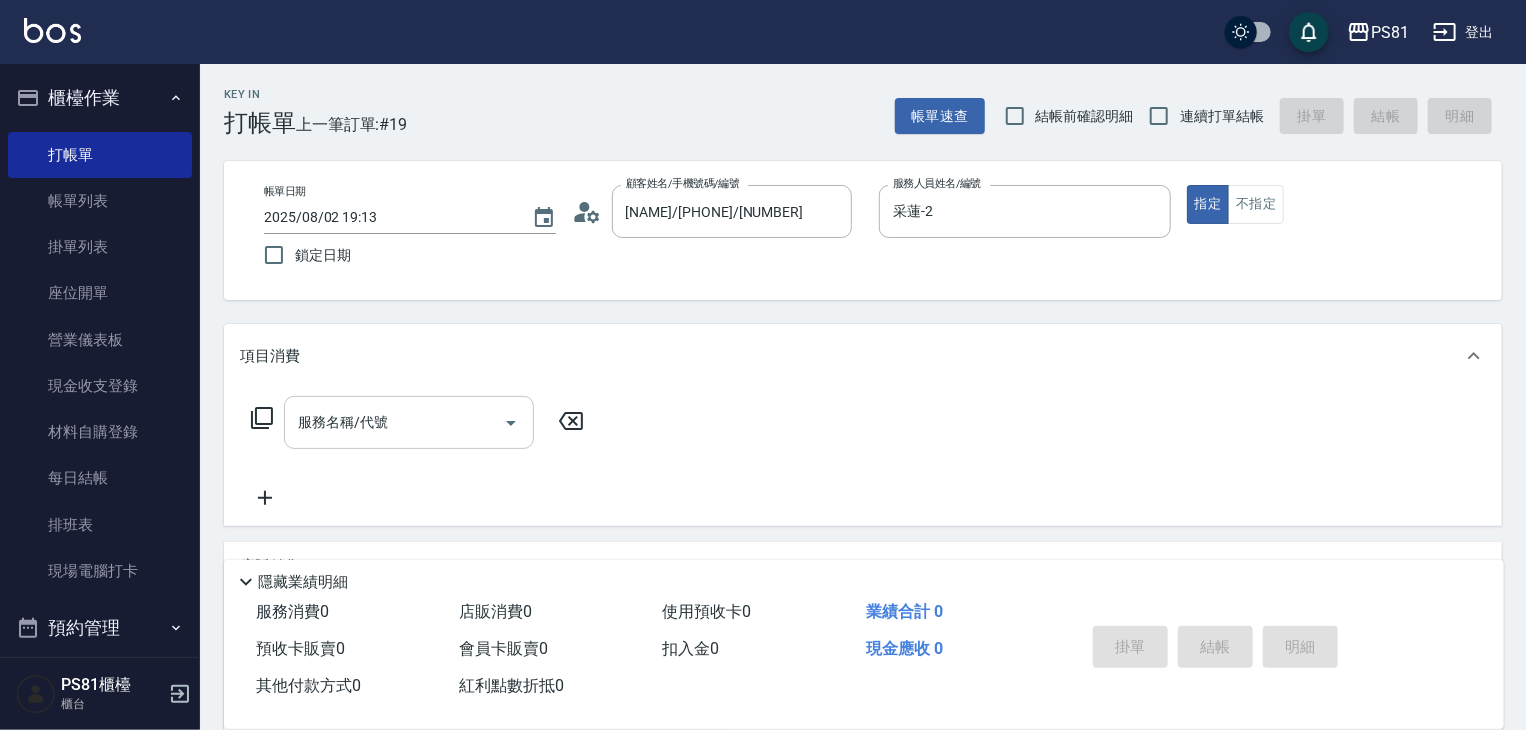 click on "服務名稱/代號" at bounding box center (394, 422) 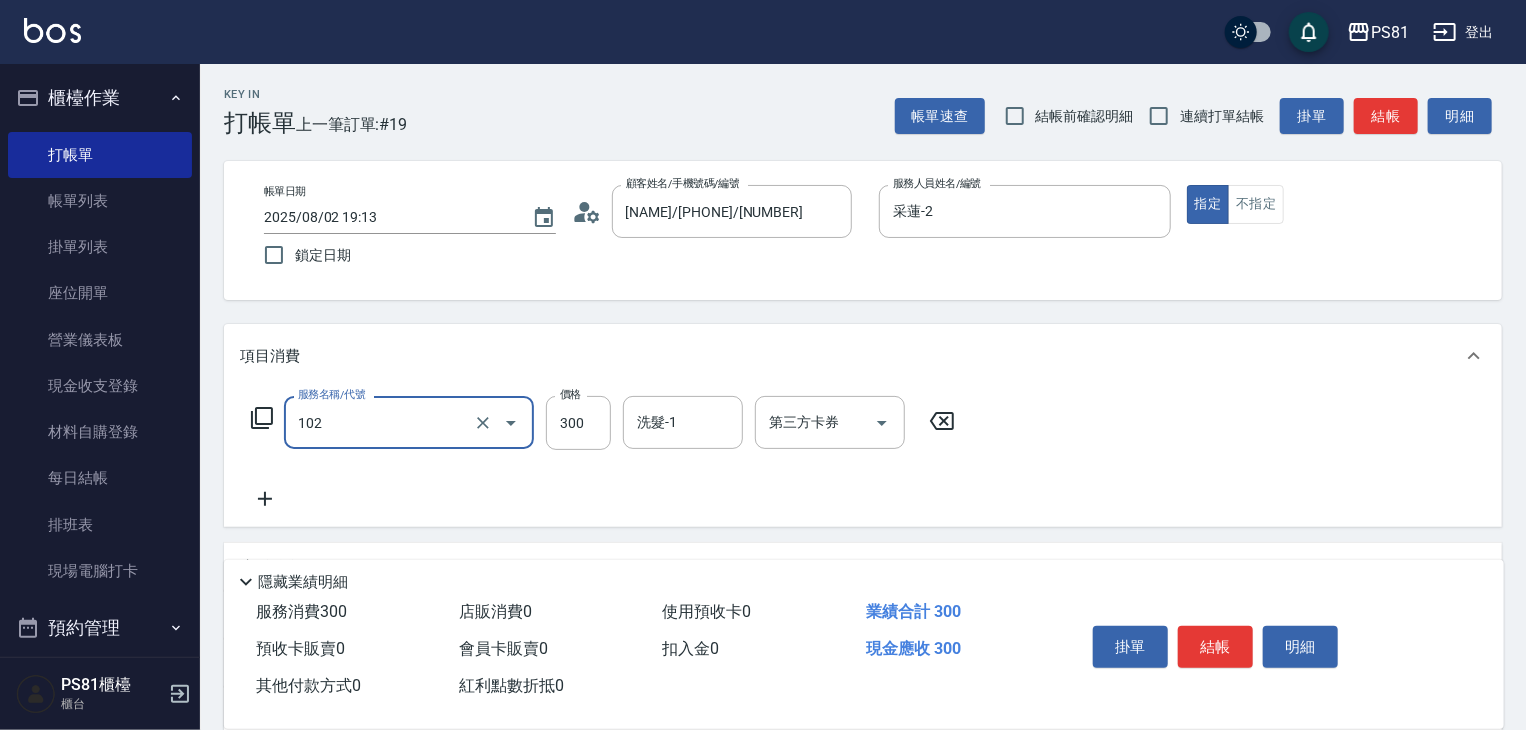 type on "保濕洗(102)" 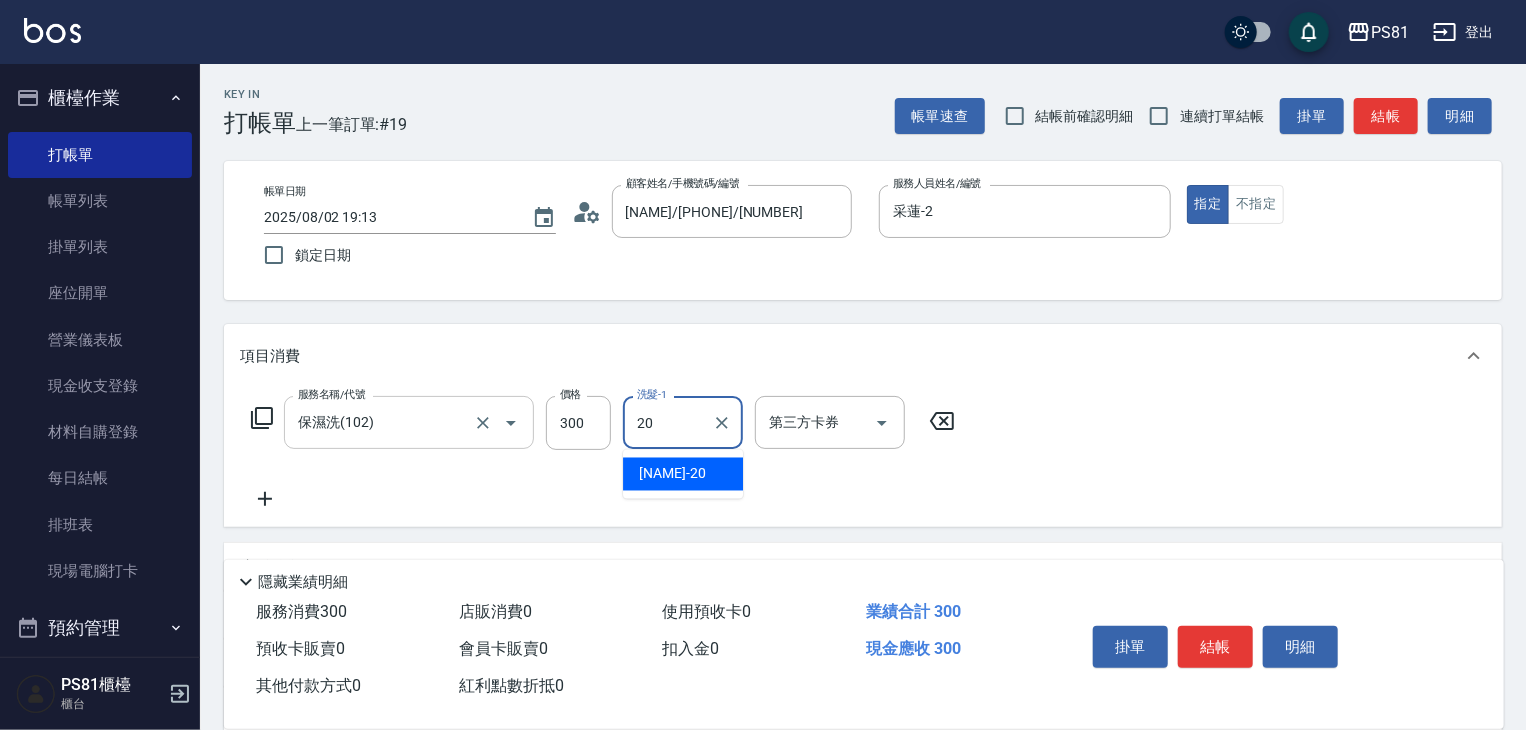 type on "妍妍-20" 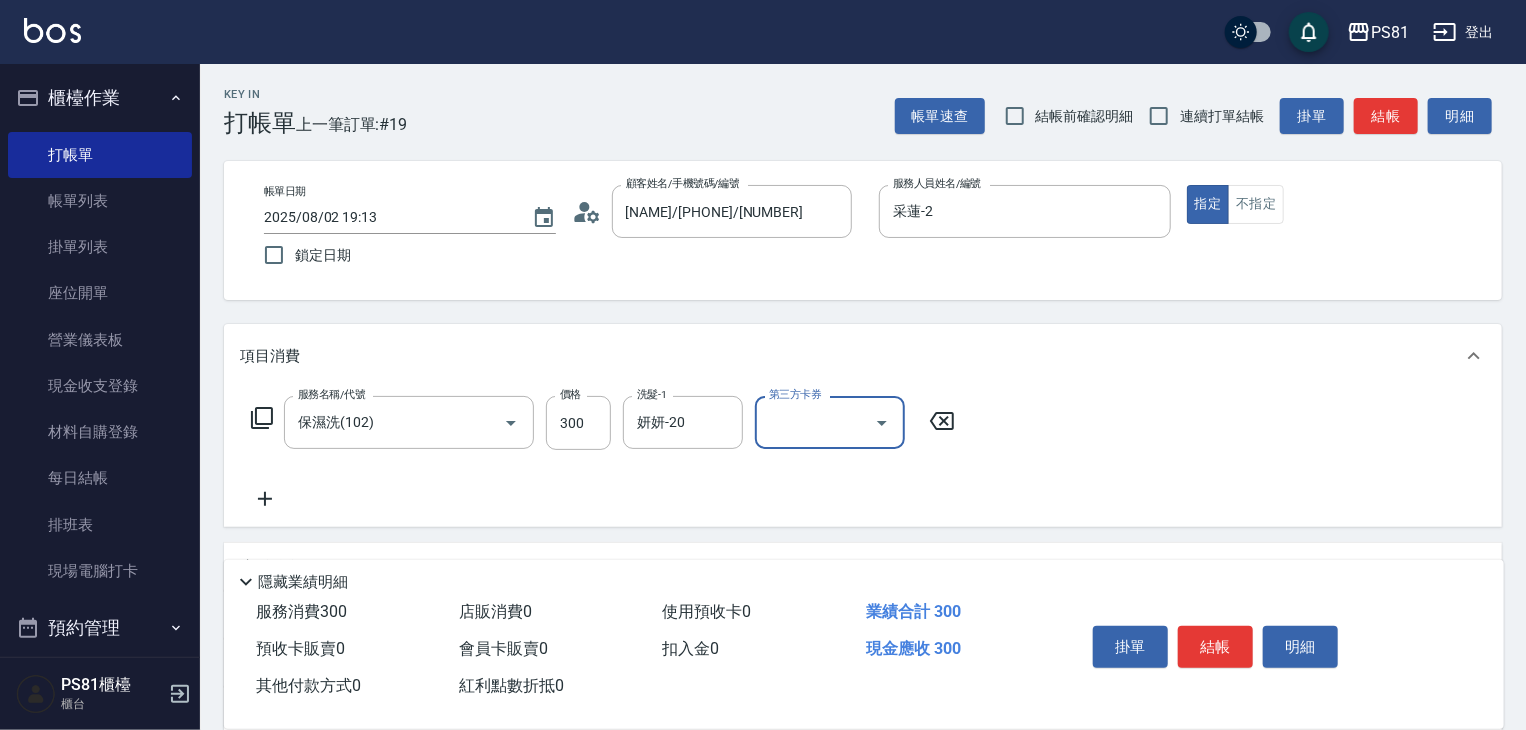 click on "服務名稱/代號 保濕洗(102) 服務名稱/代號 價格 300 價格 洗髮-1 妍妍-20 洗髮-1 第三方卡券 第三方卡券" at bounding box center (863, 457) 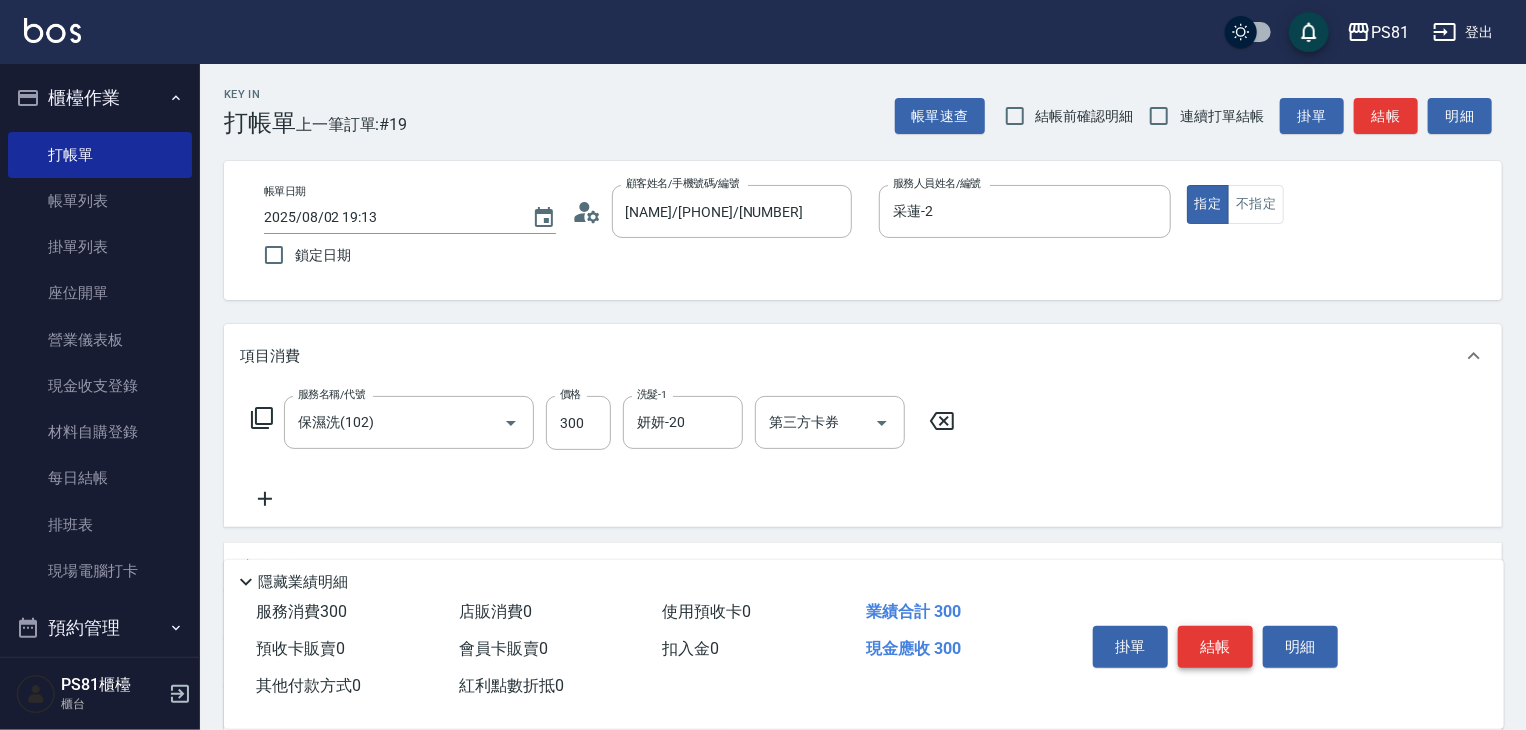 click on "結帳" at bounding box center (1215, 647) 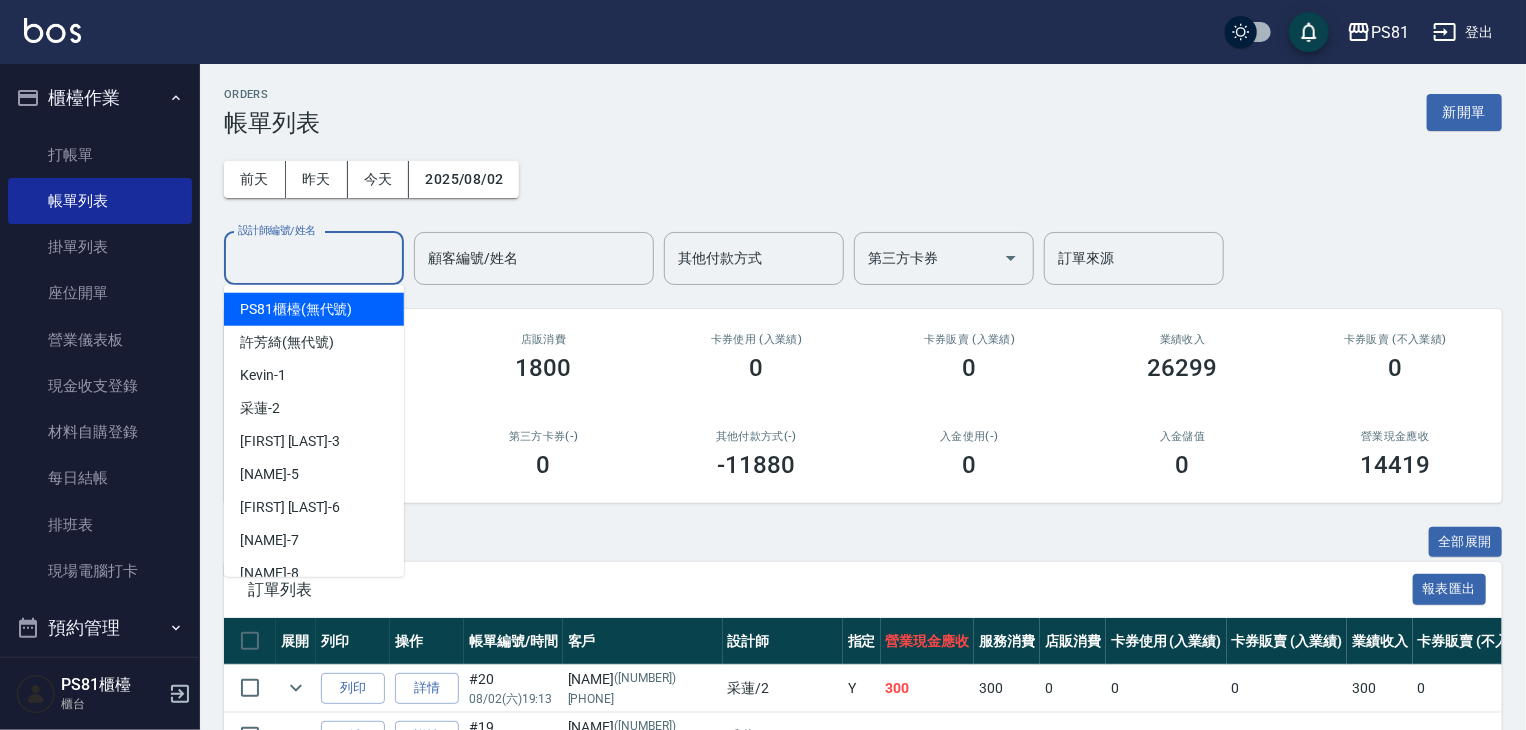 click on "設計師編號/姓名 設計師編號/姓名" at bounding box center [314, 258] 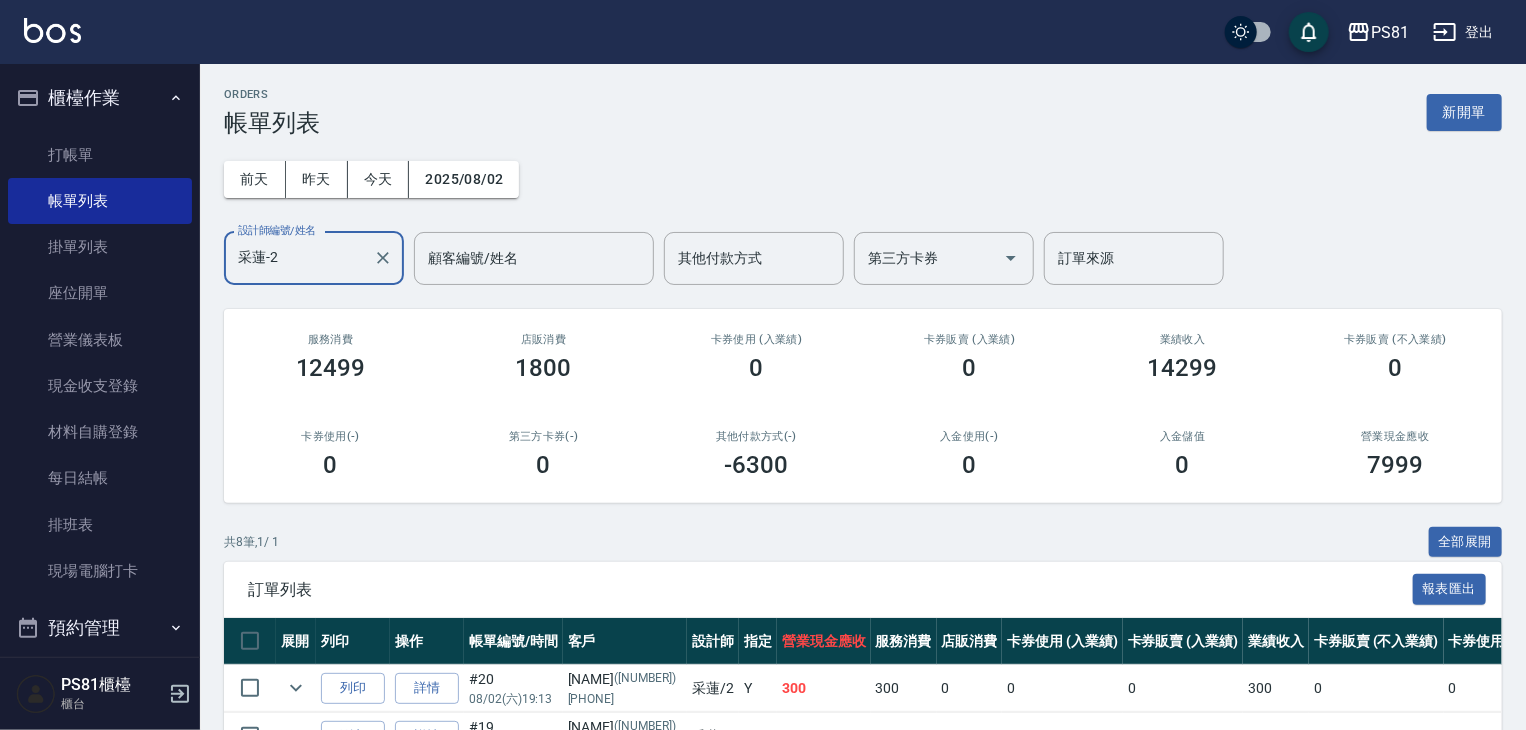 type on "采蓮-2" 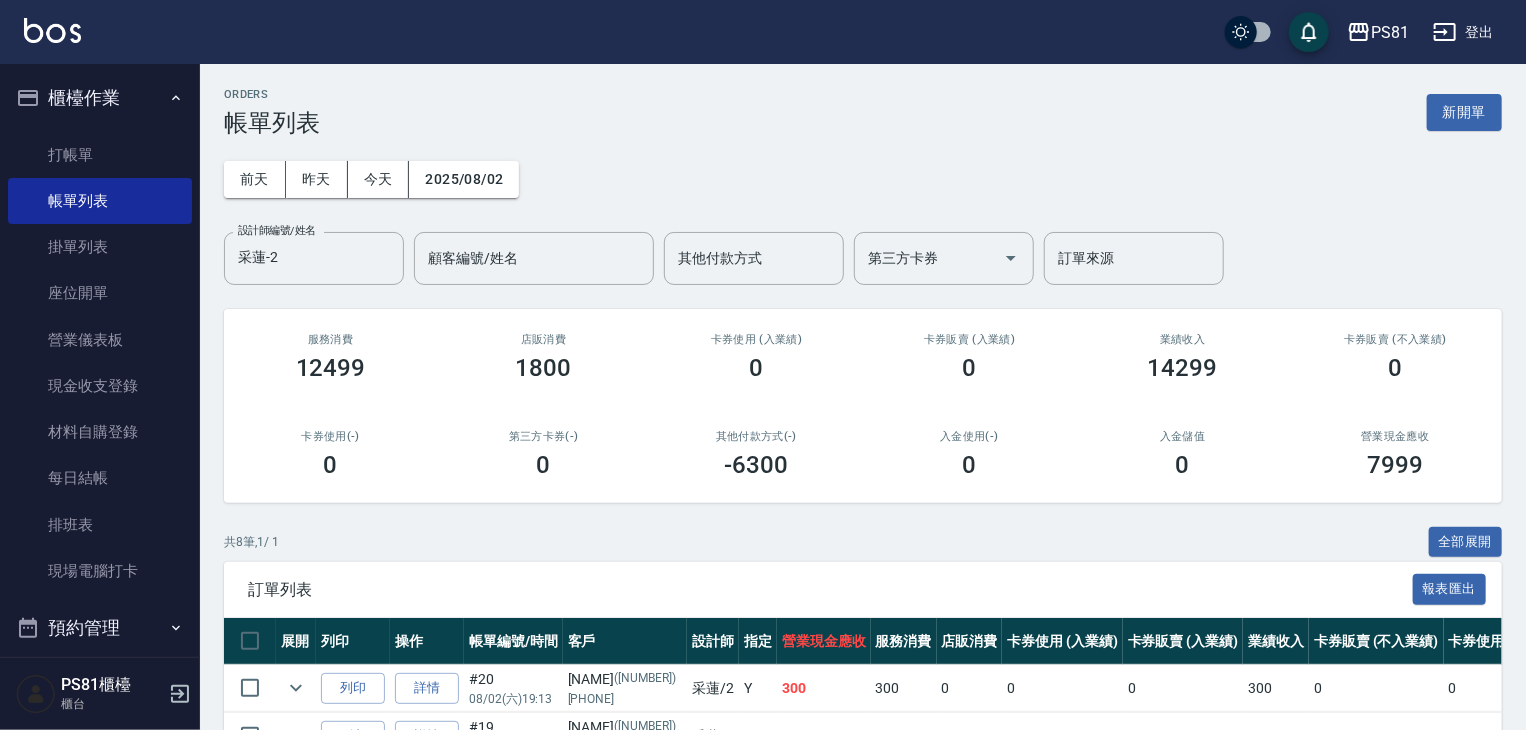 drag, startPoint x: 487, startPoint y: 437, endPoint x: 522, endPoint y: 426, distance: 36.687874 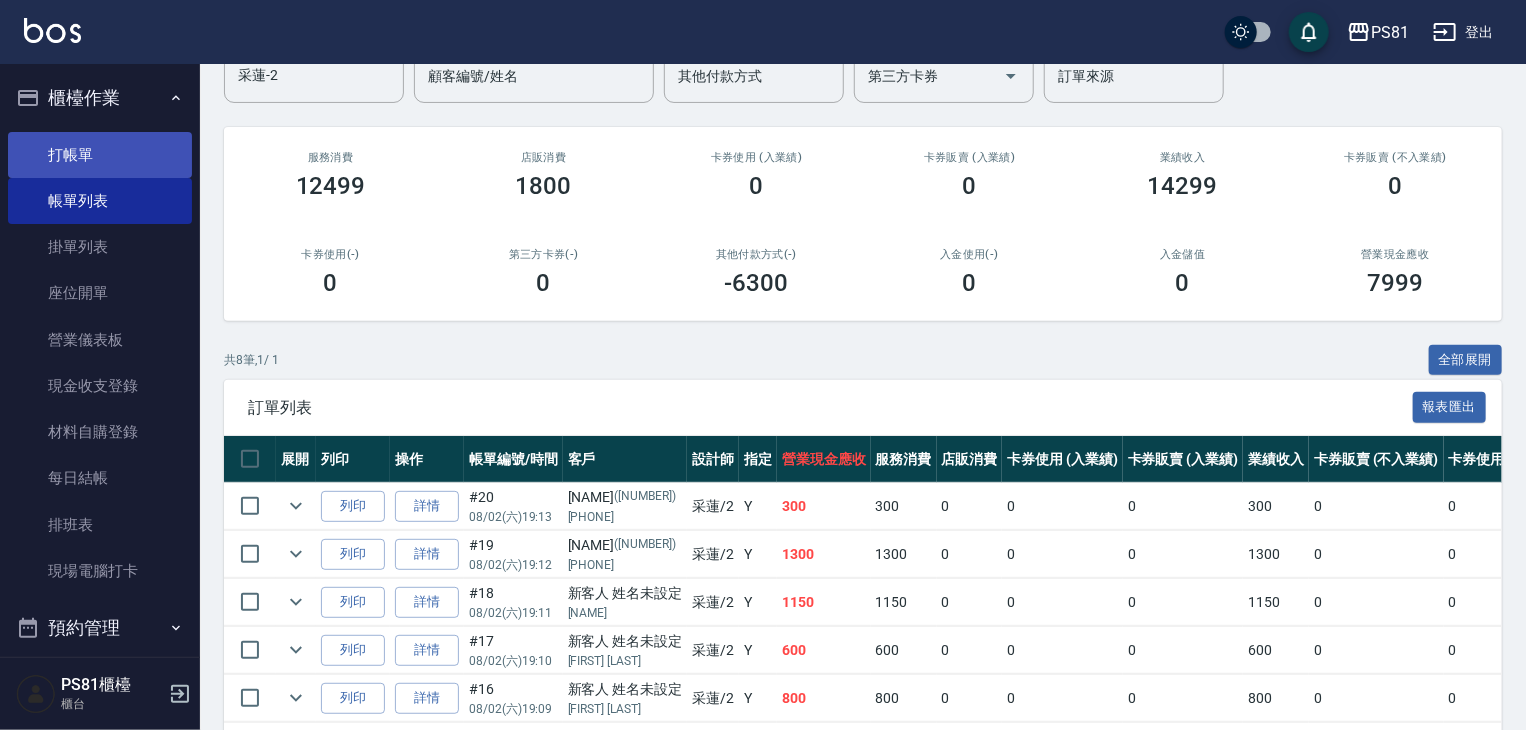 scroll, scrollTop: 0, scrollLeft: 0, axis: both 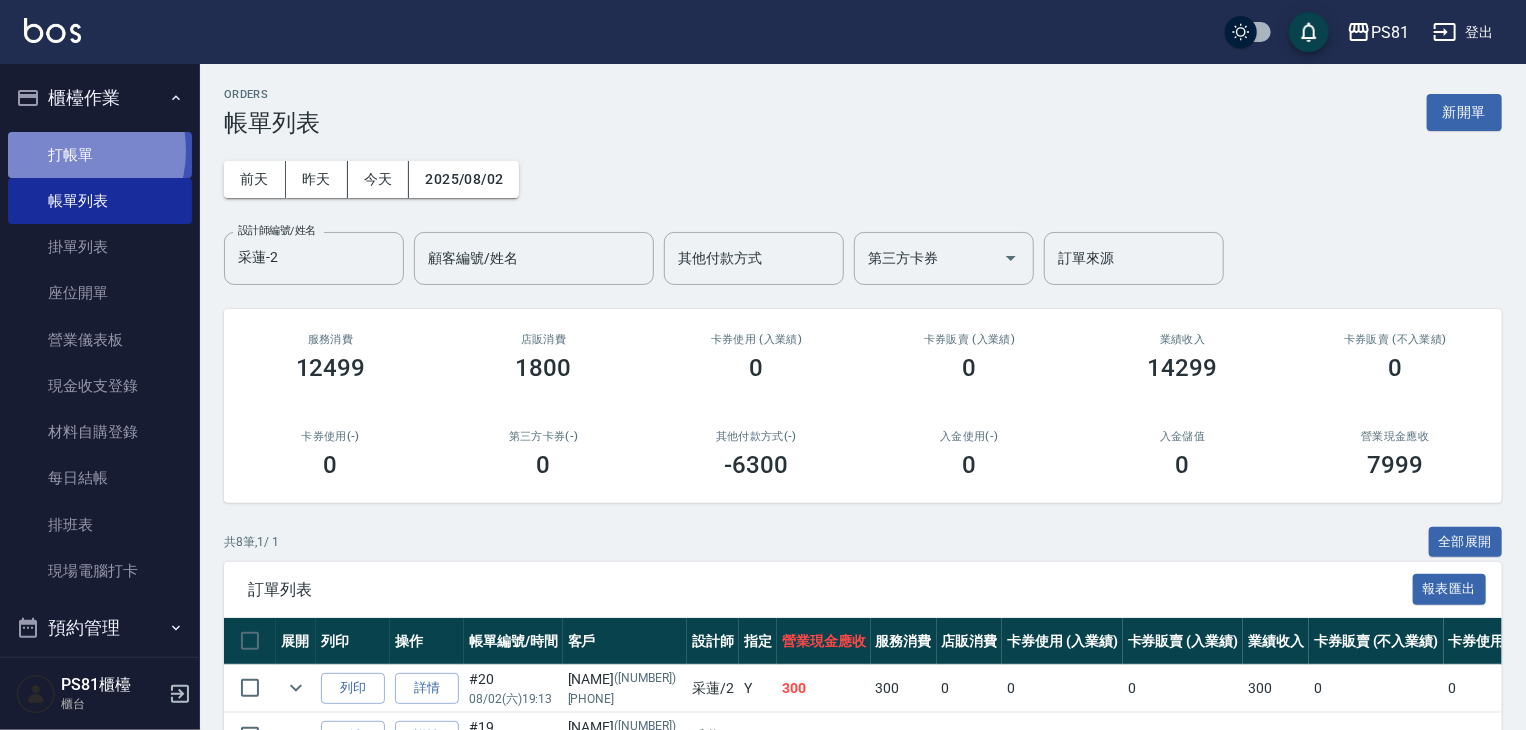 click on "打帳單" at bounding box center [100, 155] 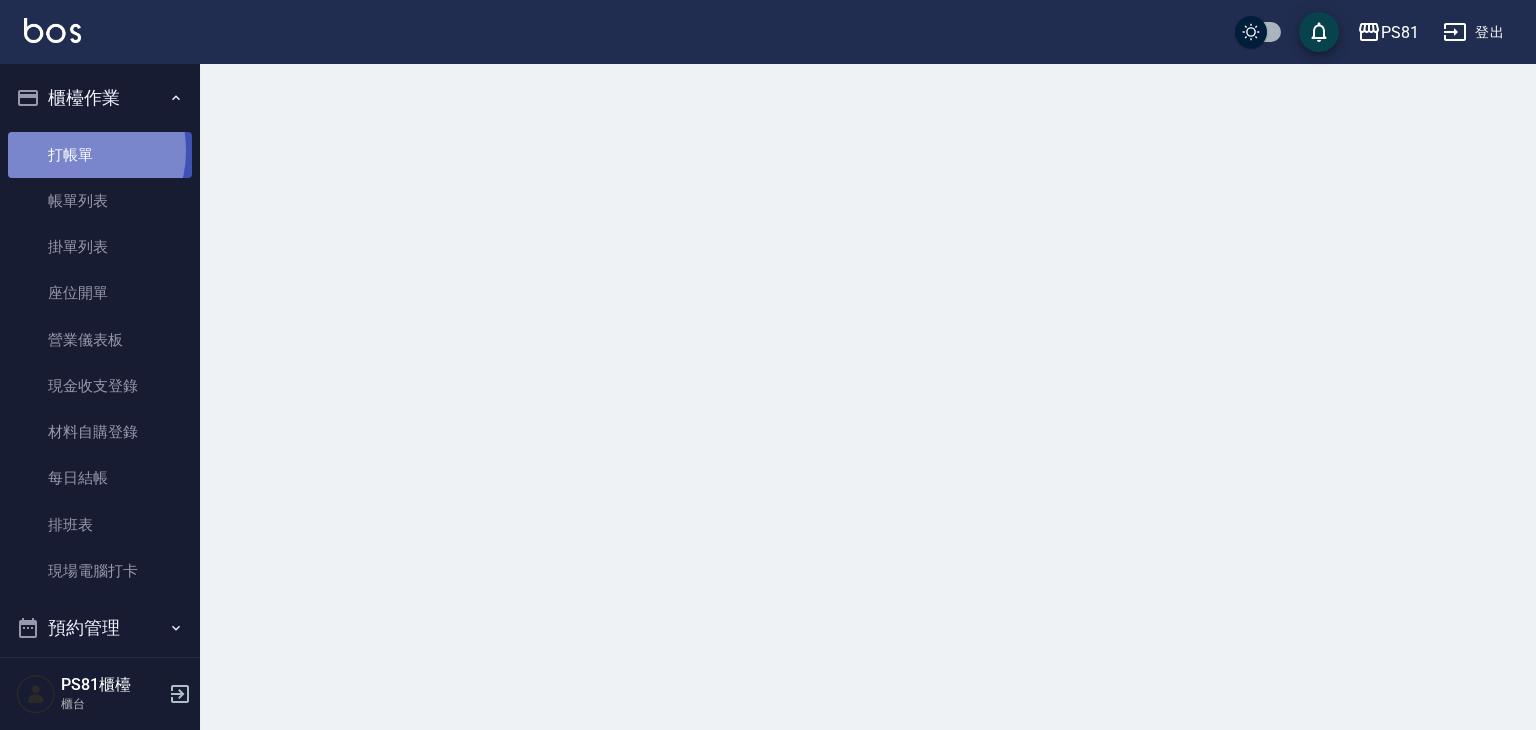 click on "打帳單" at bounding box center (100, 155) 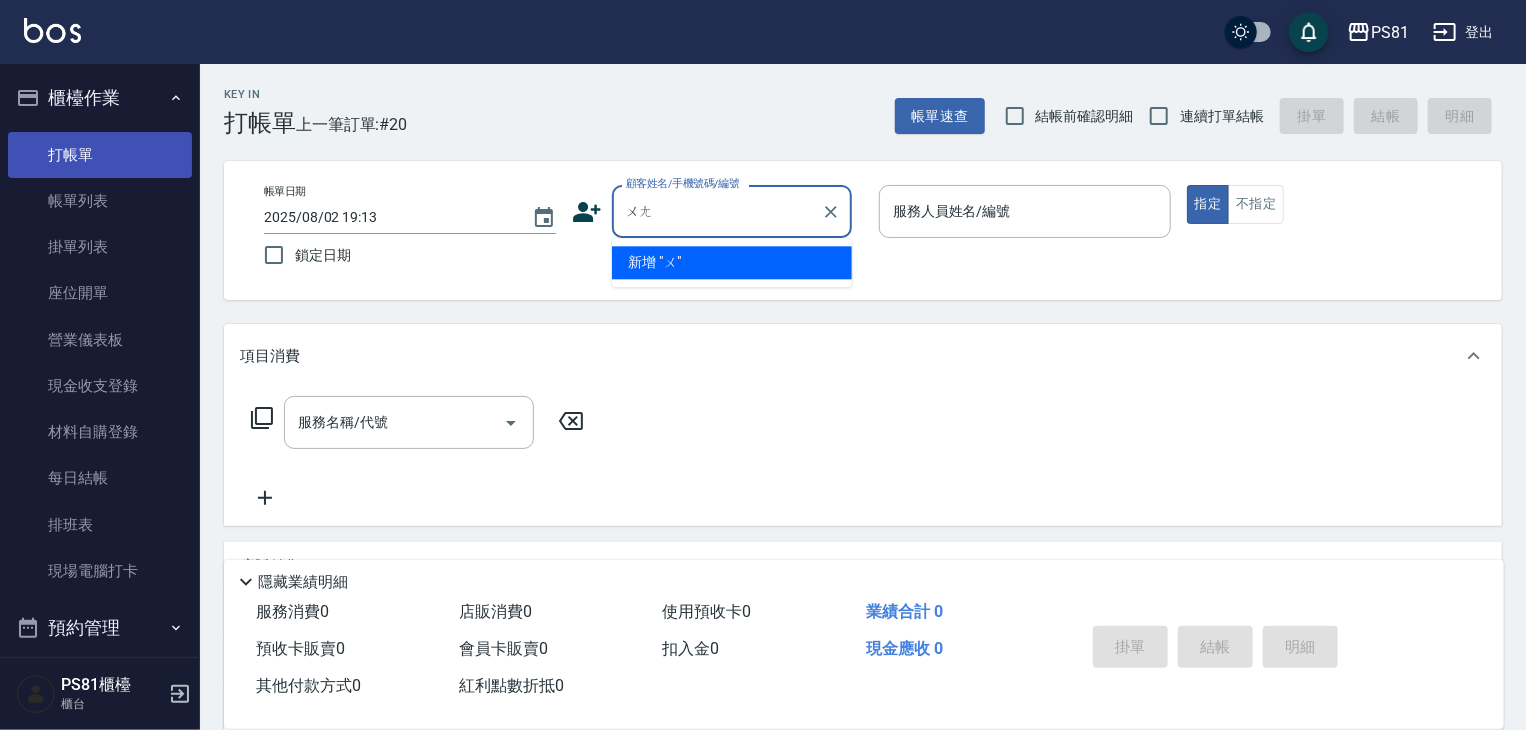 type on "汪" 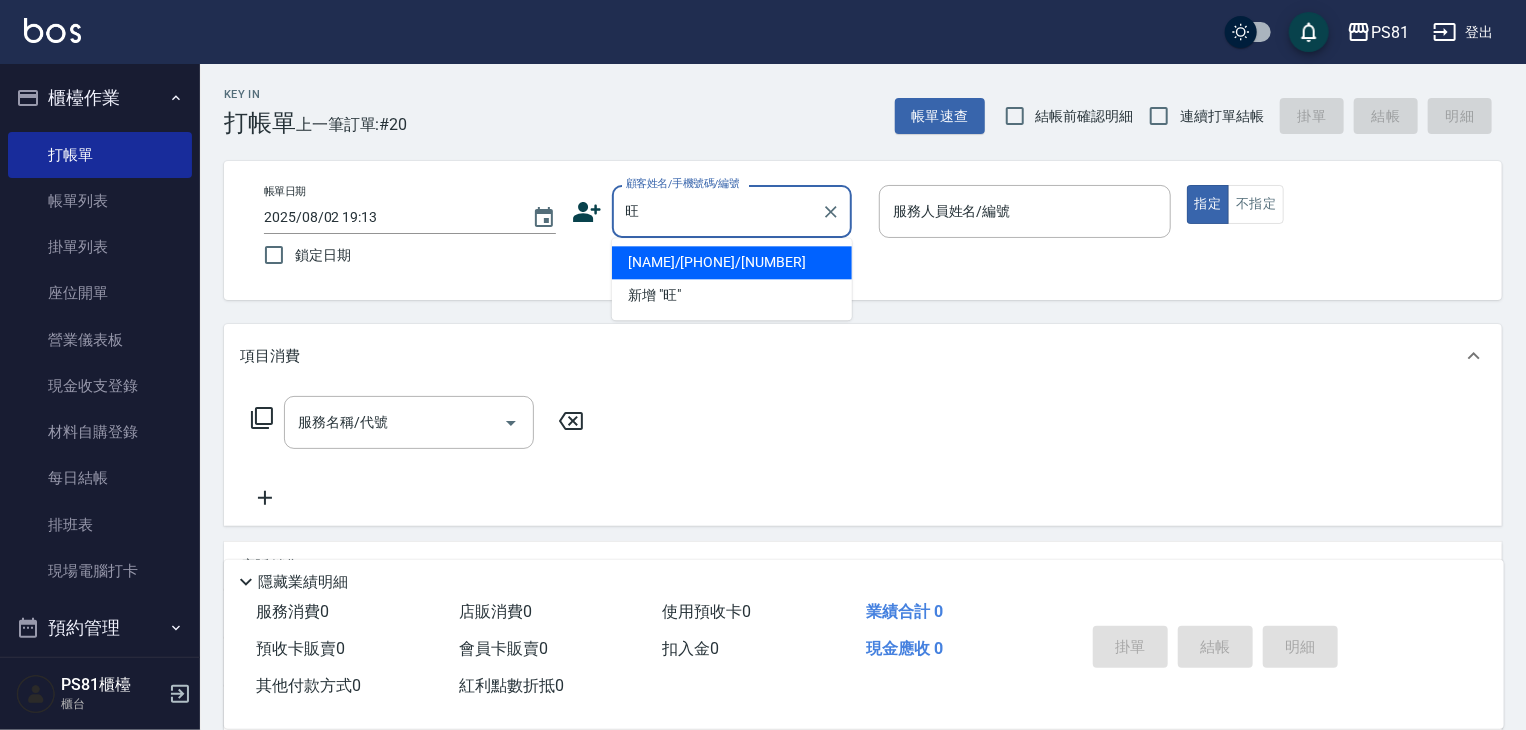 click on "[NAME]/[PHONE]/[NUMBER]" at bounding box center [732, 262] 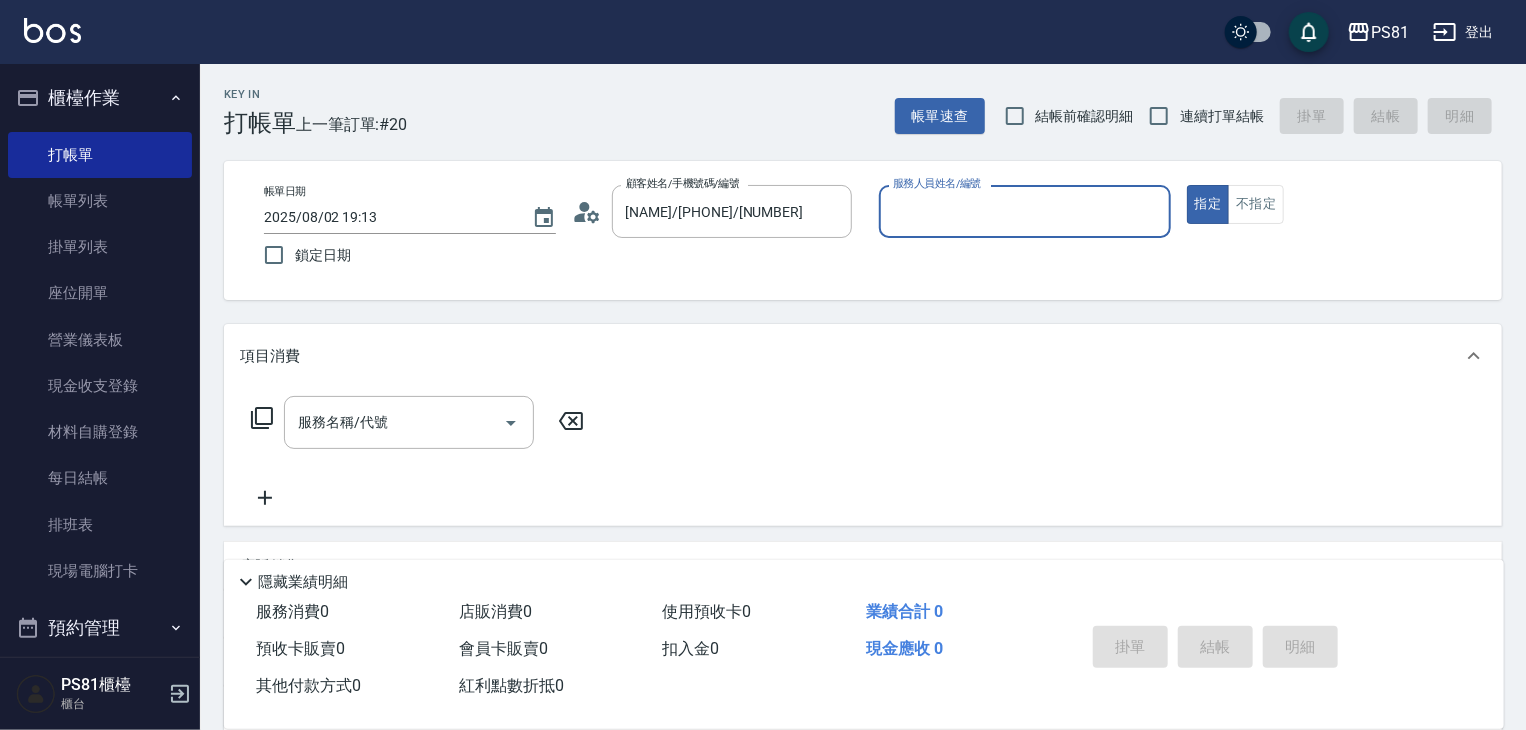 type on "小芸-8" 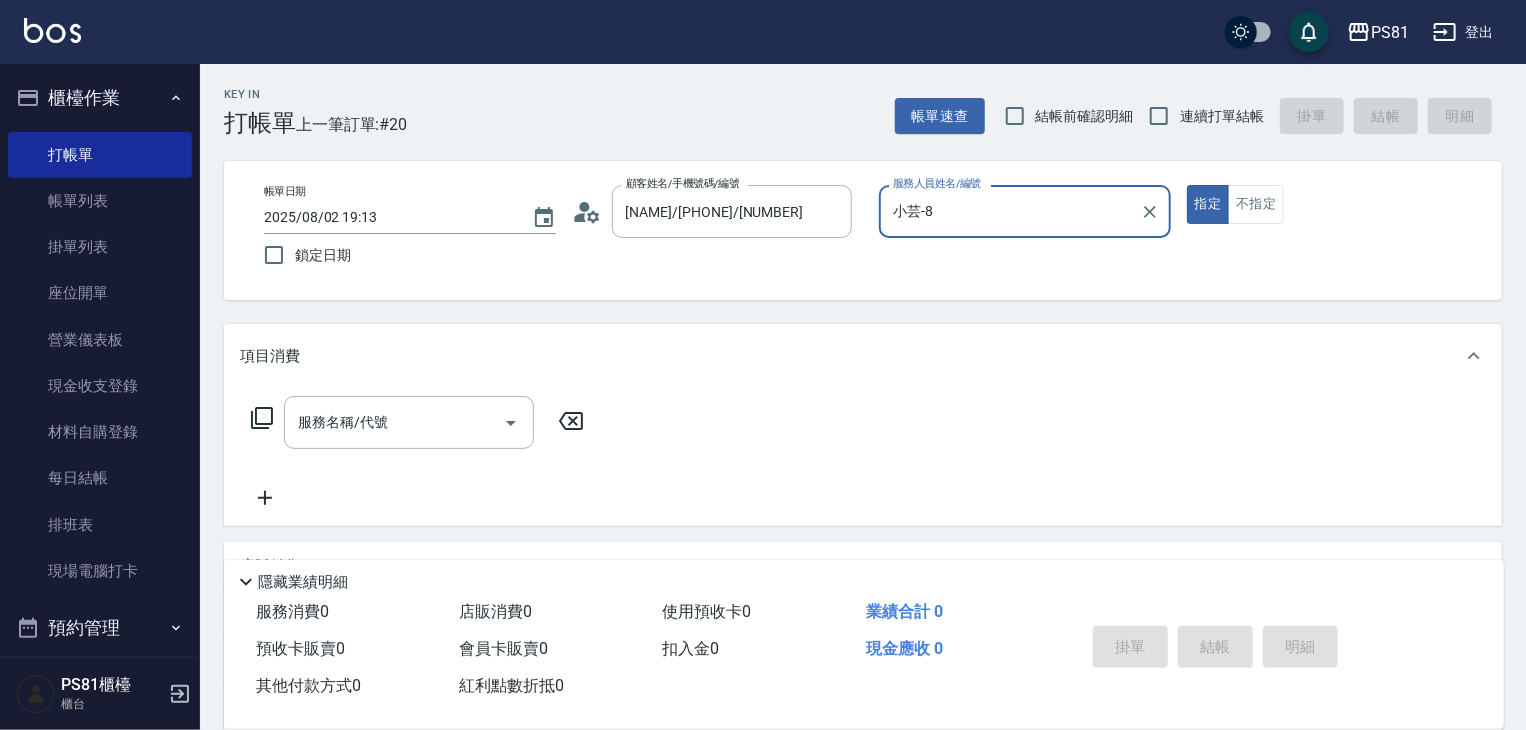 click on "小芸-8" at bounding box center [1010, 211] 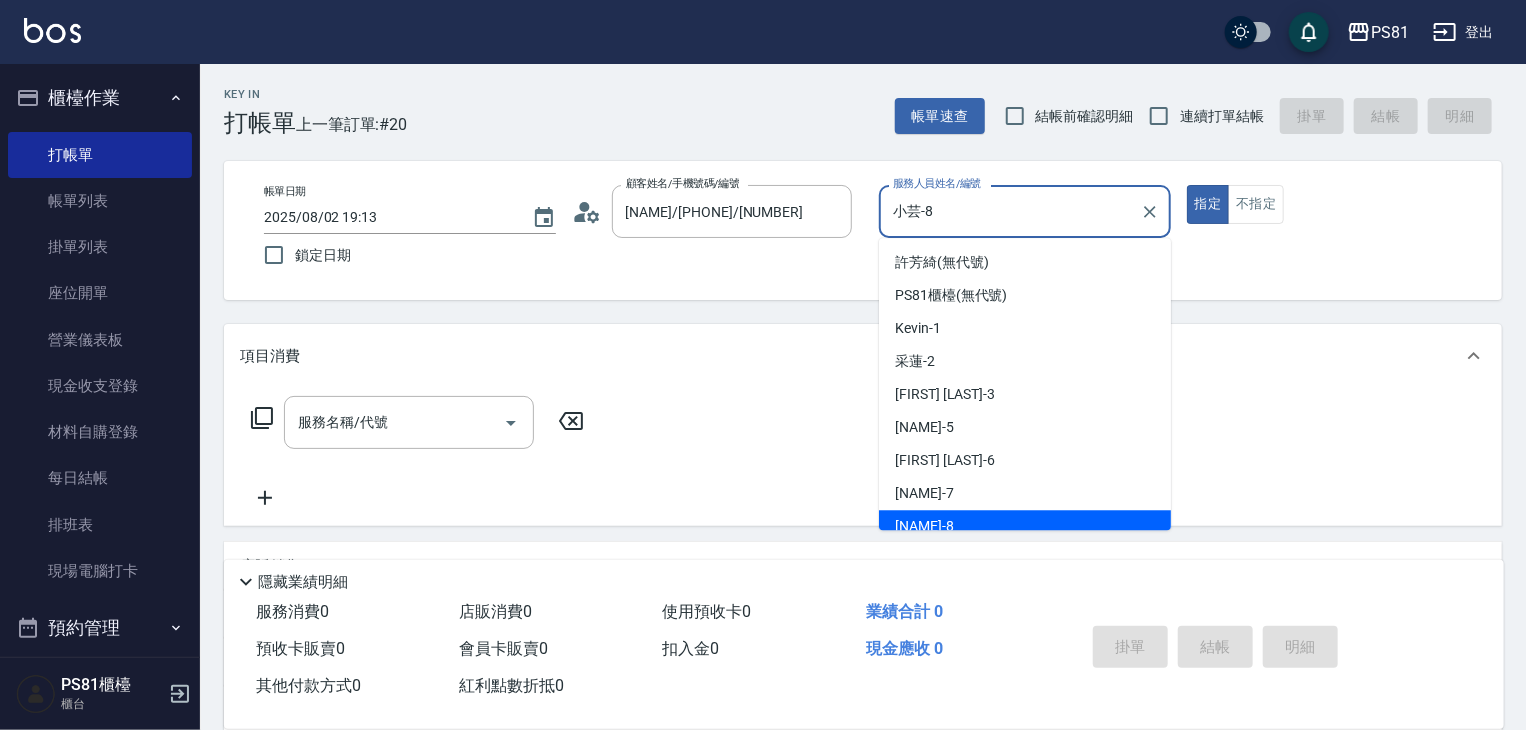 scroll, scrollTop: 12, scrollLeft: 0, axis: vertical 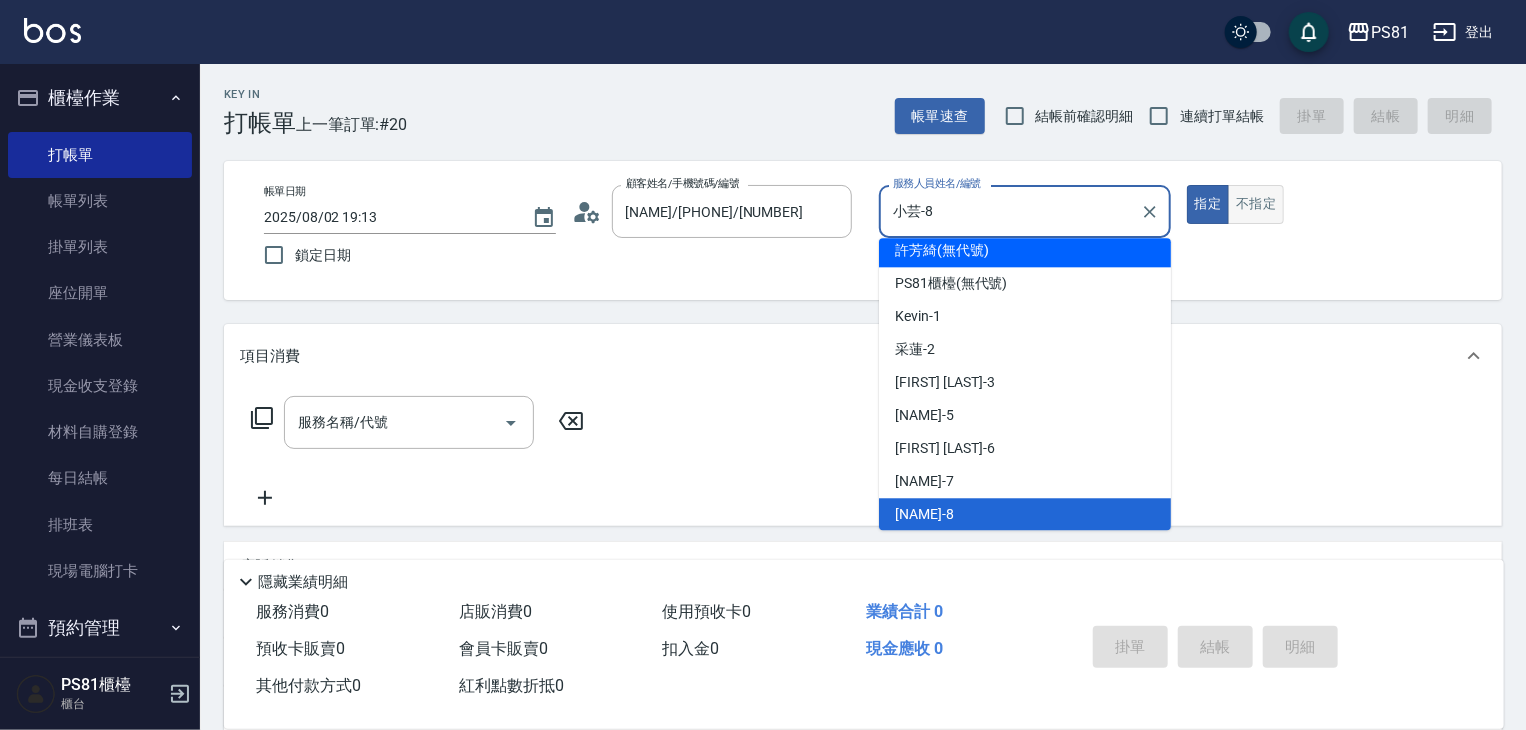 click on "不指定" at bounding box center (1256, 204) 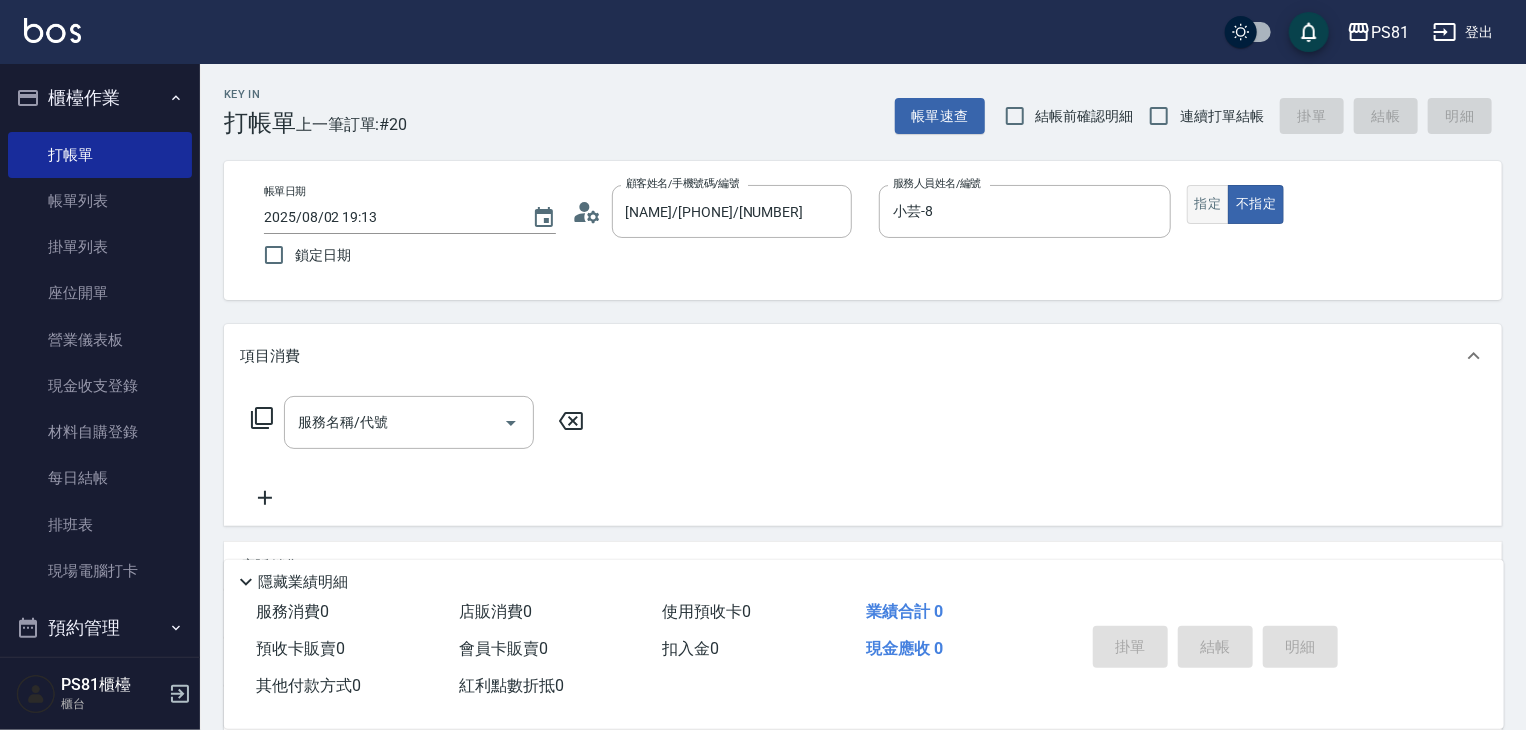 click on "指定" at bounding box center (1208, 204) 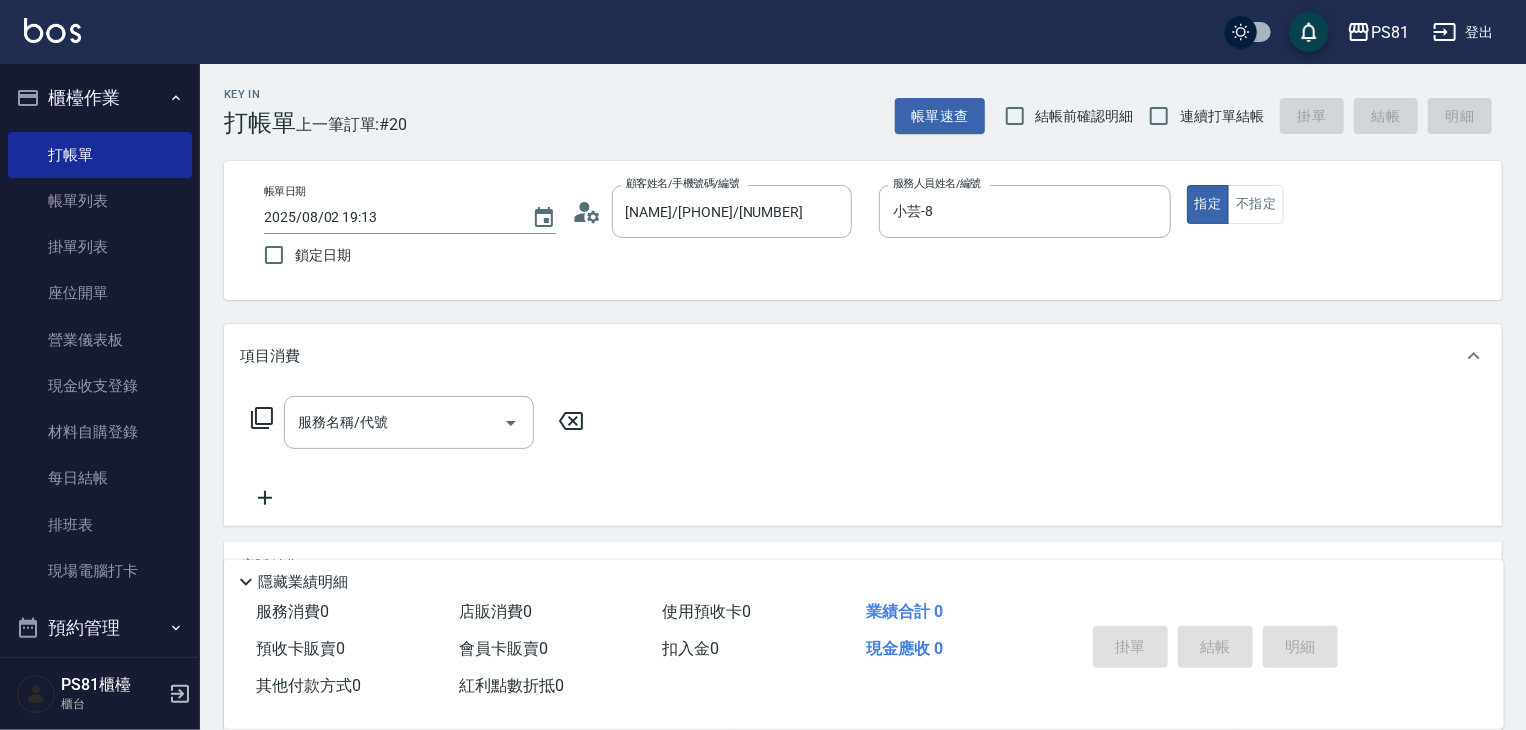 click on "連續打單結帳" at bounding box center [1201, 116] 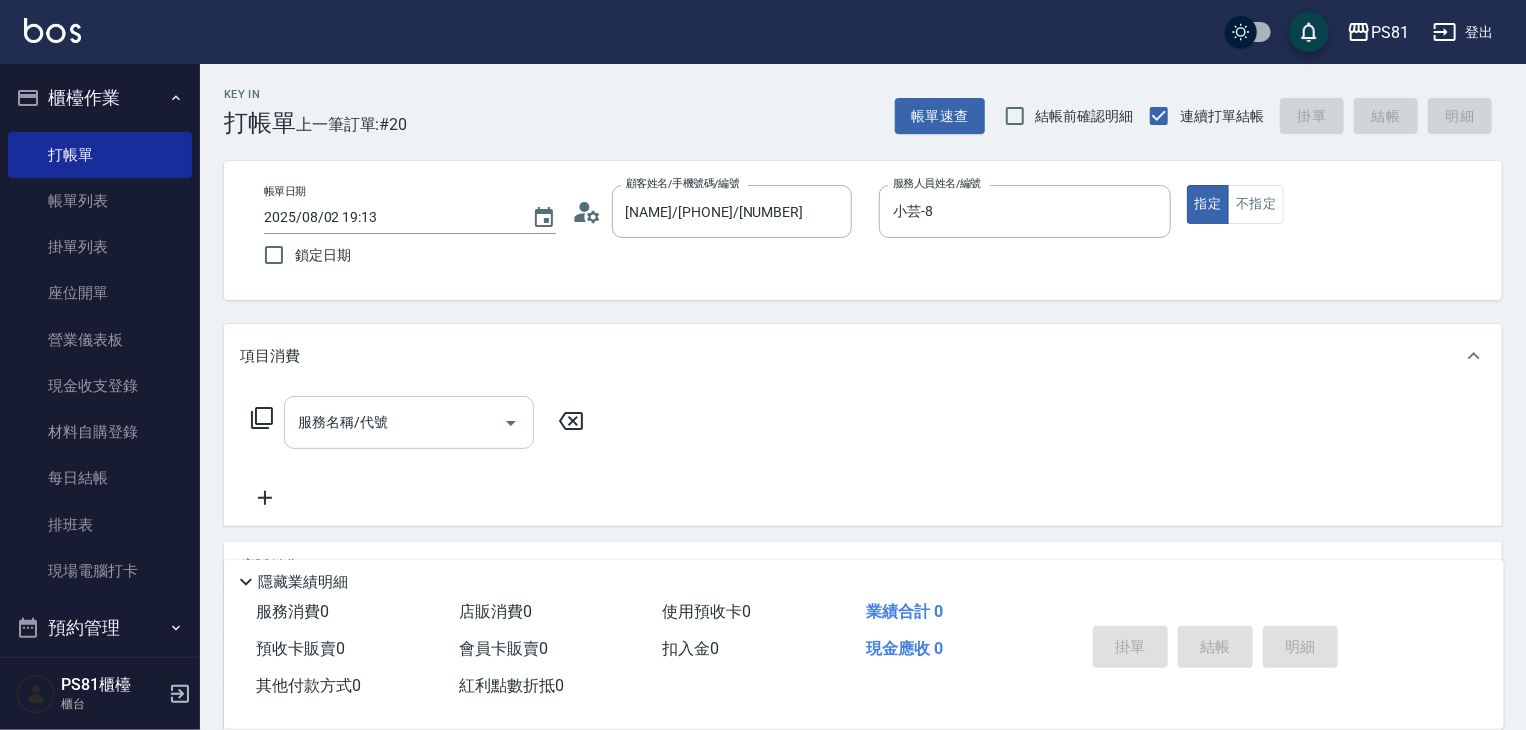 click on "服務名稱/代號" at bounding box center (409, 422) 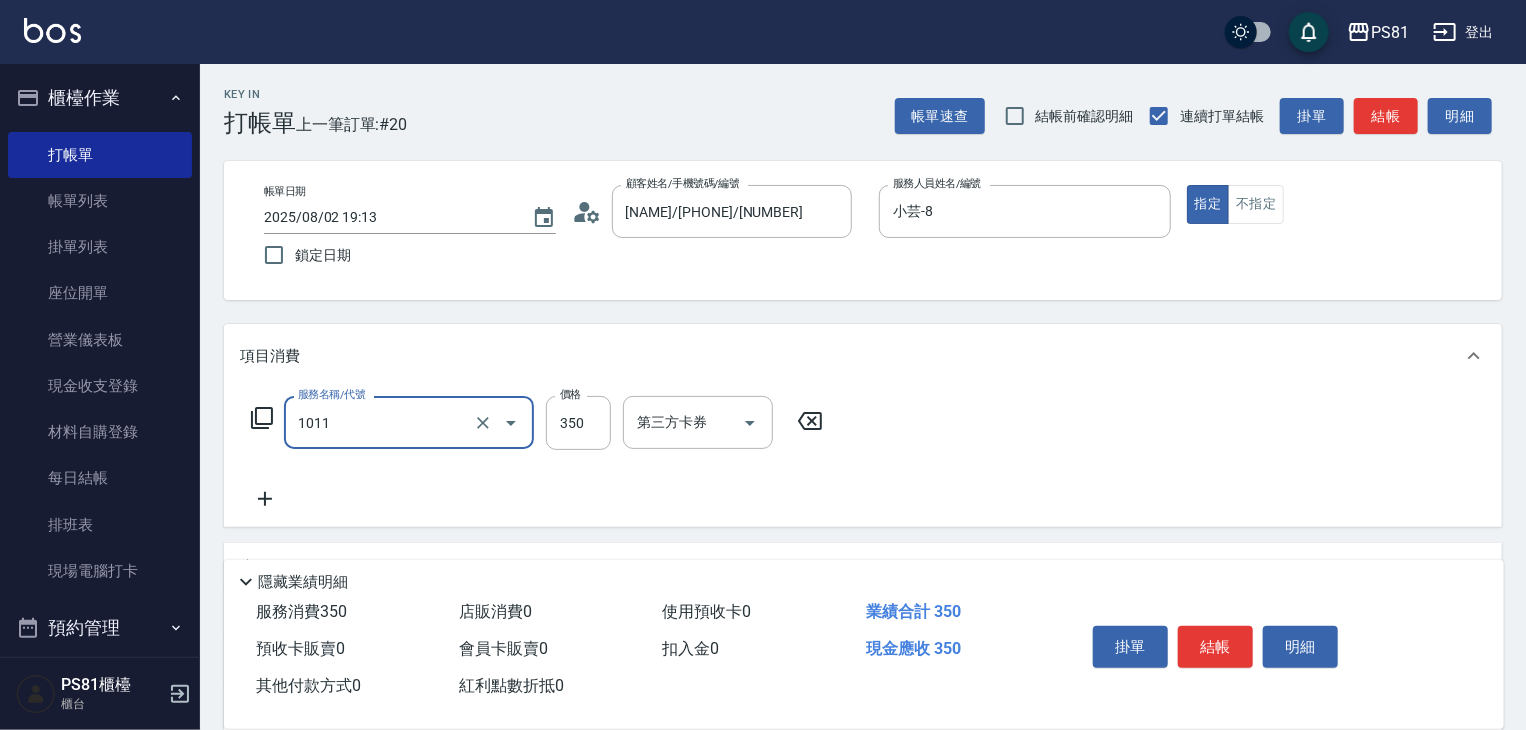type on "B級單剪(1011)" 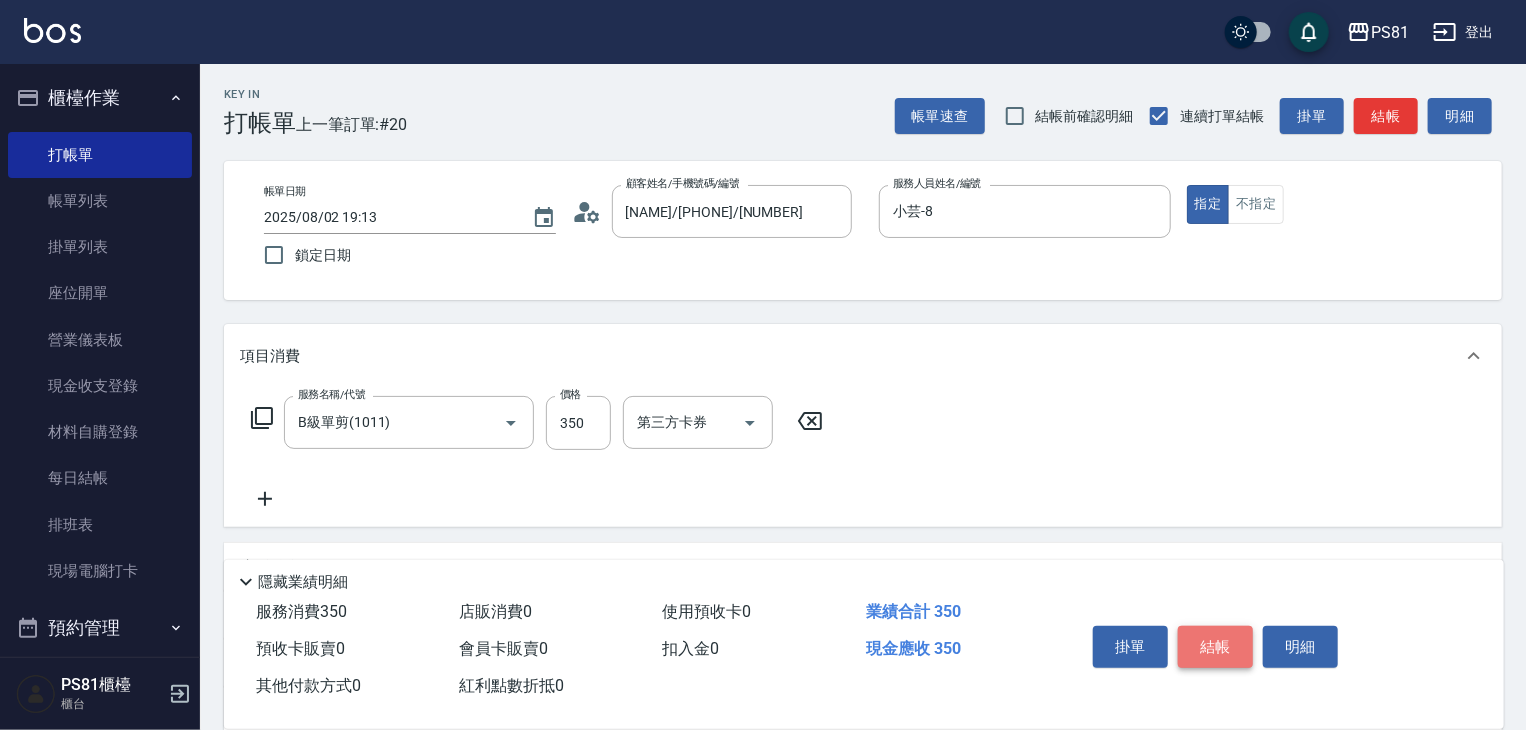 click on "結帳" at bounding box center [1215, 647] 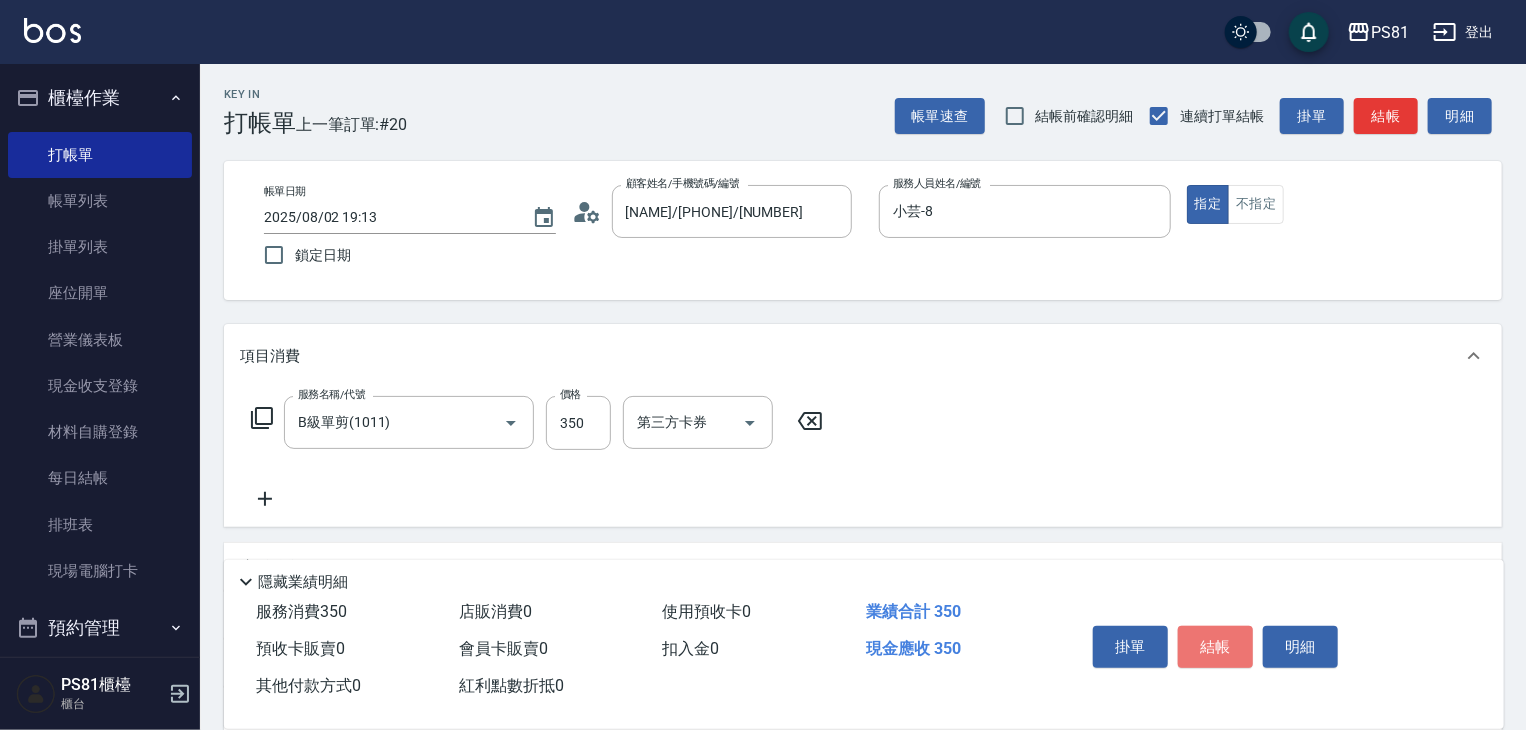 type on "[DATE] [TIME]" 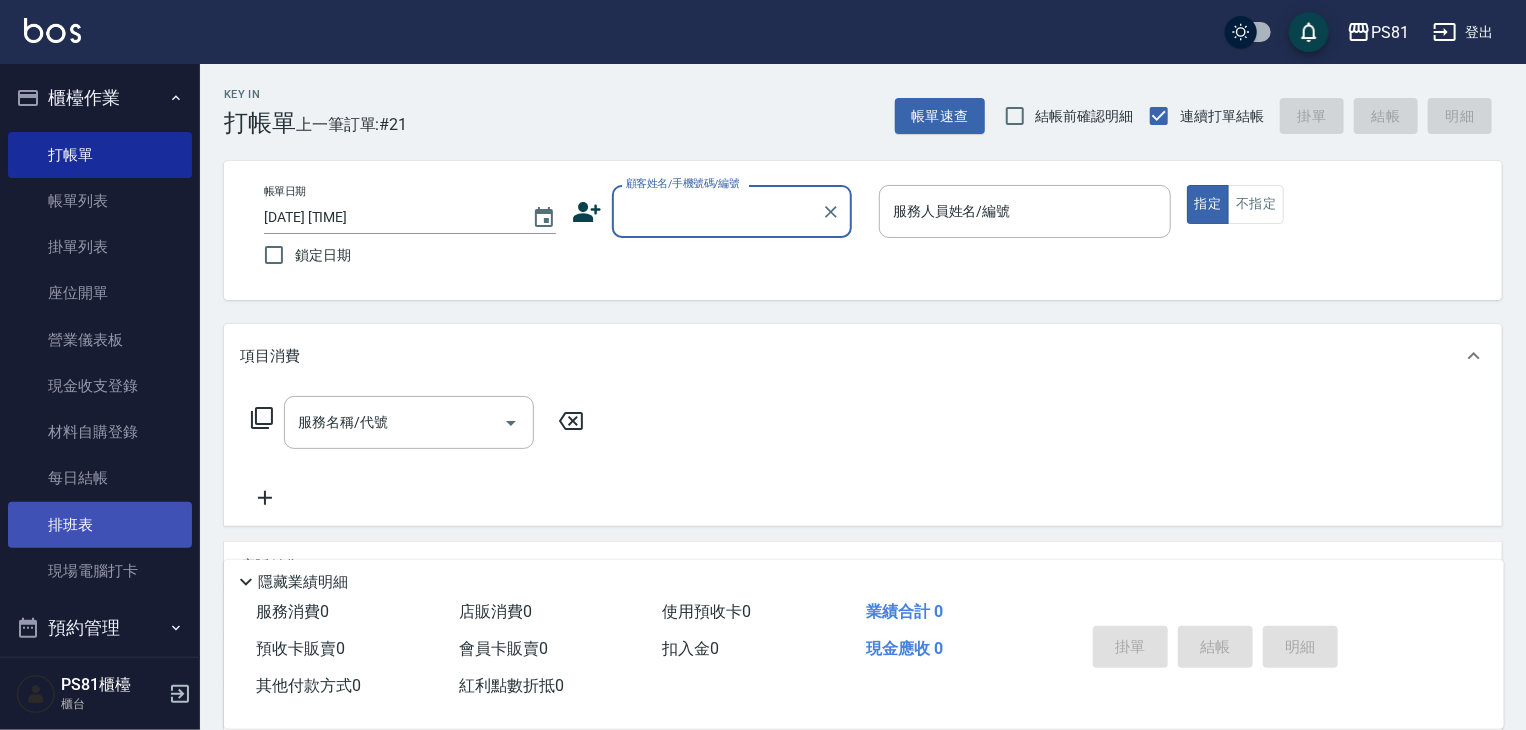 click on "排班表" at bounding box center [100, 525] 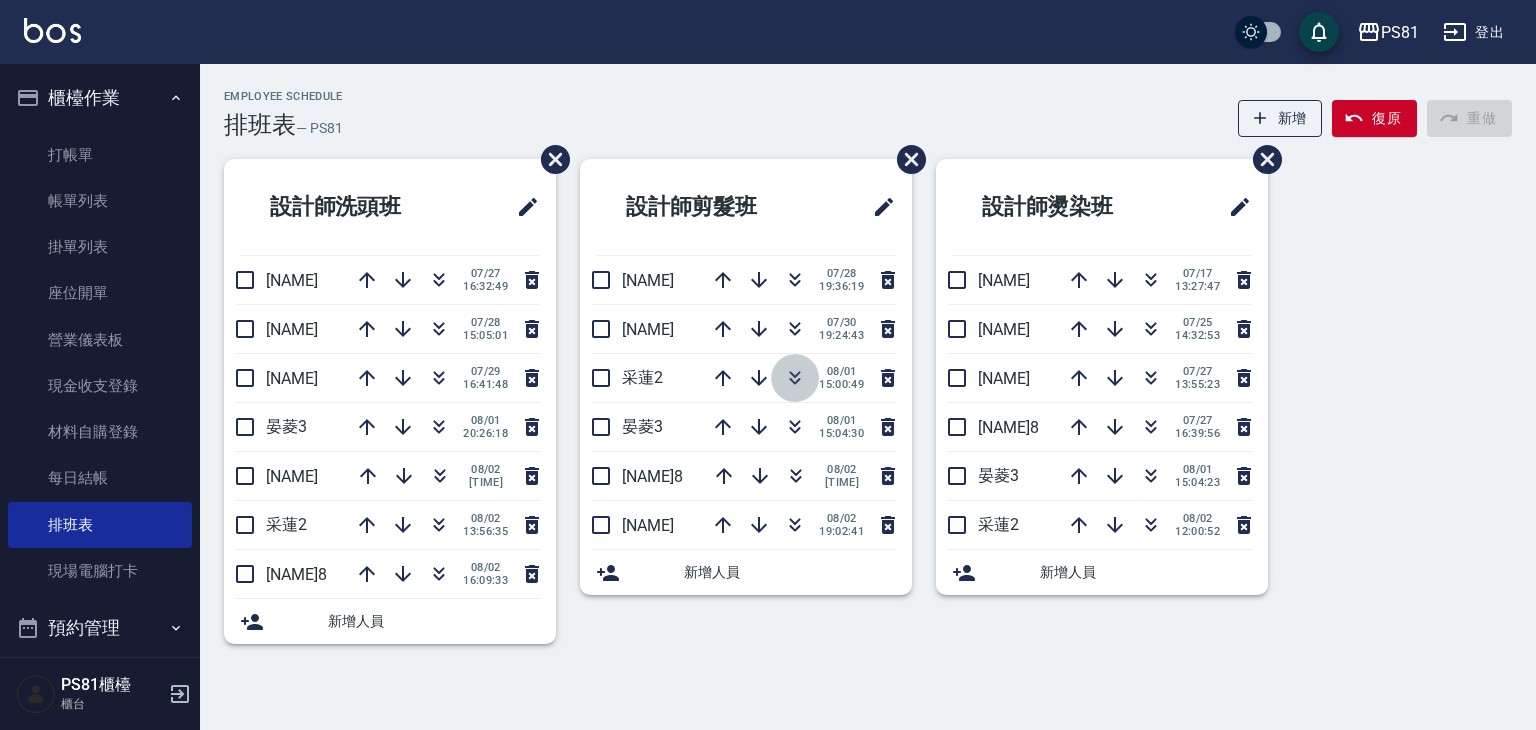 click 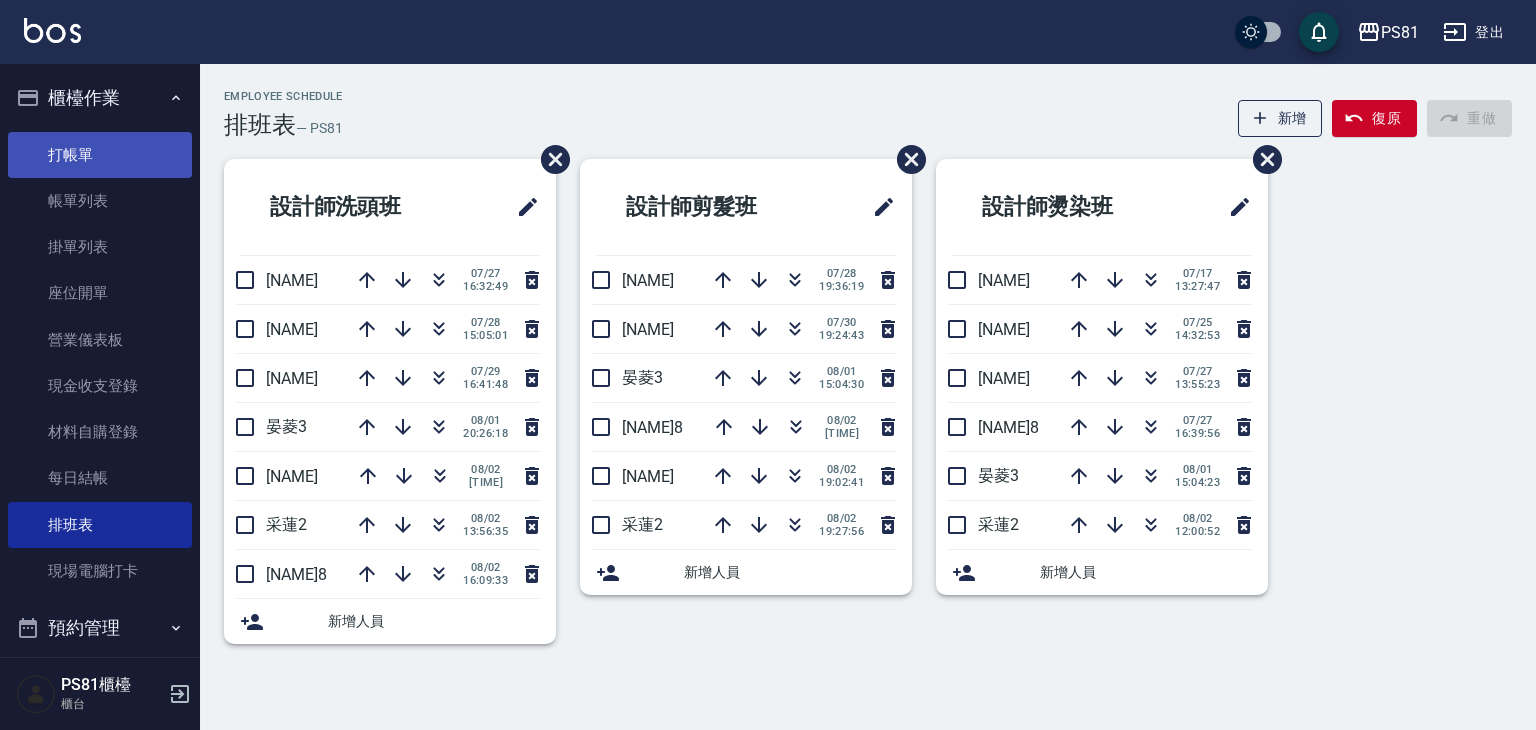 drag, startPoint x: 71, startPoint y: 162, endPoint x: 86, endPoint y: 159, distance: 15.297058 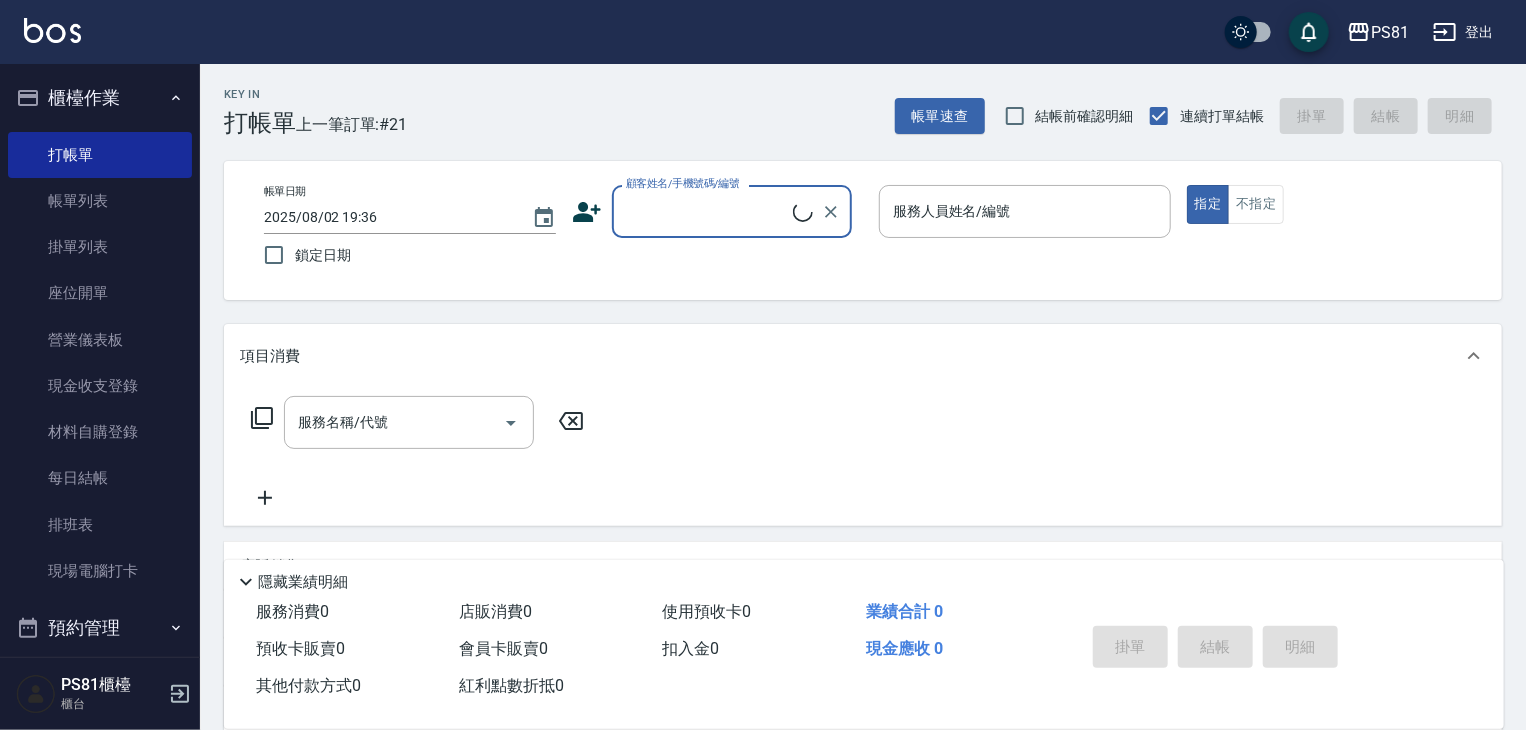 click on "顧客姓名/手機號碼/編號" at bounding box center (707, 211) 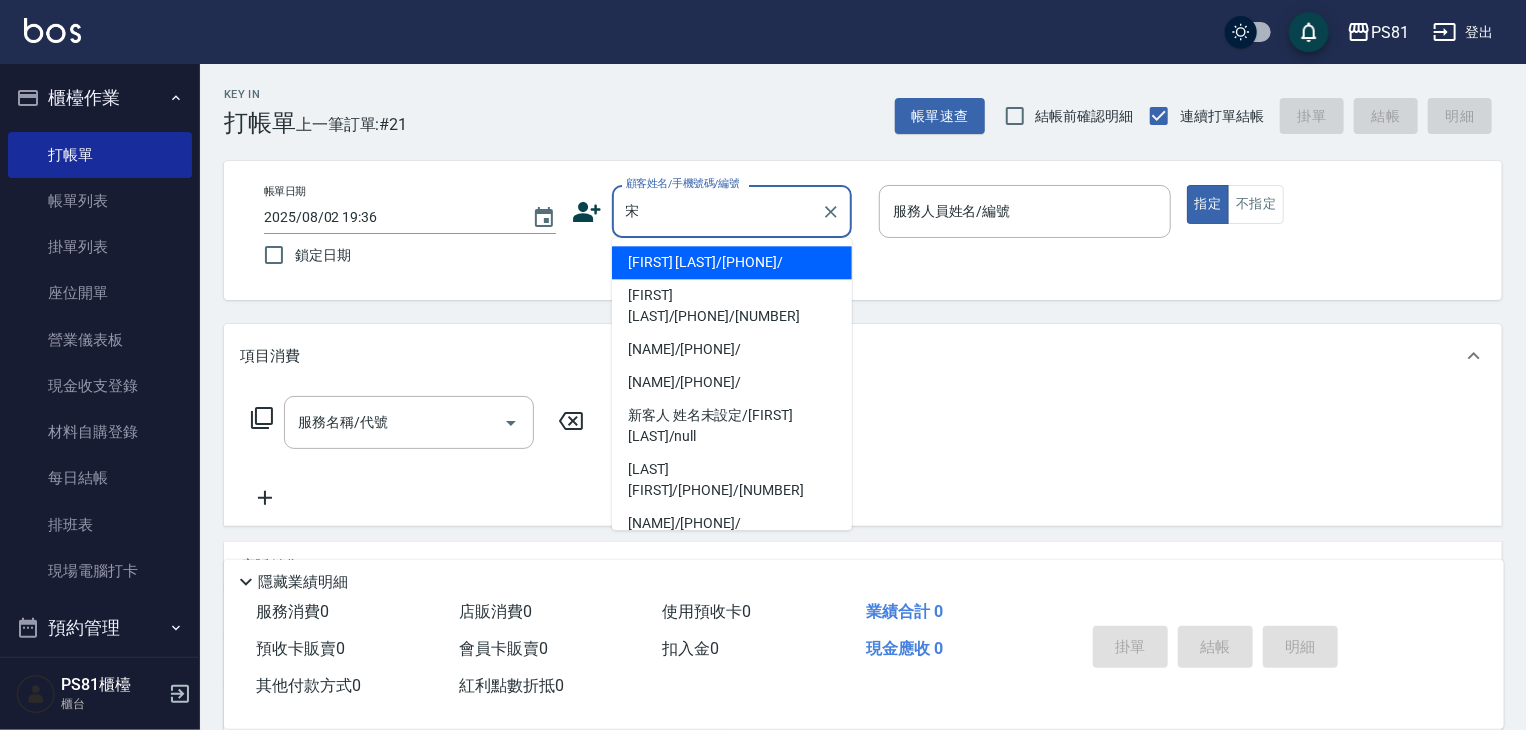 click on "[FIRST] [LAST]/[PHONE]/" at bounding box center (732, 262) 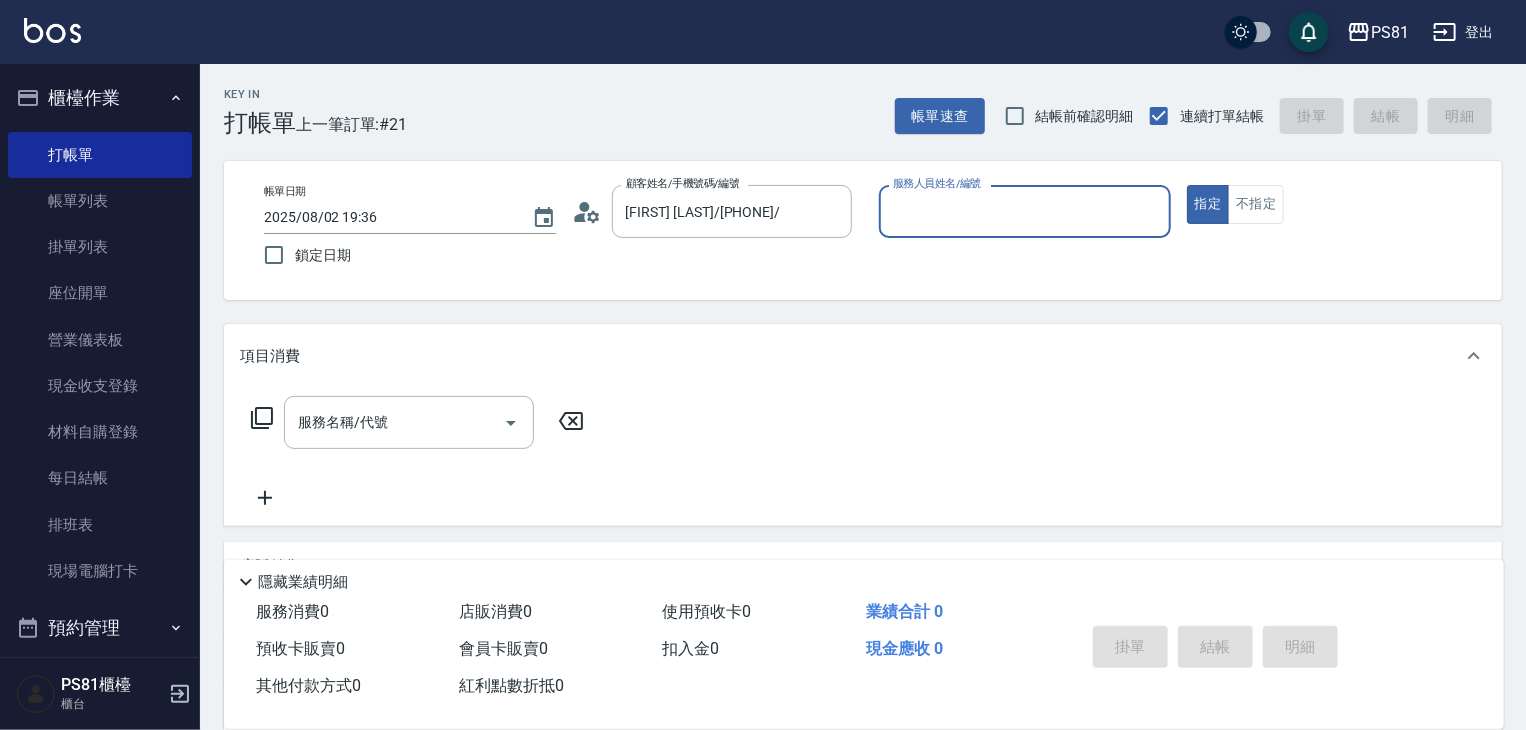 type on "小芸-8" 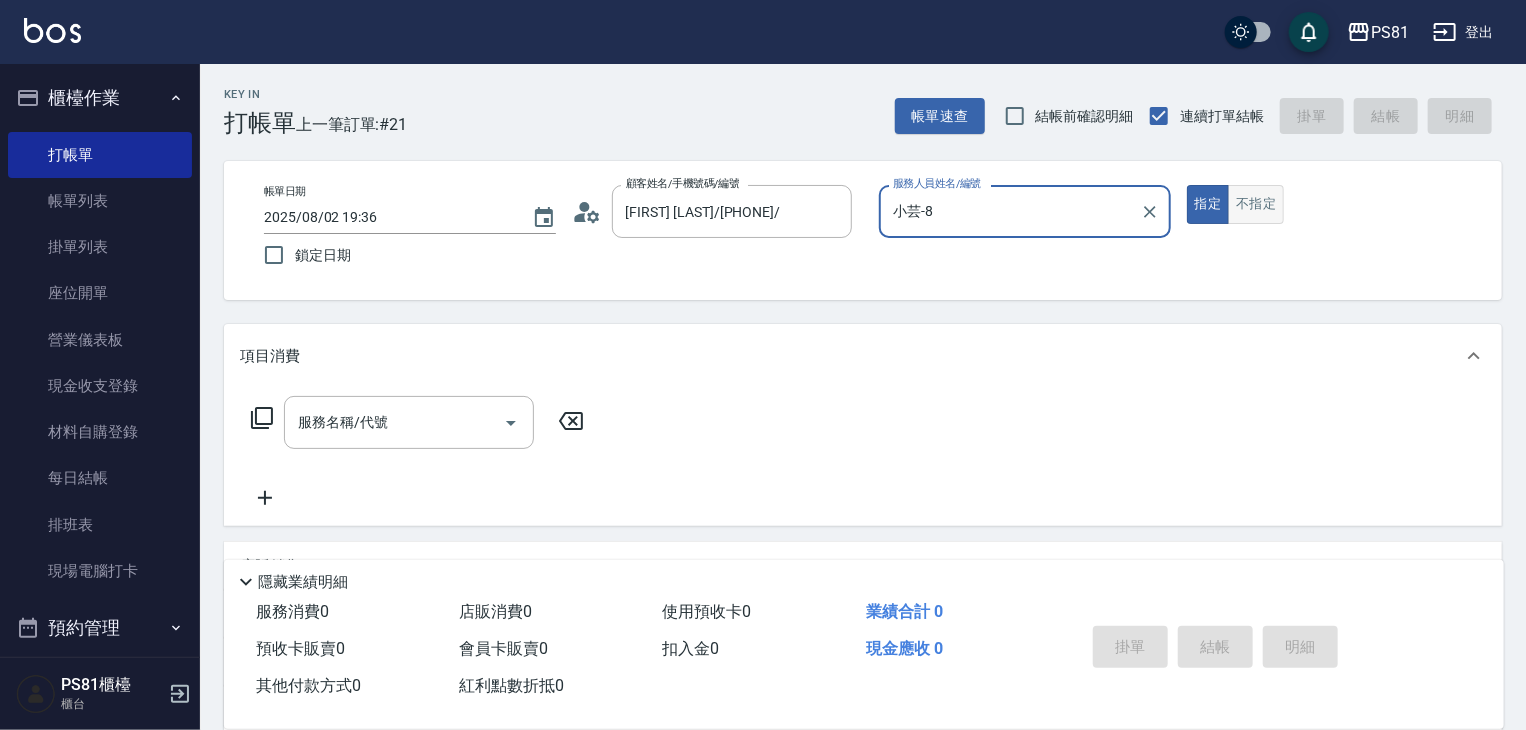 click on "不指定" at bounding box center (1256, 204) 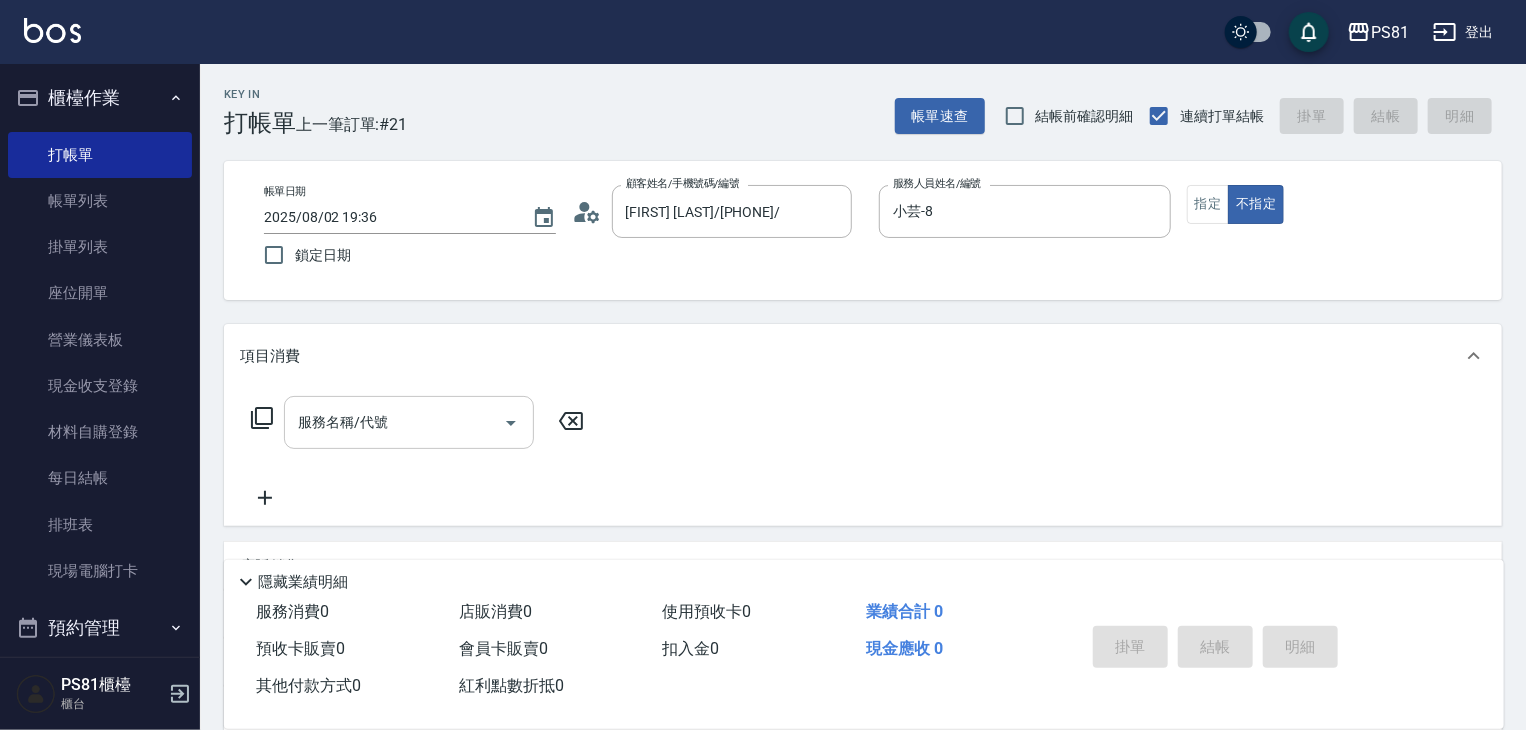 click on "服務名稱/代號" at bounding box center (409, 422) 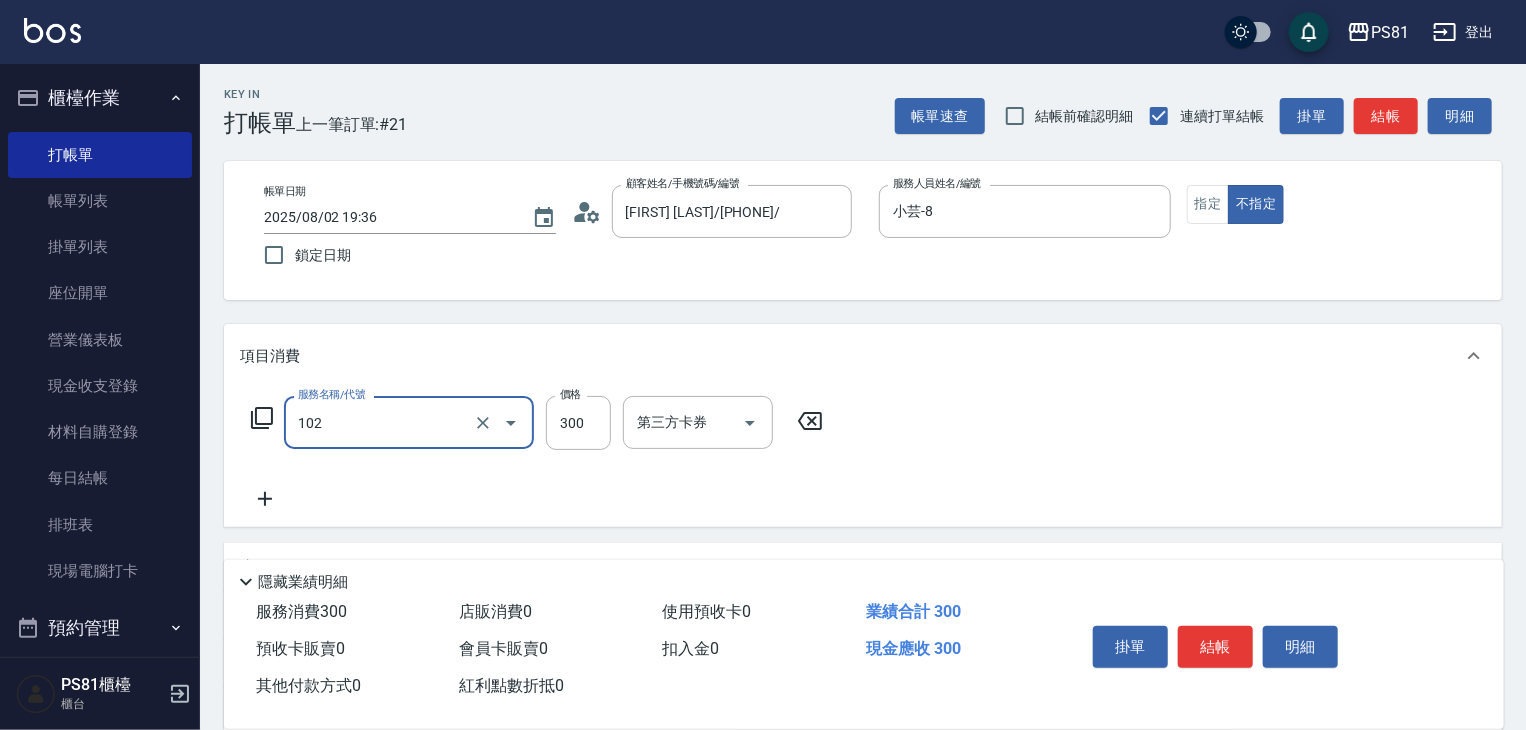 type on "保濕洗(102)" 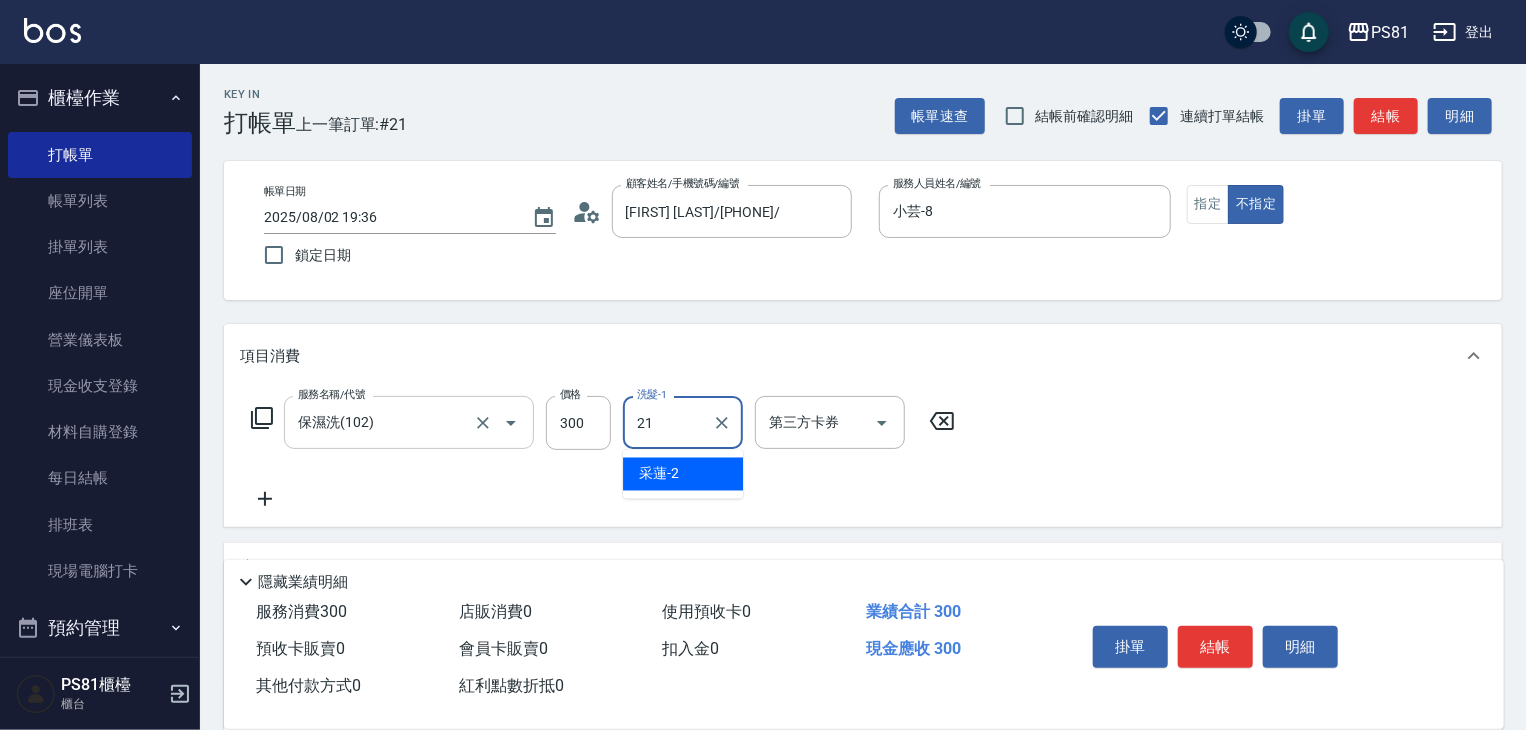 type on "Q比-21" 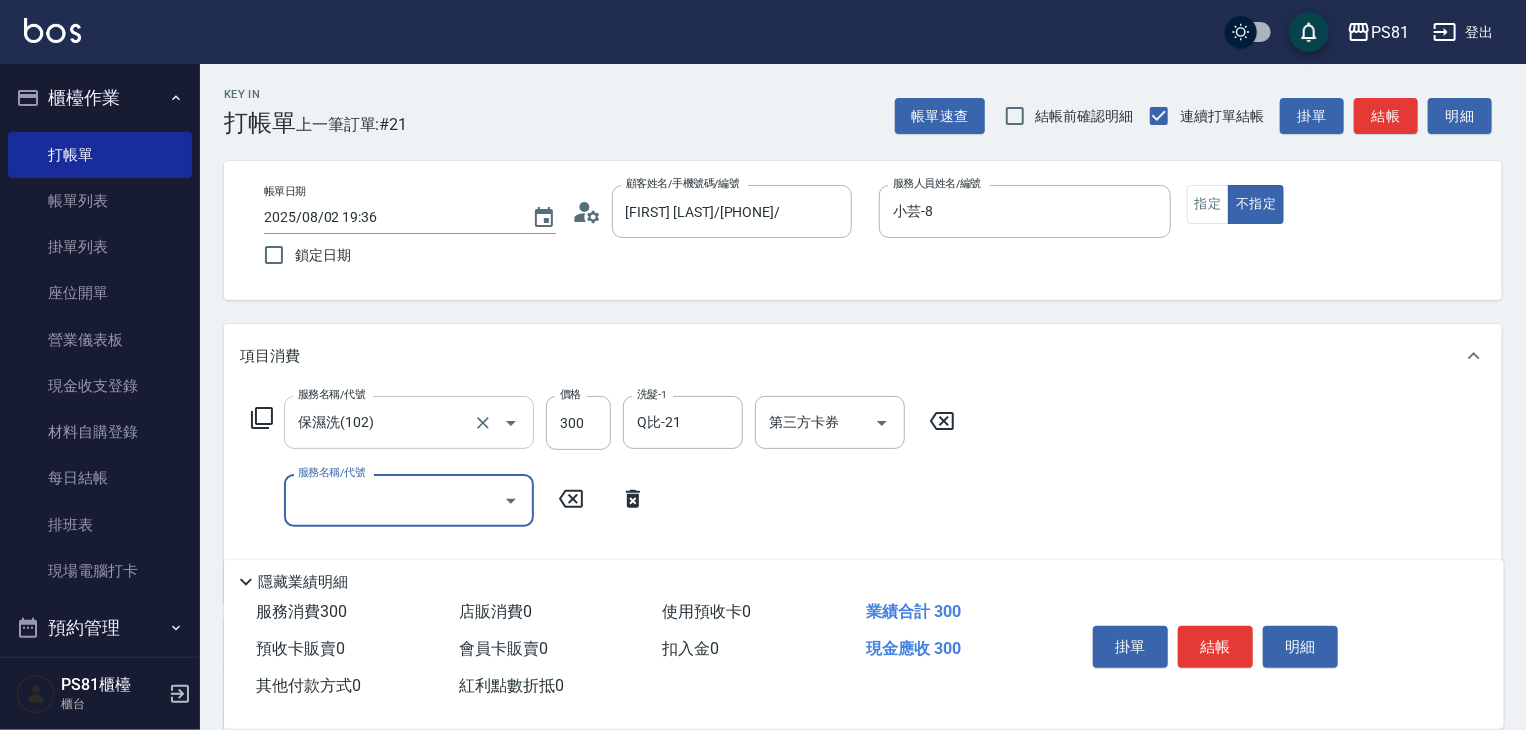 type on "1" 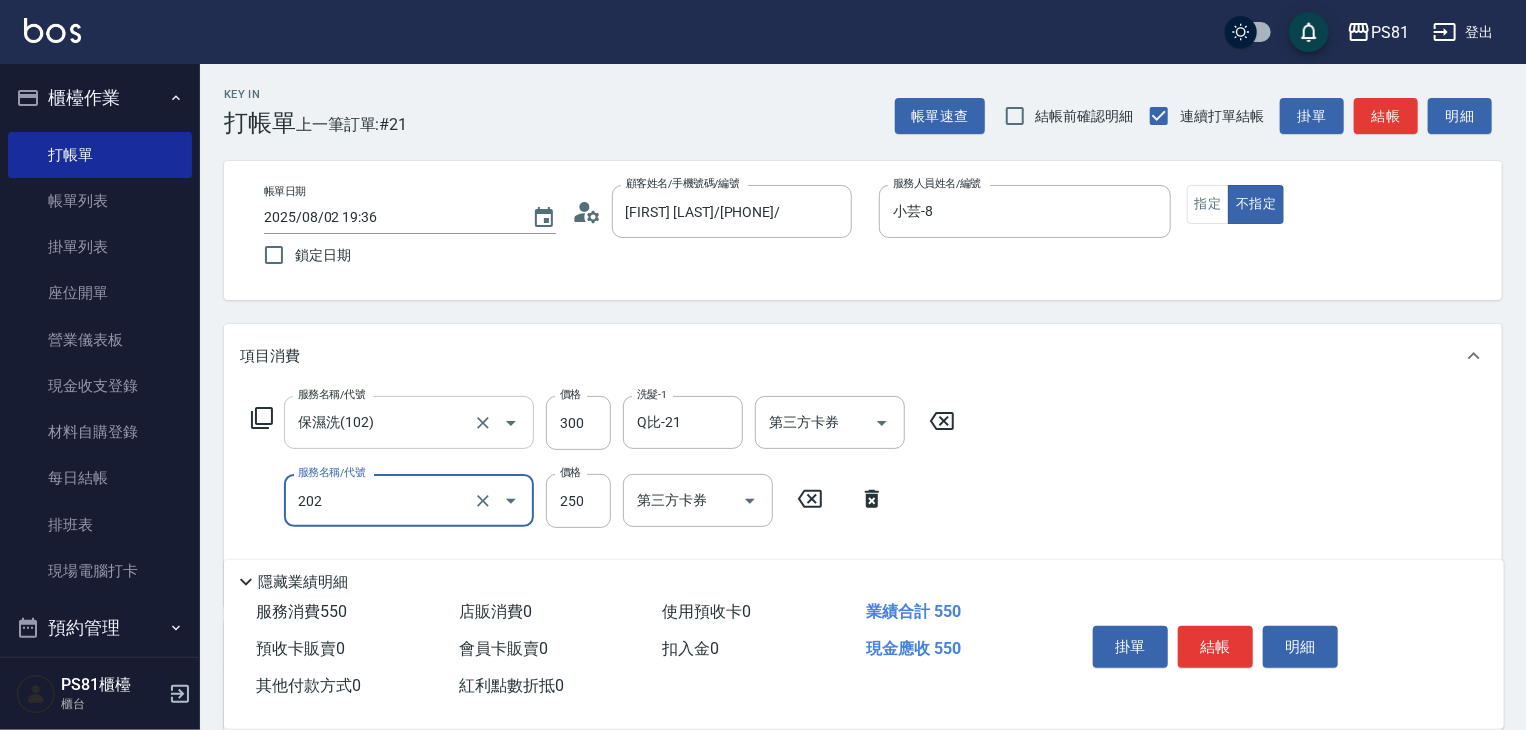 type on "單剪250(202)" 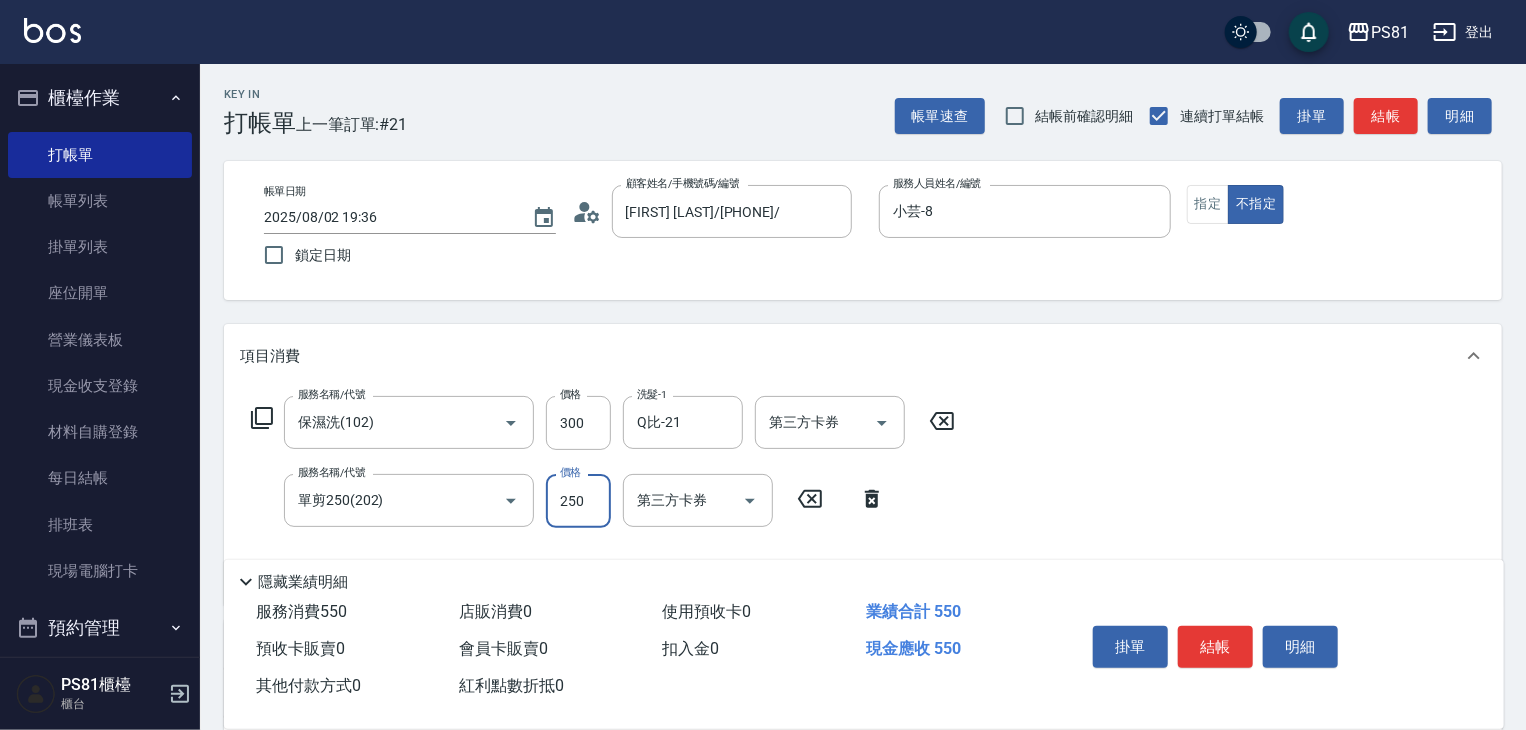 click on "結帳" at bounding box center [1215, 647] 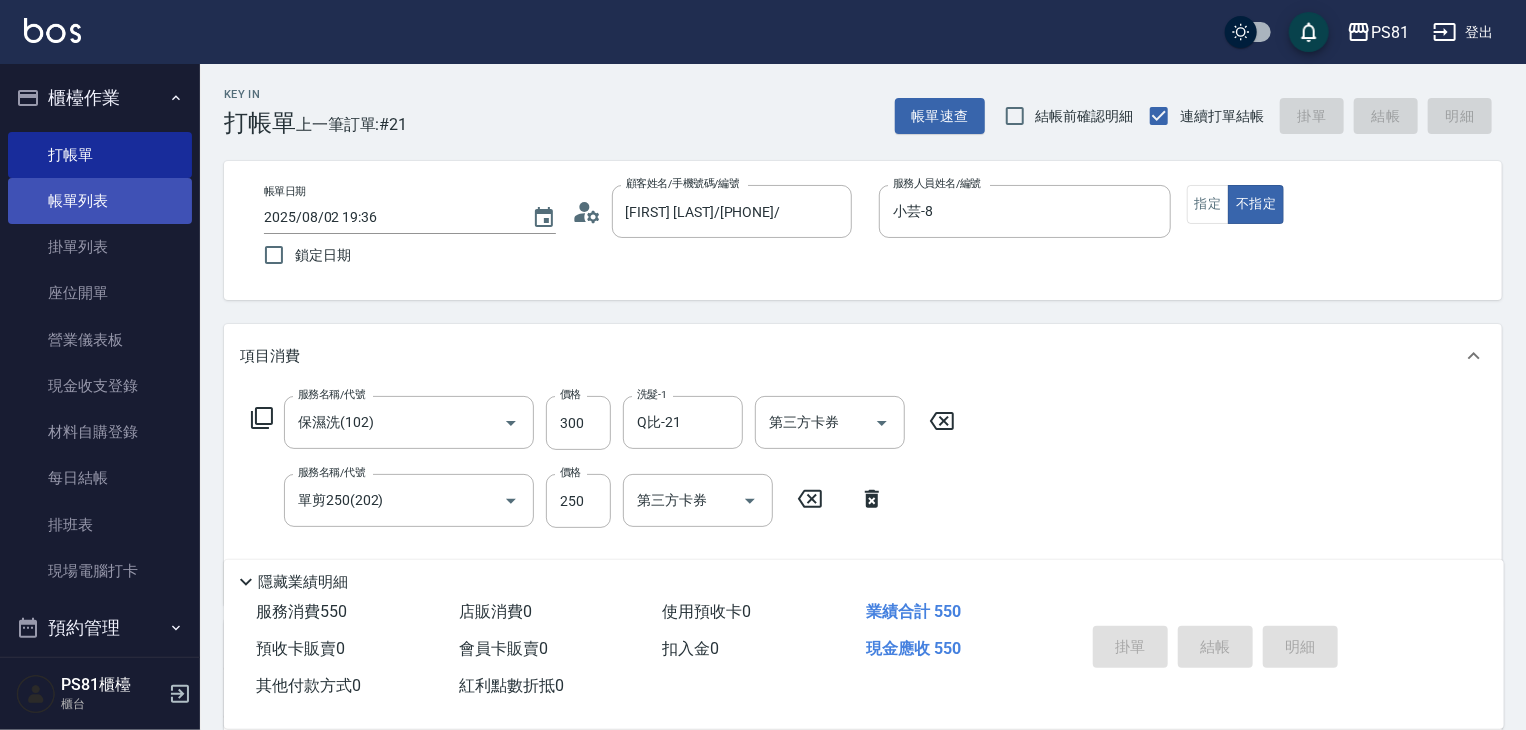 type 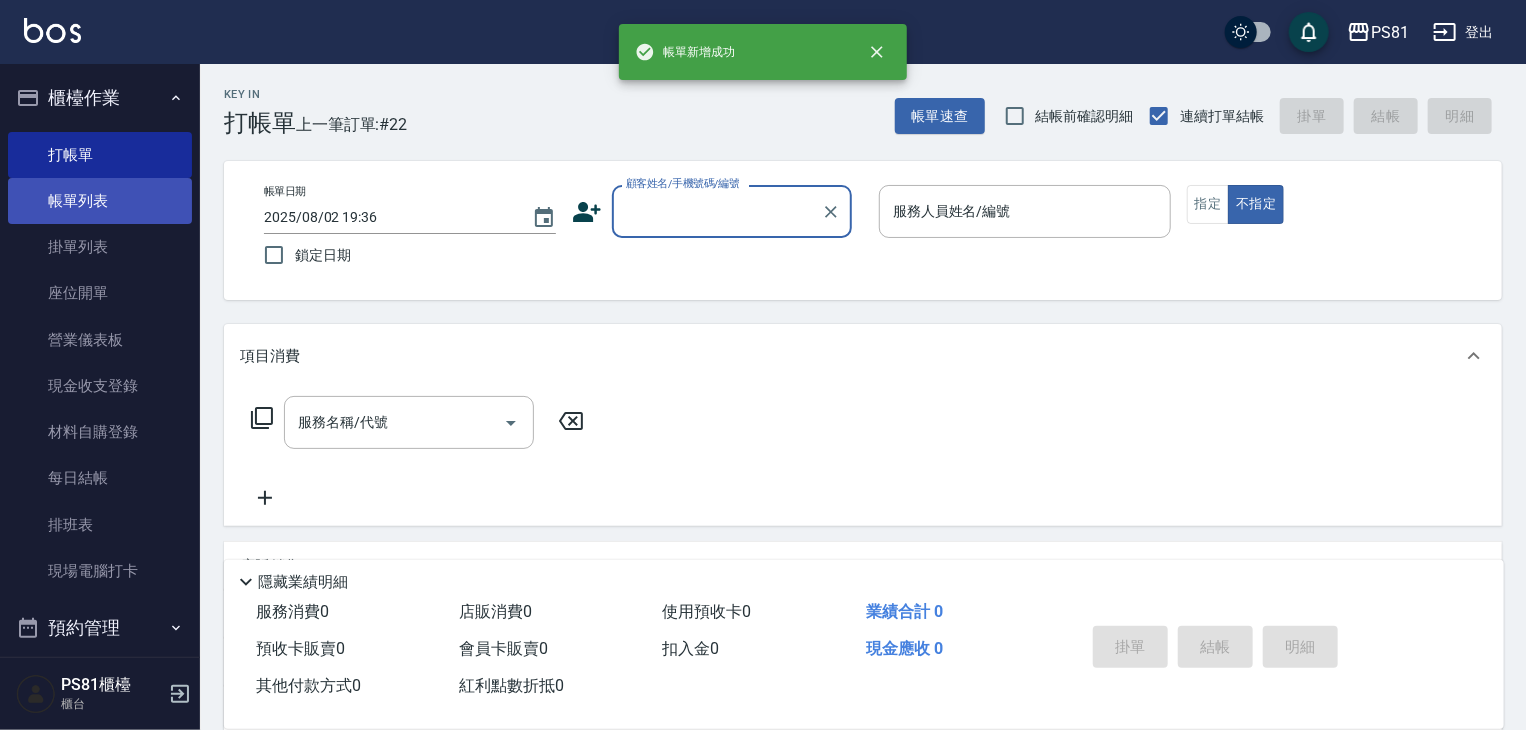 click on "帳單列表" at bounding box center [100, 201] 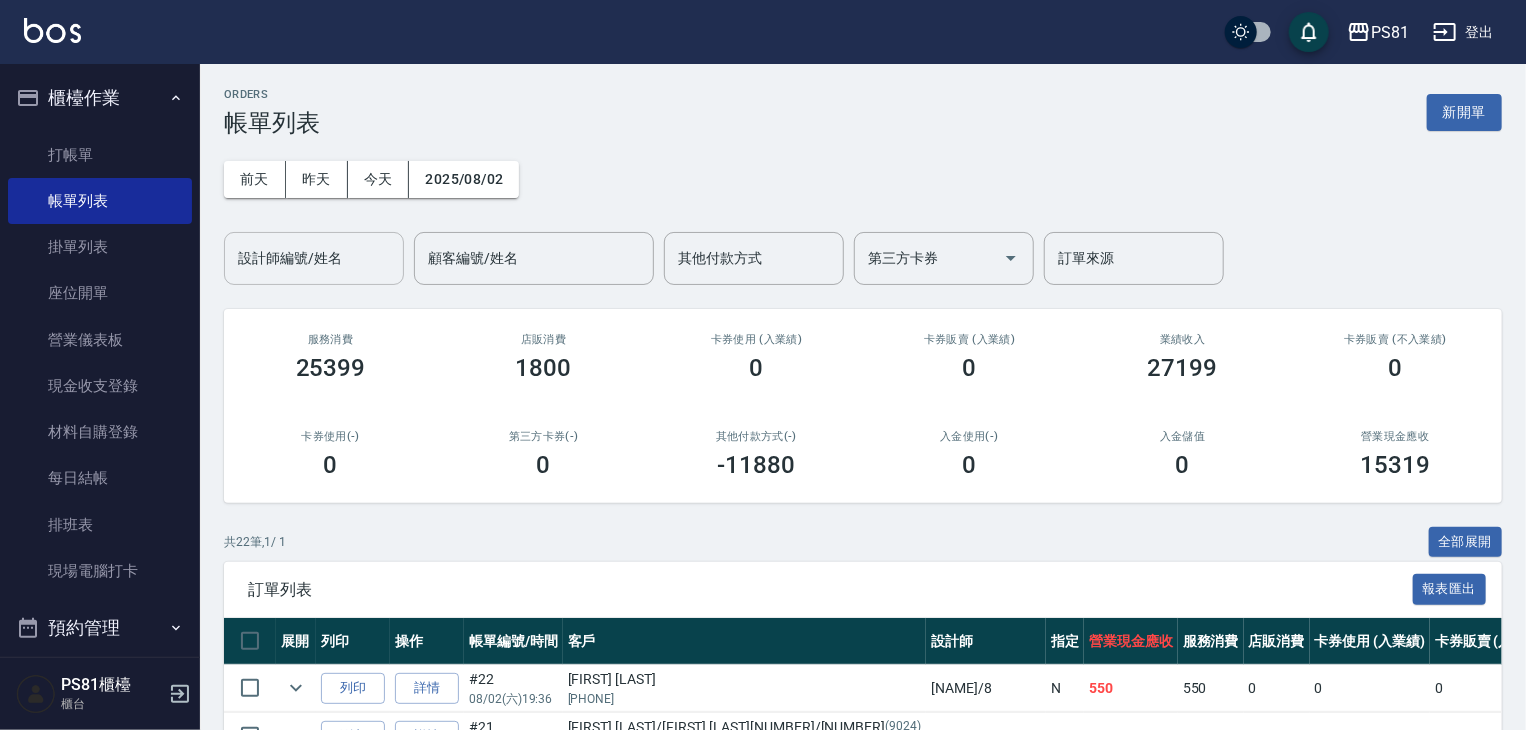 click on "設計師編號/姓名" at bounding box center (314, 258) 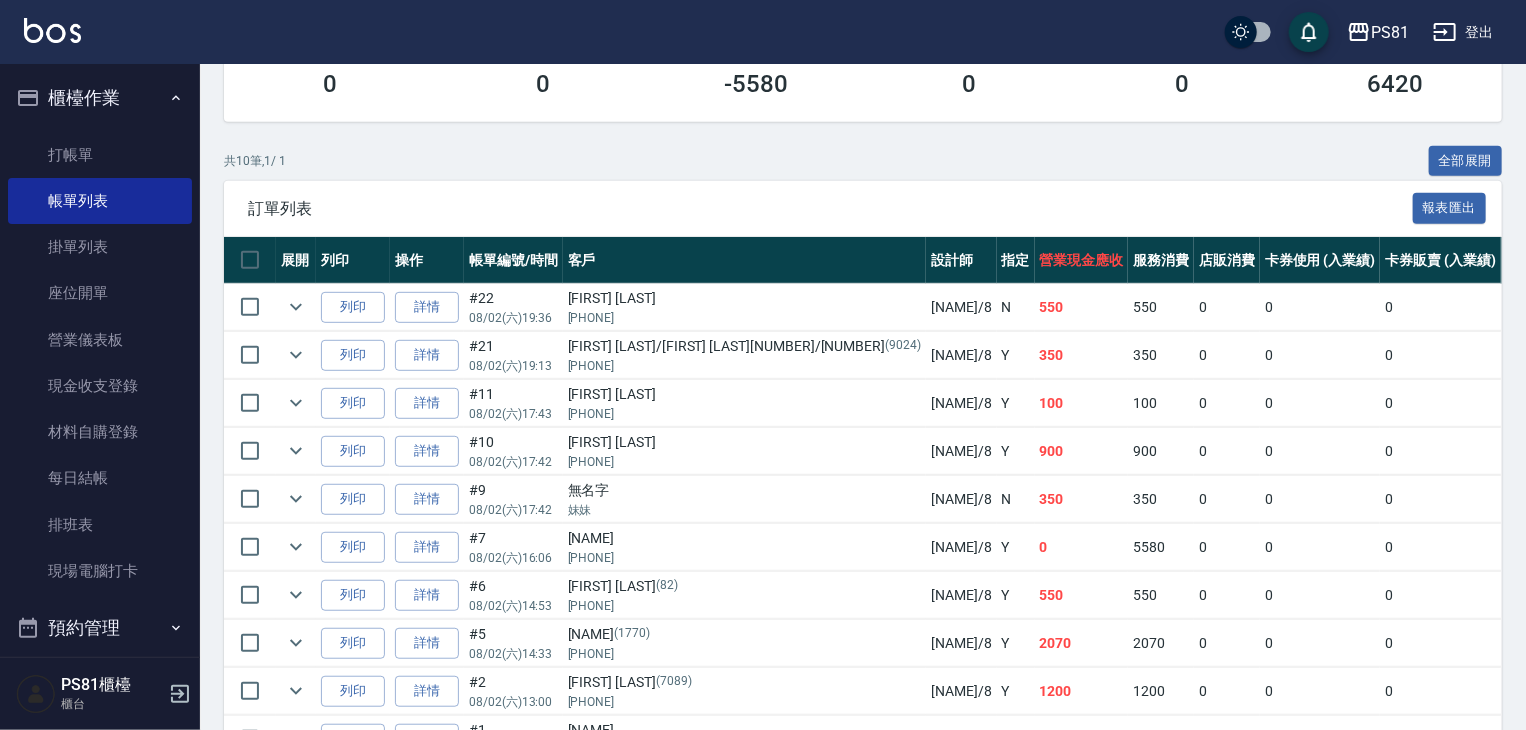 scroll, scrollTop: 400, scrollLeft: 0, axis: vertical 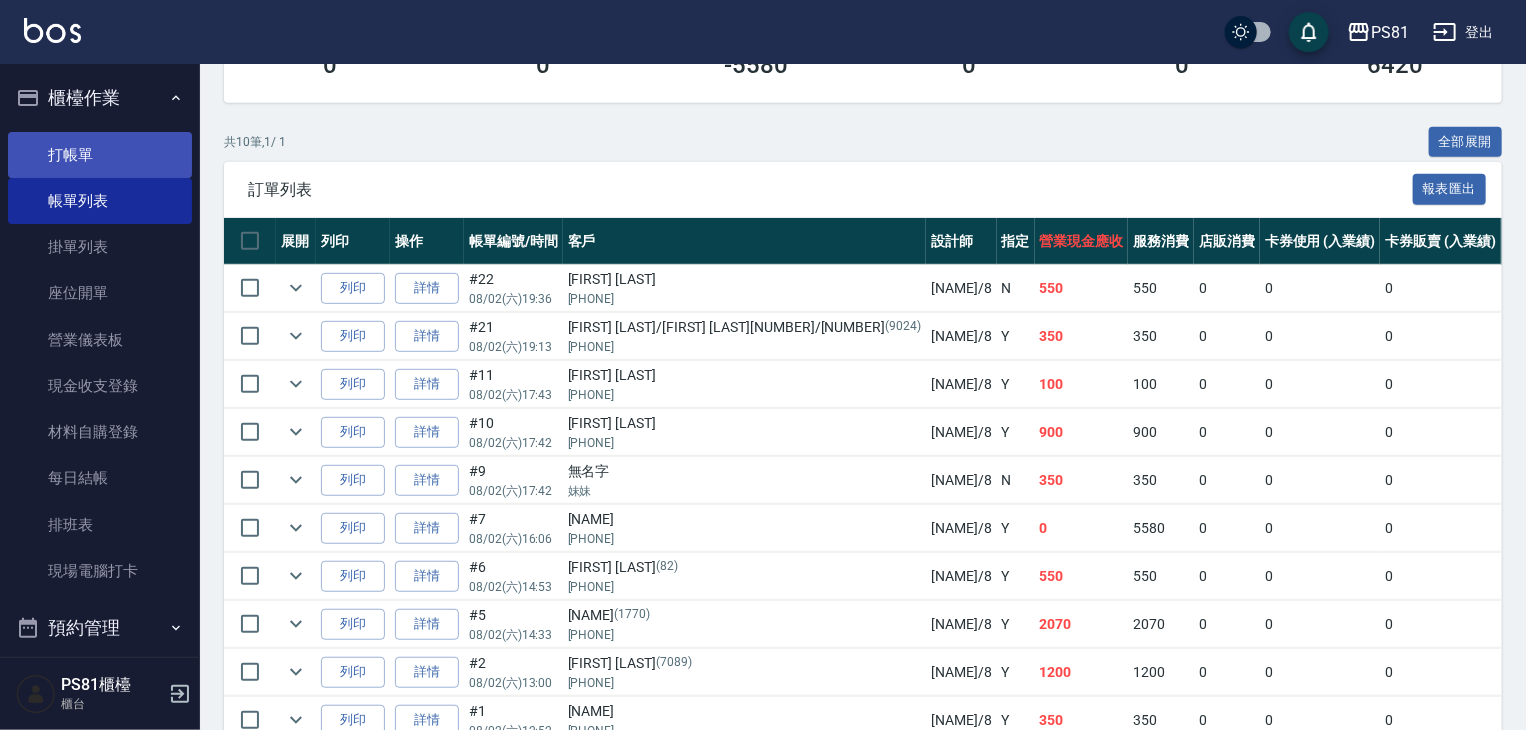 type on "小芸-8" 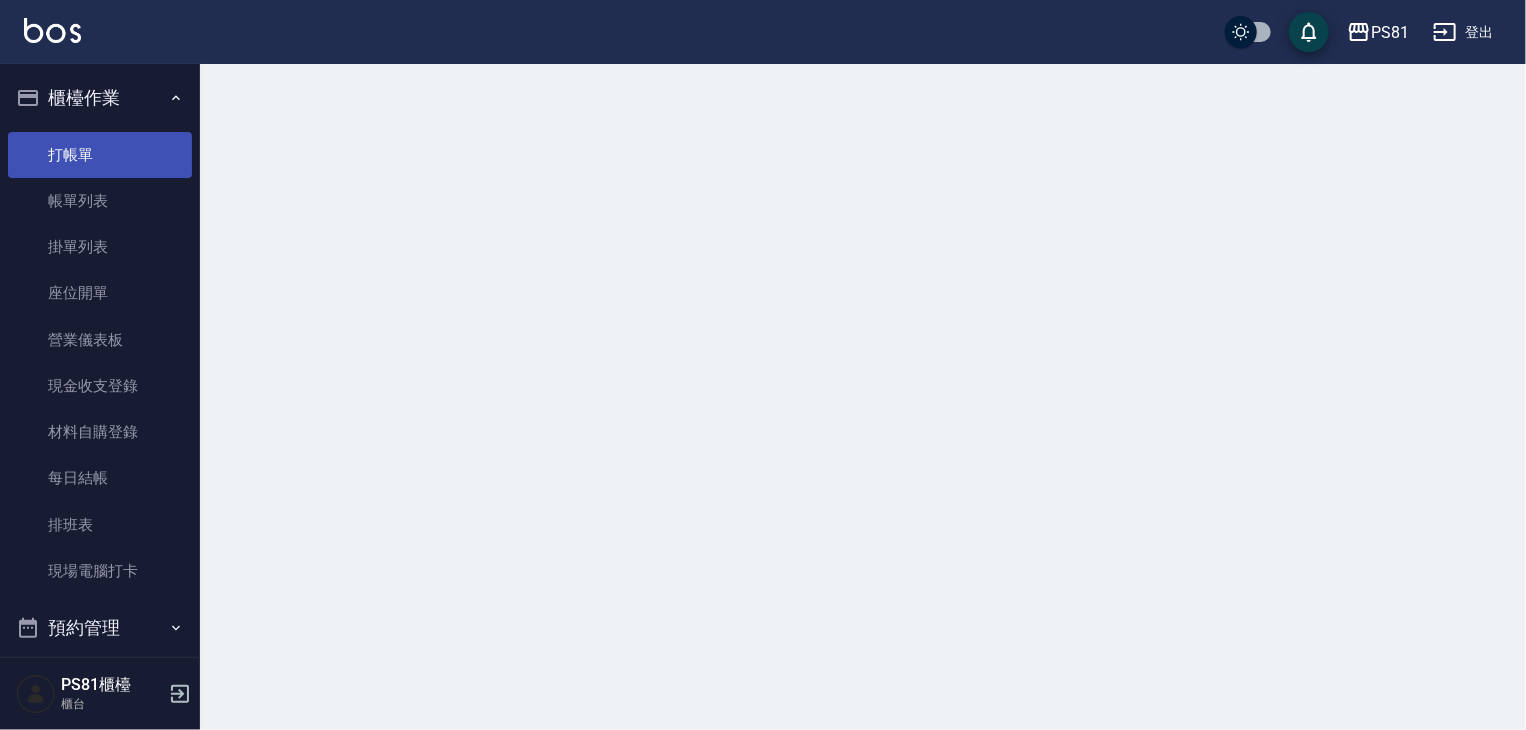 scroll, scrollTop: 0, scrollLeft: 0, axis: both 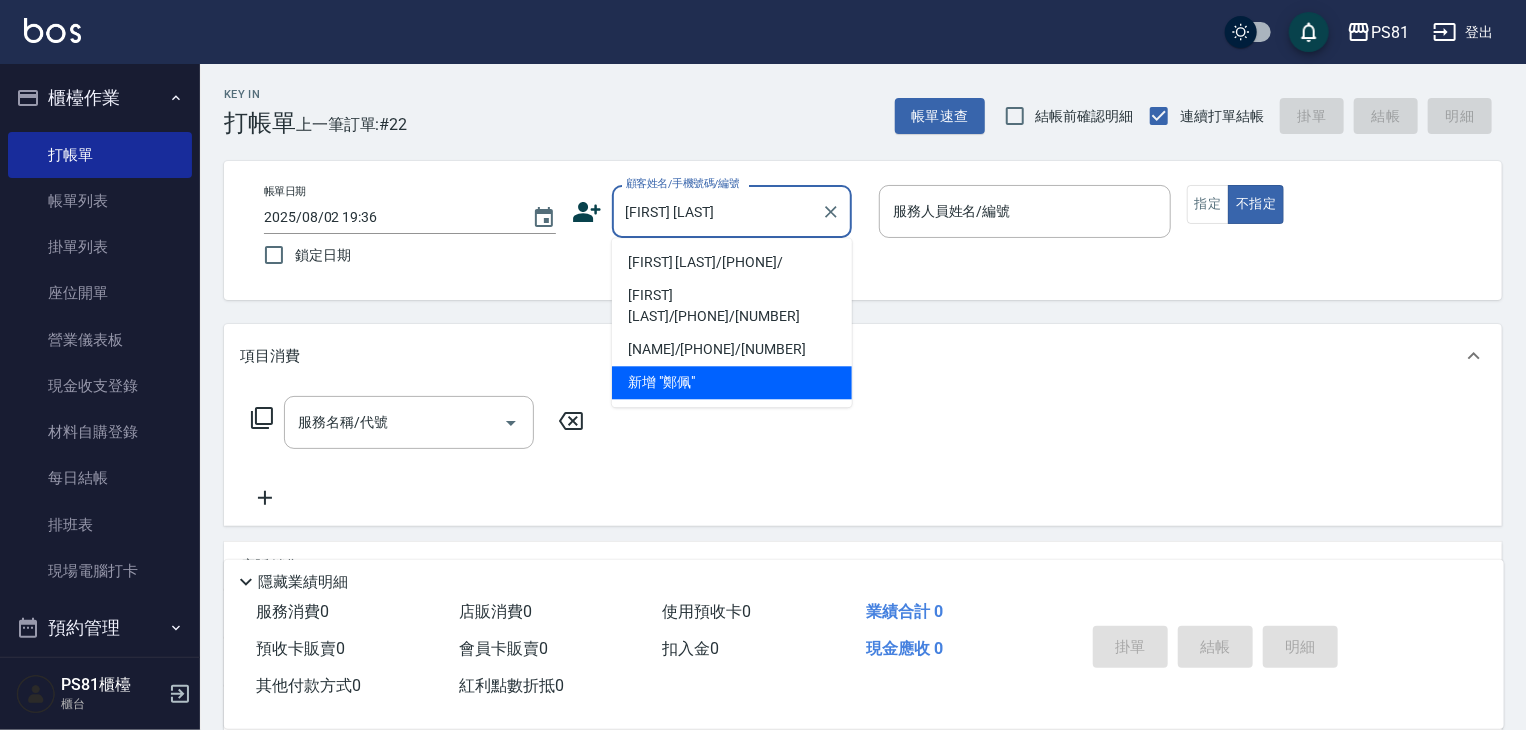 drag, startPoint x: 772, startPoint y: 263, endPoint x: 763, endPoint y: 251, distance: 15 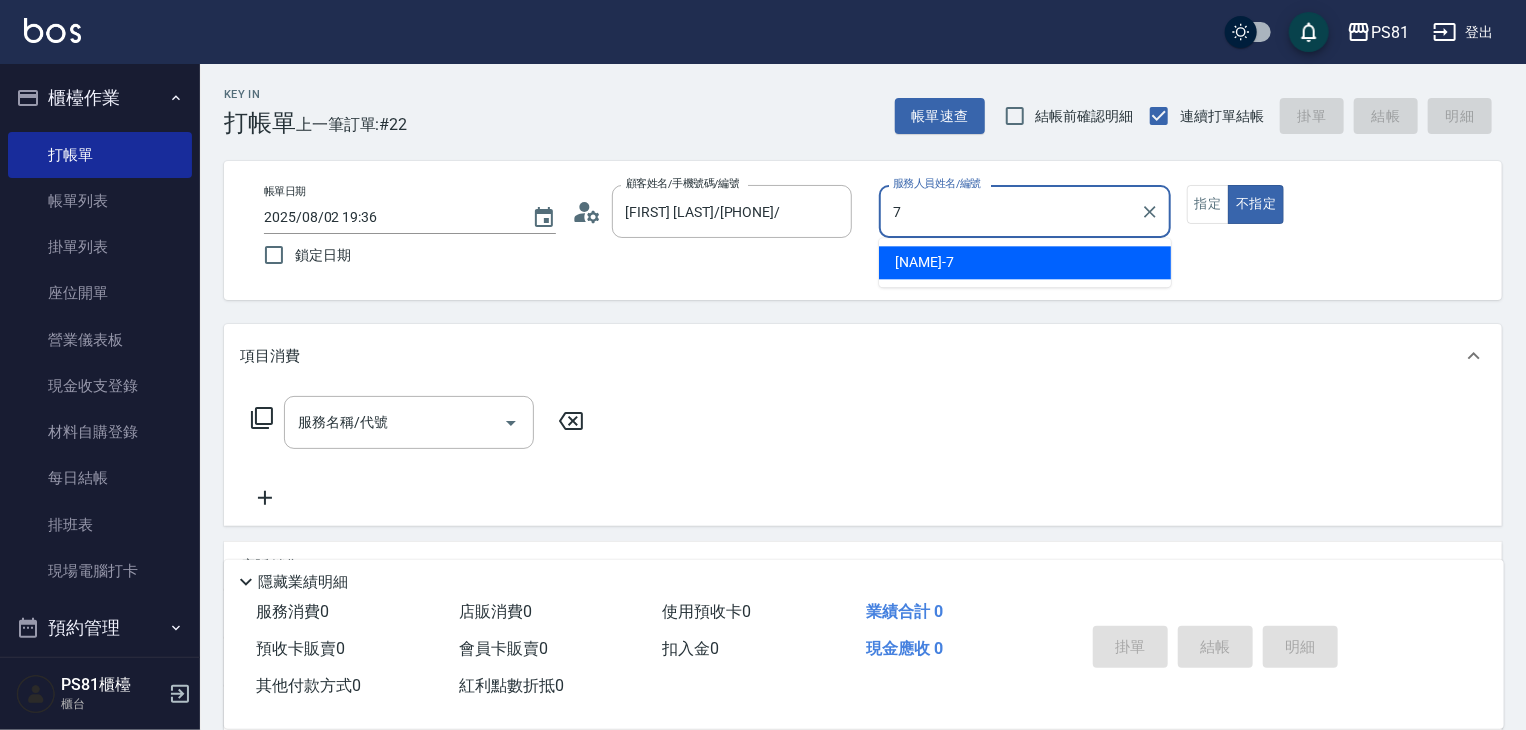 click on "[NAME] -" at bounding box center [1025, 262] 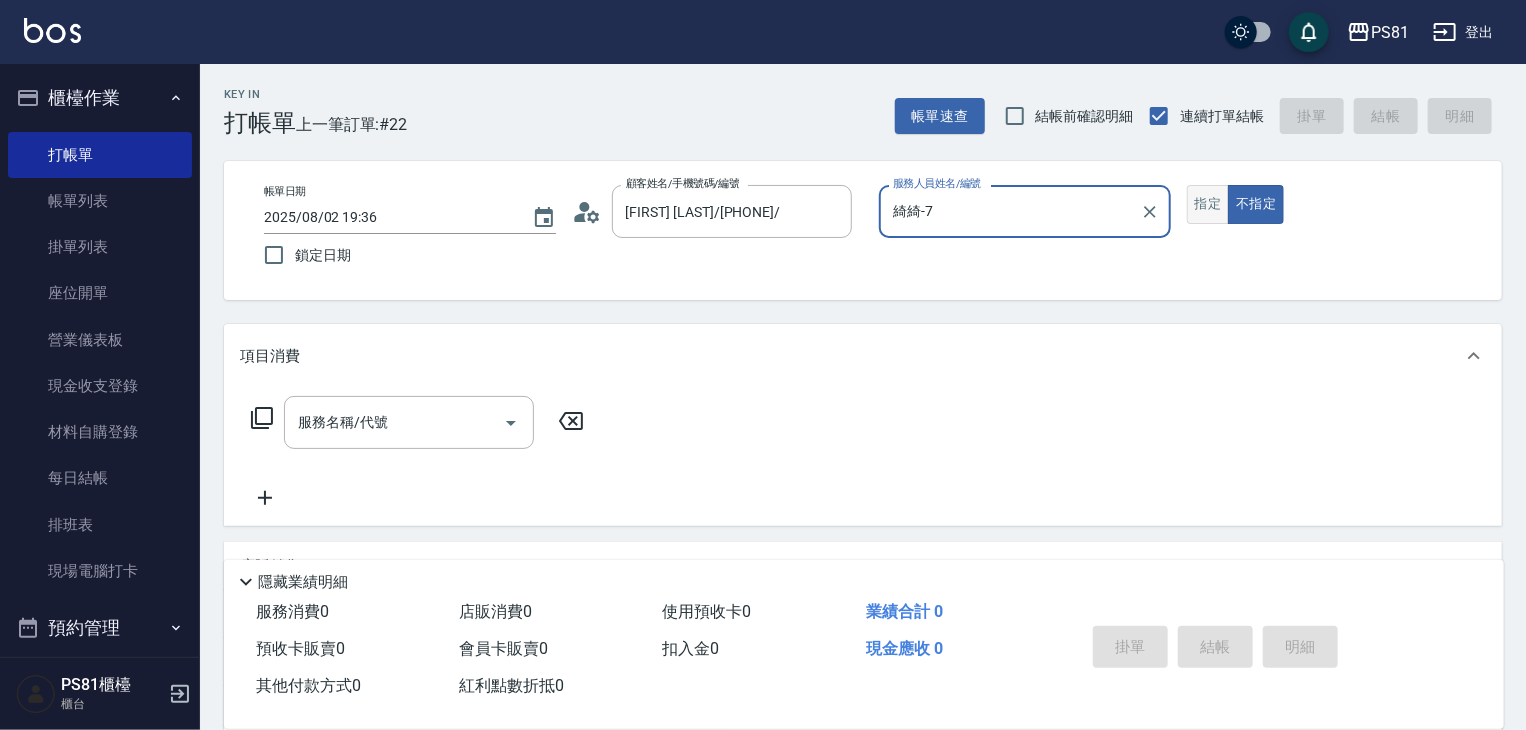 type on "綺綺-7" 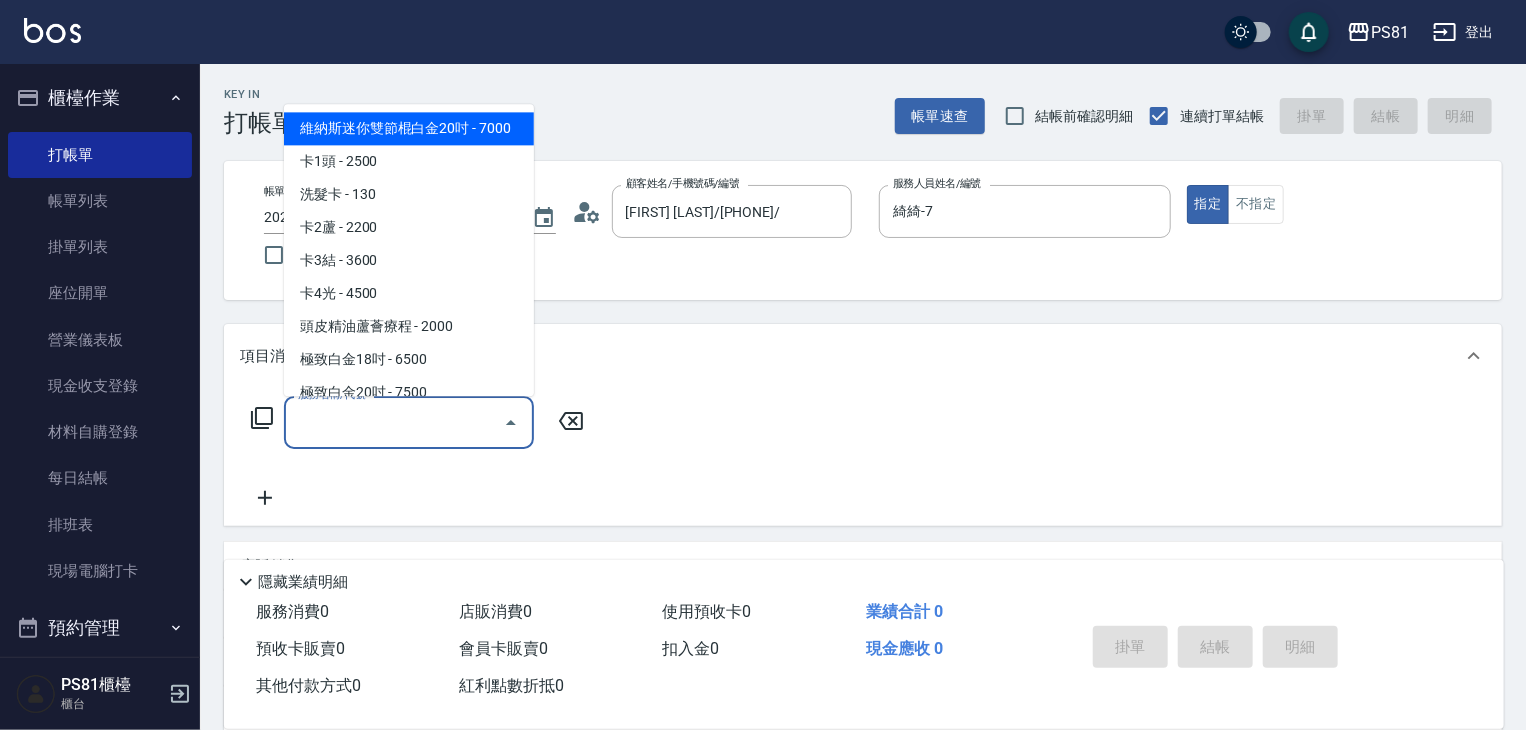 click on "服務名稱/代號" at bounding box center (394, 422) 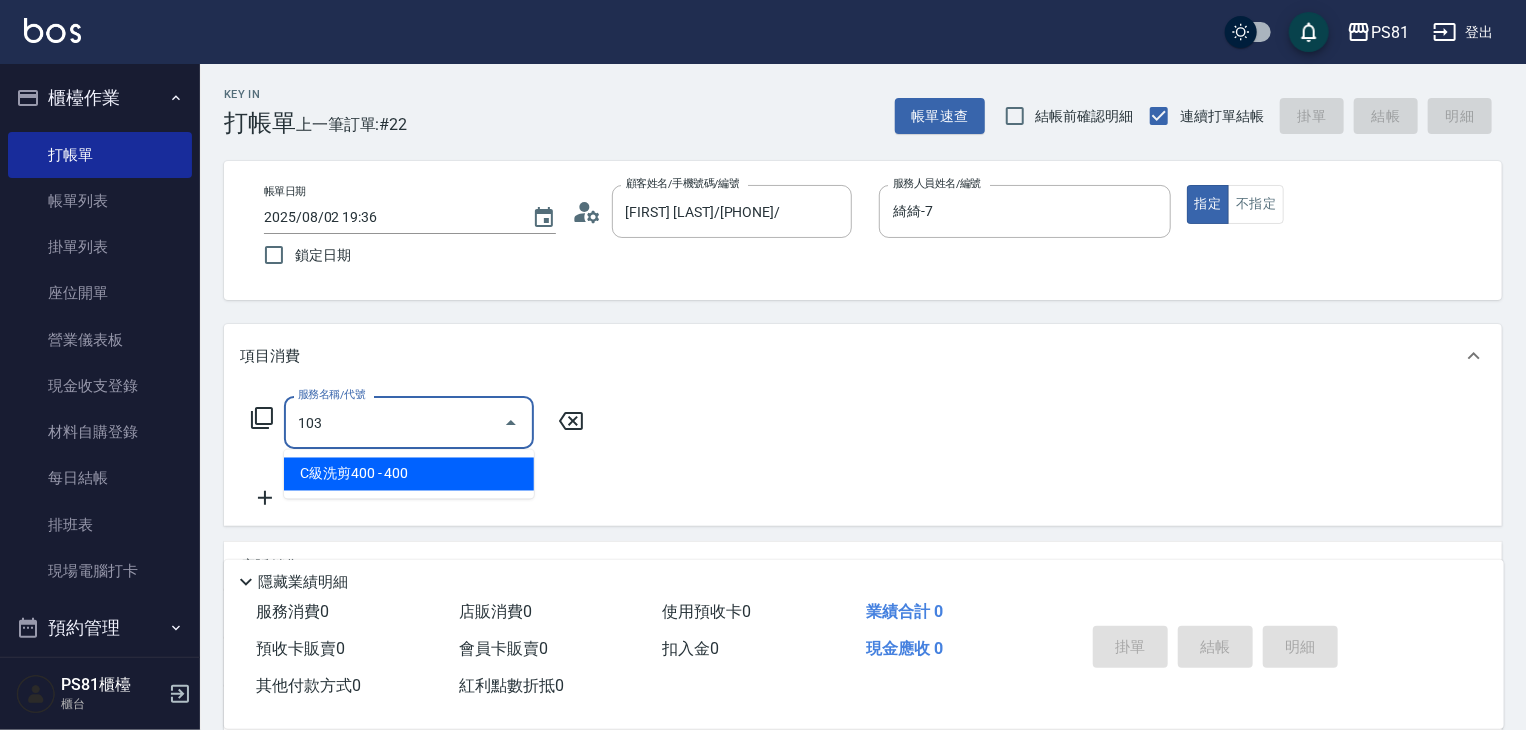 click on "C級洗剪400 - 400" at bounding box center [409, 474] 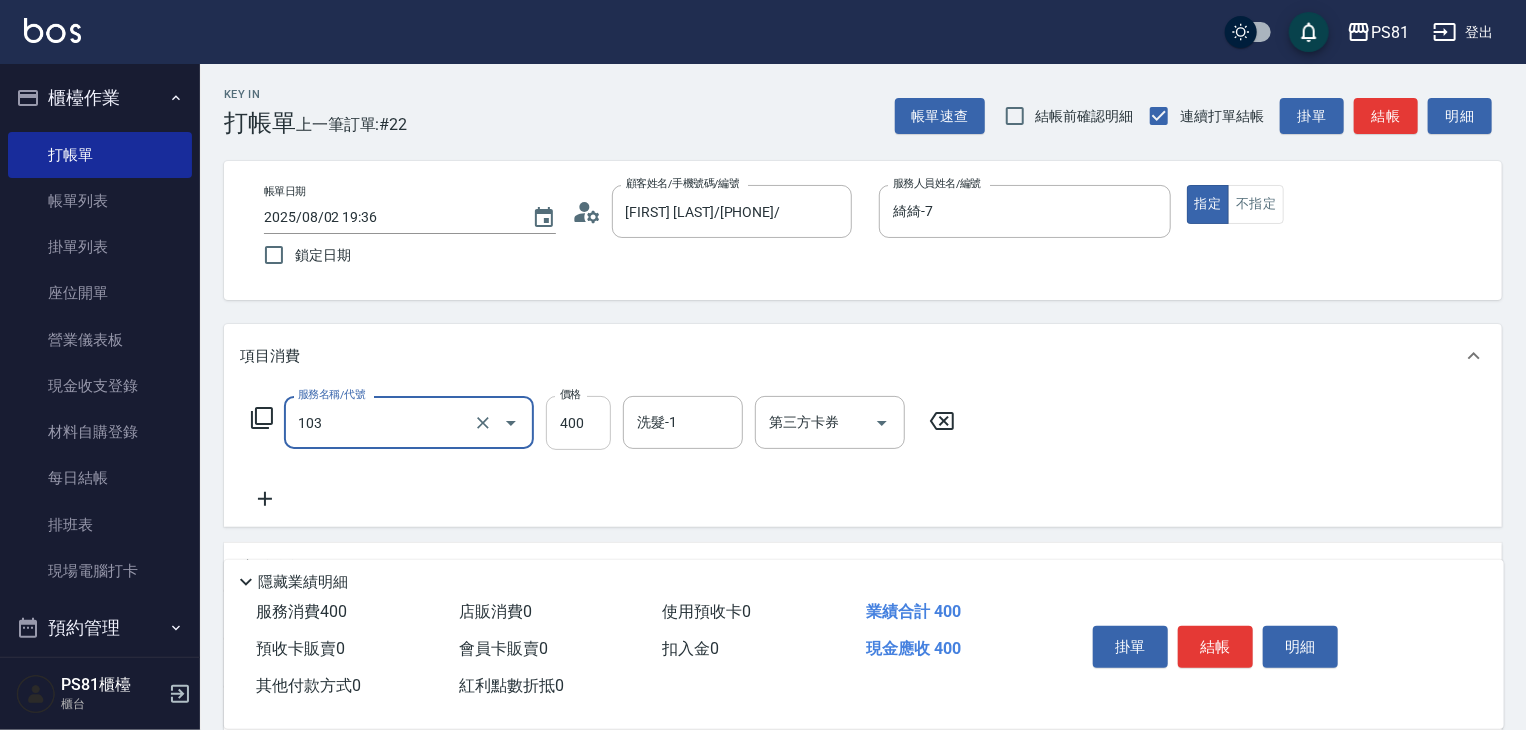 type on "C級洗剪400(103)" 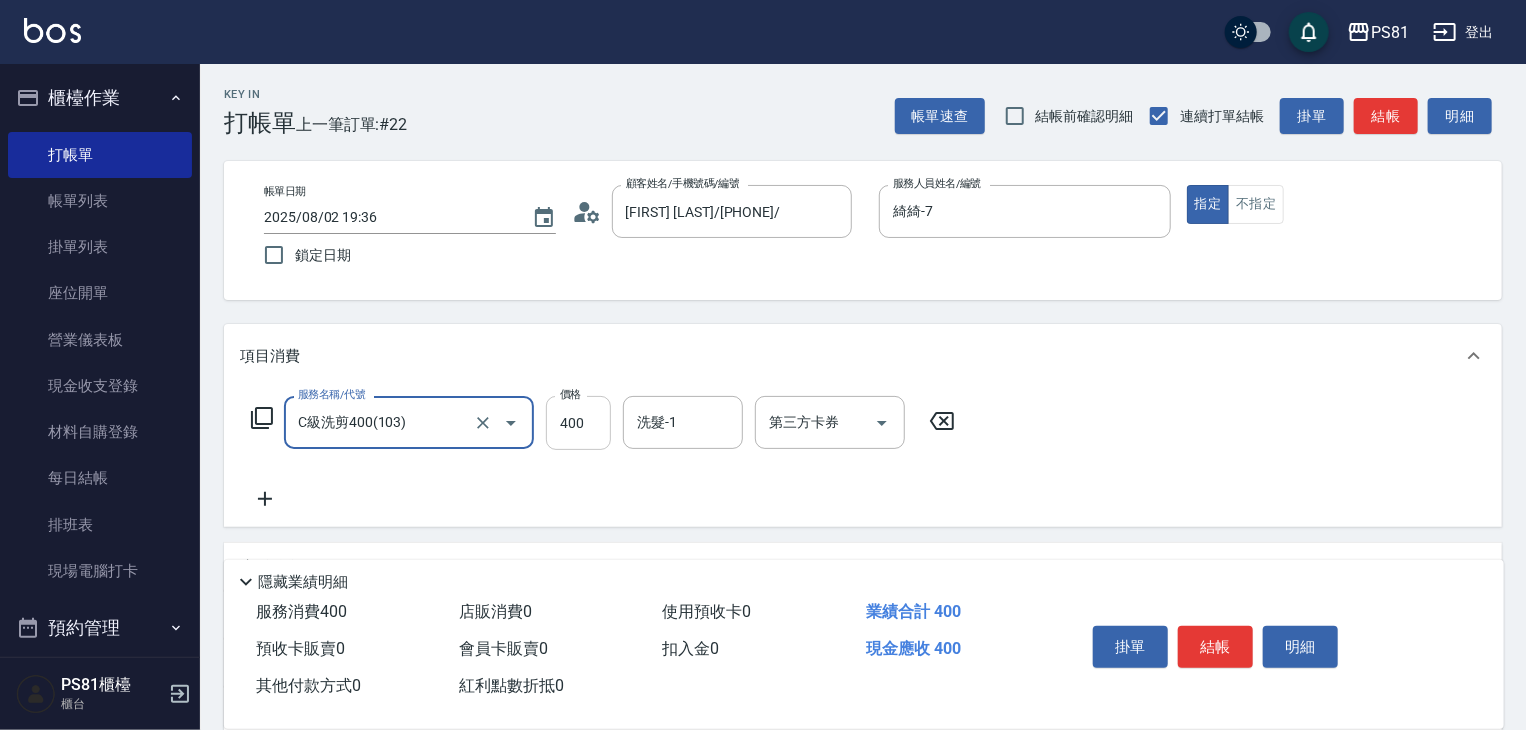 click on "400" at bounding box center (578, 423) 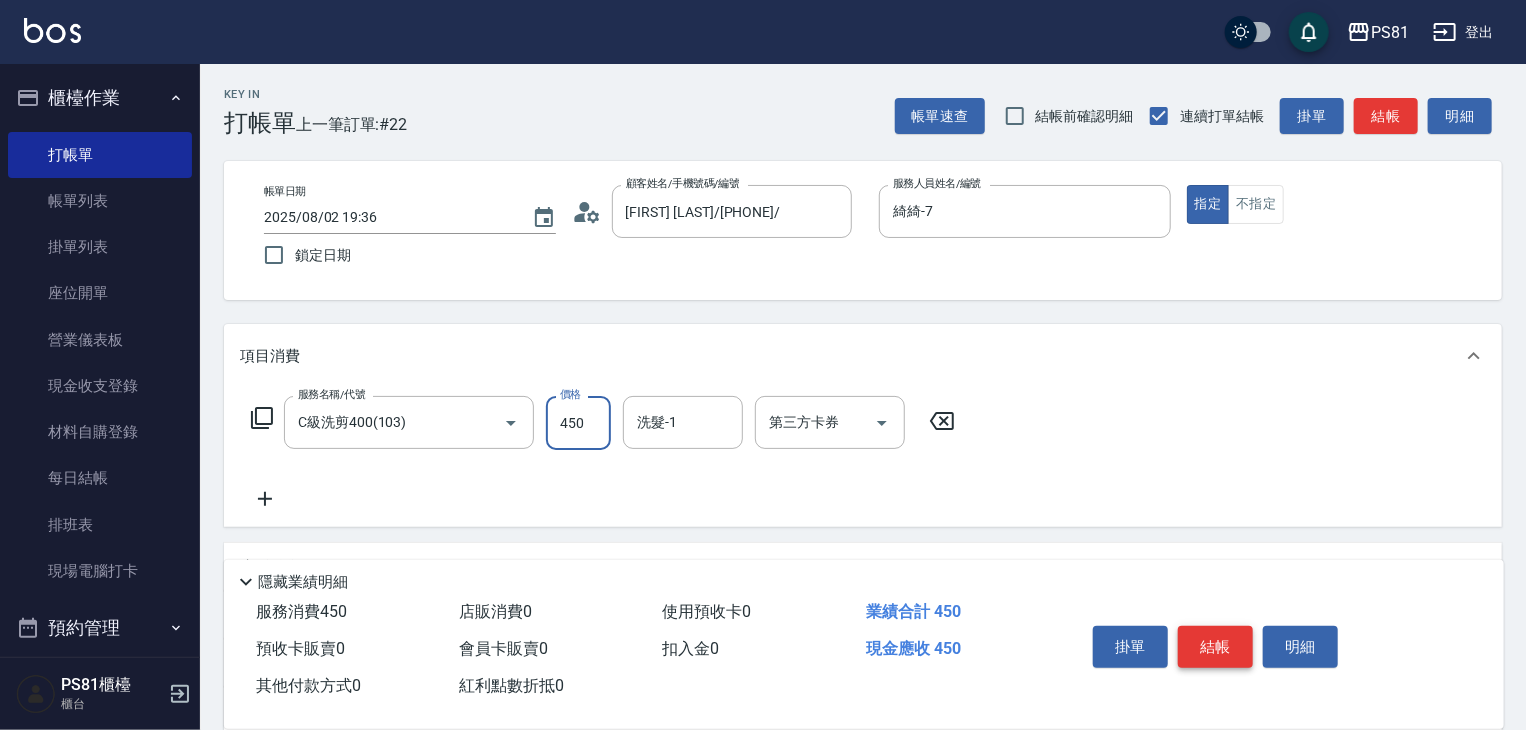 type on "450" 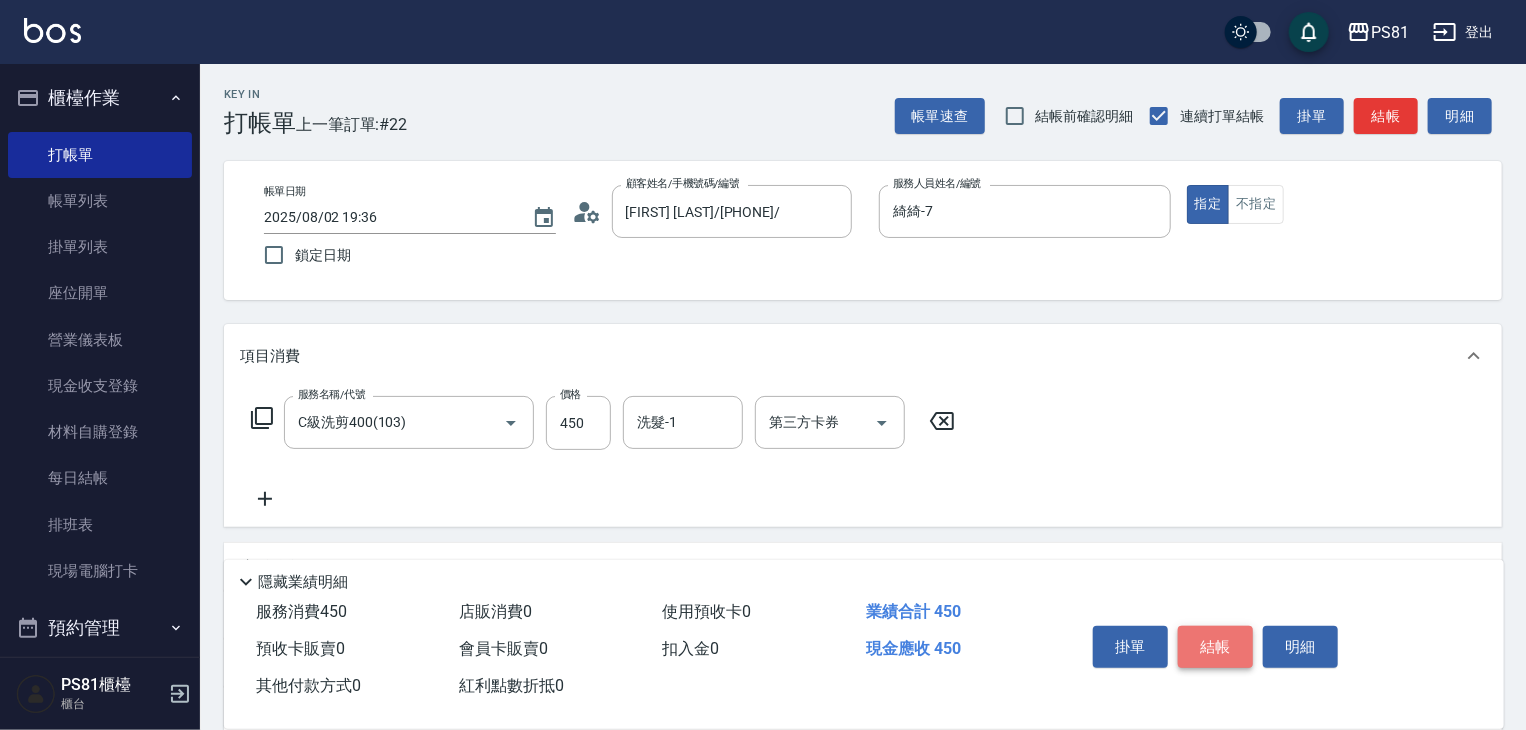 click on "結帳" at bounding box center [1215, 647] 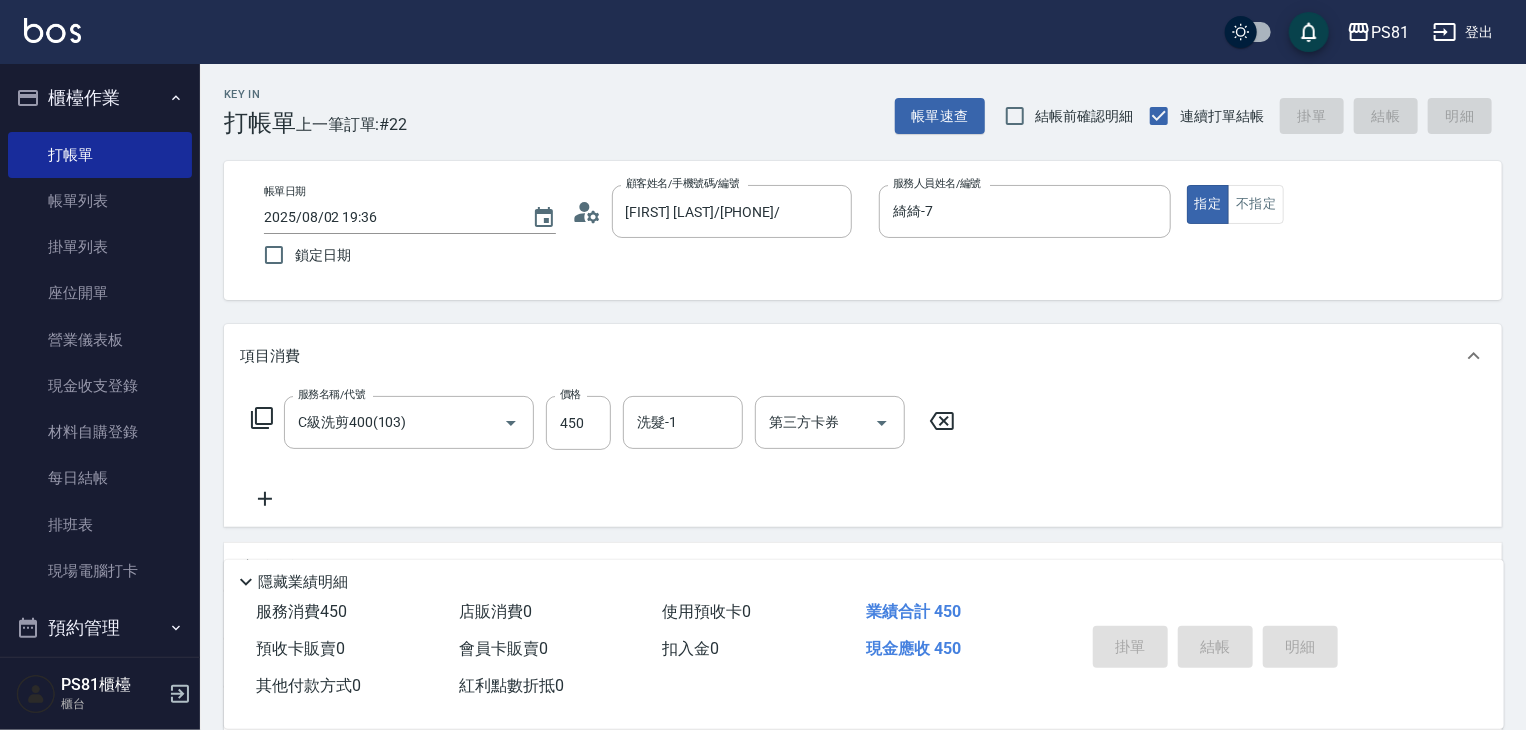 type on "2025/08/02 19:46" 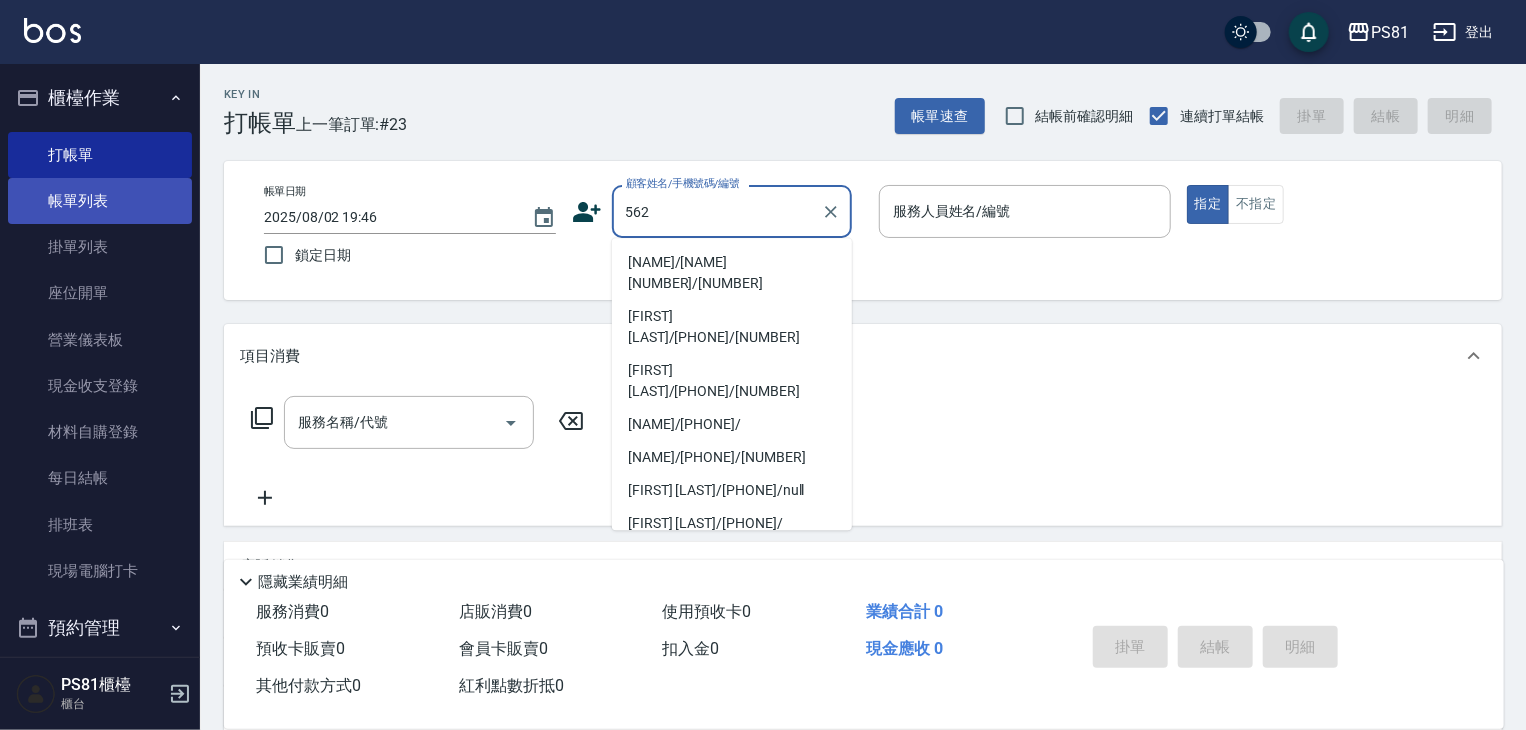 type on "562" 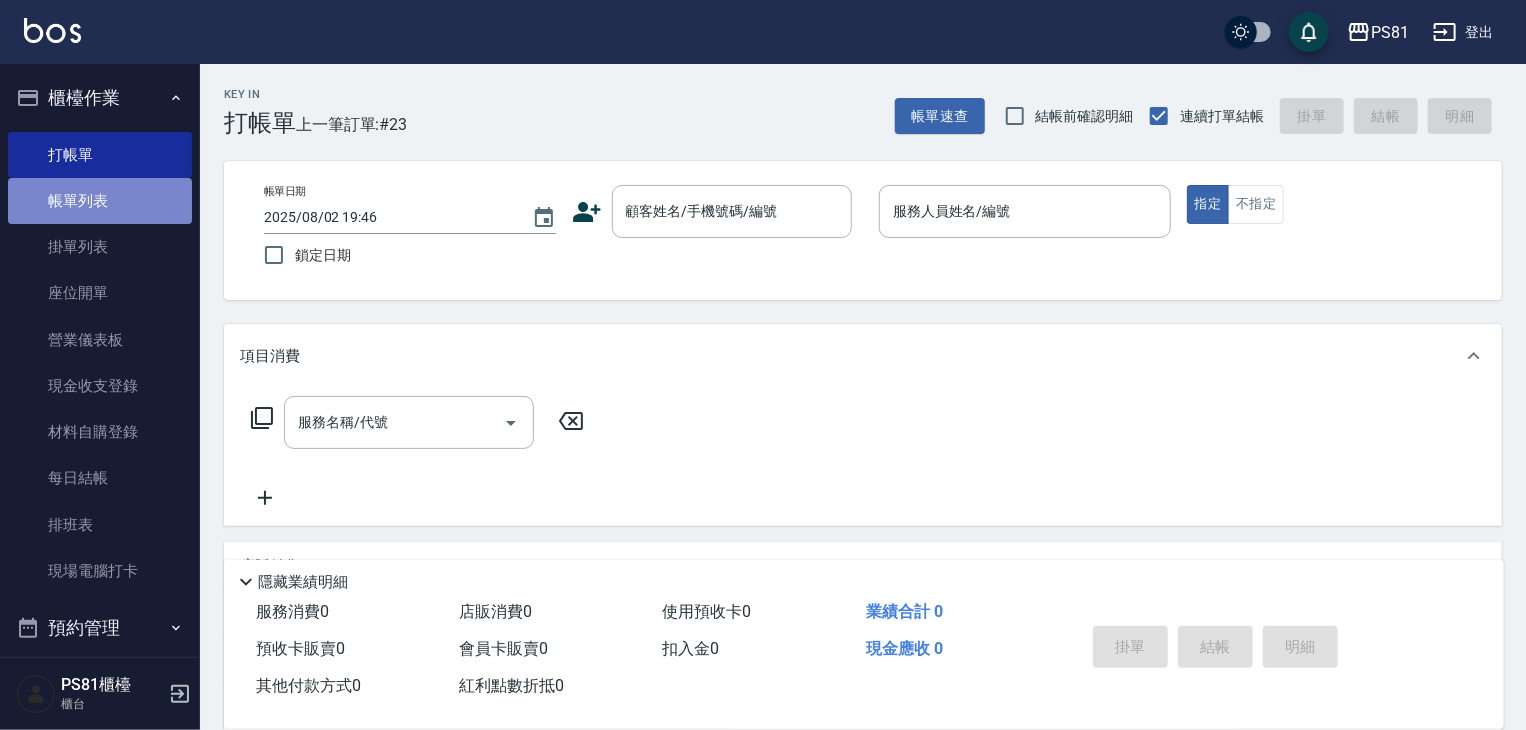 click on "帳單列表" at bounding box center (100, 201) 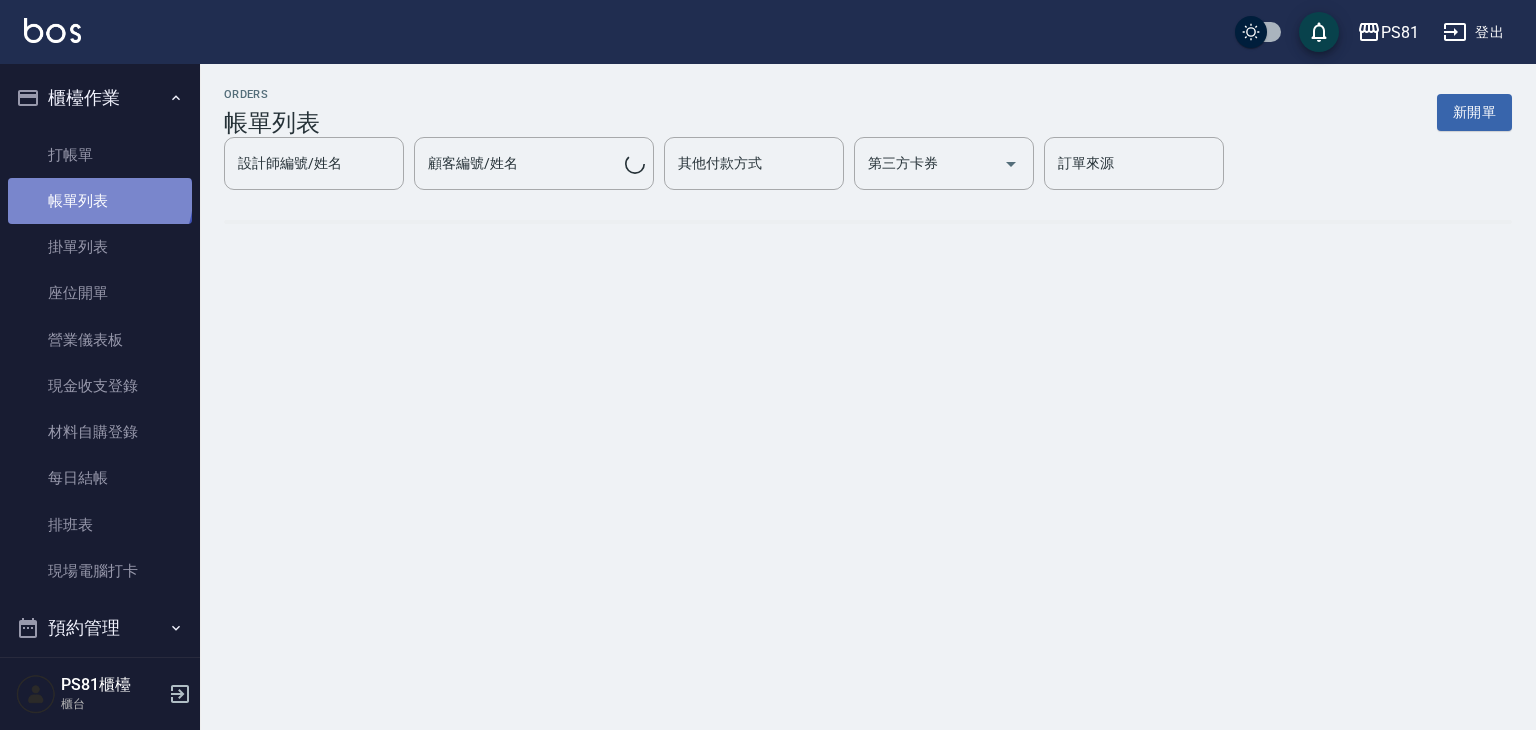 click on "帳單列表" at bounding box center [100, 201] 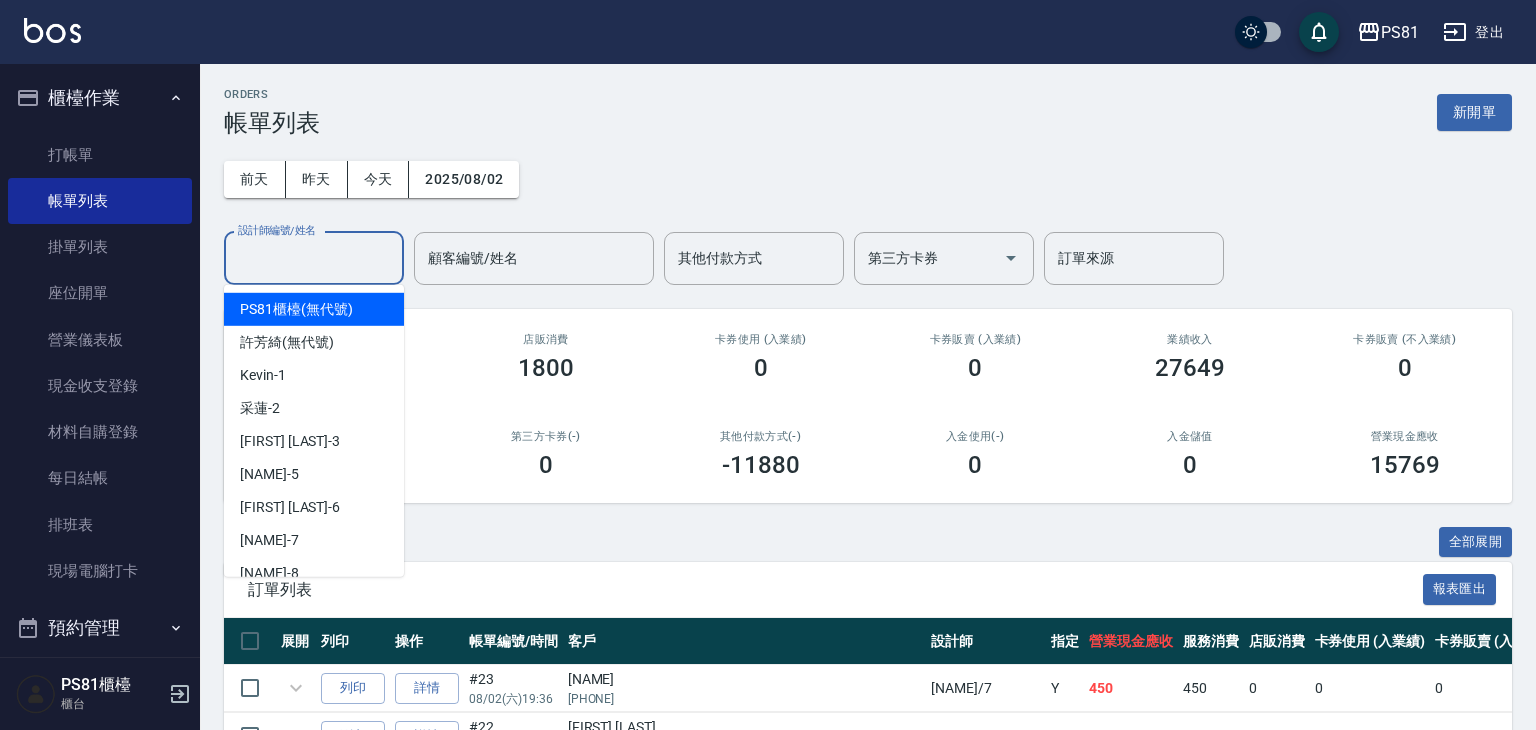 click on "設計師編號/姓名" at bounding box center [314, 258] 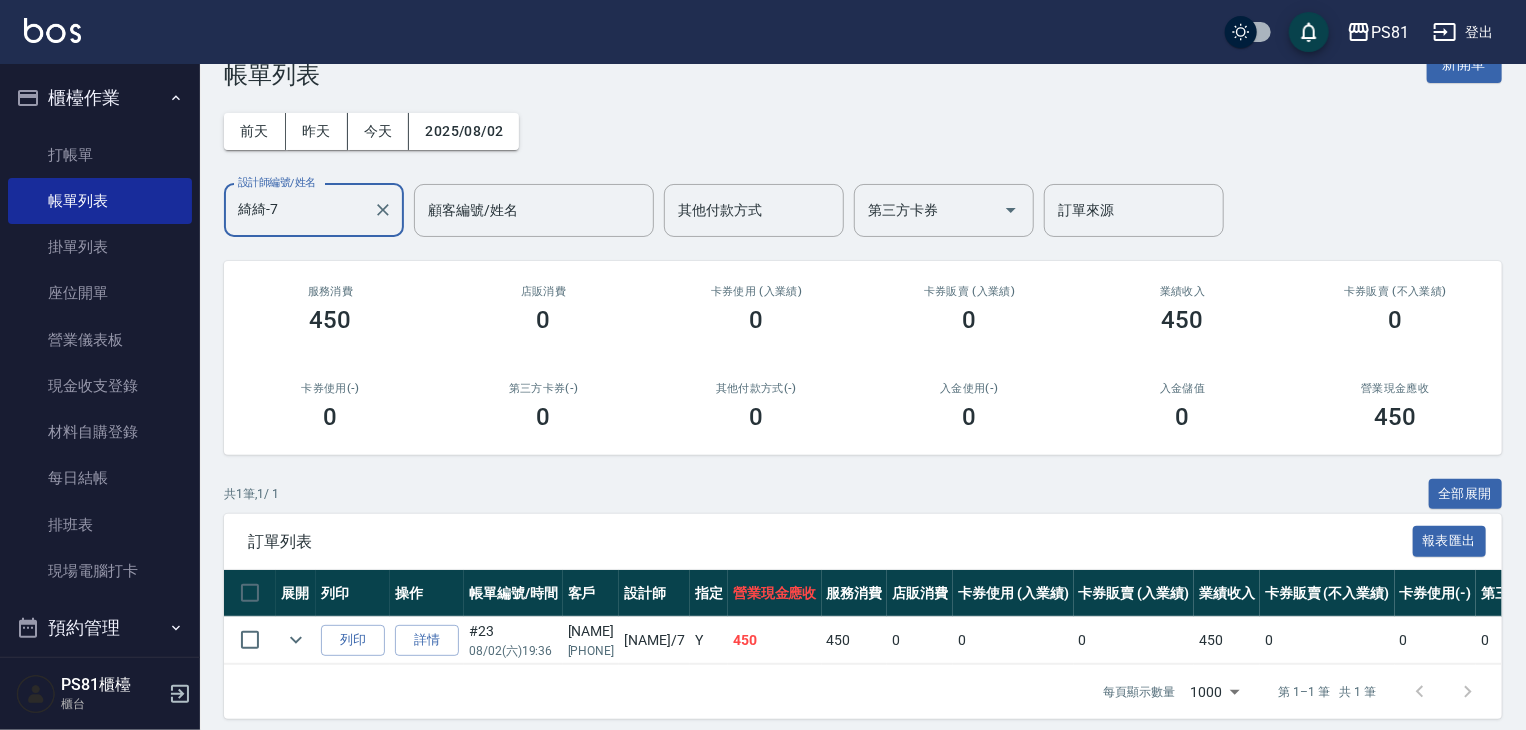 scroll, scrollTop: 76, scrollLeft: 0, axis: vertical 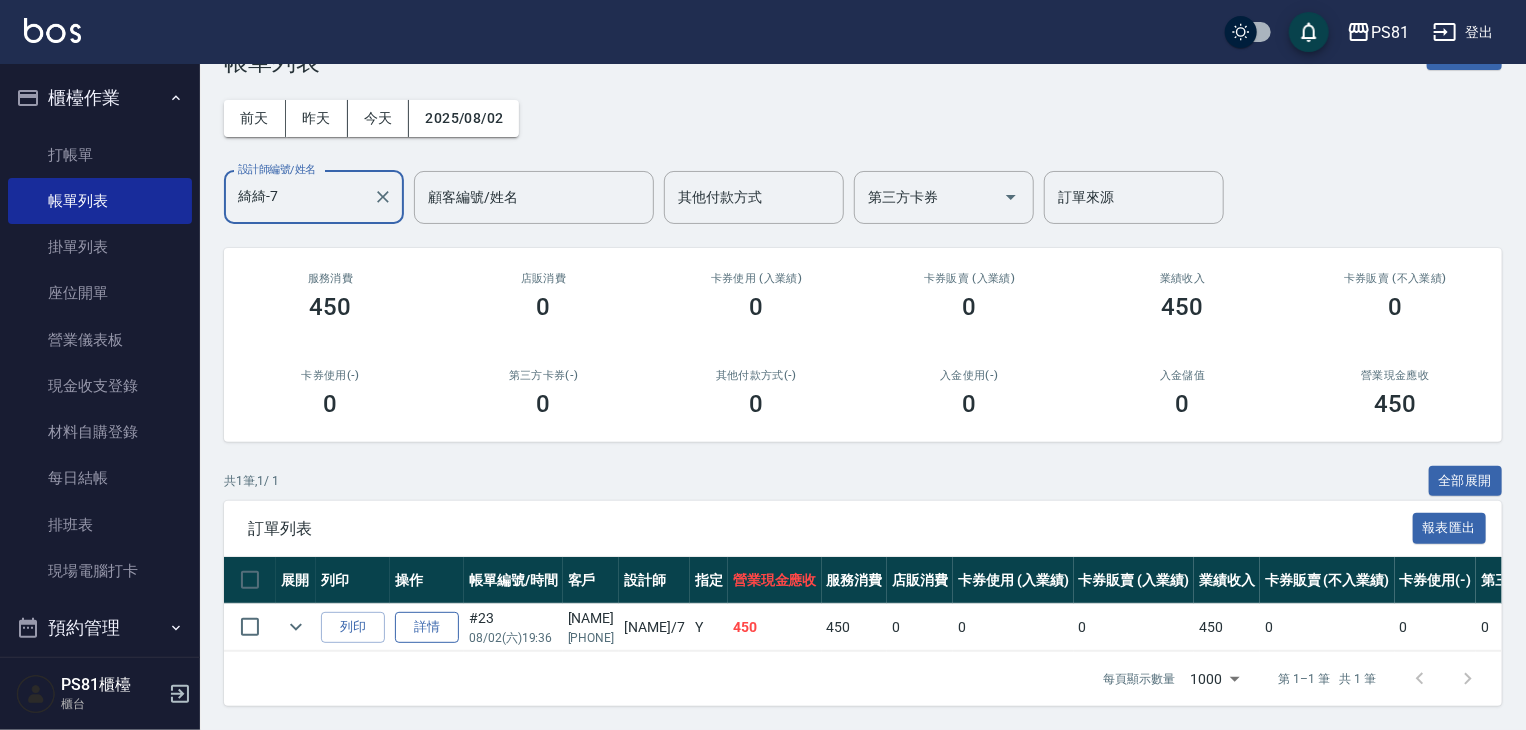 type on "綺綺-7" 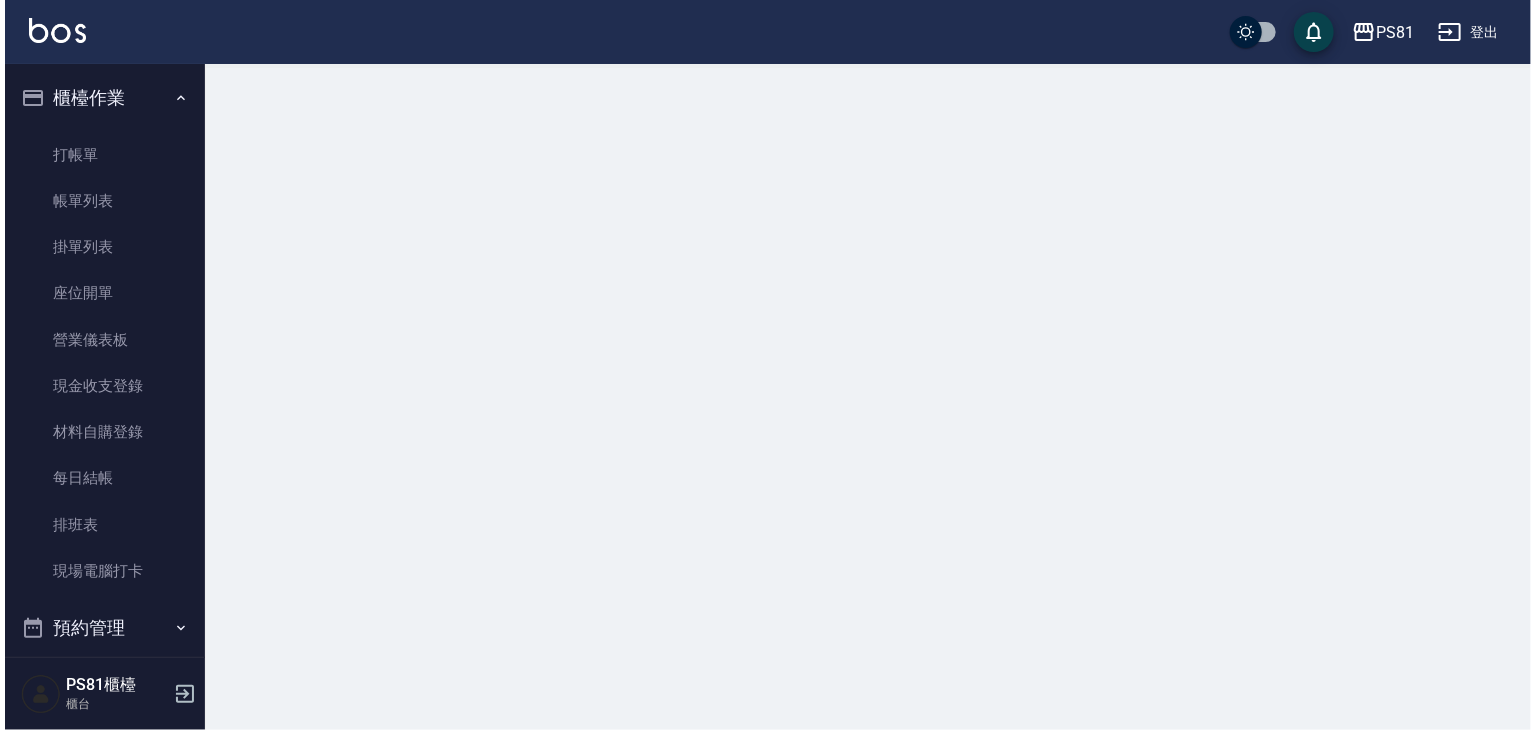 scroll, scrollTop: 0, scrollLeft: 0, axis: both 